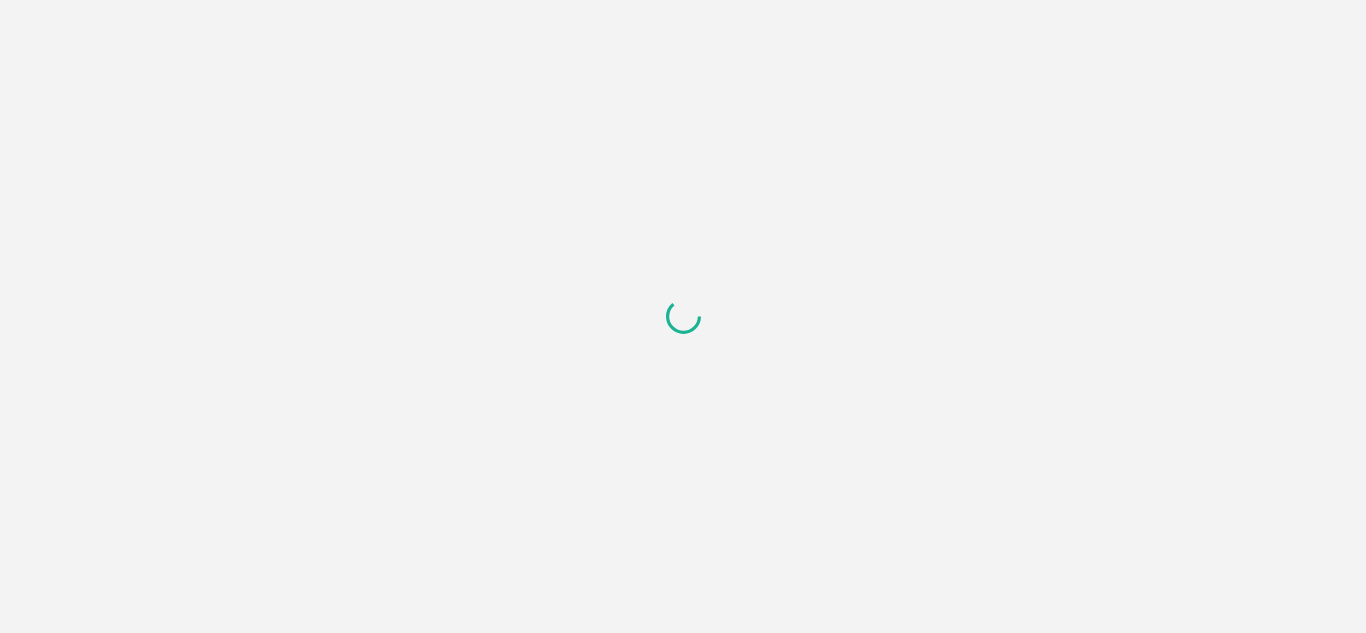 scroll, scrollTop: 0, scrollLeft: 0, axis: both 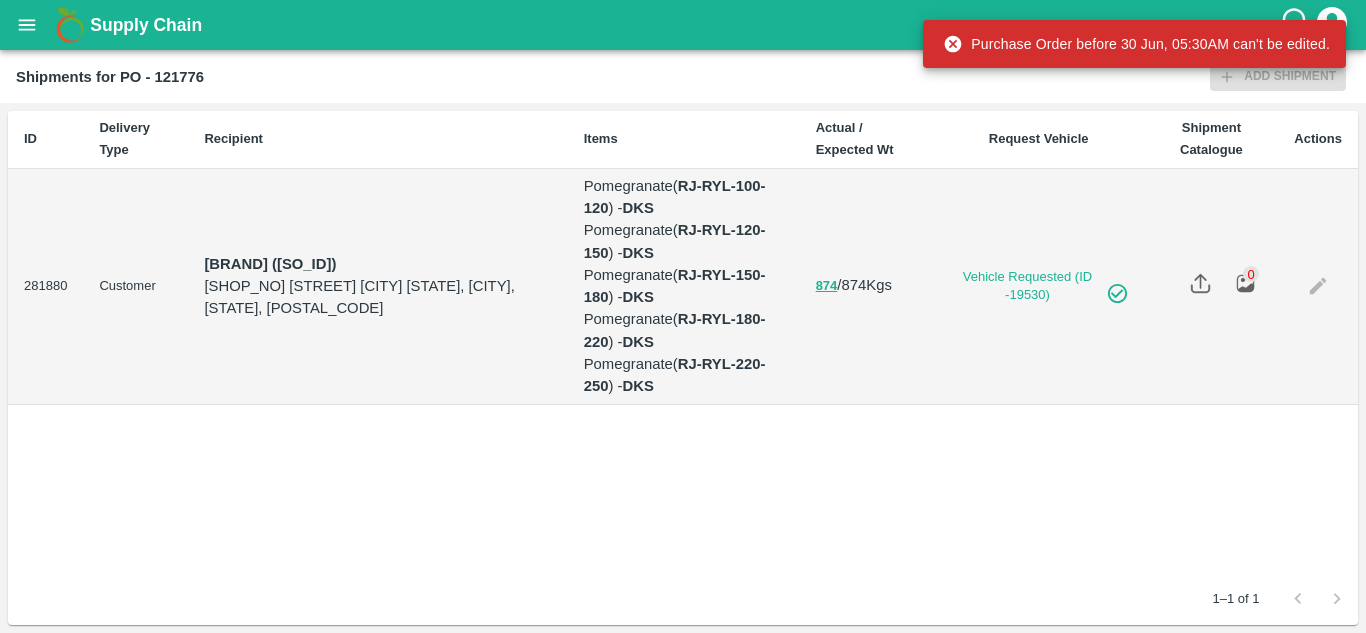 click 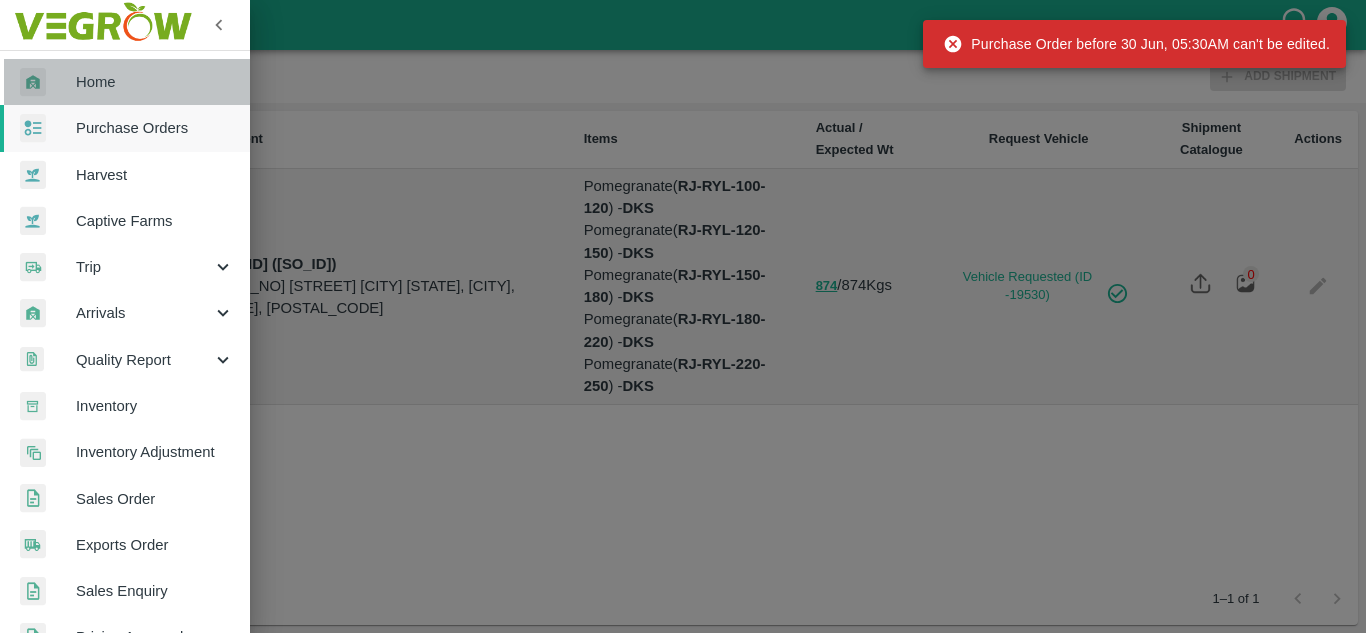 click on "Home" at bounding box center (155, 82) 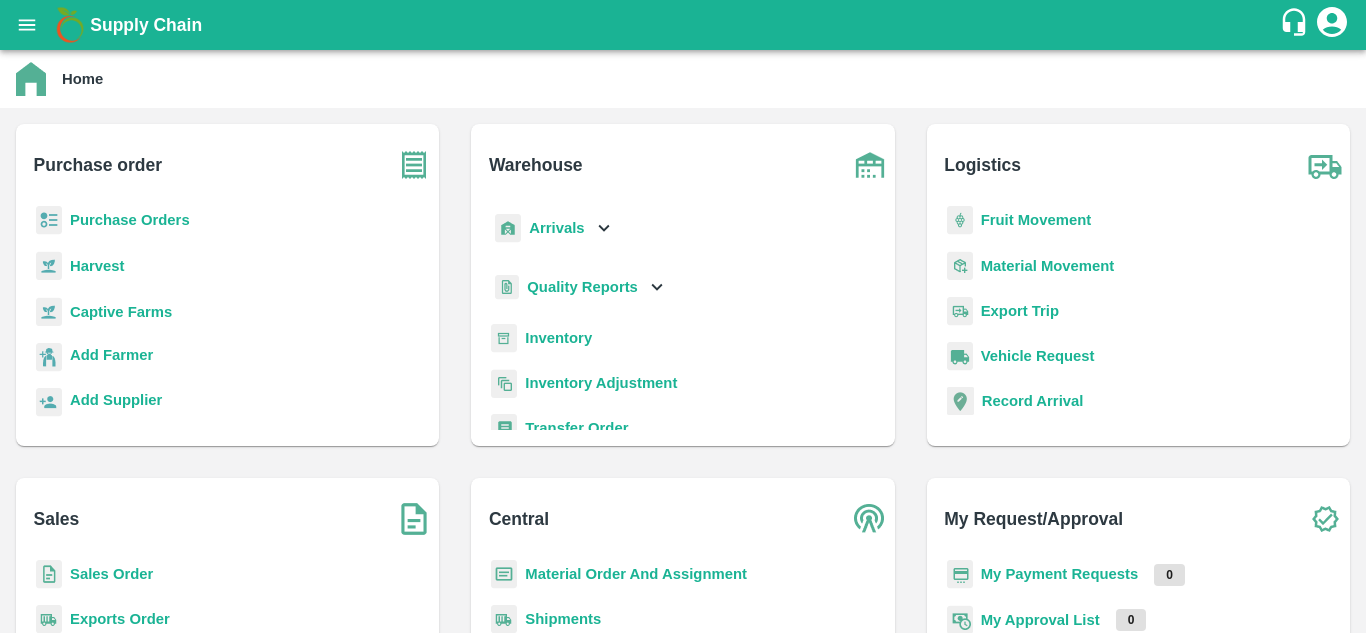 click on "My Payment Requests" at bounding box center (1060, 574) 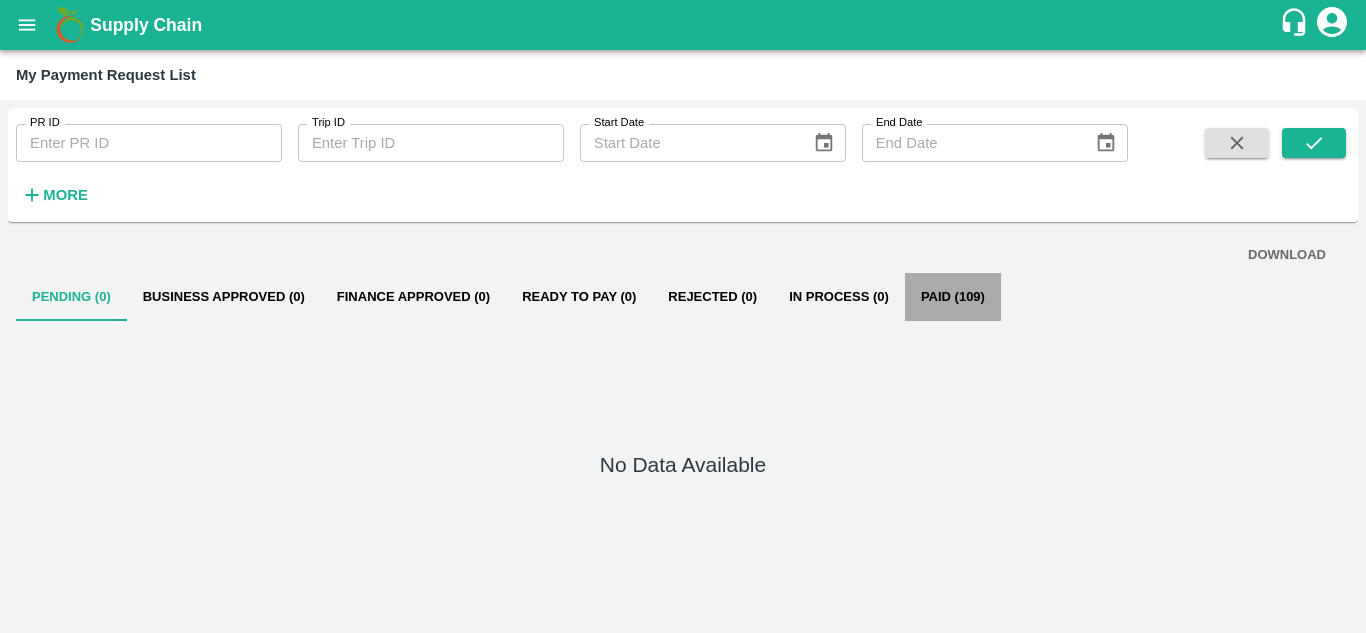 click on "Paid (109)" at bounding box center (953, 297) 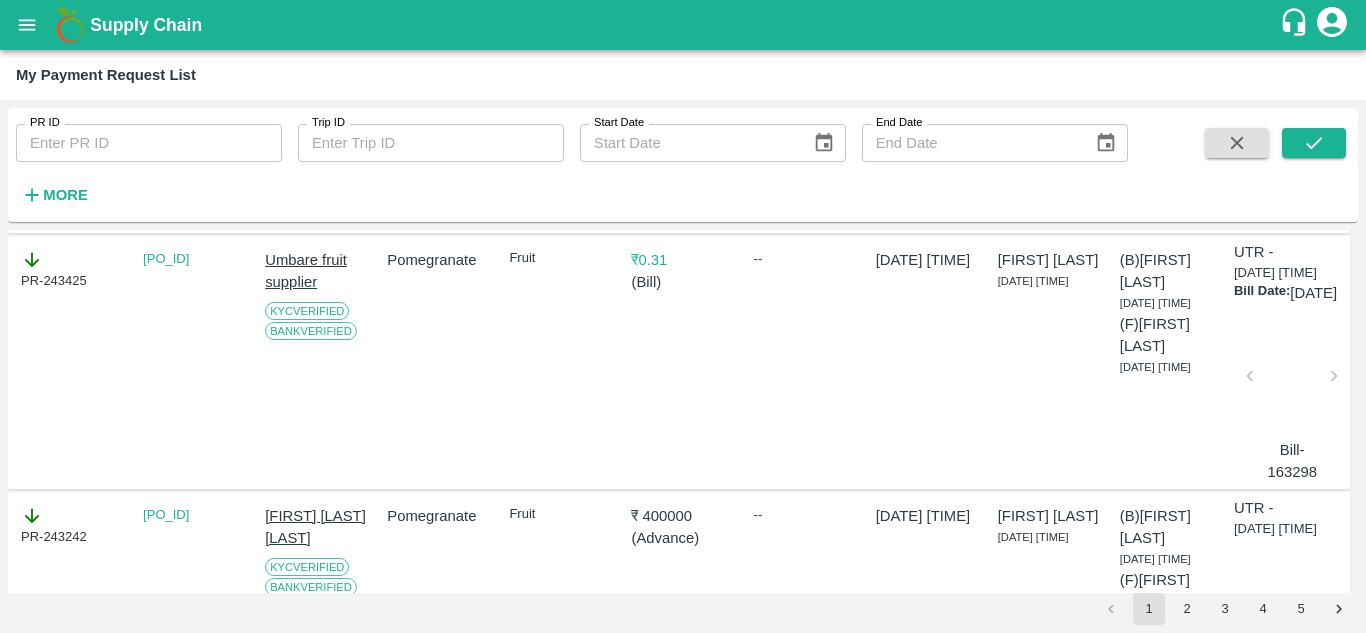 scroll, scrollTop: 4466, scrollLeft: 0, axis: vertical 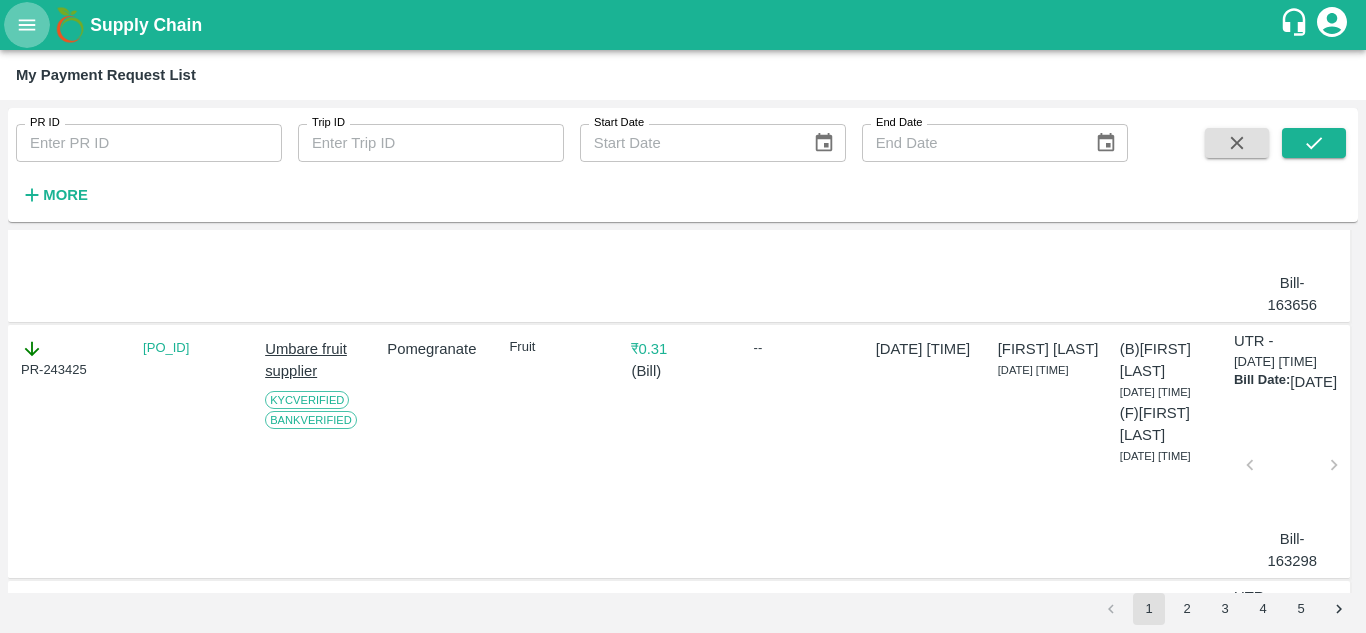 click 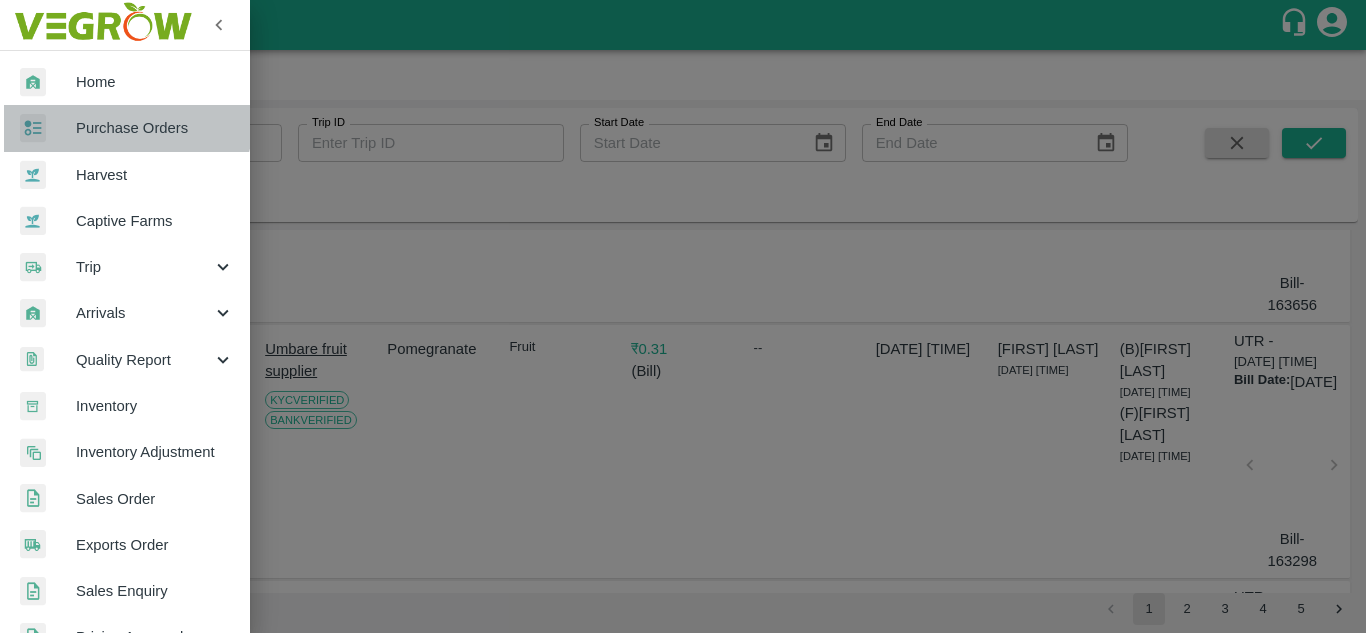 click on "Purchase Orders" at bounding box center (155, 128) 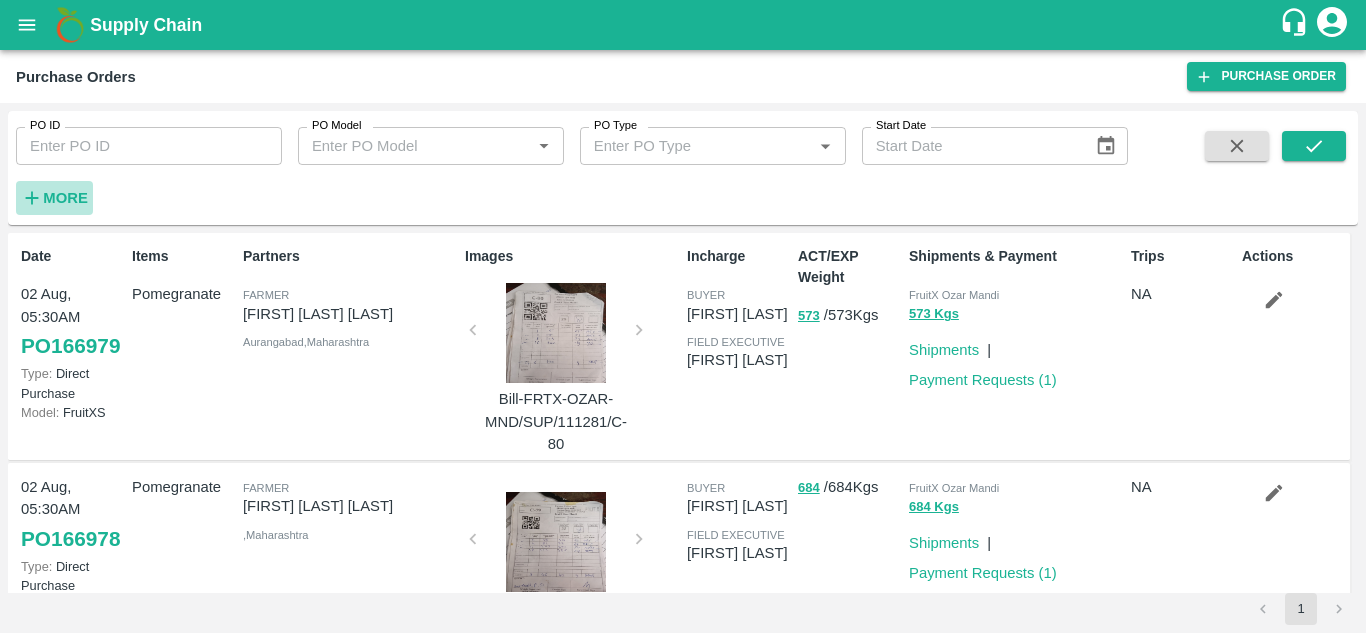 click on "More" at bounding box center (65, 198) 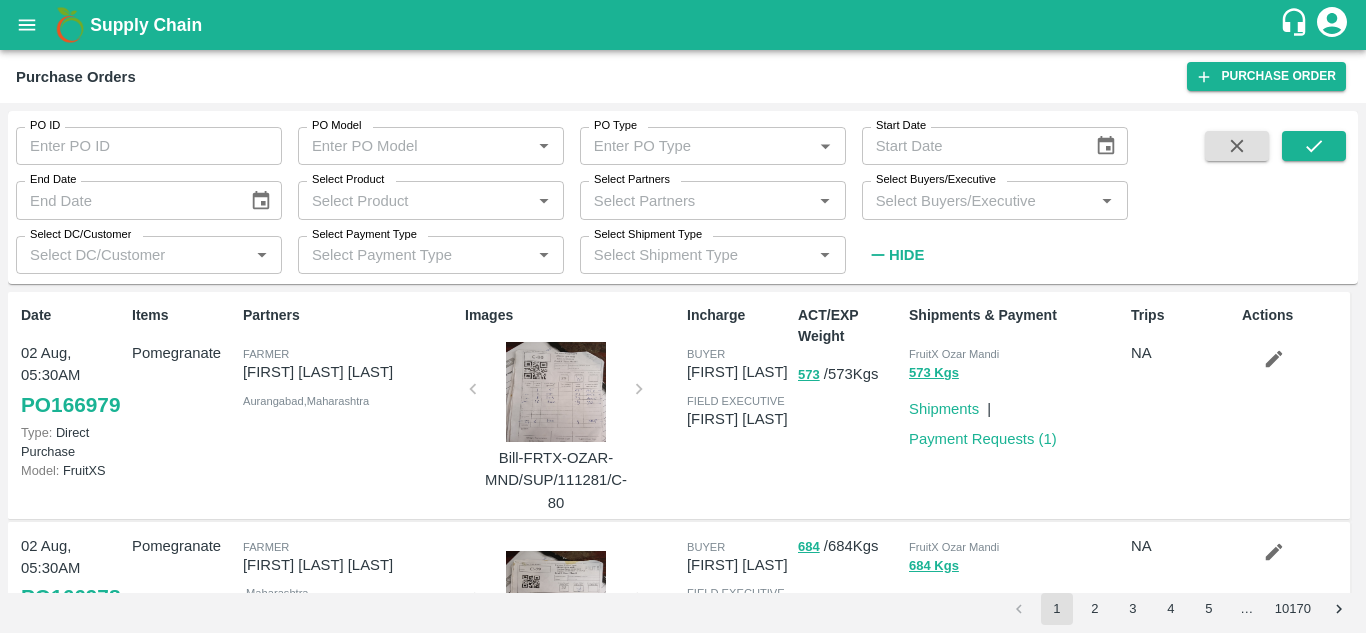 click on "Select Partners" at bounding box center (632, 180) 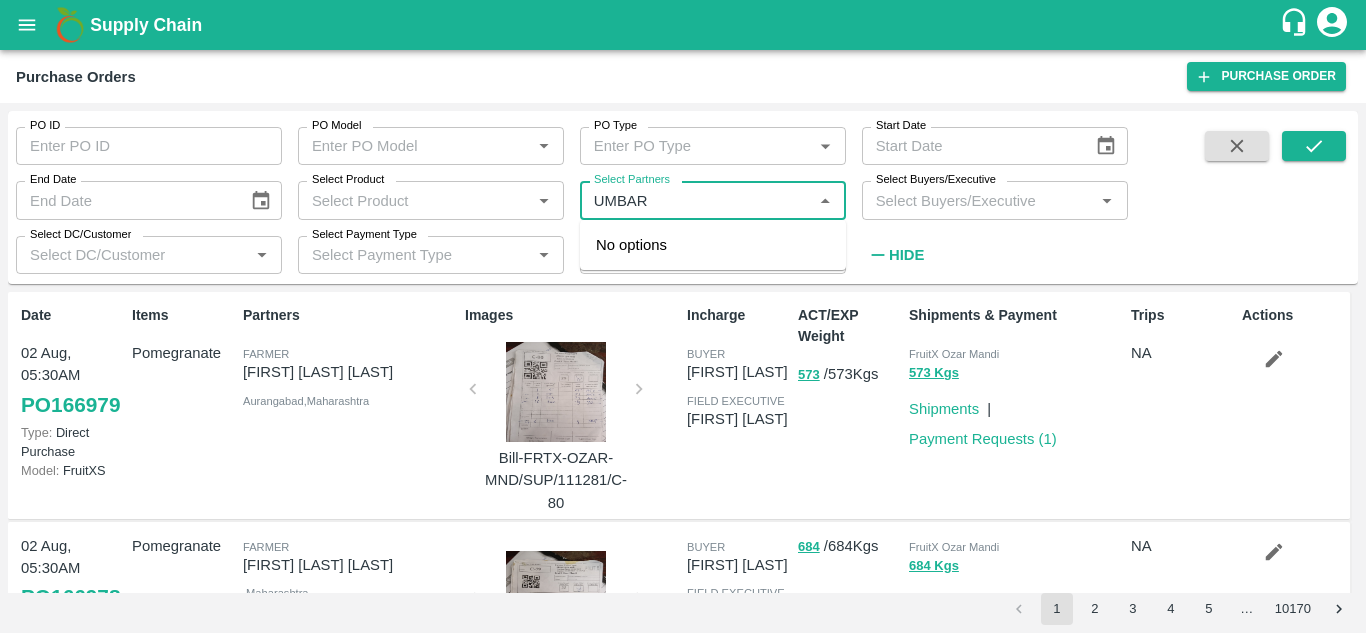 type on "UMBARE" 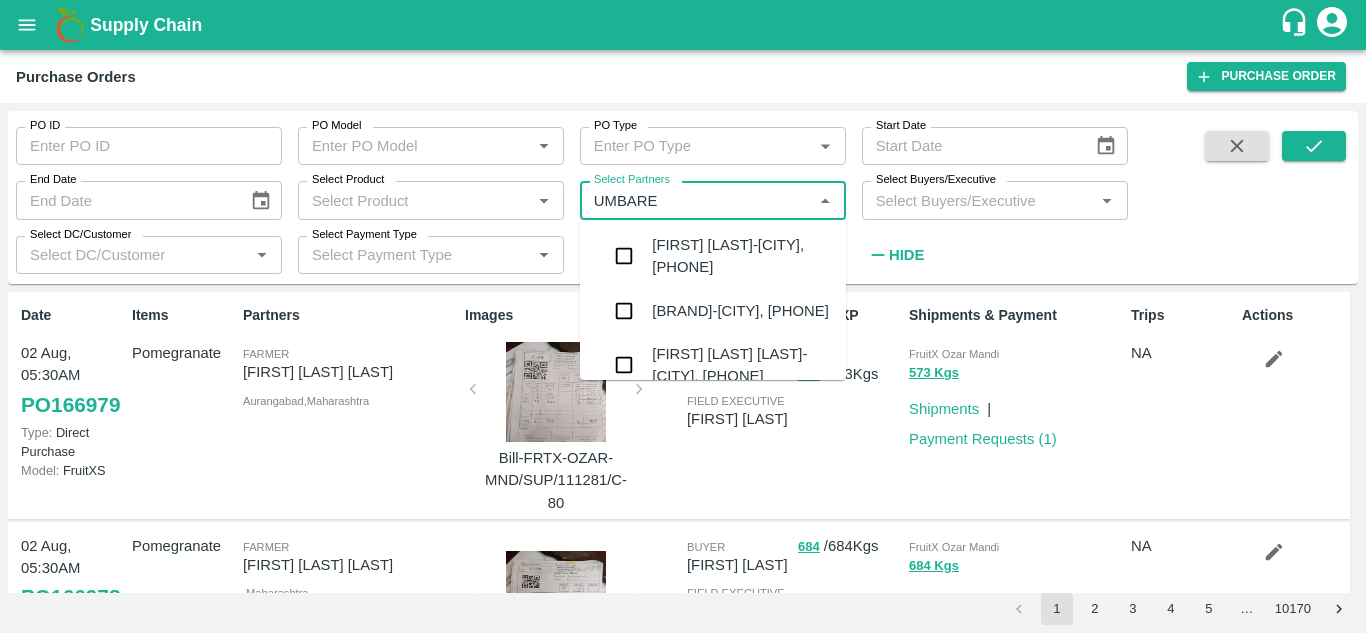 click on "[LOCATION] supplier-[LOCATION], [CITY]-[PHONE]" at bounding box center (740, 311) 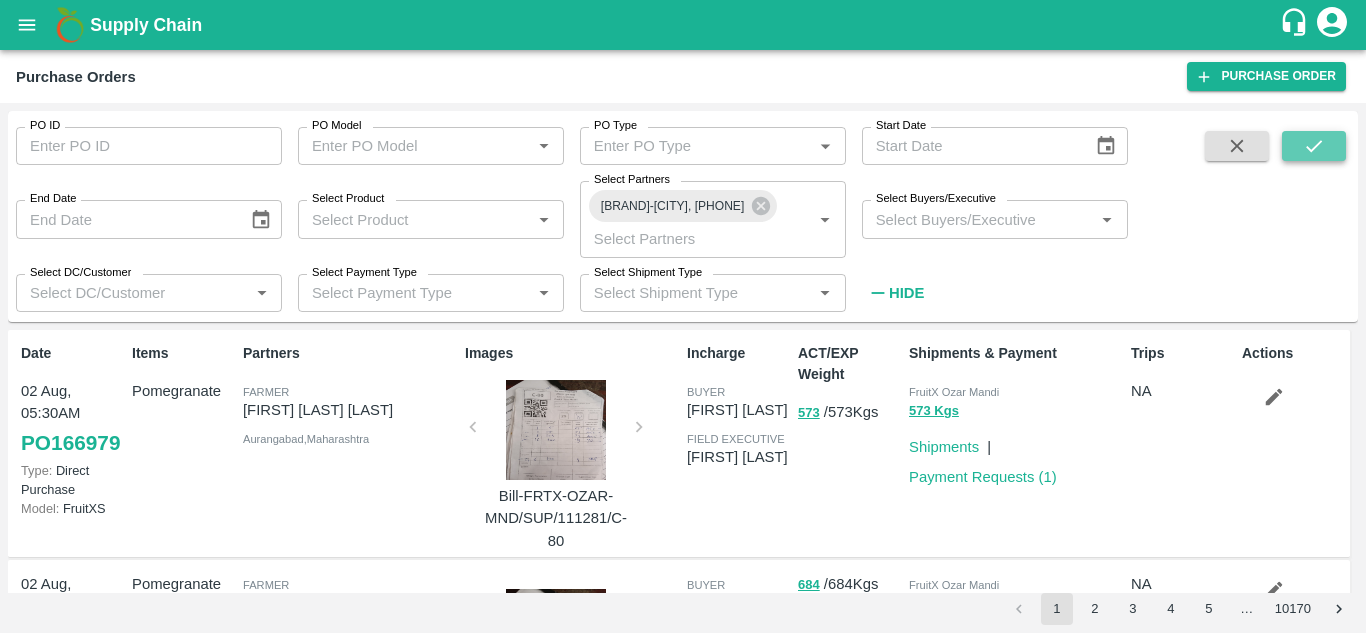 click 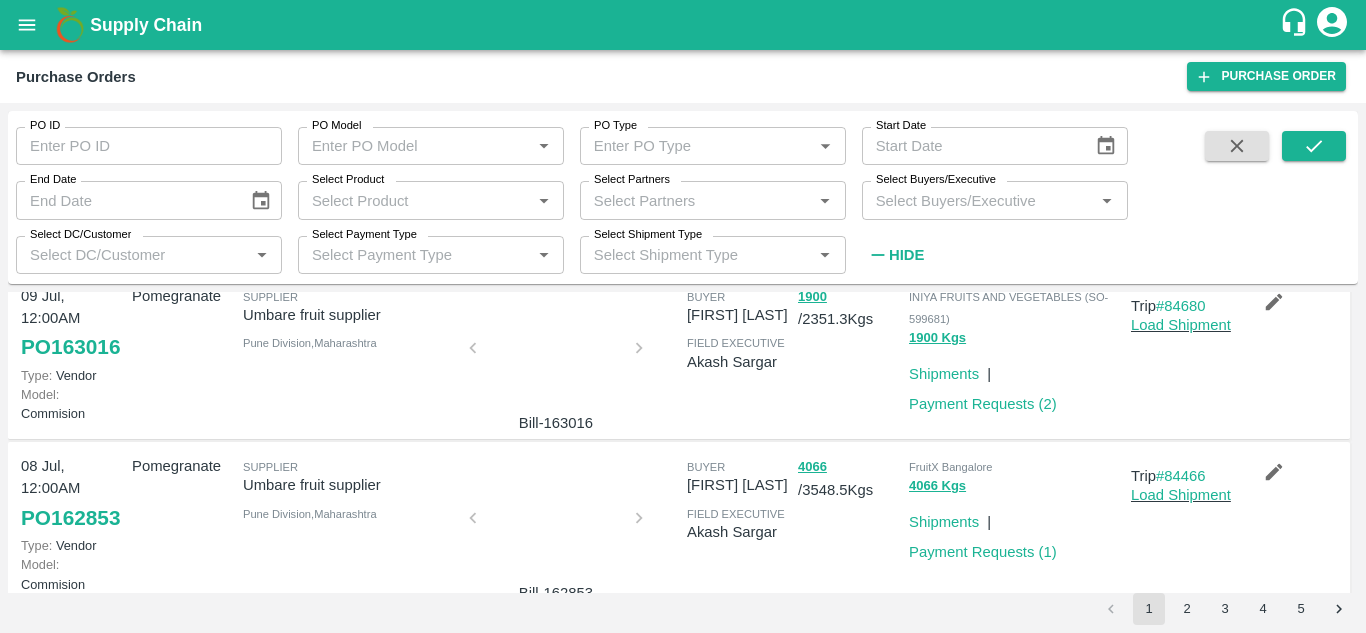 scroll, scrollTop: 1711, scrollLeft: 0, axis: vertical 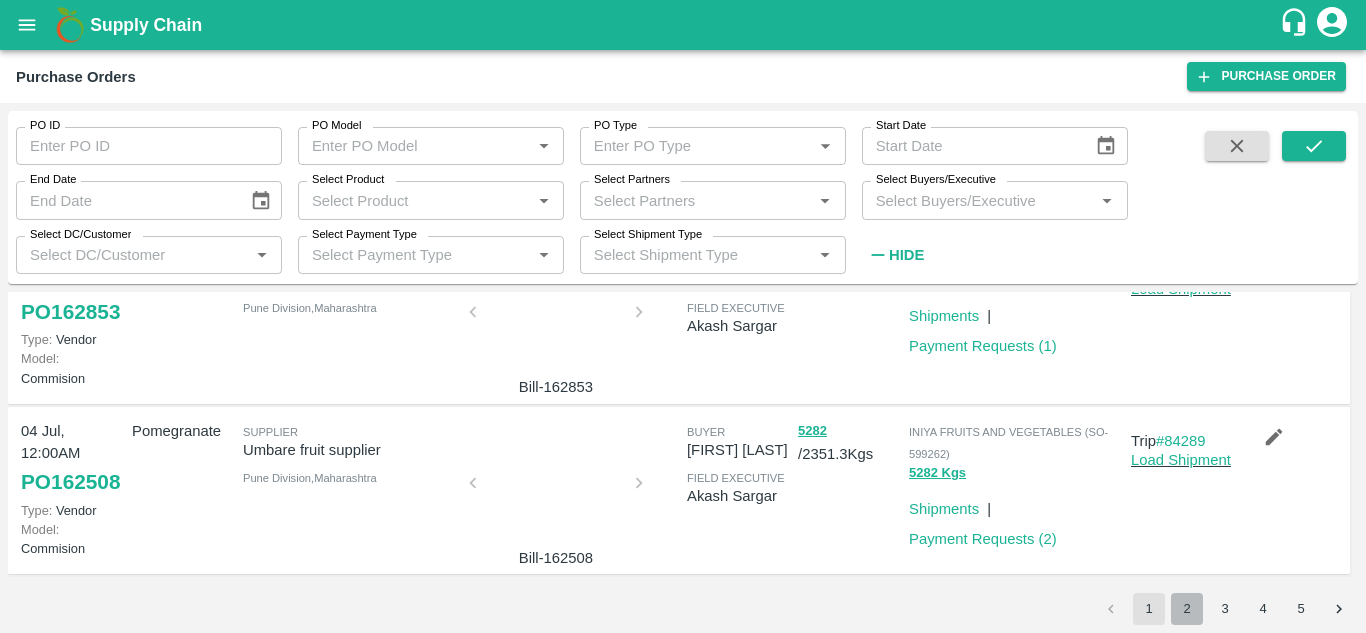 click on "2" at bounding box center (1187, 609) 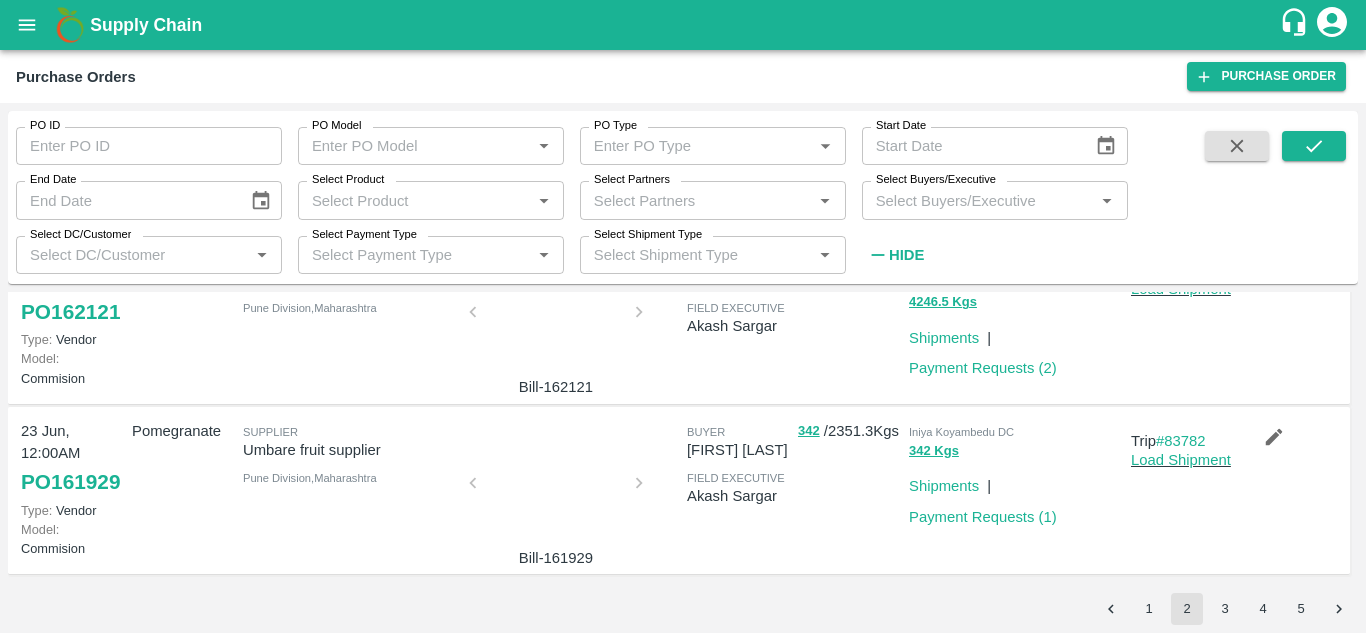 scroll, scrollTop: 1711, scrollLeft: 0, axis: vertical 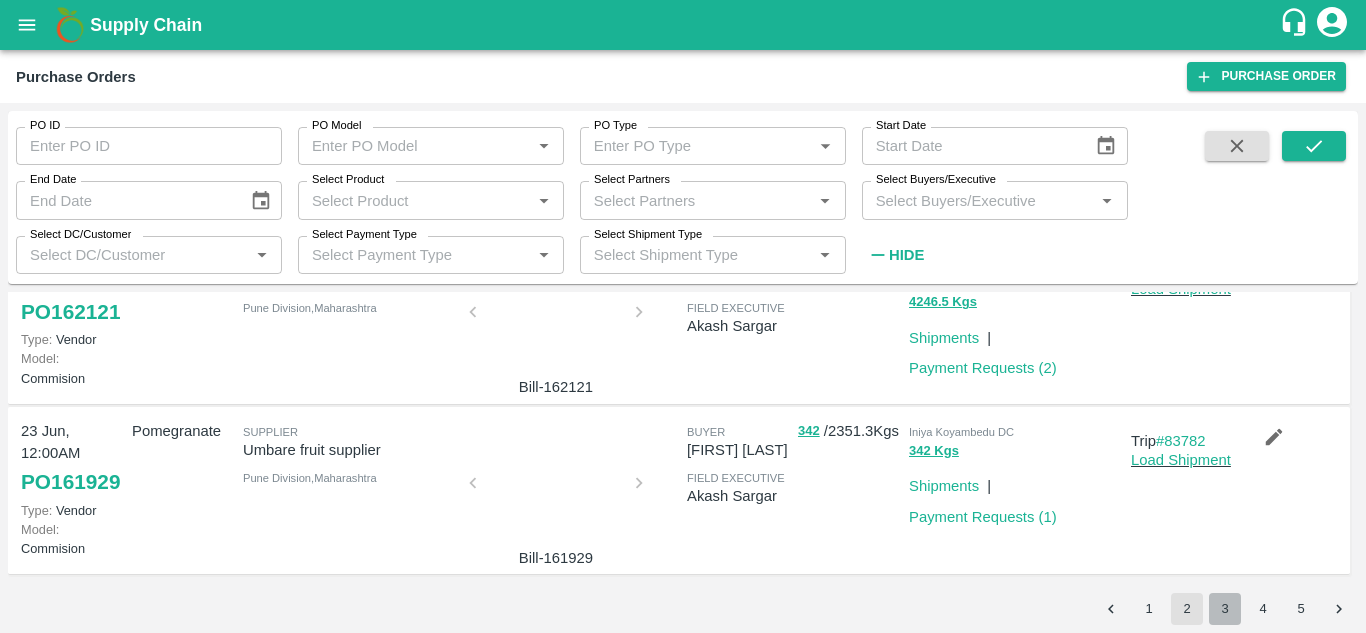 click on "3" at bounding box center (1225, 609) 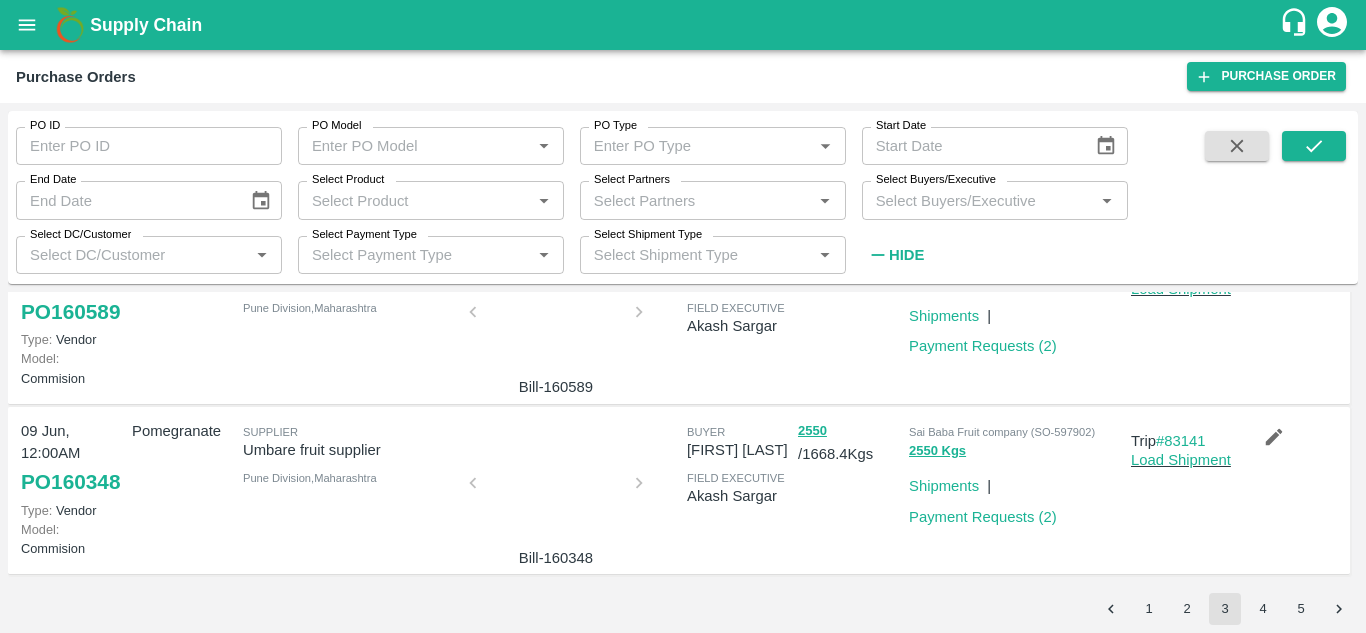 scroll, scrollTop: 1711, scrollLeft: 0, axis: vertical 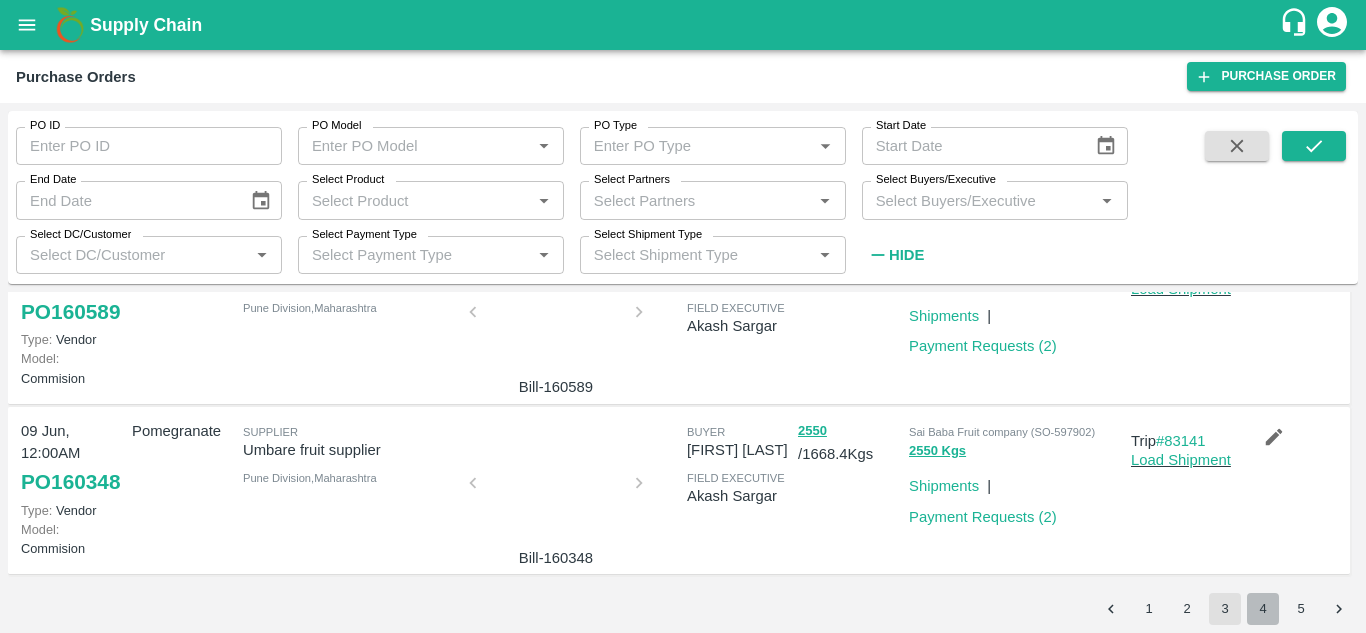 click on "4" at bounding box center [1263, 609] 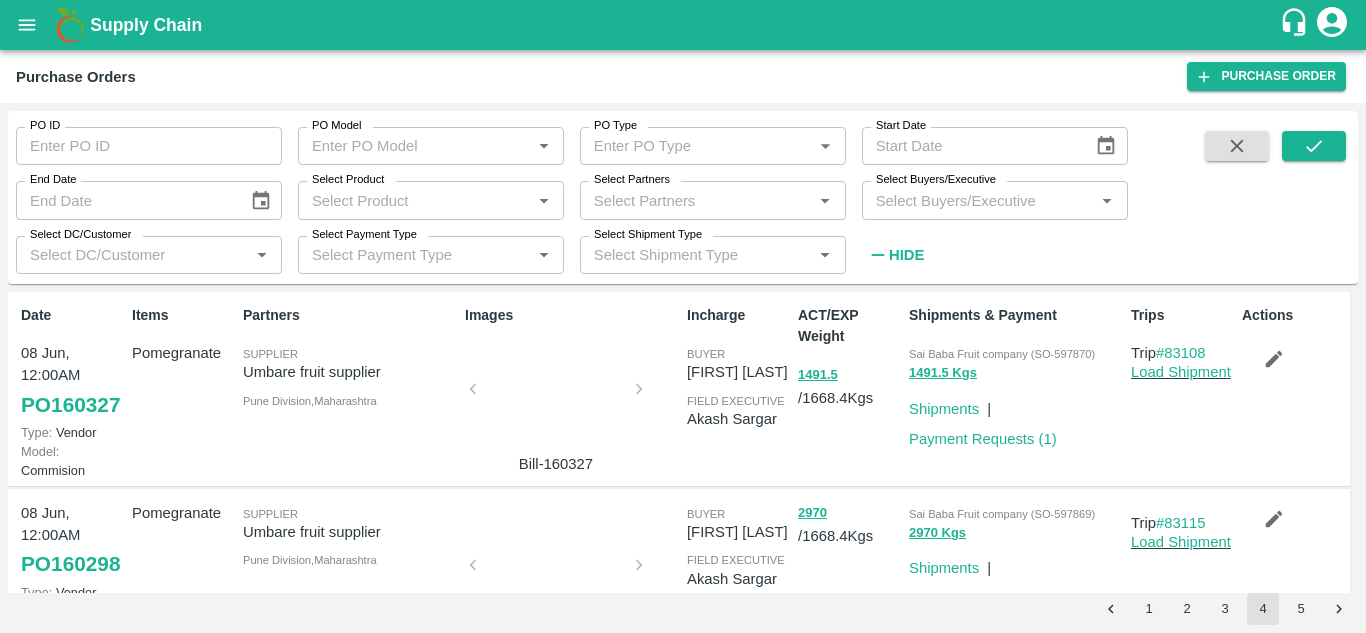 scroll, scrollTop: 1711, scrollLeft: 0, axis: vertical 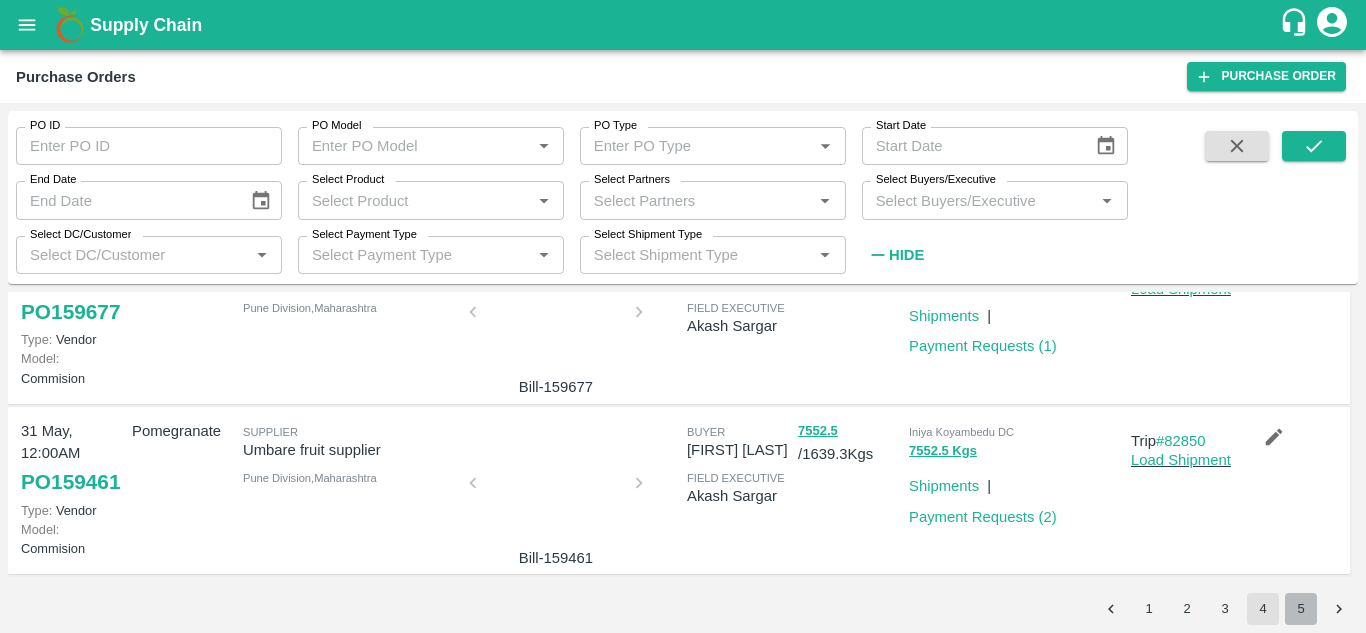 click on "5" at bounding box center (1301, 609) 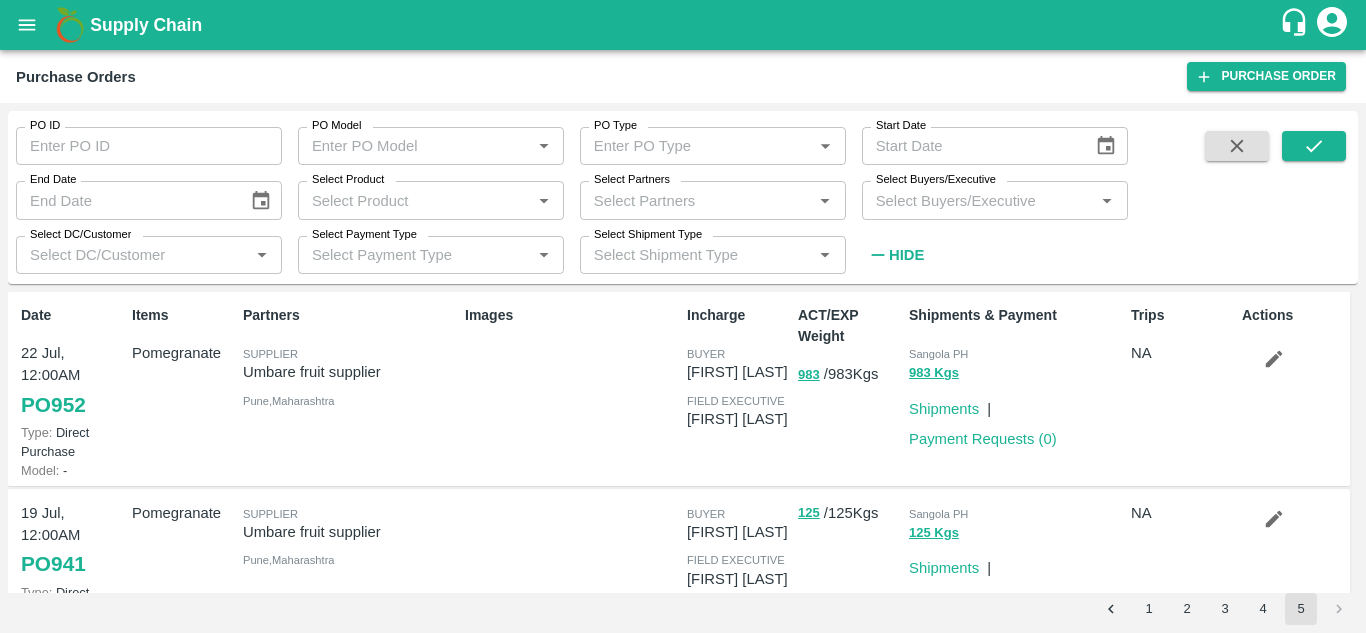 scroll, scrollTop: 71, scrollLeft: 0, axis: vertical 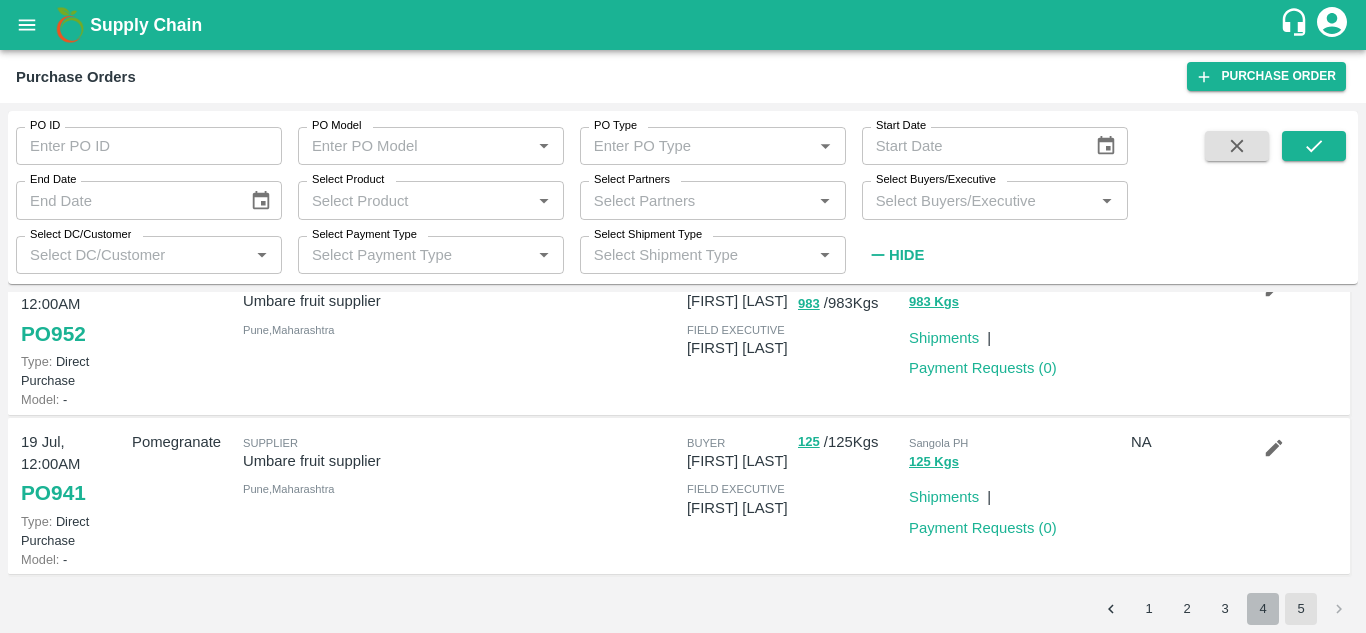 click on "4" at bounding box center (1263, 609) 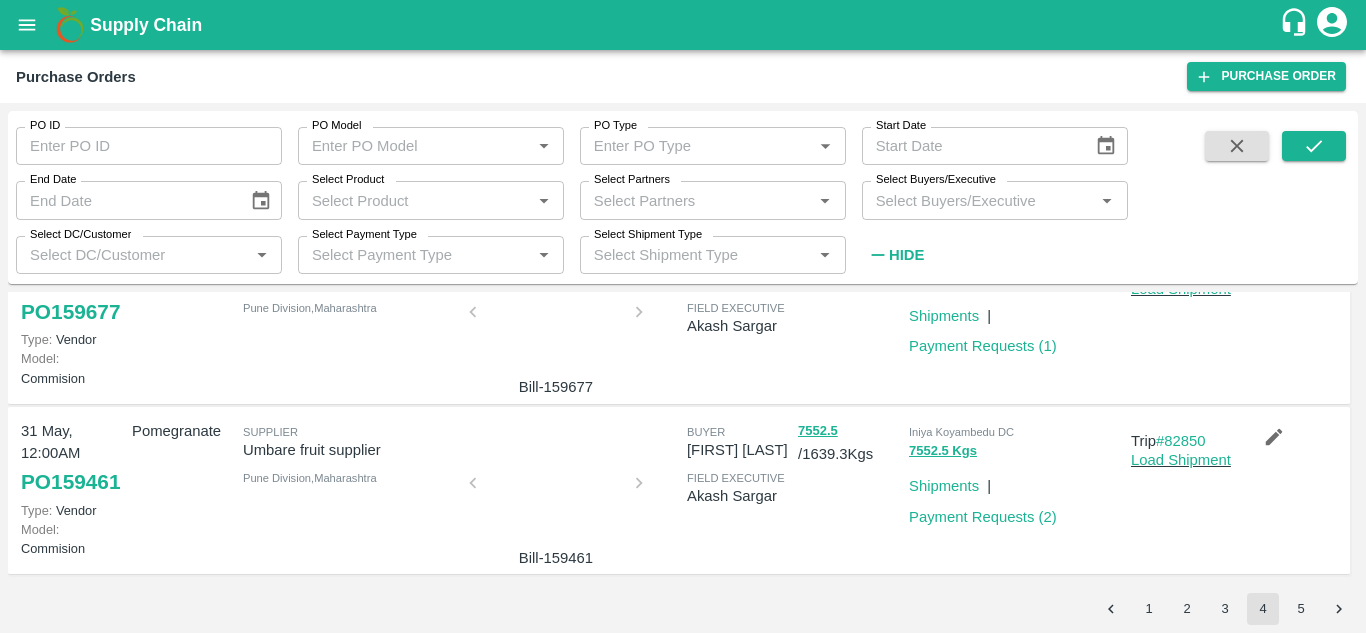 scroll, scrollTop: 1711, scrollLeft: 0, axis: vertical 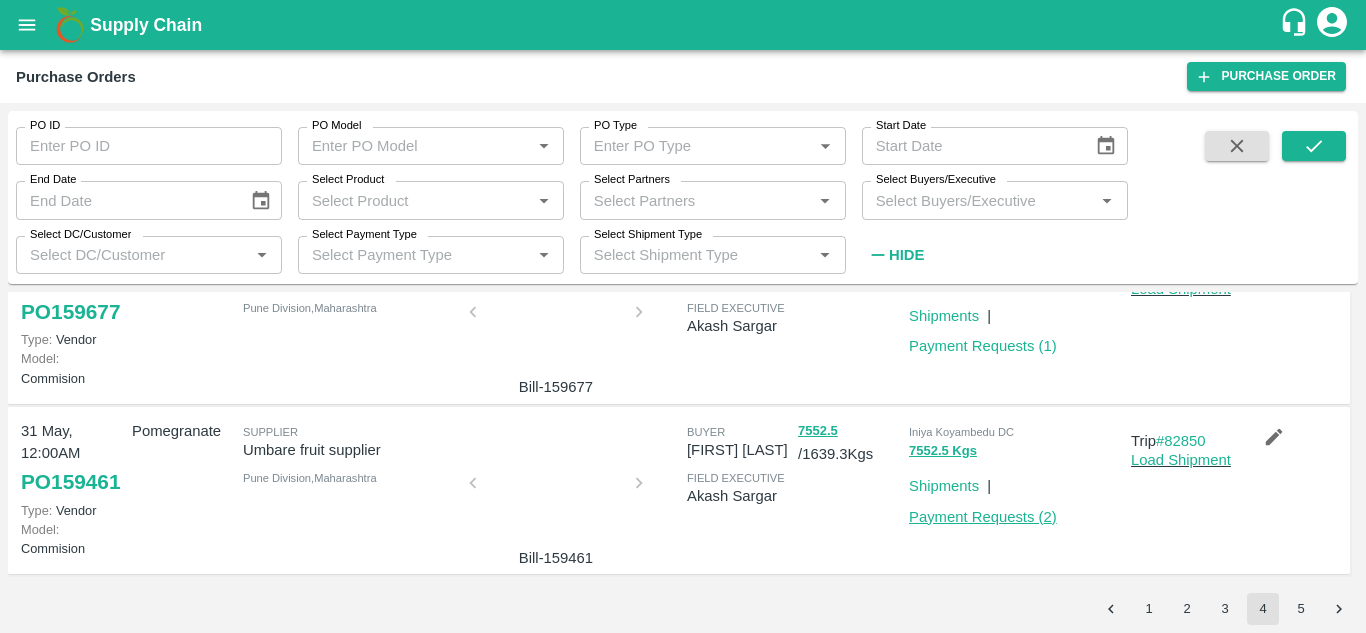 click on "Payment Requests ( 2 )" at bounding box center (983, 517) 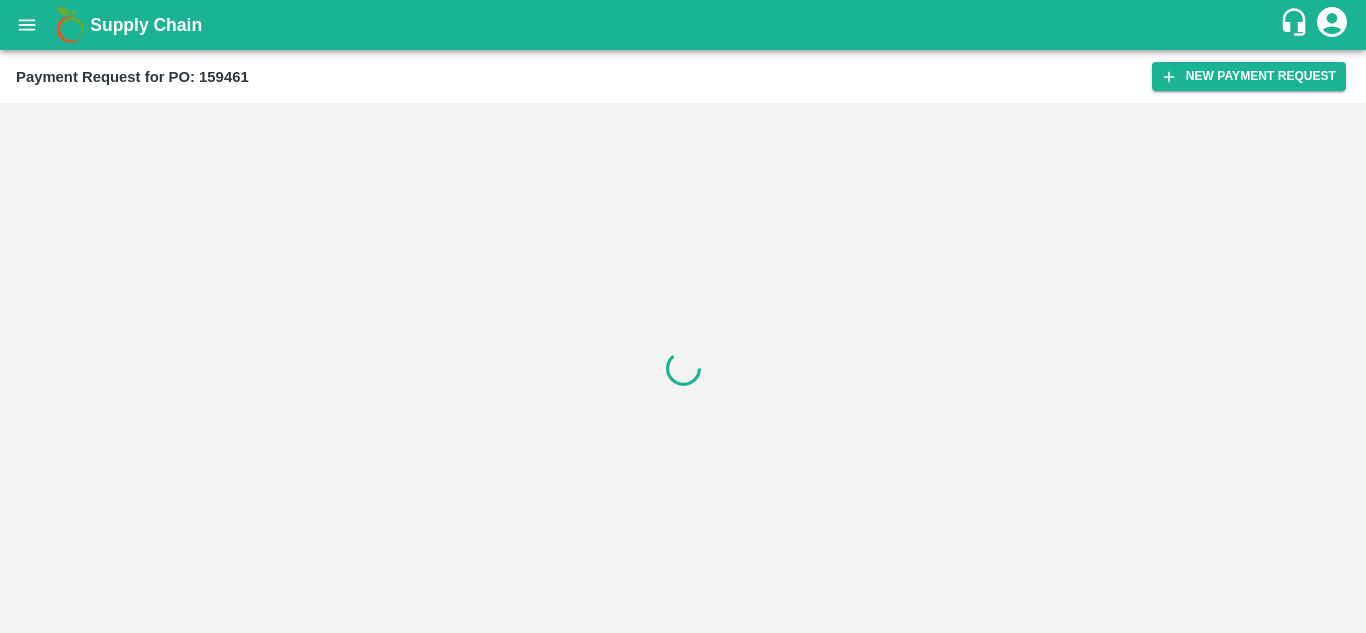 scroll, scrollTop: 0, scrollLeft: 0, axis: both 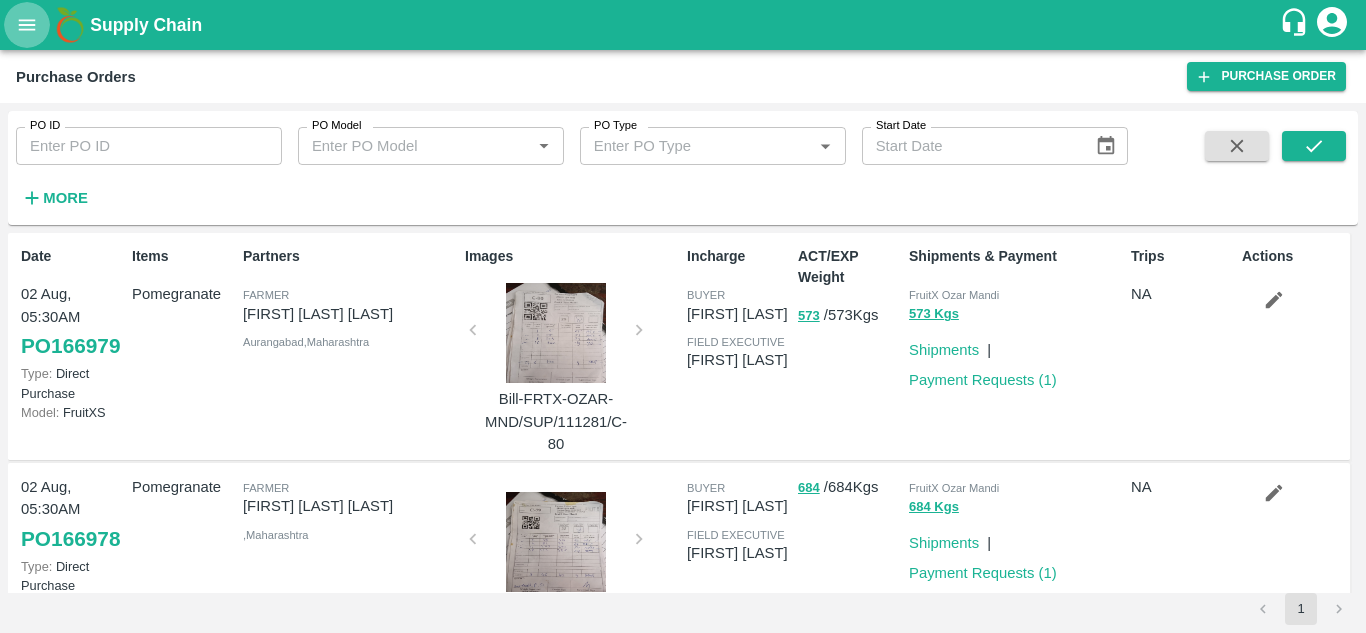 click 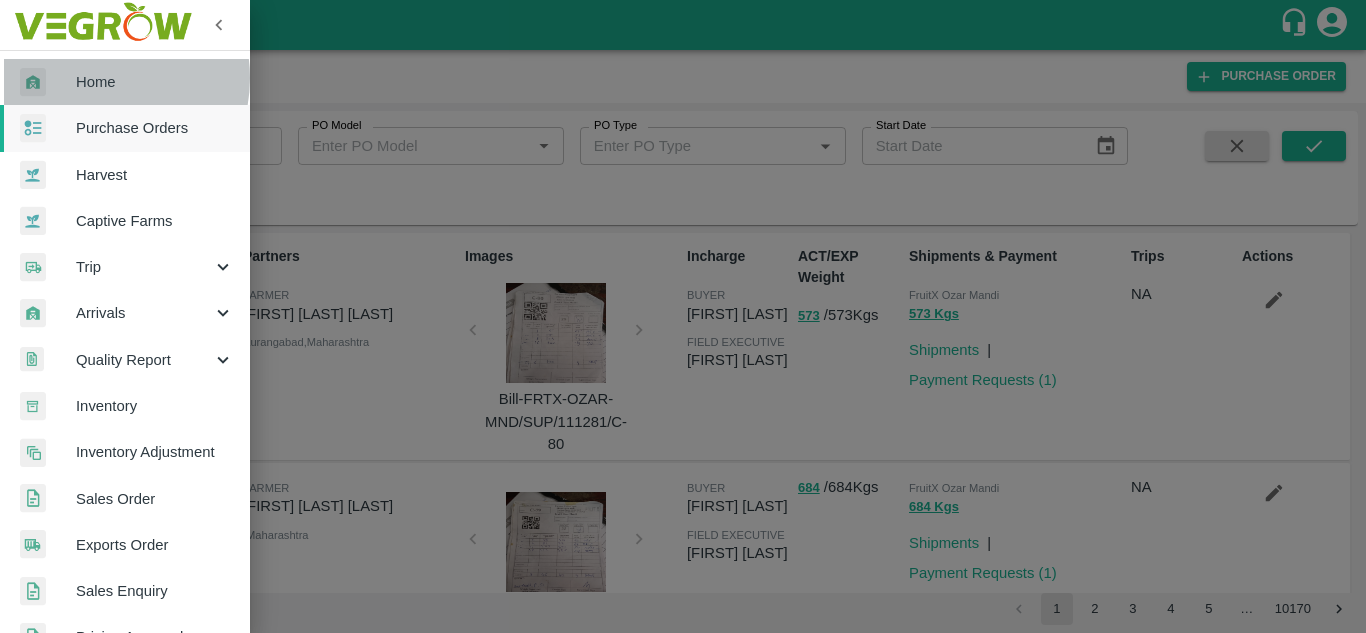 click on "Home" at bounding box center (155, 82) 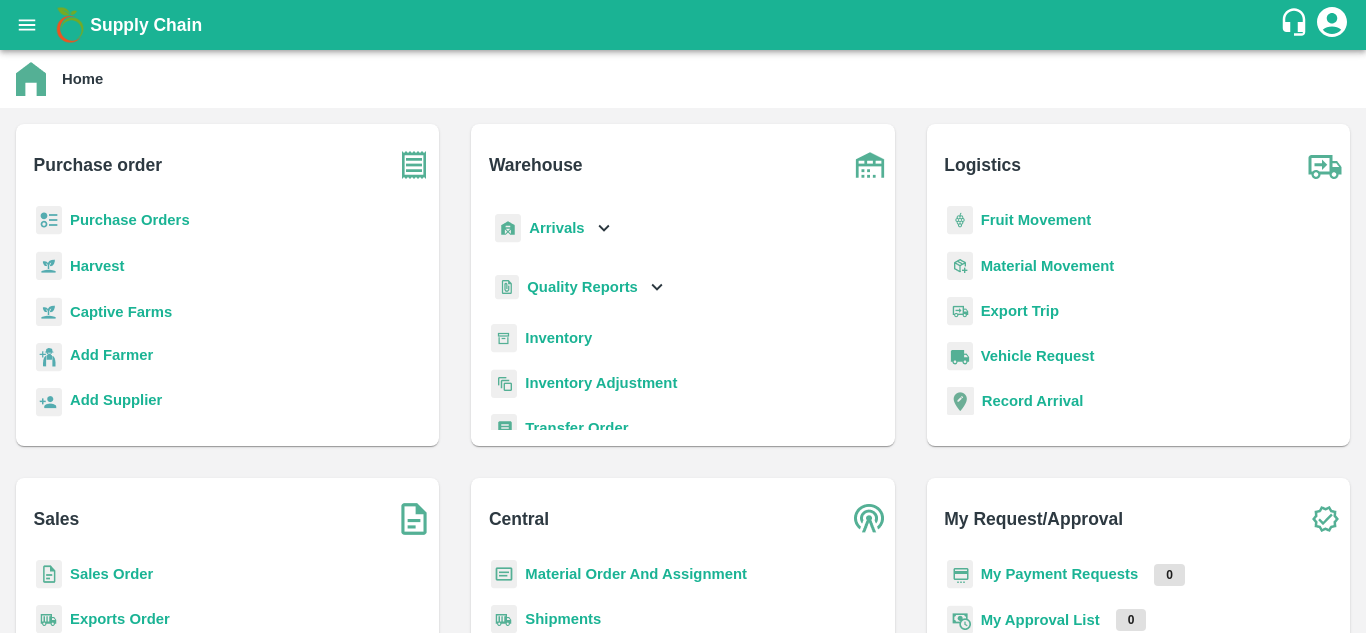 click on "My Payment Requests" at bounding box center [1060, 574] 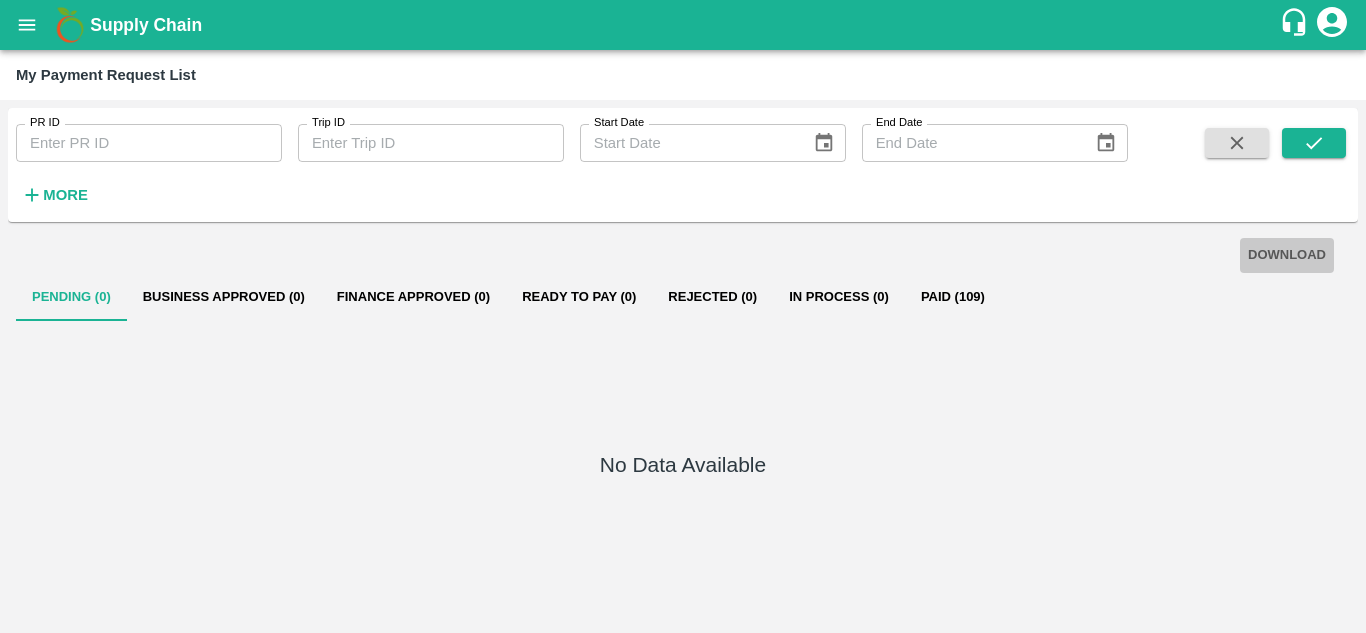 click on "DOWNLOAD" at bounding box center (1287, 255) 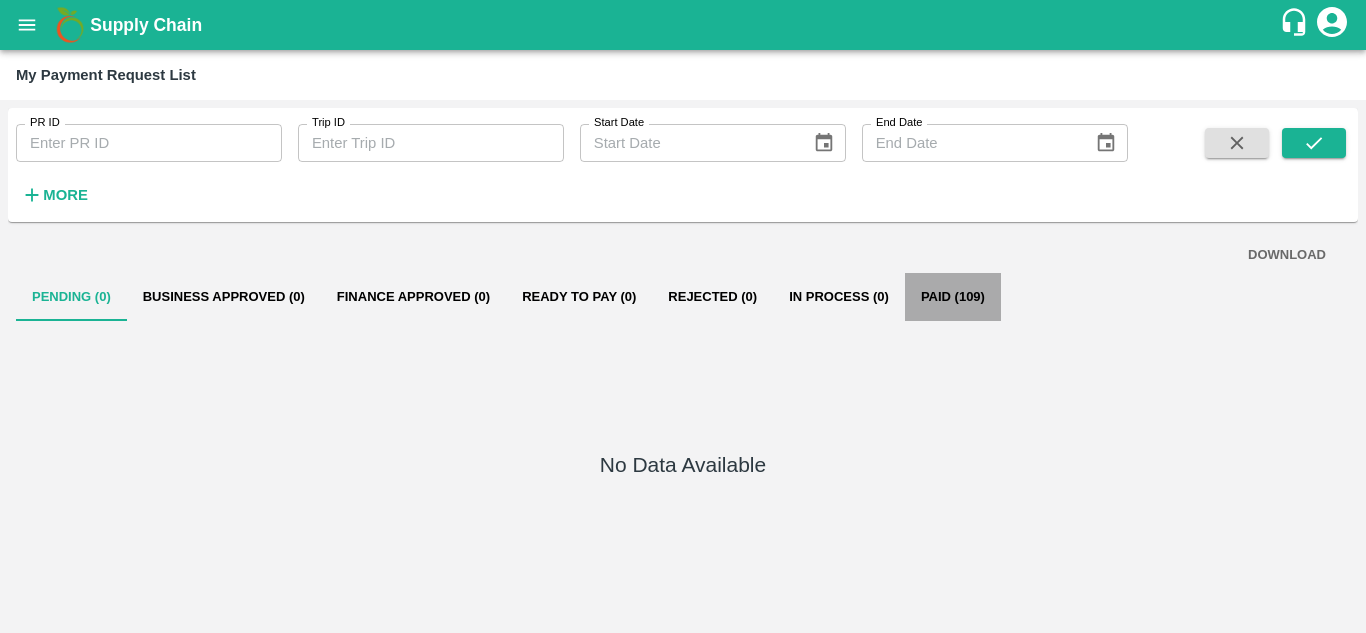 click on "Paid (109)" at bounding box center (953, 297) 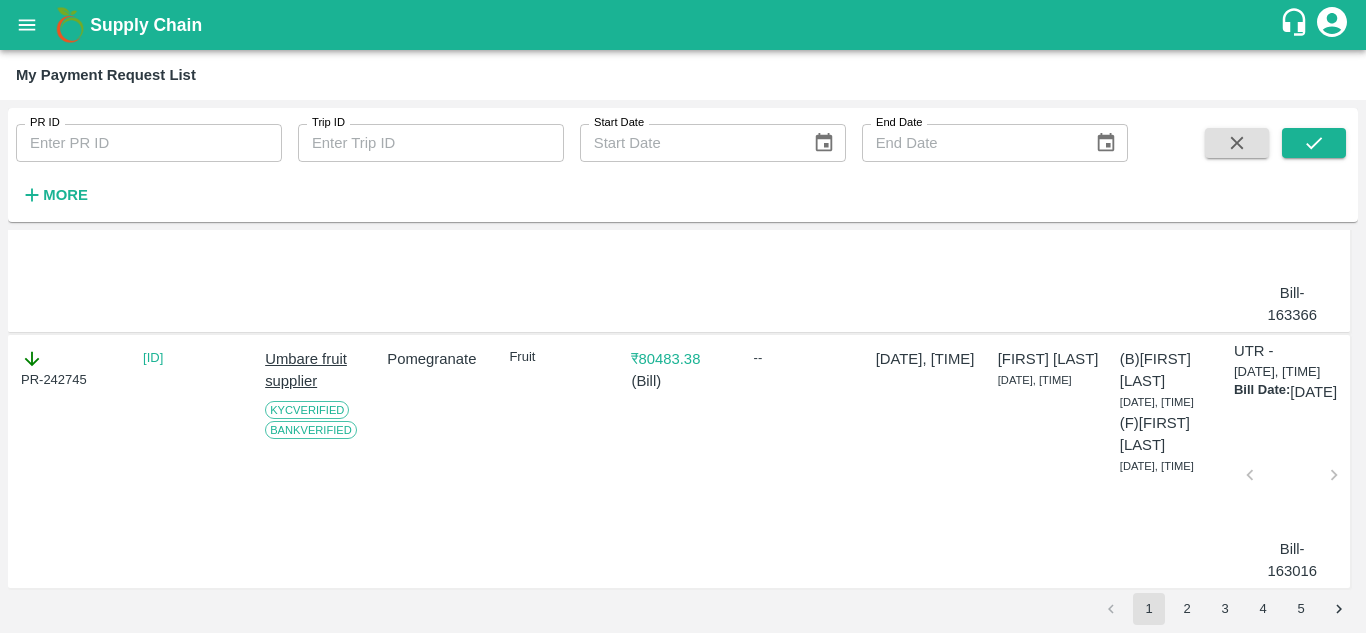 scroll, scrollTop: 6824, scrollLeft: 0, axis: vertical 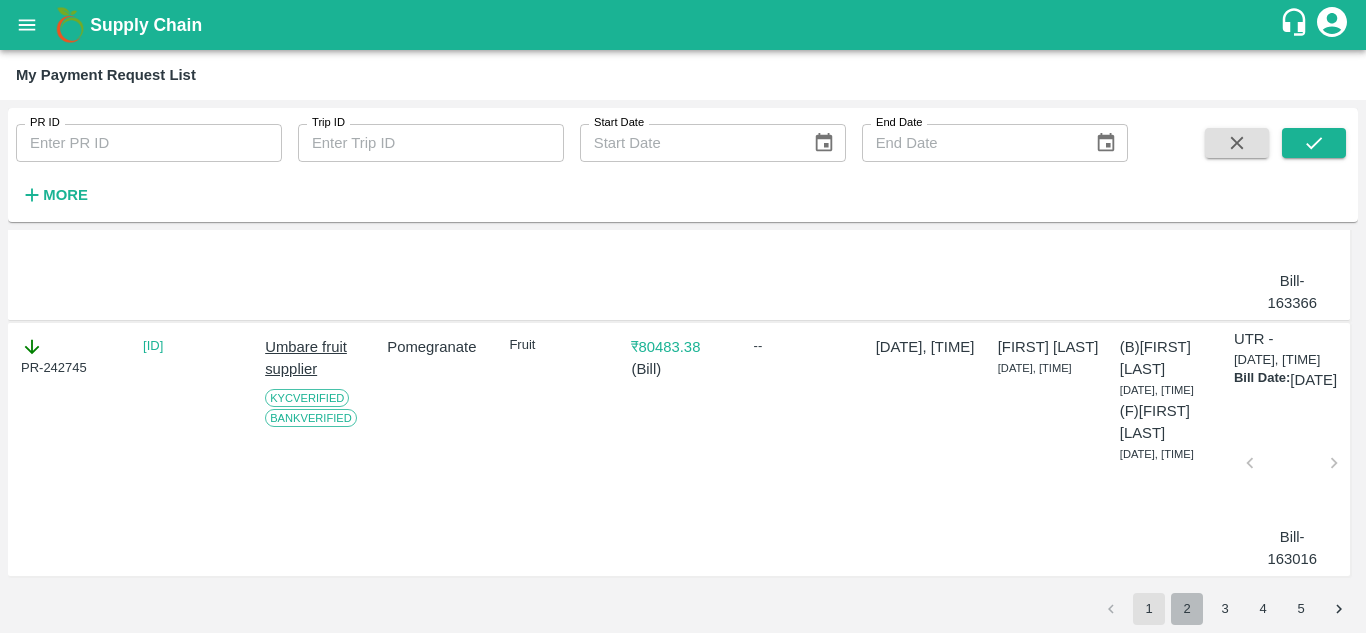 click on "2" at bounding box center (1187, 609) 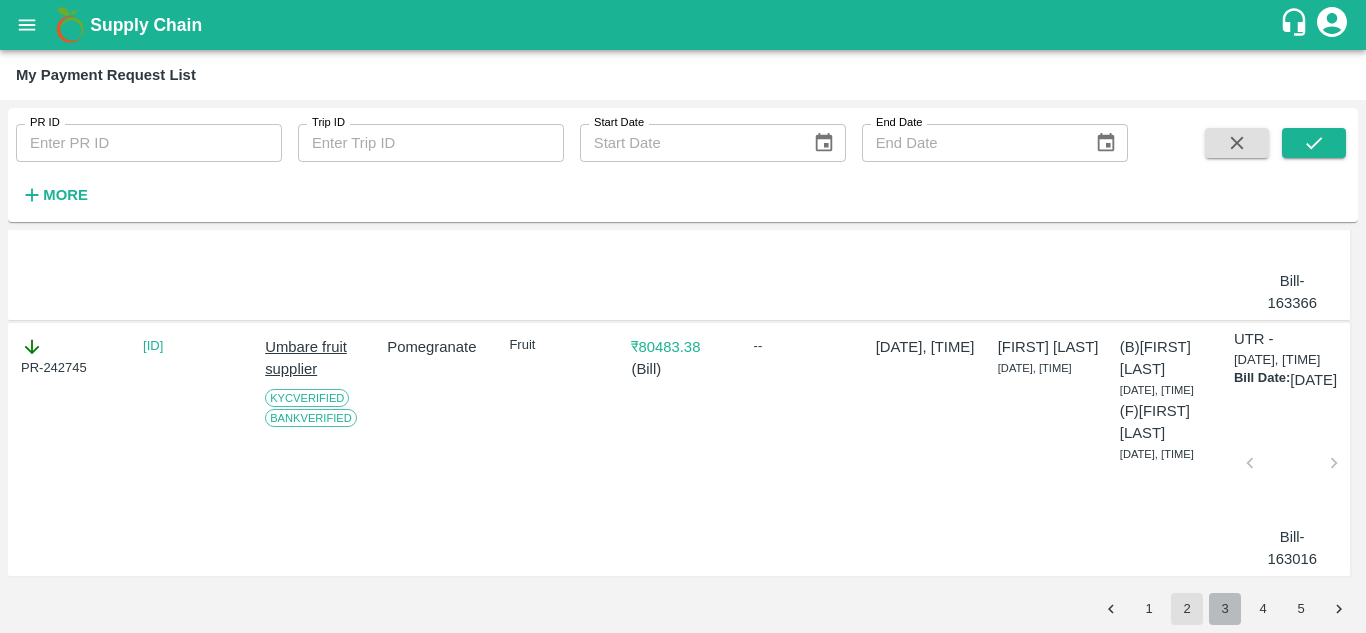 click on "3" at bounding box center (1225, 609) 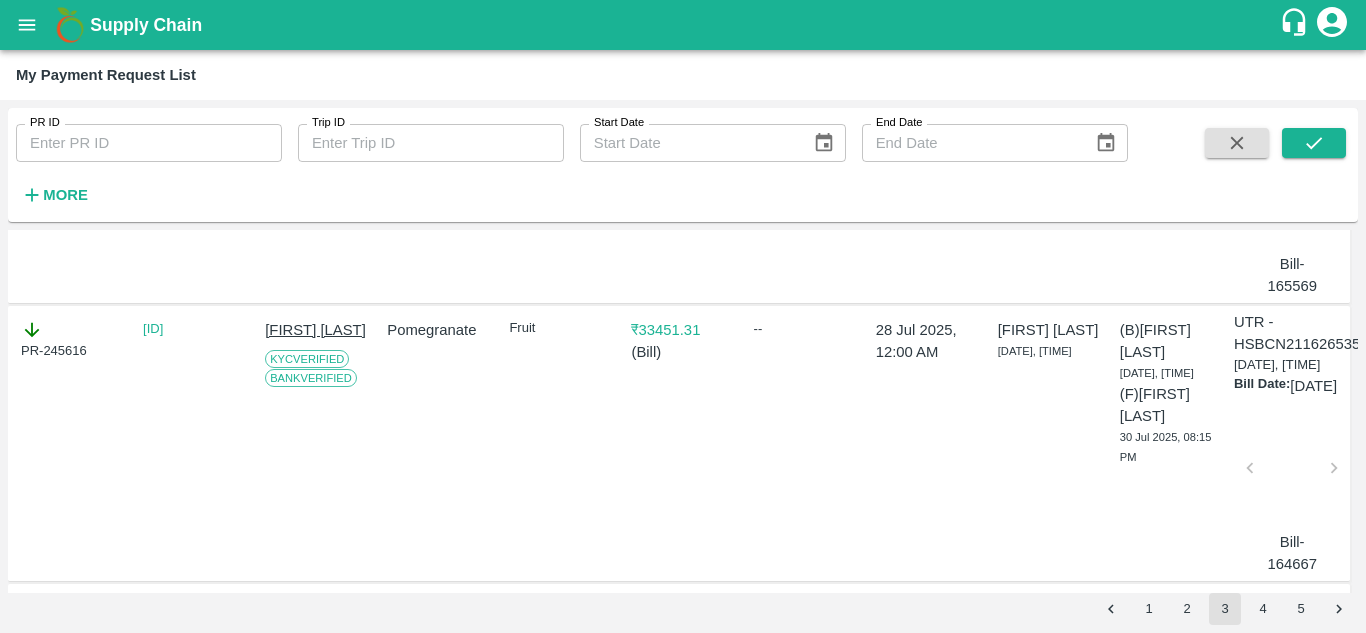 scroll, scrollTop: 0, scrollLeft: 0, axis: both 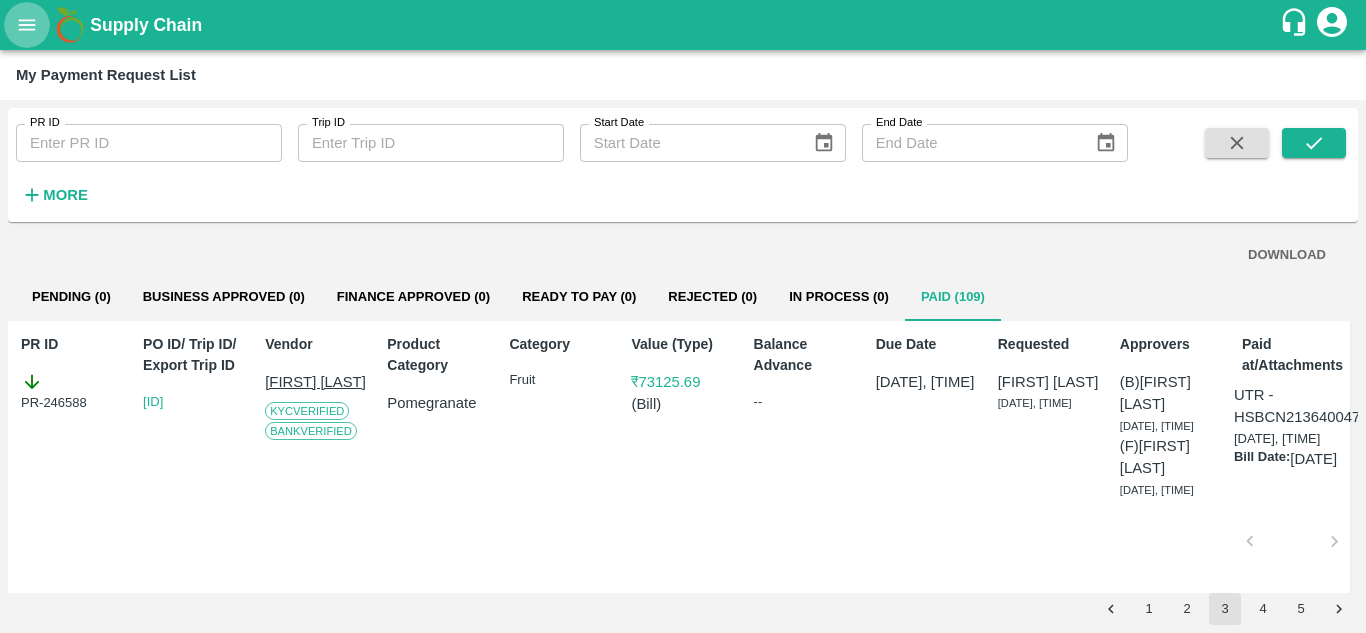 click 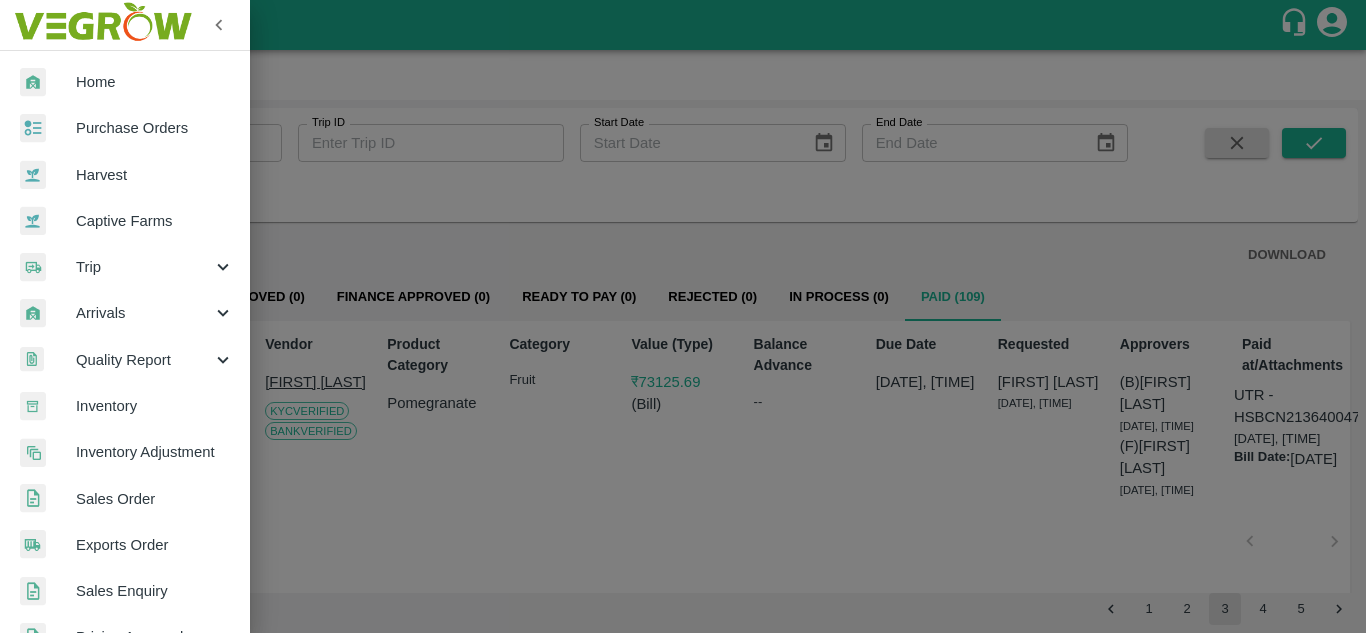 click on "Purchase Orders" at bounding box center [155, 128] 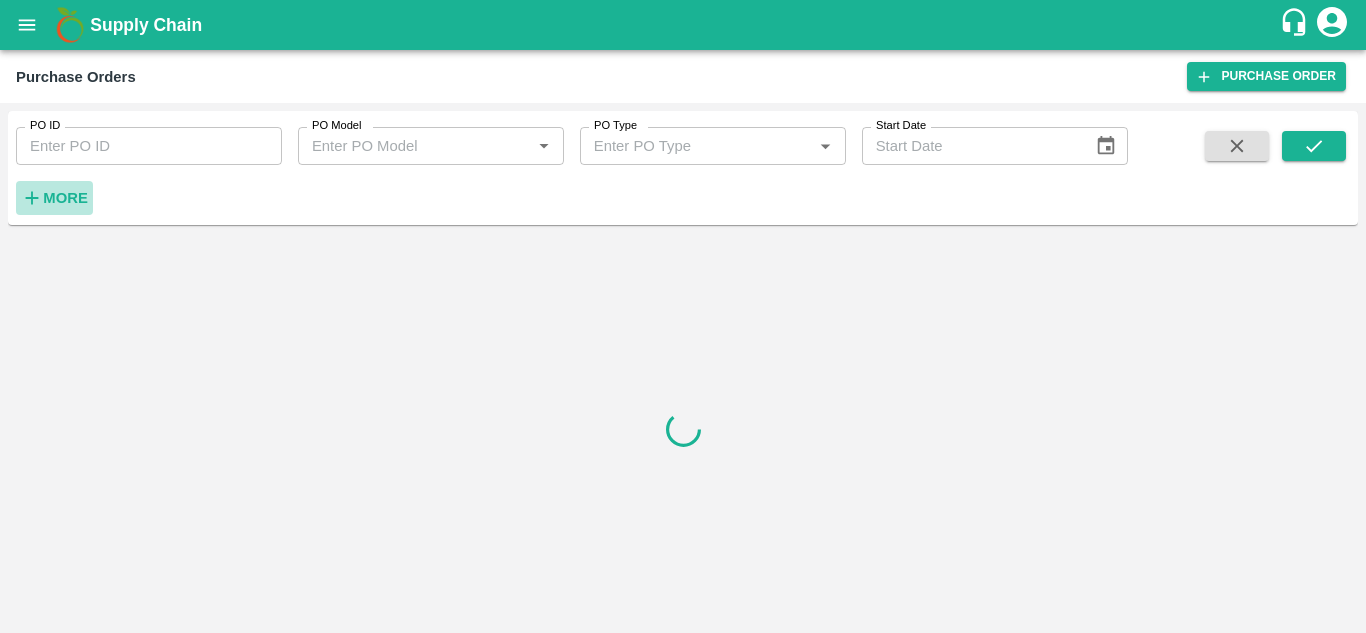 click on "More" at bounding box center (65, 198) 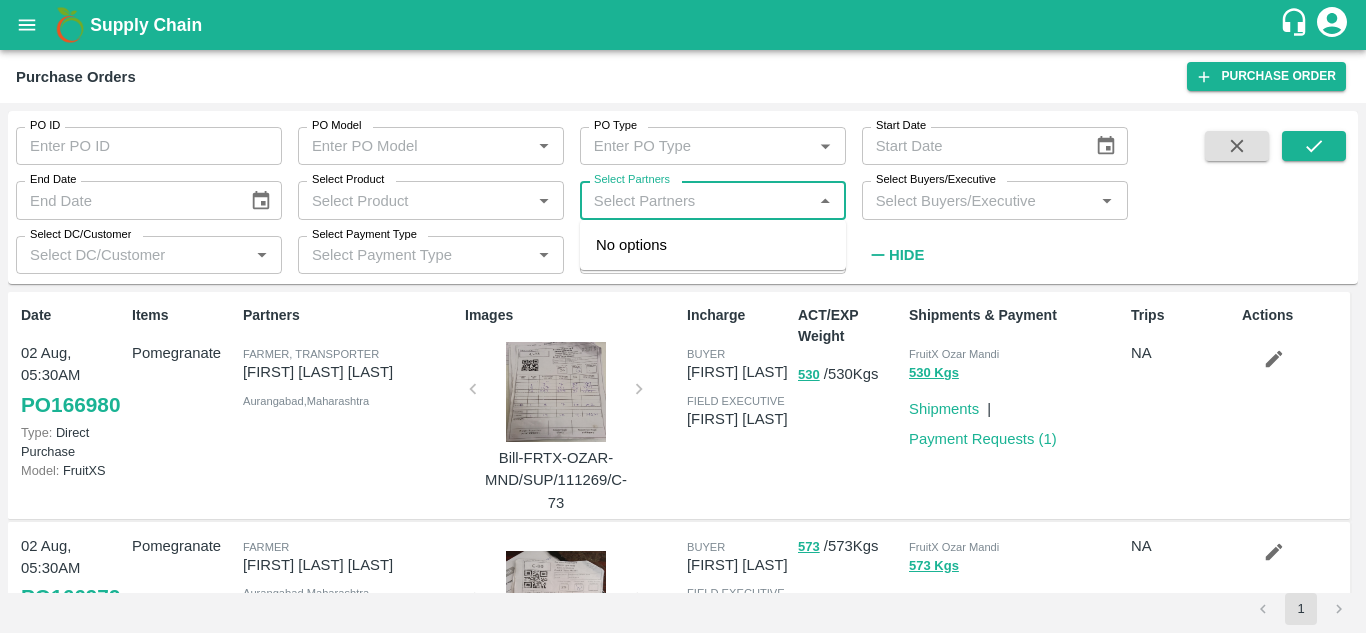 click on "Select Partners" at bounding box center (696, 200) 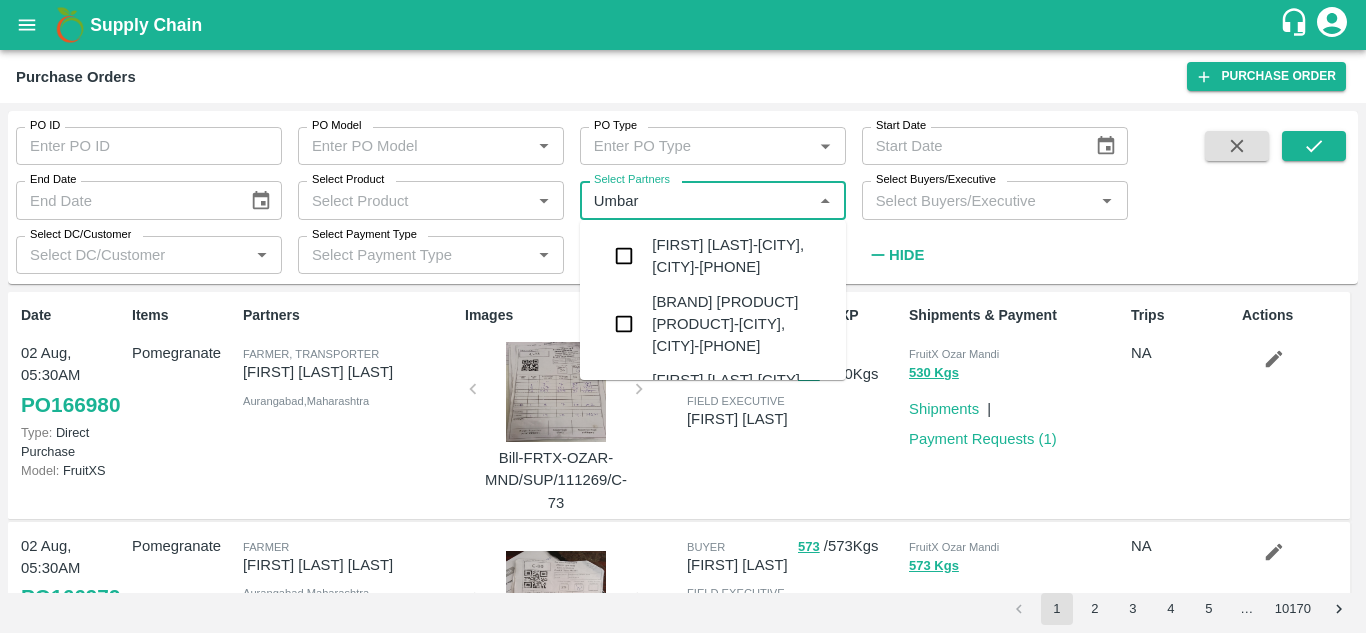 type on "Umbare" 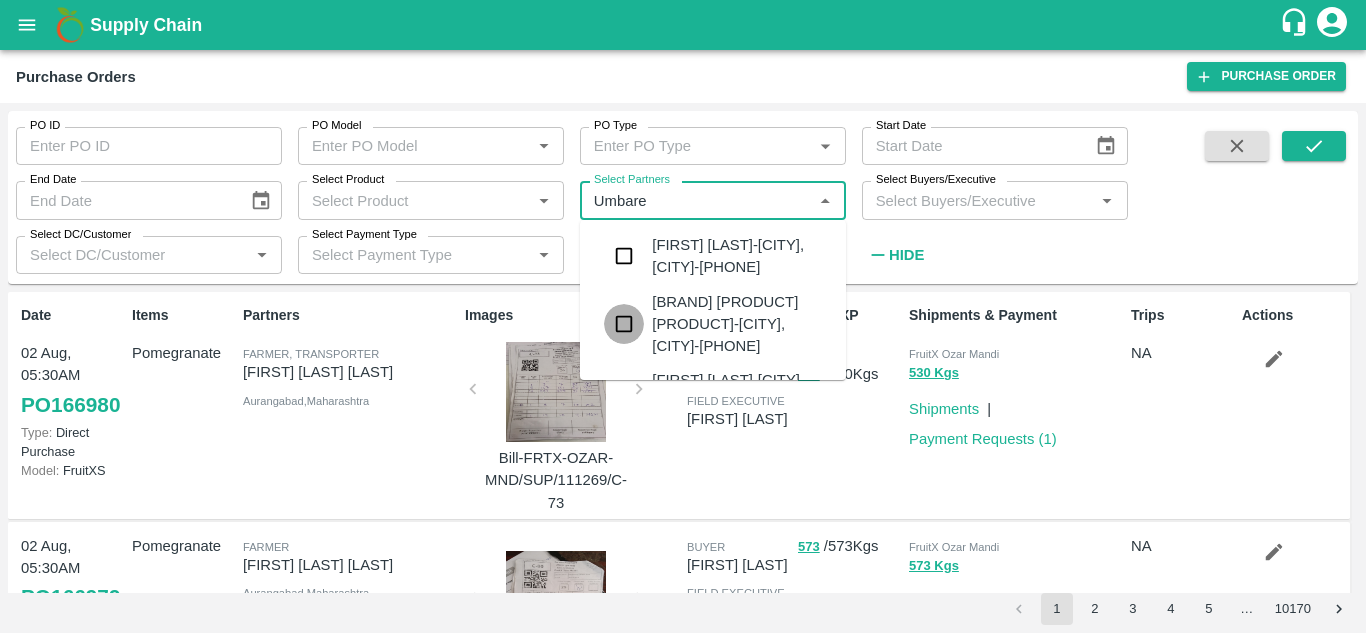 click at bounding box center (624, 324) 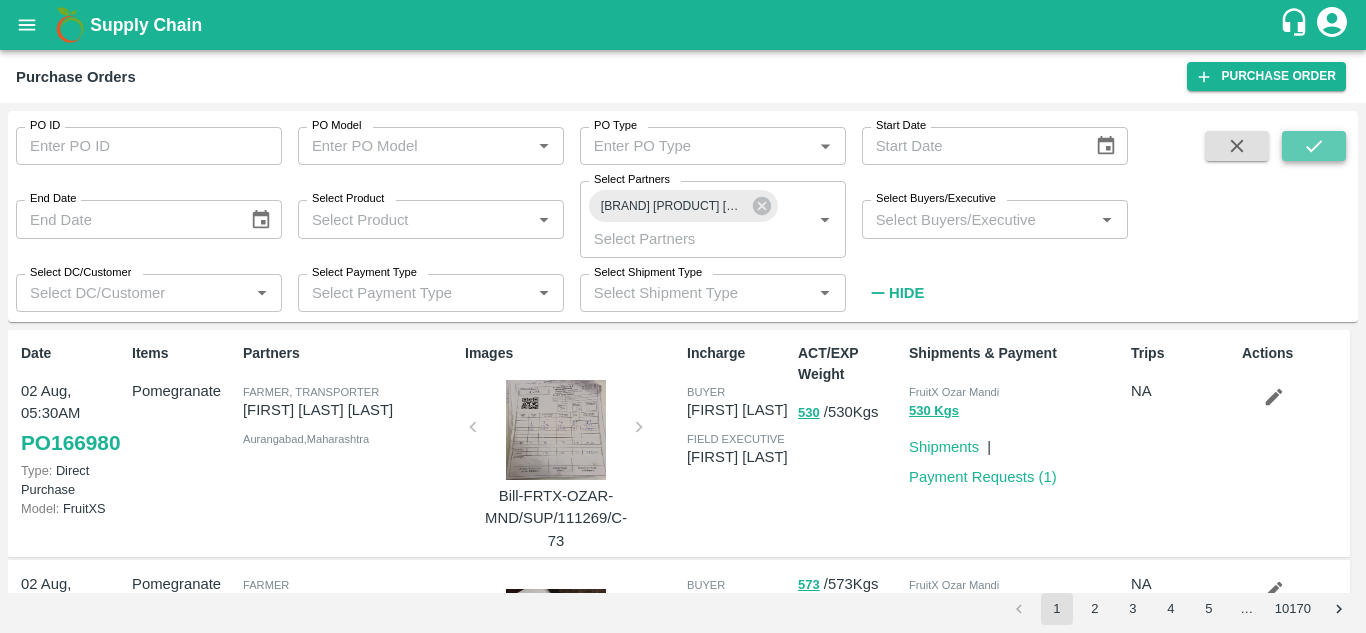 click 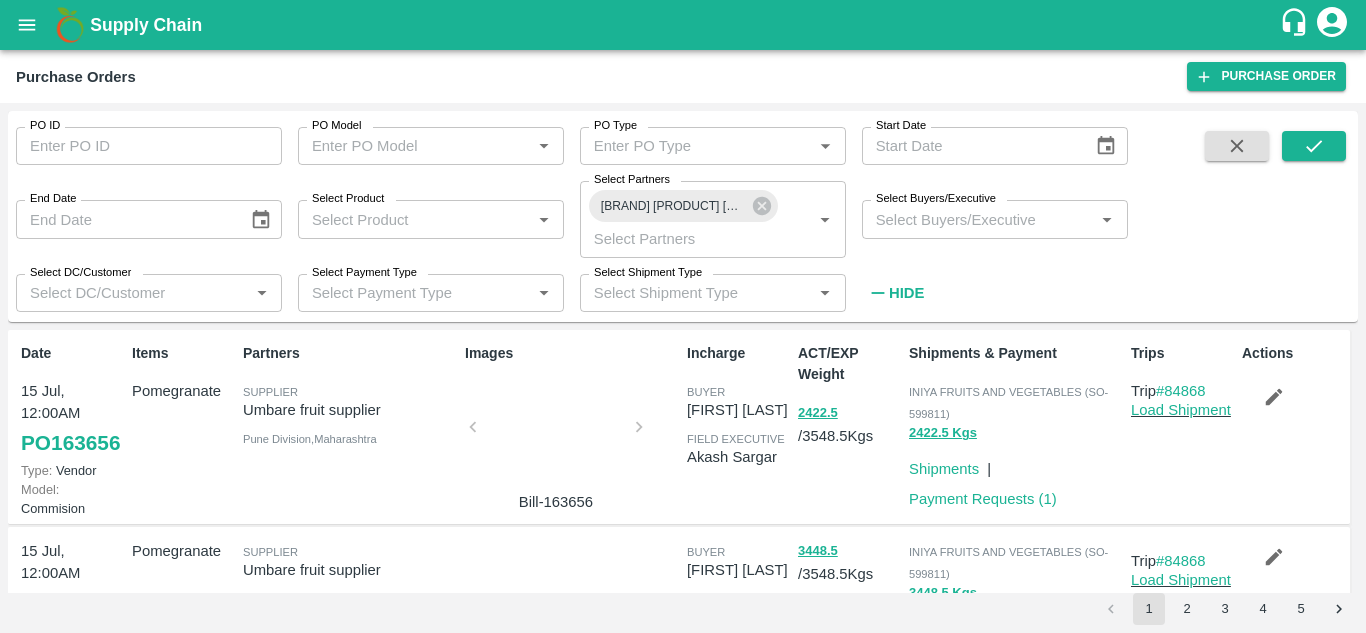 scroll, scrollTop: 1749, scrollLeft: 0, axis: vertical 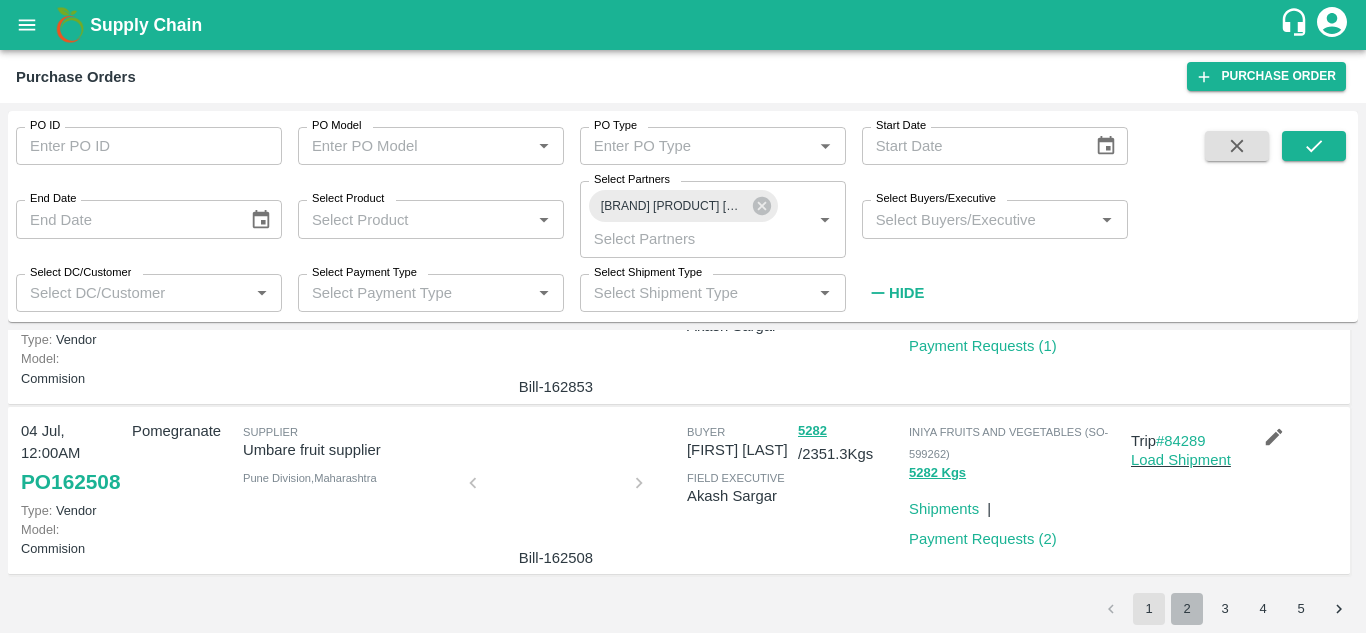 click on "2" at bounding box center [1187, 609] 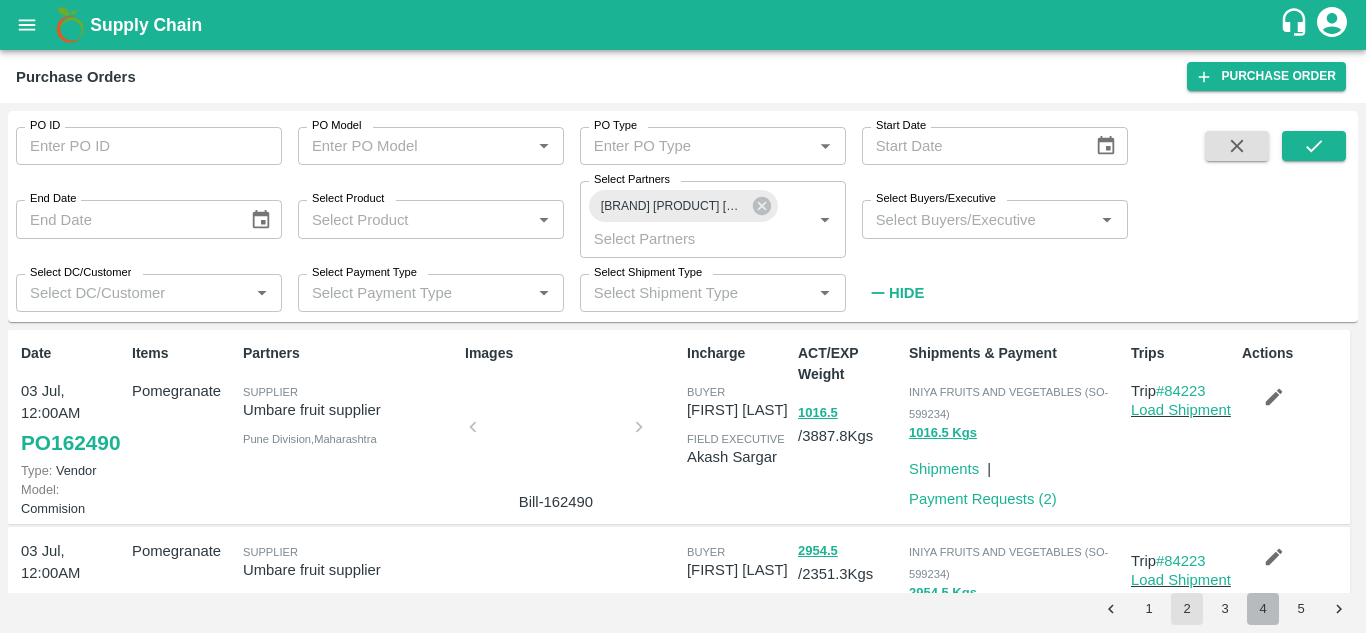 click on "4" at bounding box center (1263, 609) 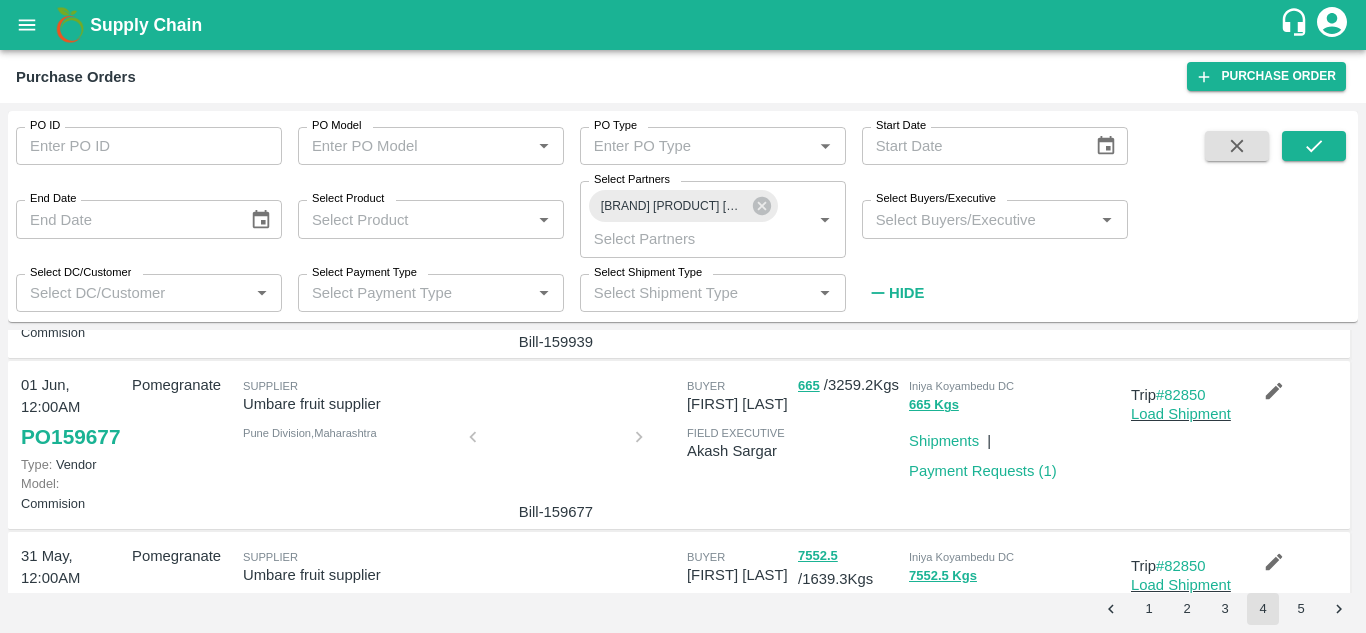 scroll, scrollTop: 1749, scrollLeft: 0, axis: vertical 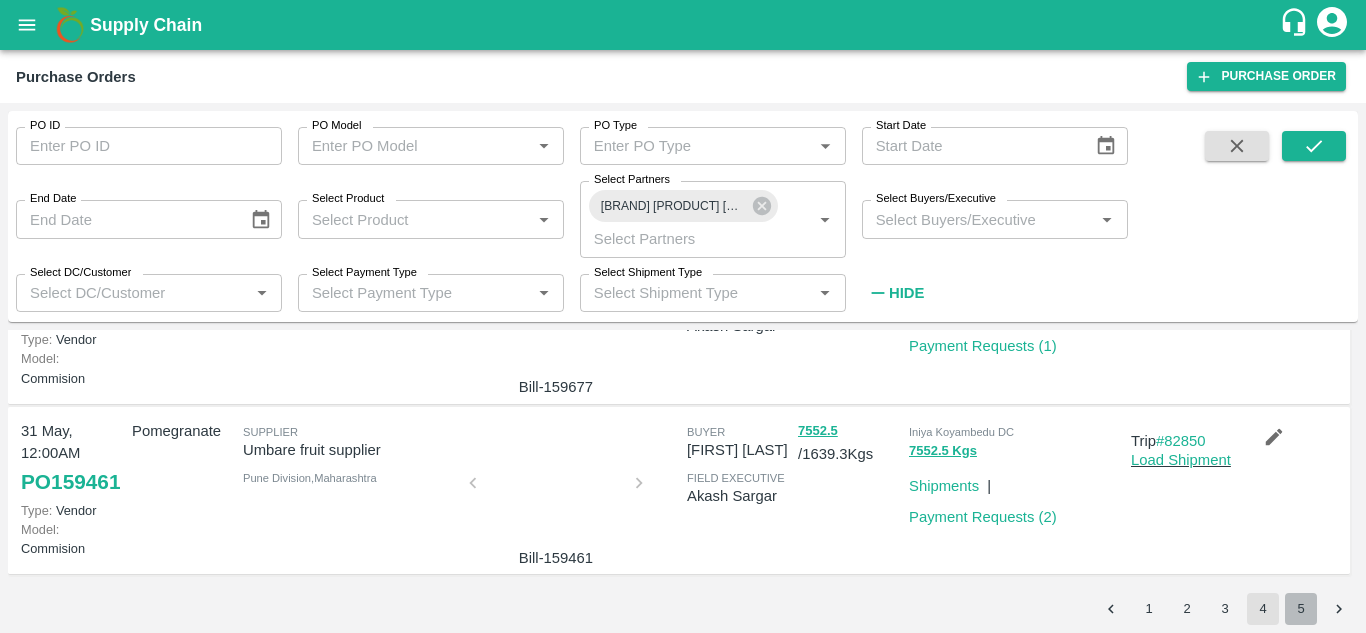 click on "5" at bounding box center [1301, 609] 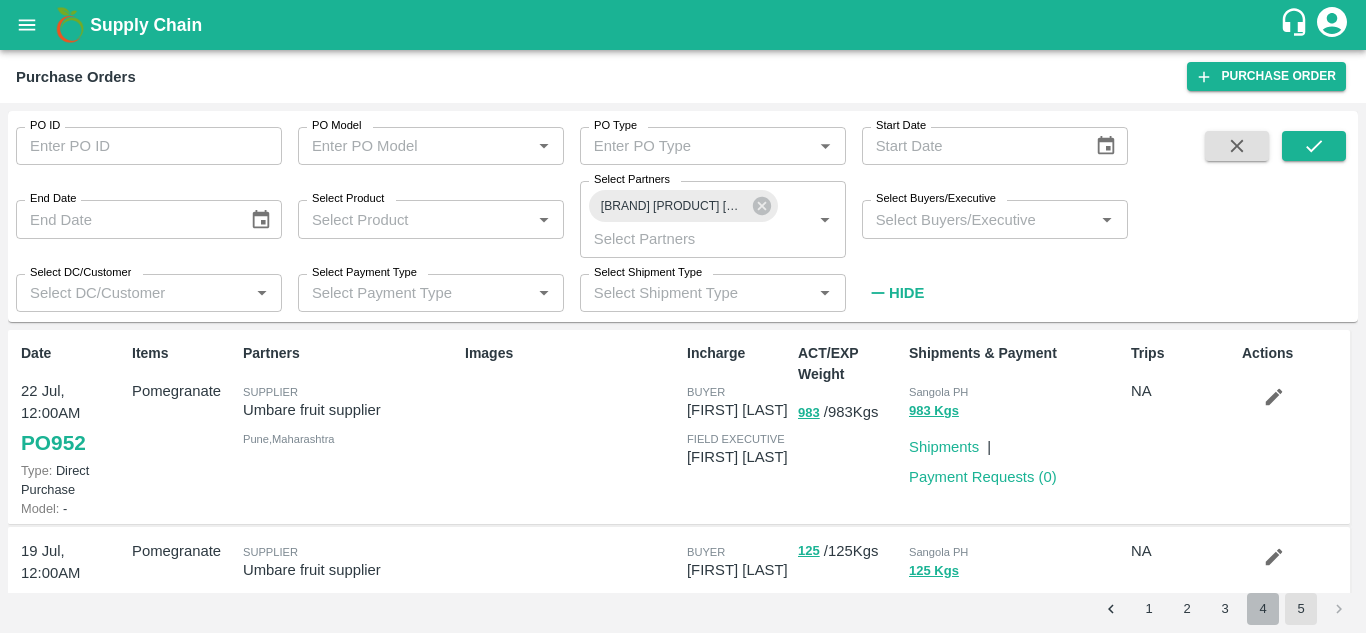 click on "4" at bounding box center (1263, 609) 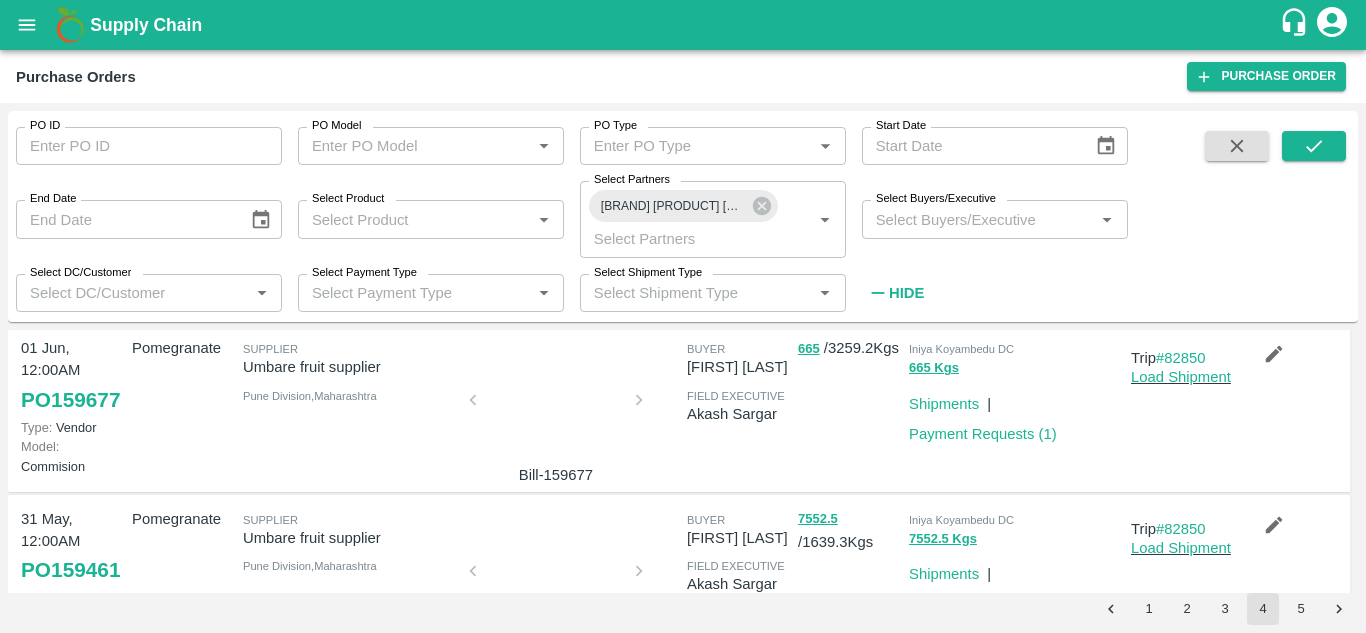 scroll, scrollTop: 1749, scrollLeft: 0, axis: vertical 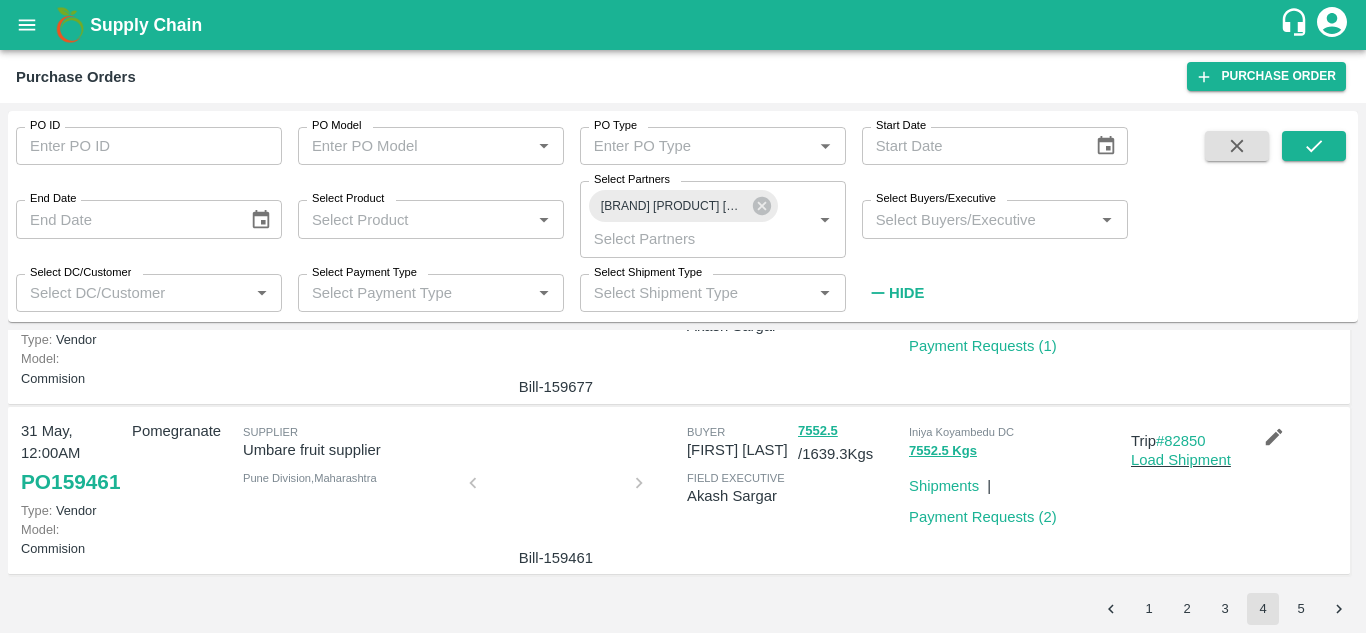 click at bounding box center [556, 489] 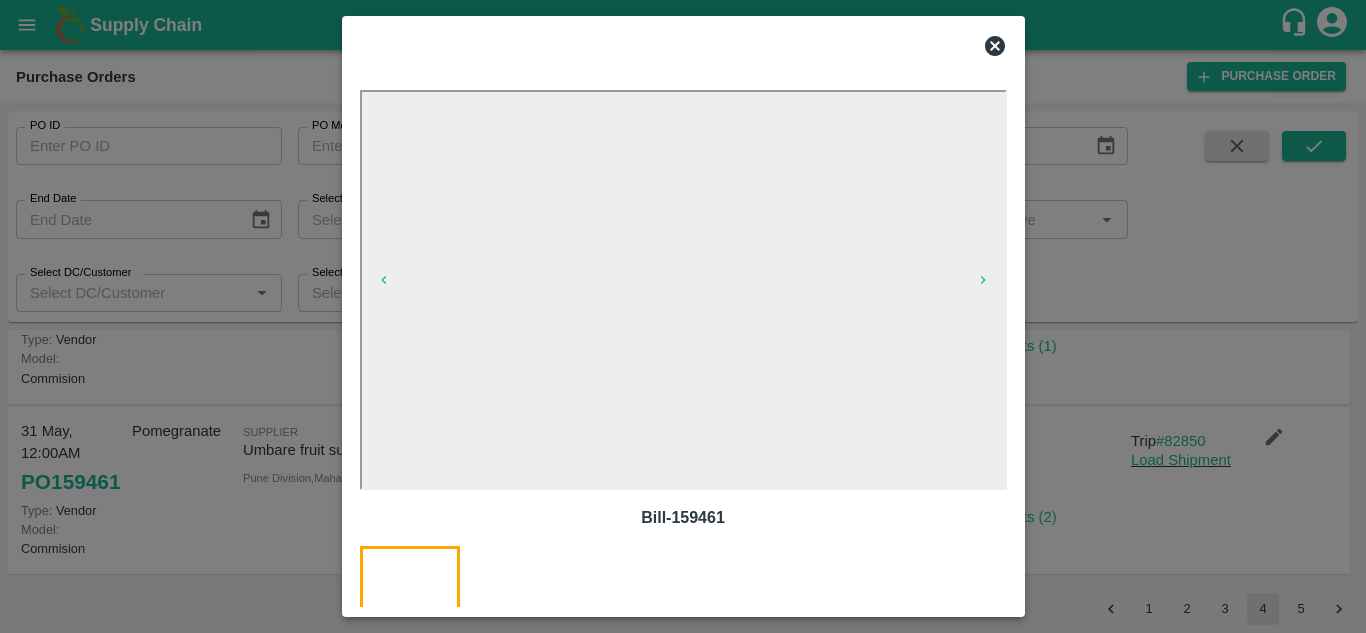 click 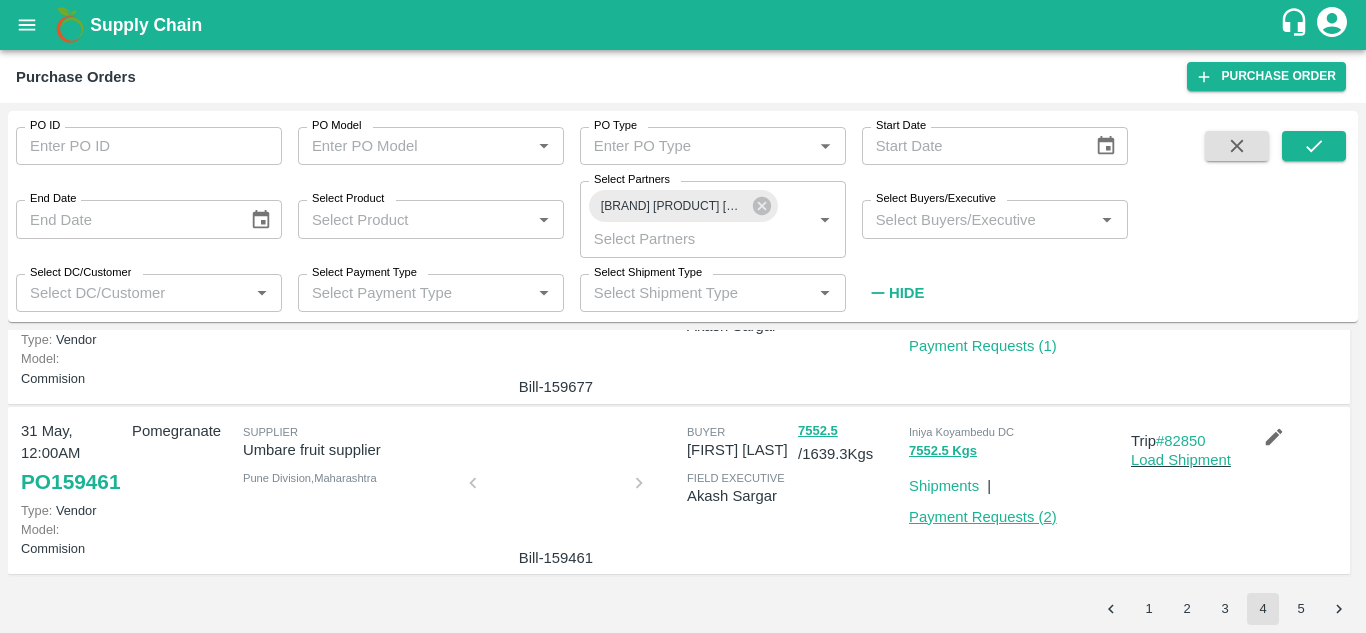 click on "Payment Requests ( 2 )" at bounding box center (983, 517) 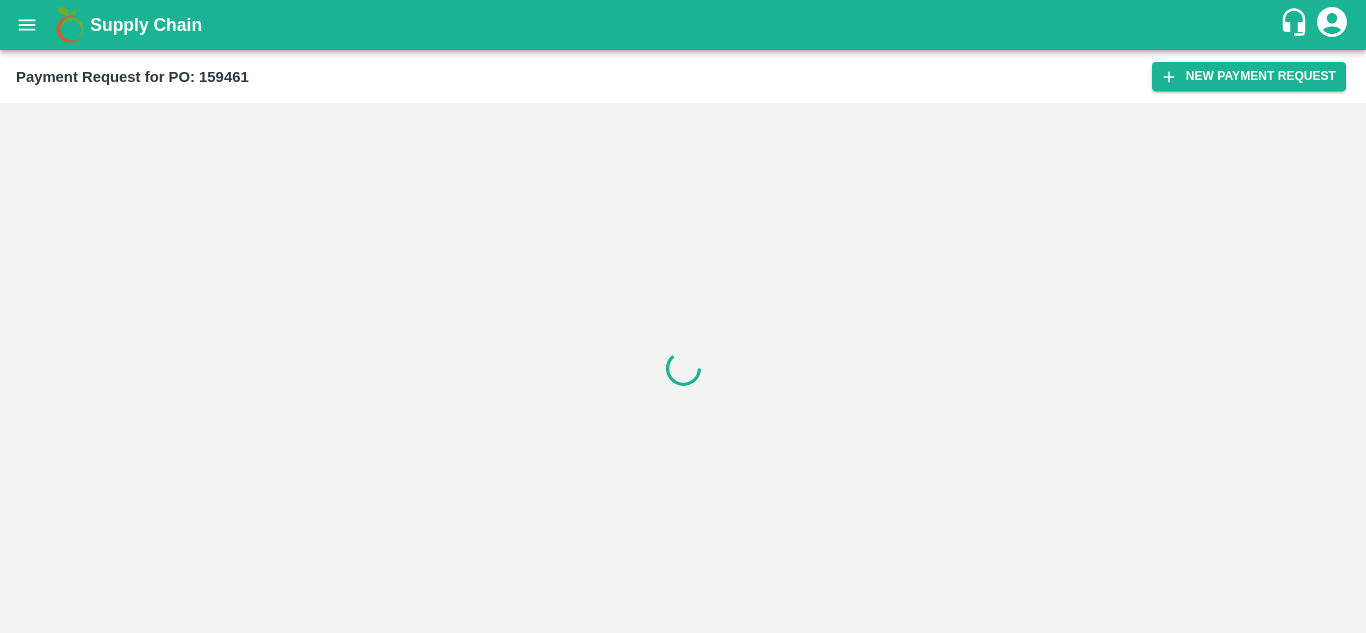 scroll, scrollTop: 0, scrollLeft: 0, axis: both 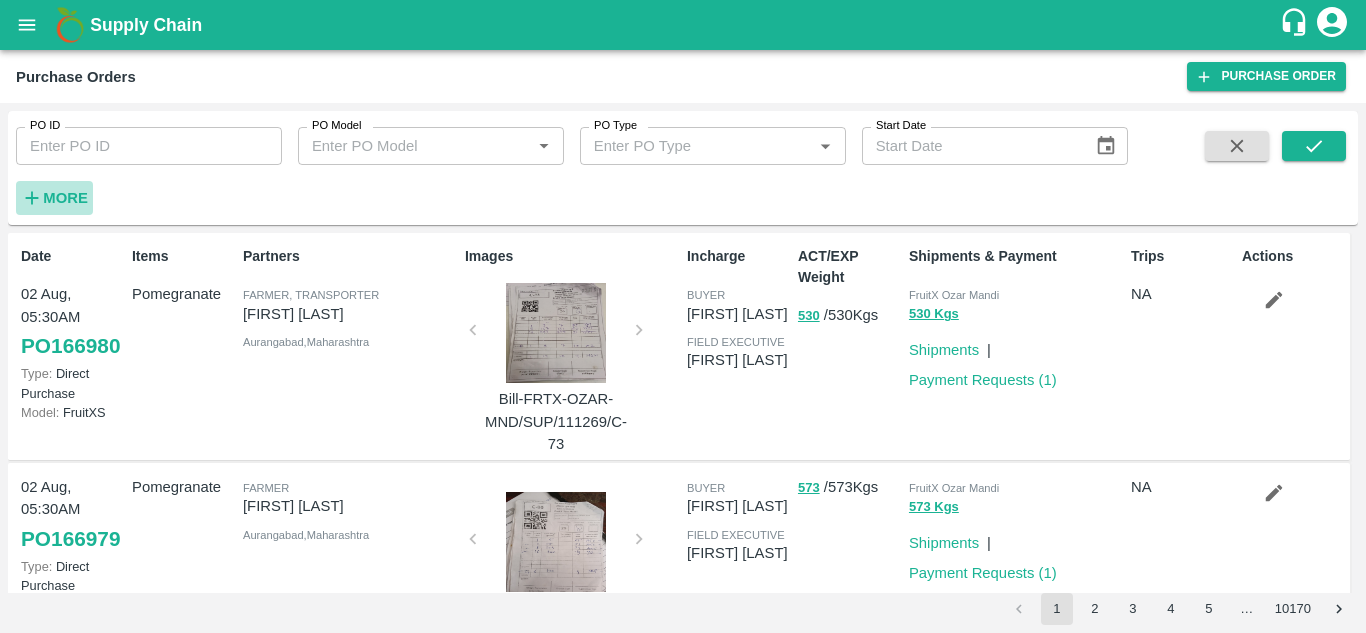 click on "More" at bounding box center [65, 198] 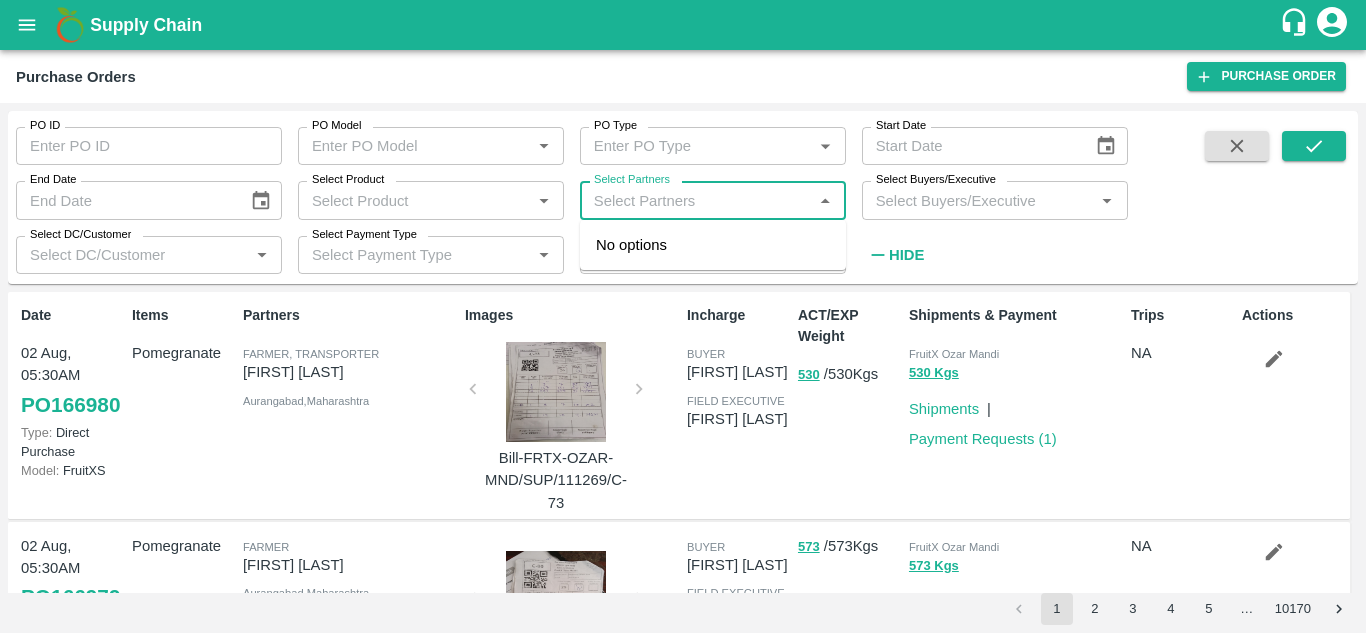 click on "Select Partners" at bounding box center (696, 200) 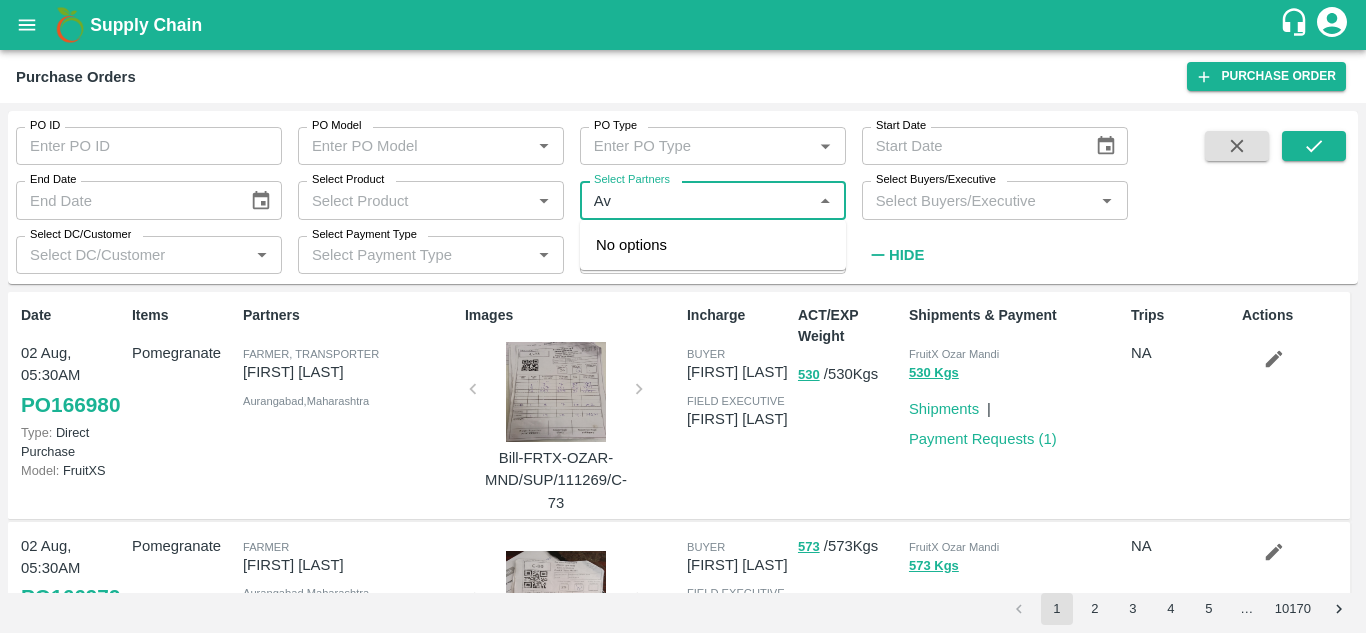 type on "A" 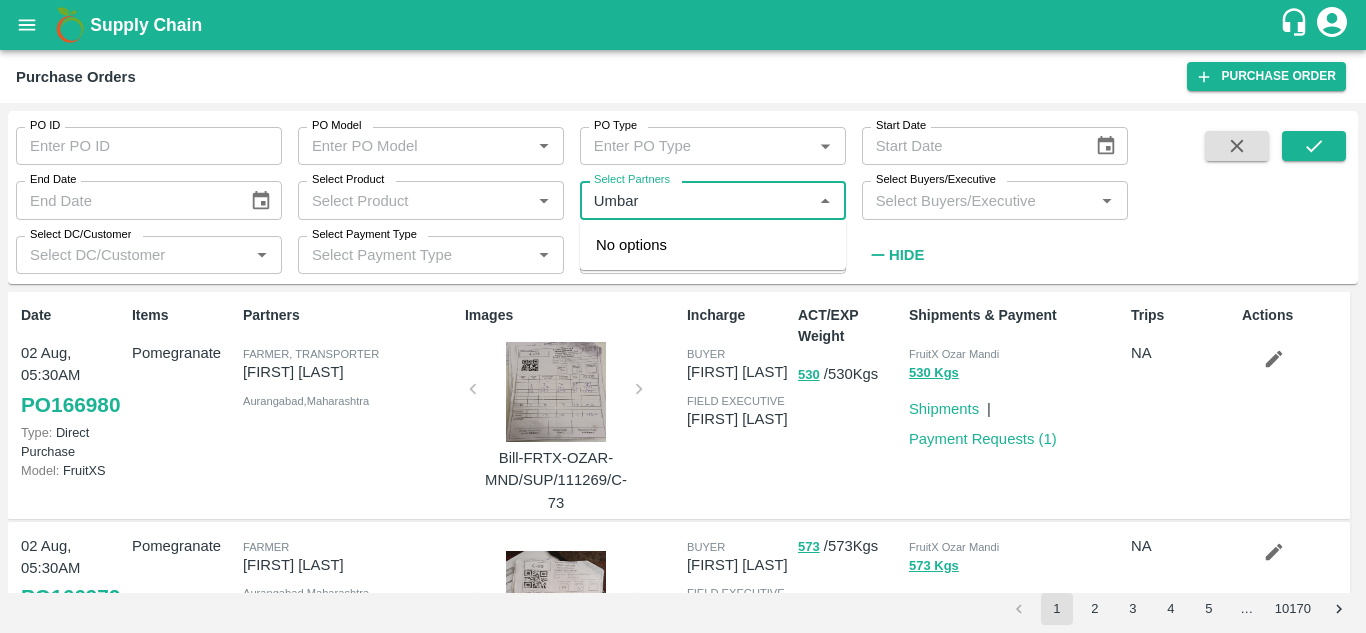 type on "Umbare" 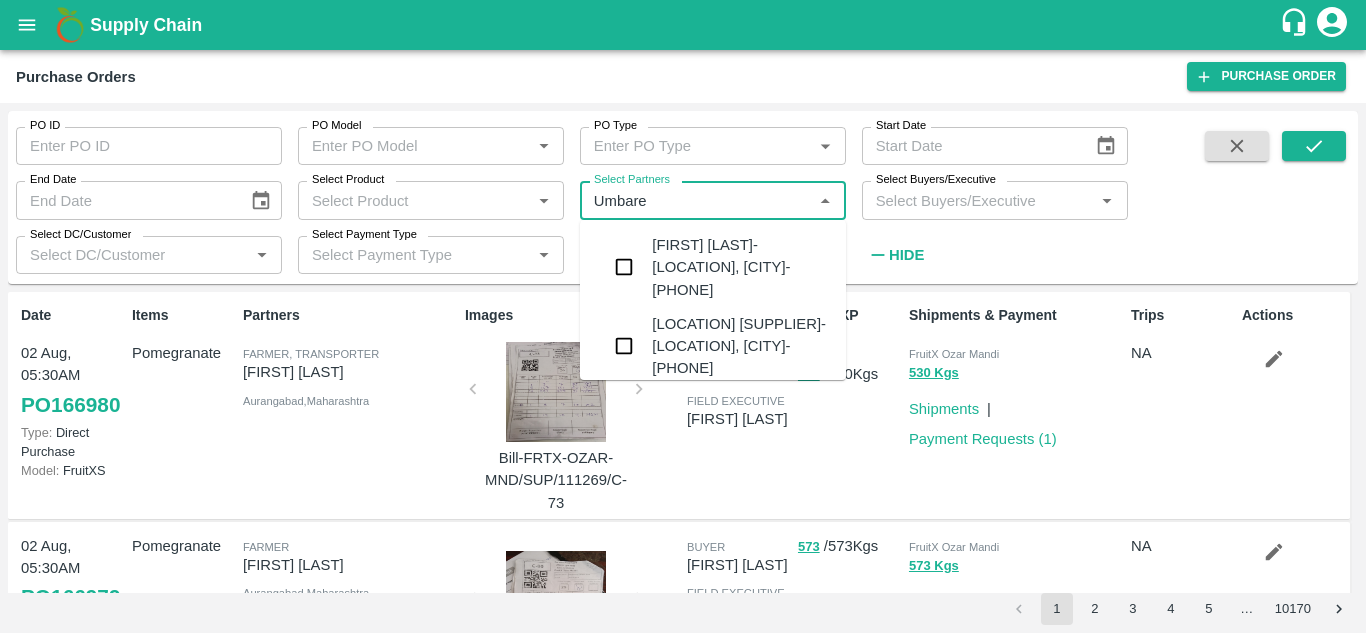 click on "[BRAND] [PRODUCT] [PRODUCT]-[CITY], [CITY]-[PHONE]" at bounding box center [741, 346] 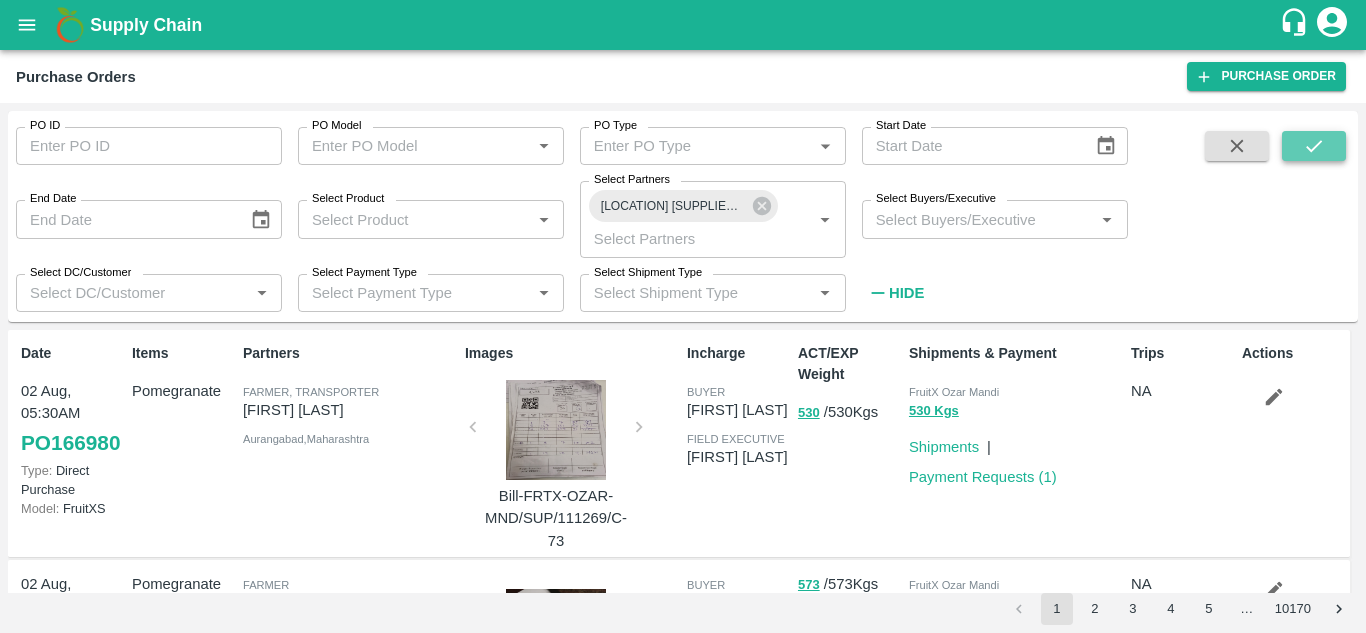 click at bounding box center (1314, 146) 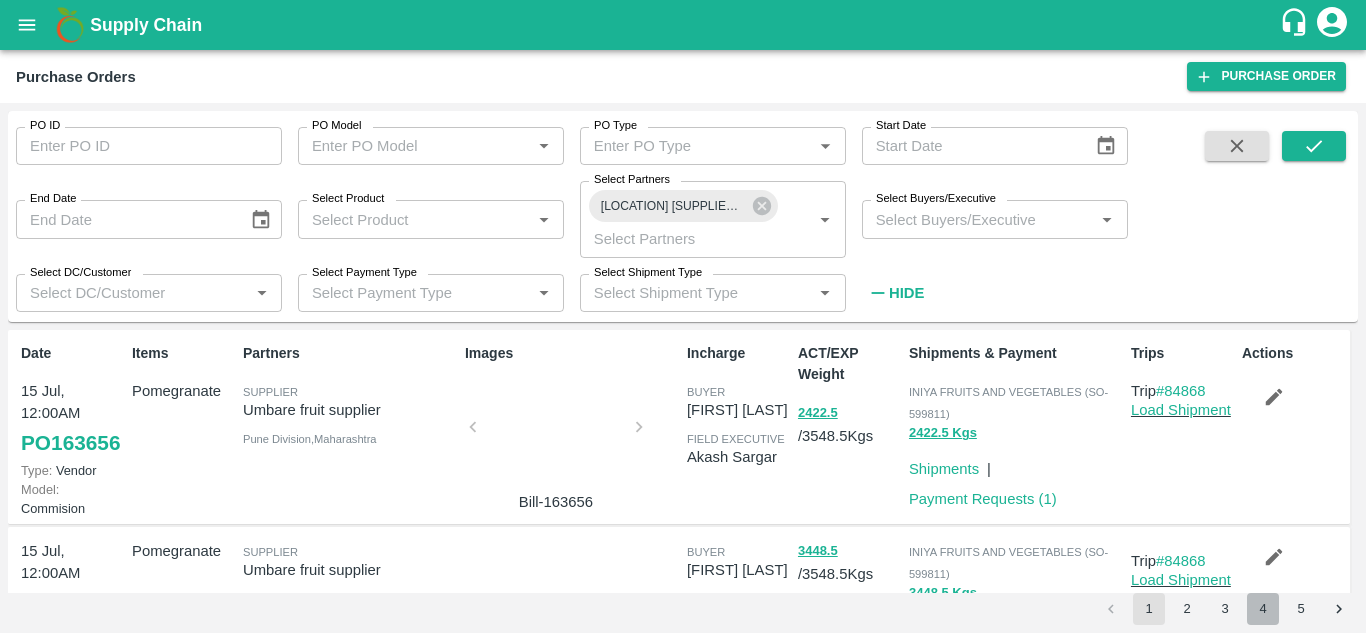 click on "4" at bounding box center (1263, 609) 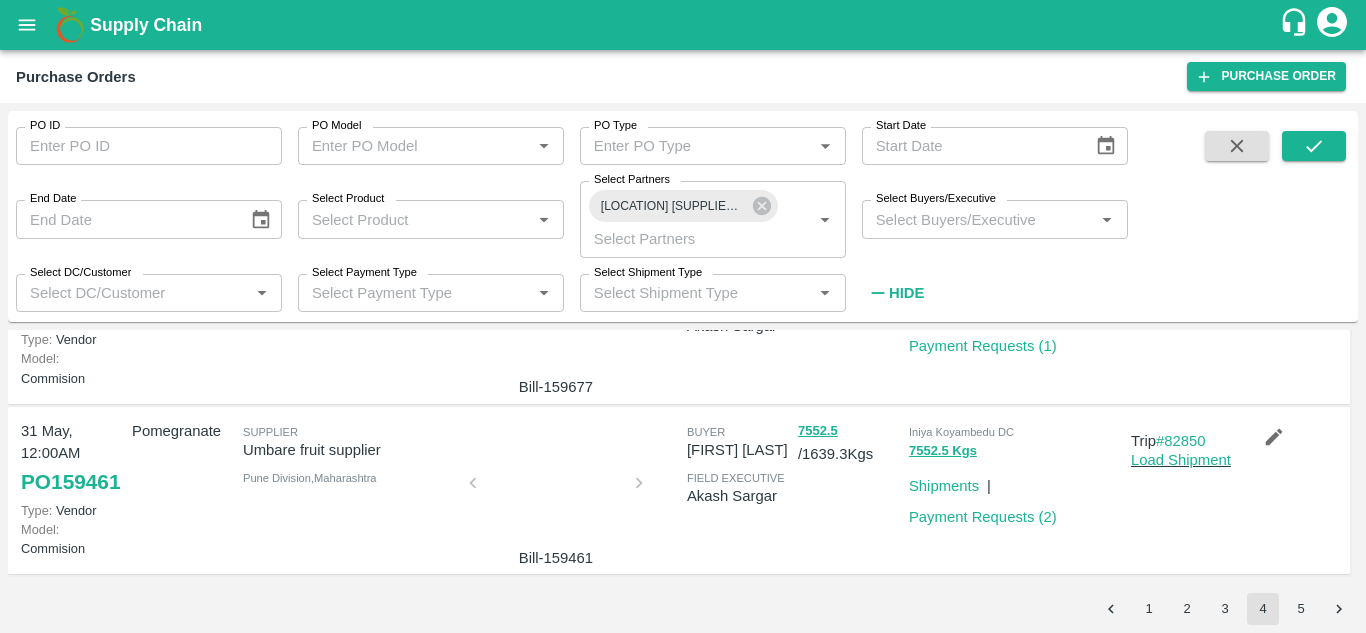 scroll, scrollTop: 1605, scrollLeft: 0, axis: vertical 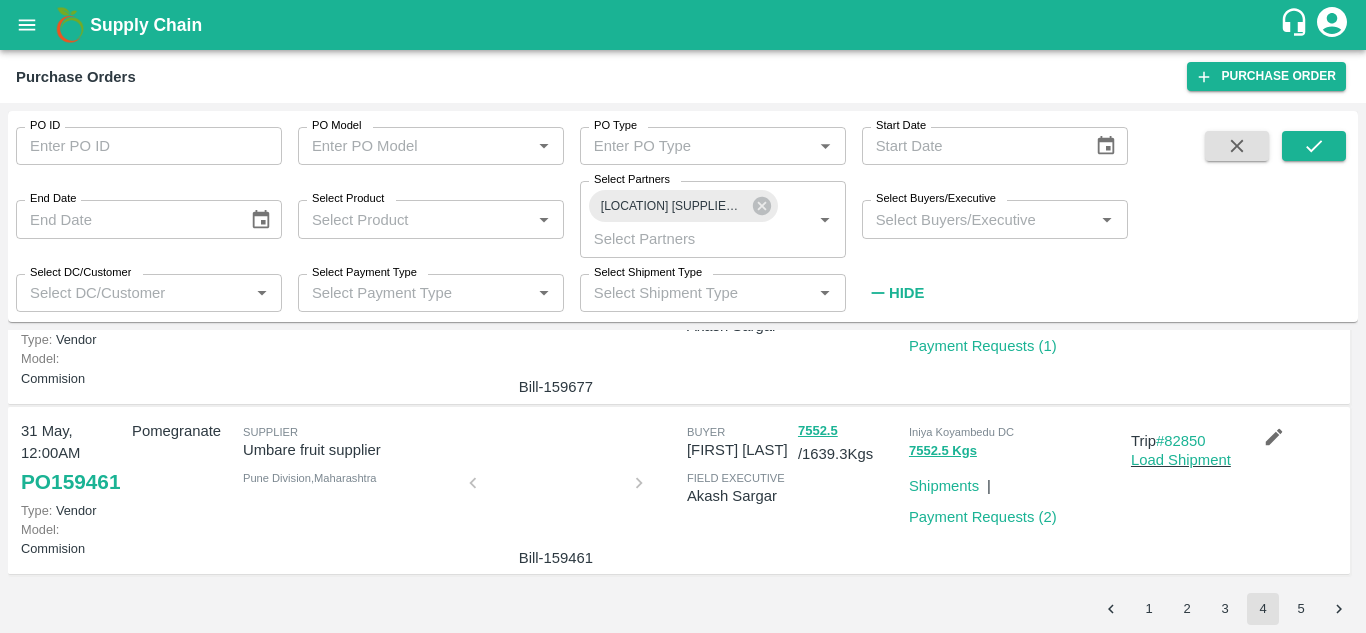 click at bounding box center (556, 318) 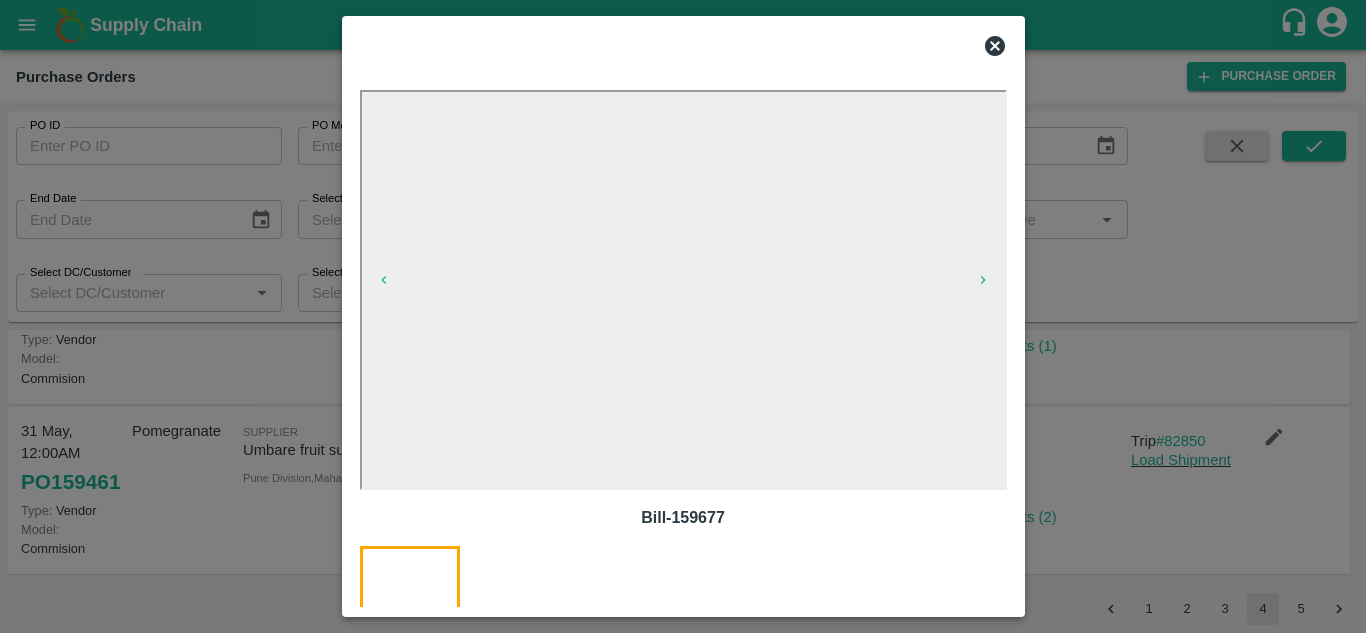 click 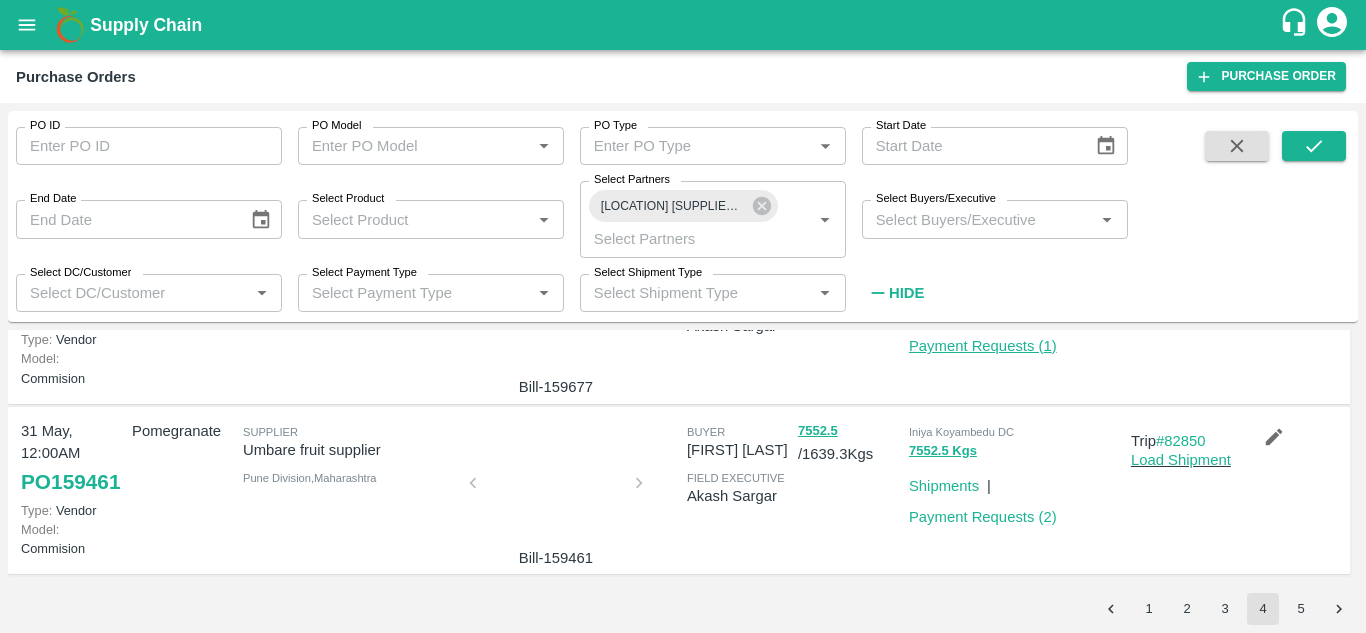 click on "Payment Requests ( 1 )" at bounding box center [983, 346] 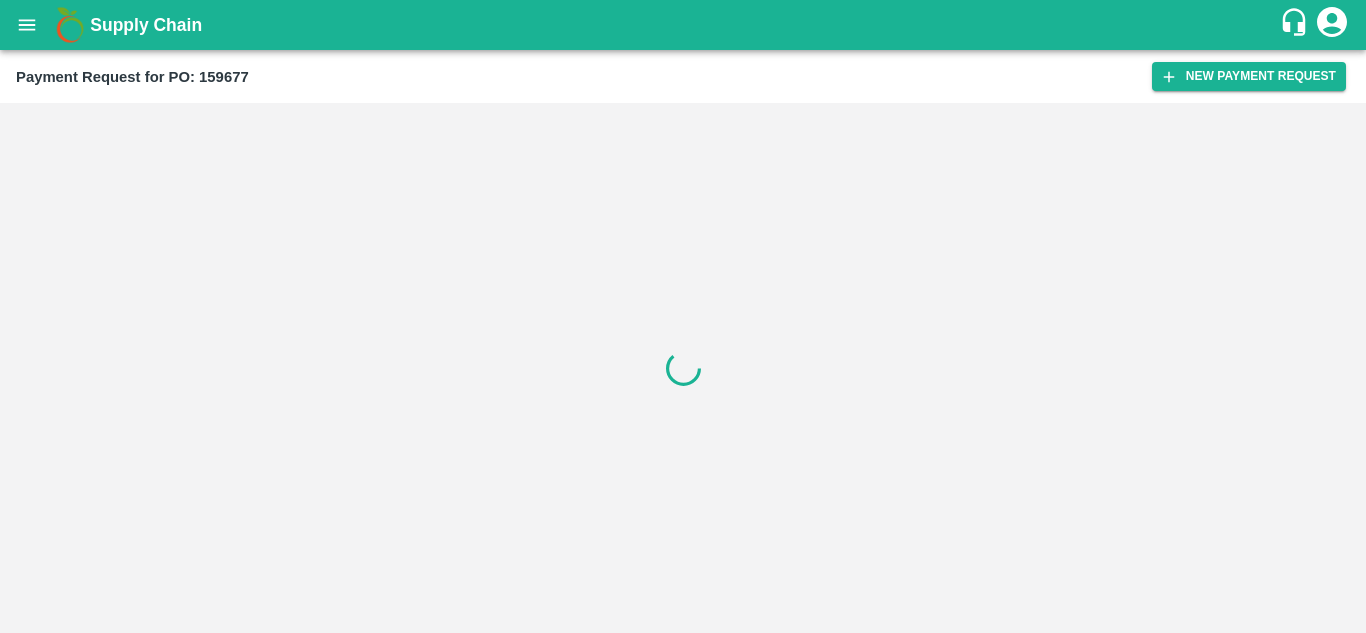 scroll, scrollTop: 0, scrollLeft: 0, axis: both 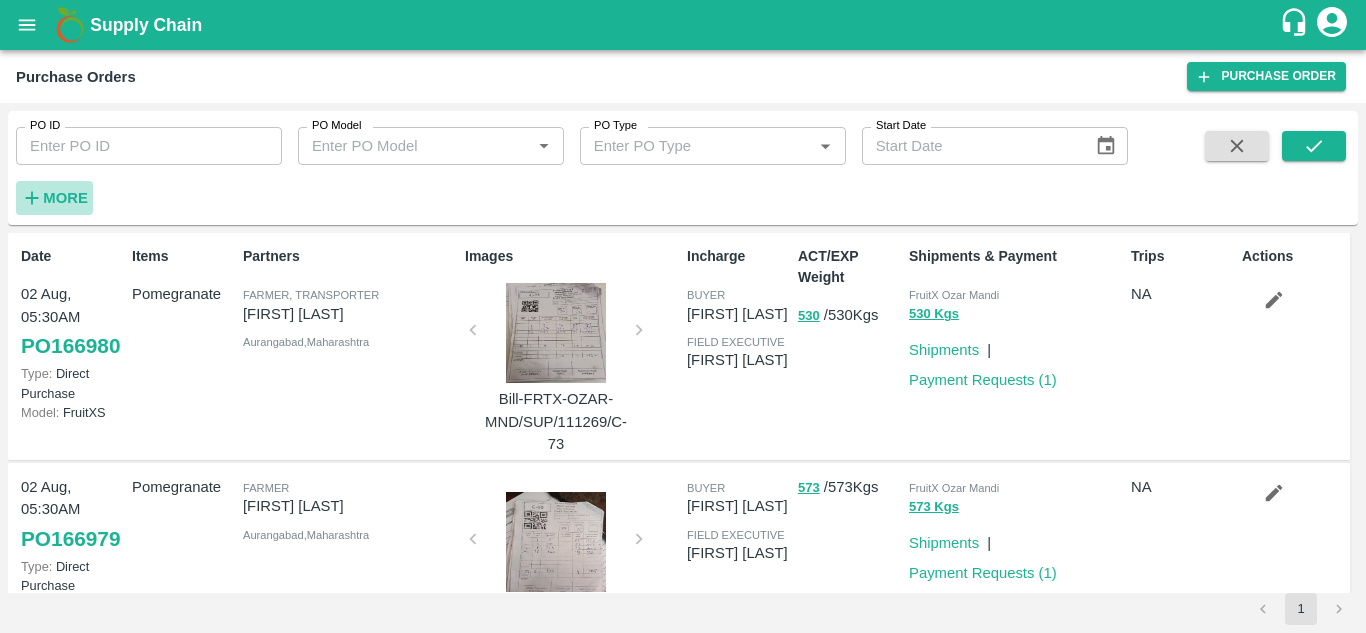 click on "More" at bounding box center [65, 198] 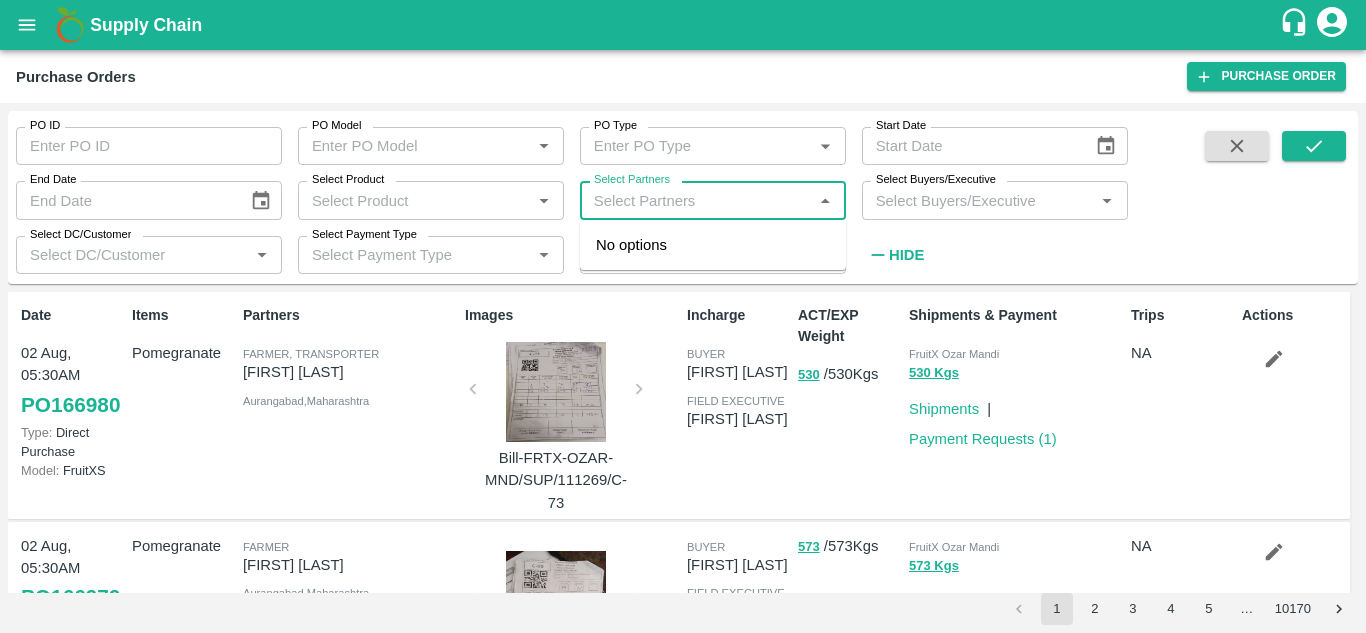 click on "Select Partners" at bounding box center [696, 200] 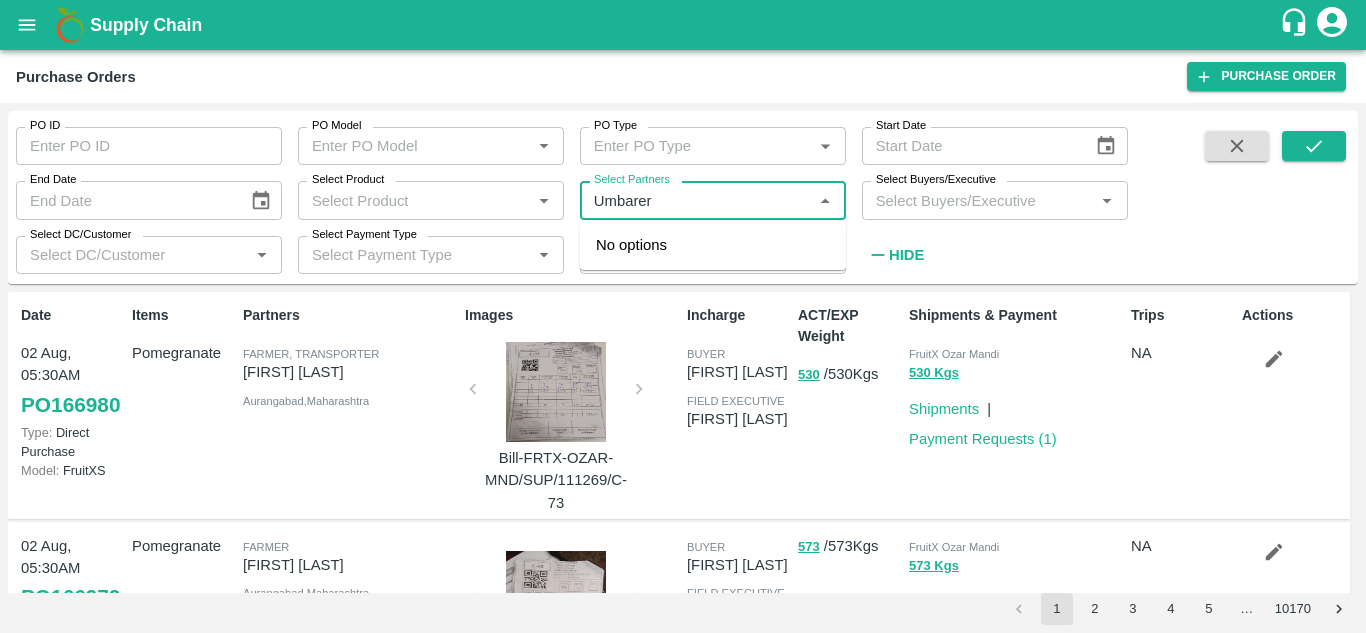 type on "Umbare" 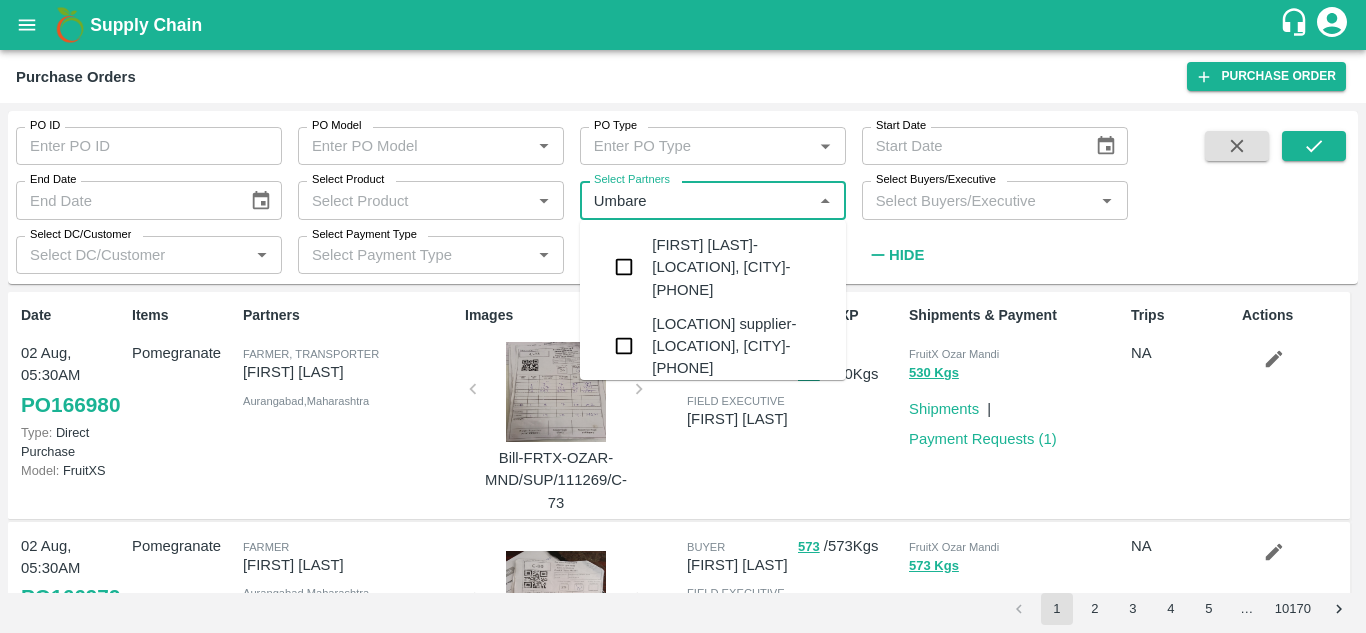 click on "[LOCATION] supplier-[LOCATION], [CITY]-[PHONE]" at bounding box center [713, 346] 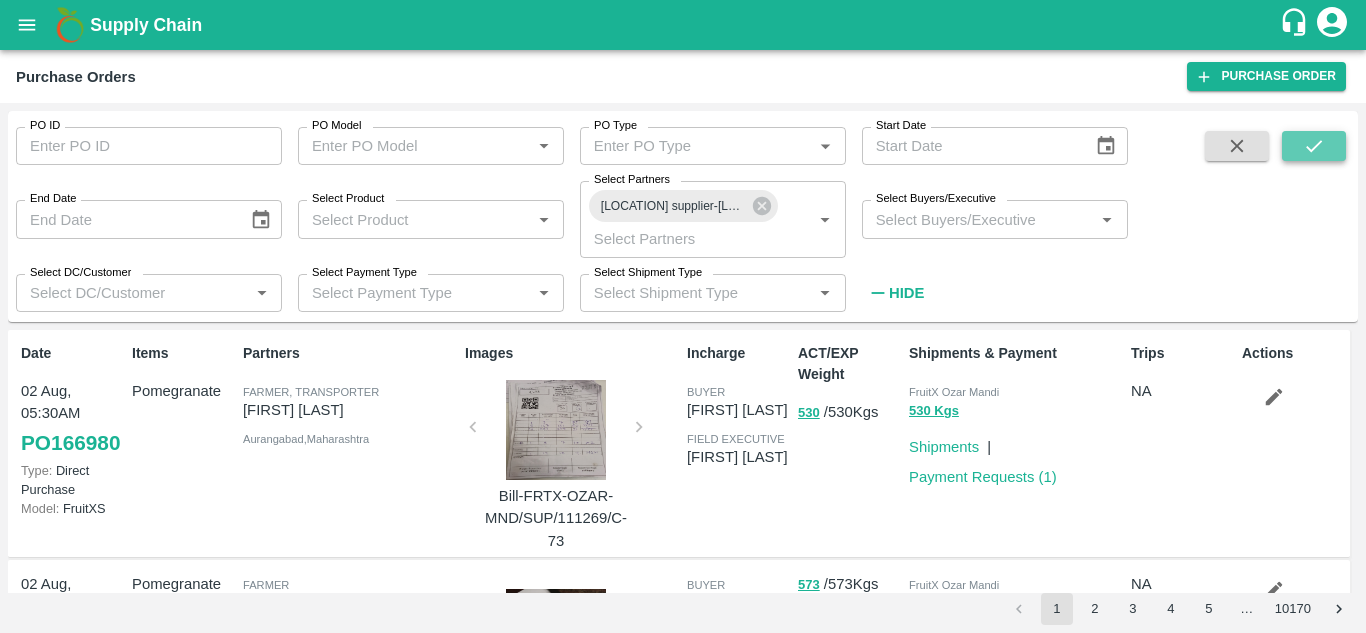 click 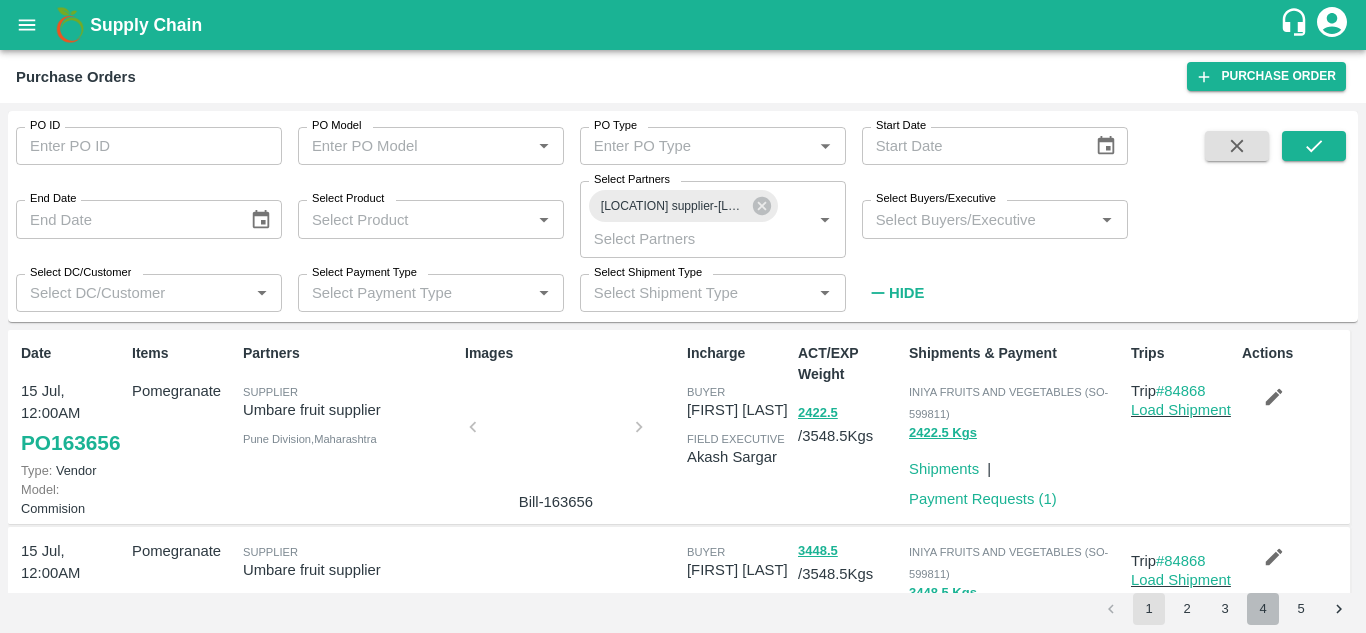 click on "4" at bounding box center [1263, 609] 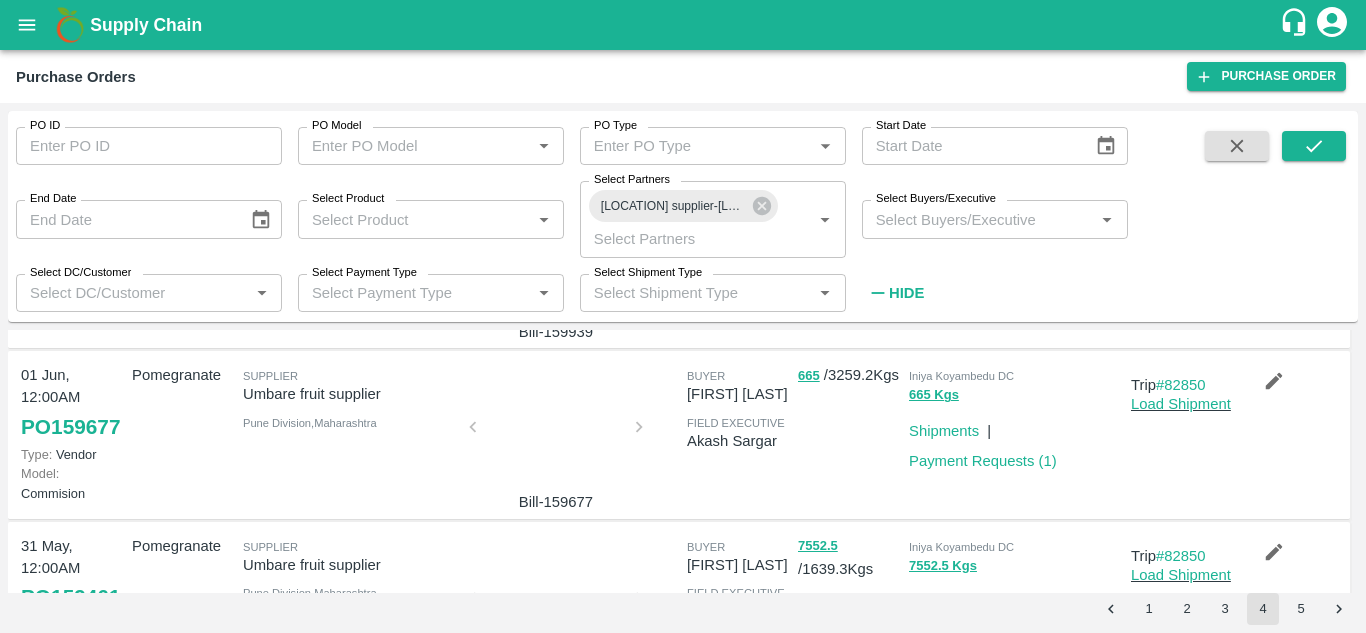 scroll, scrollTop: 1324, scrollLeft: 0, axis: vertical 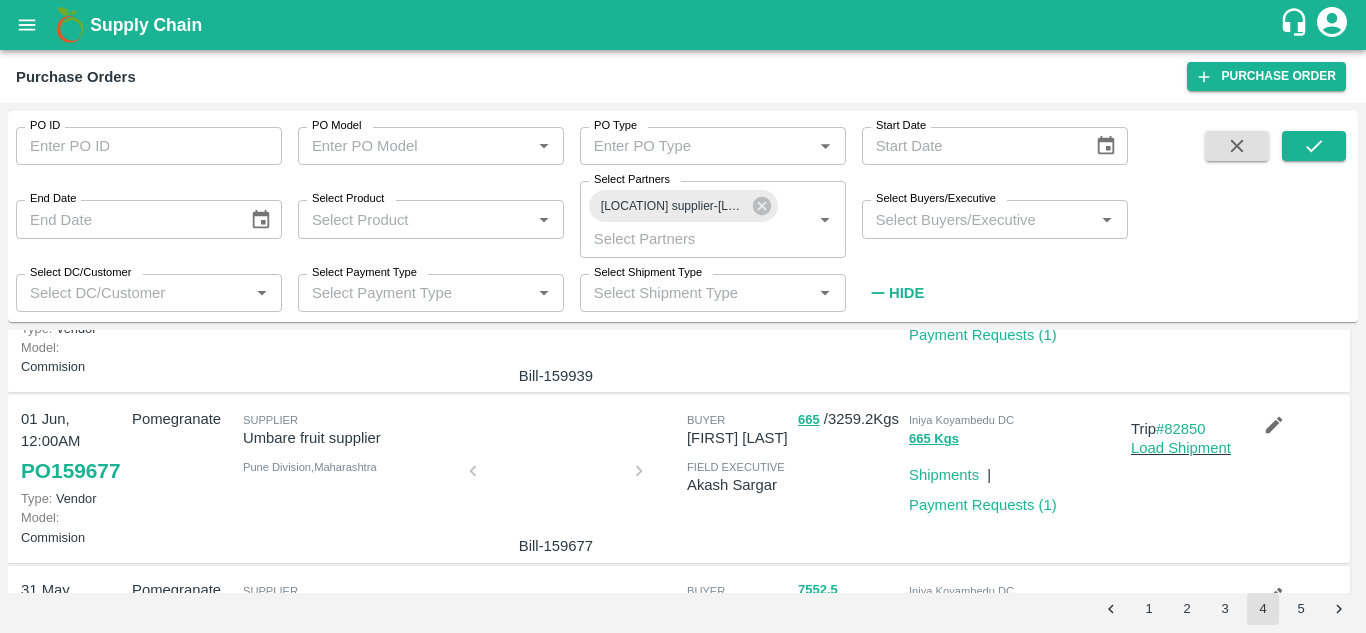 click at bounding box center (556, 307) 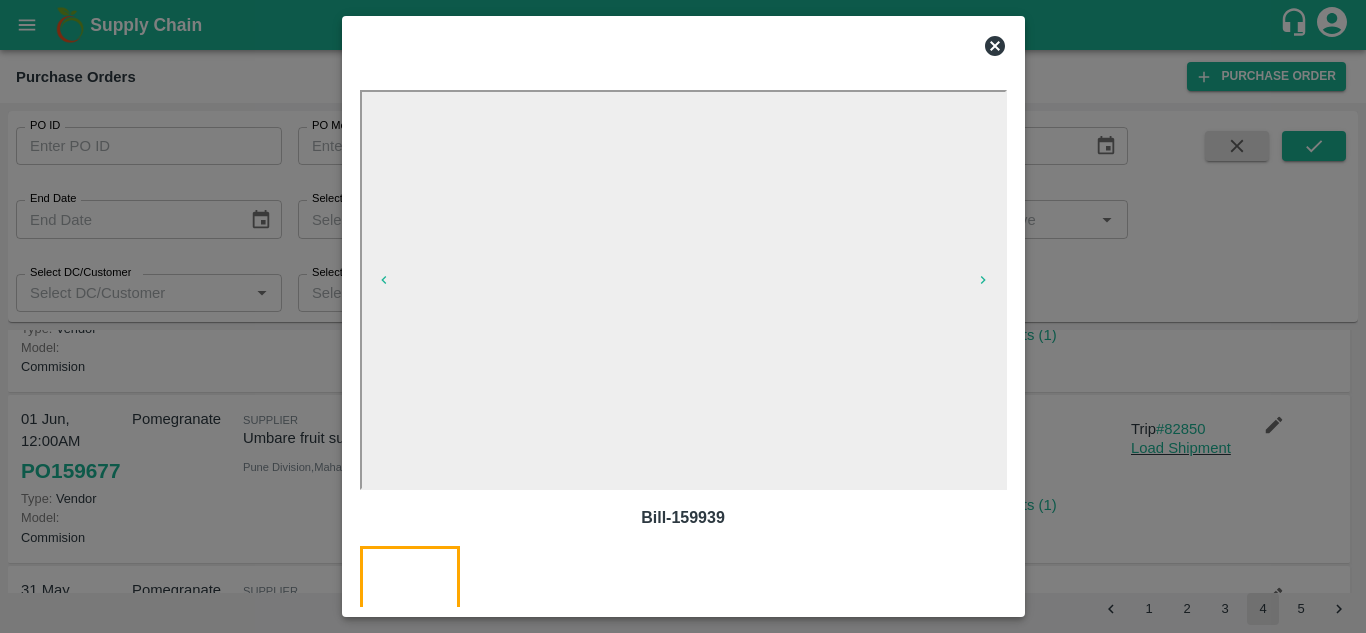 click 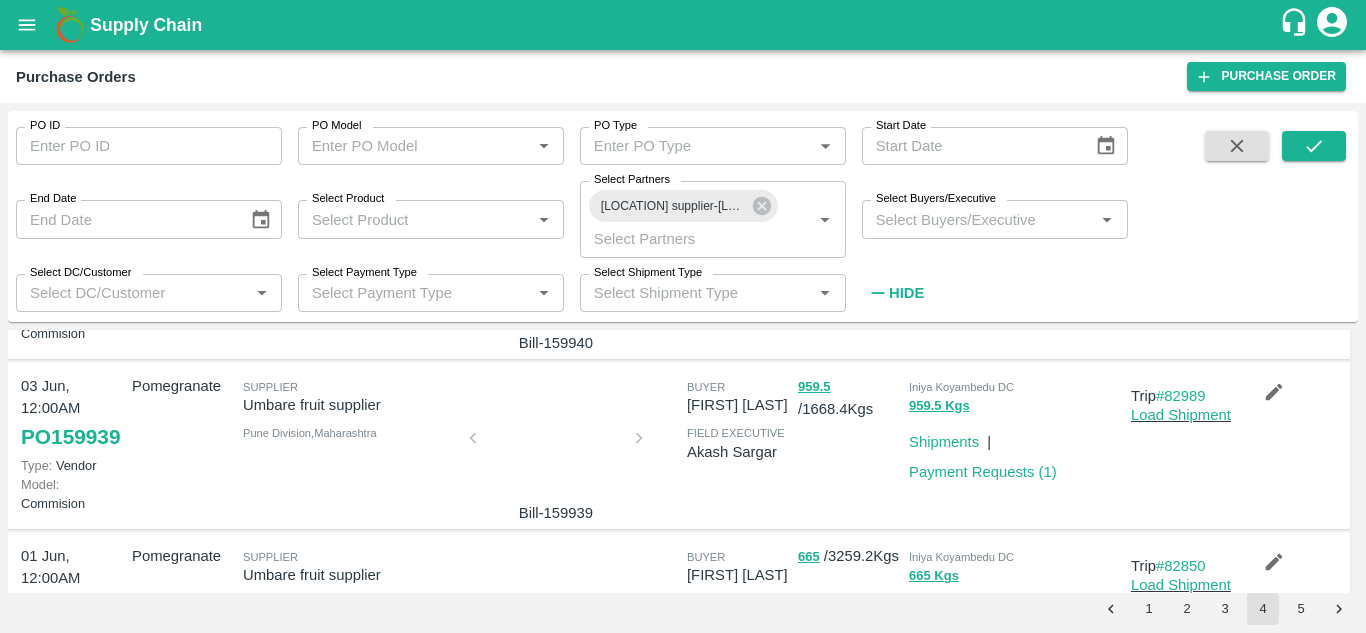 scroll, scrollTop: 1182, scrollLeft: 0, axis: vertical 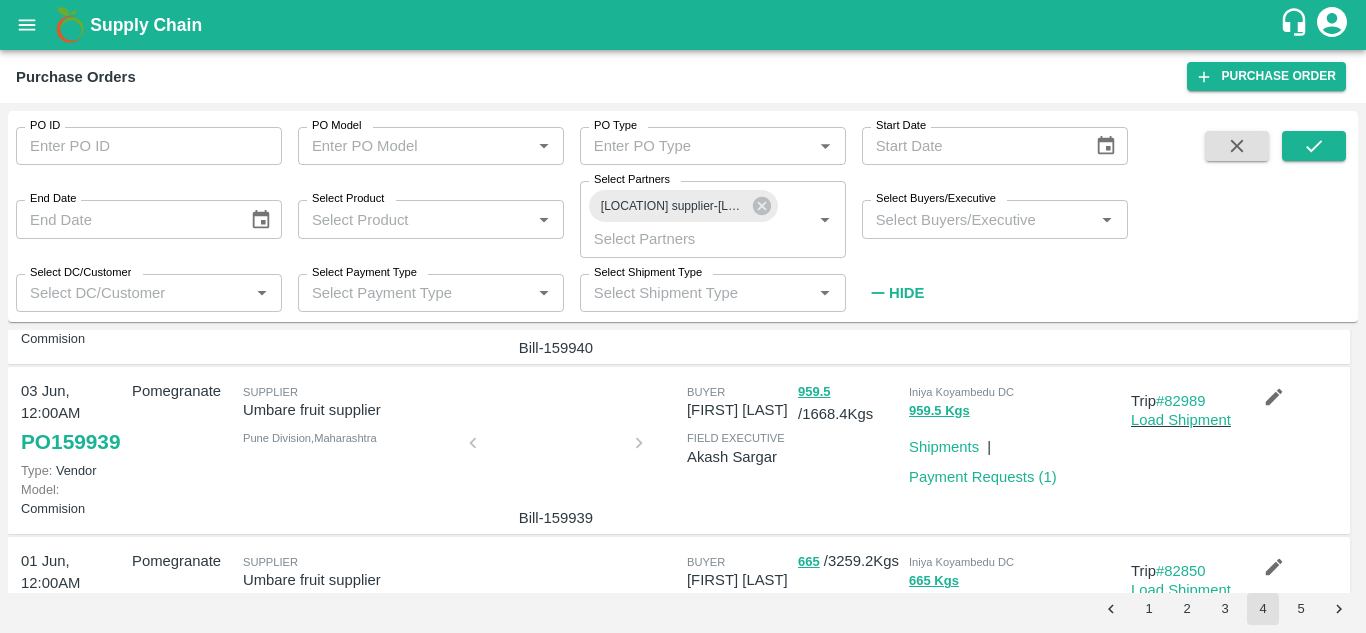 click at bounding box center [556, 278] 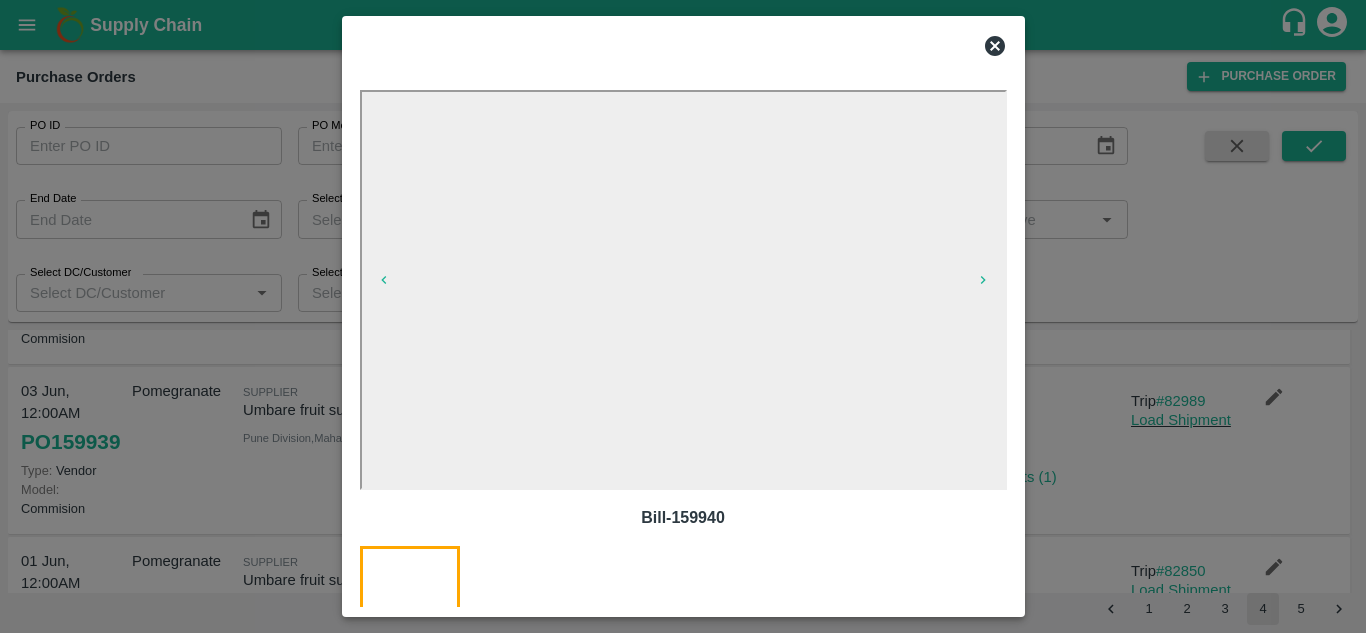 click 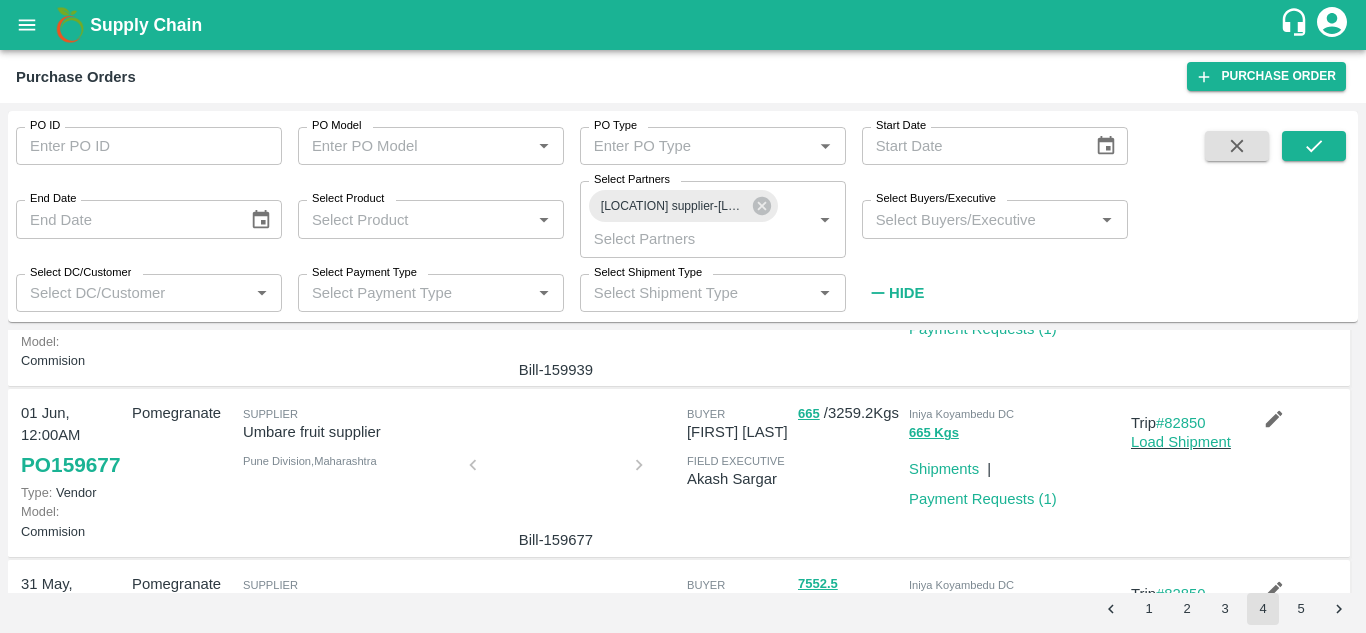 scroll, scrollTop: 1329, scrollLeft: 0, axis: vertical 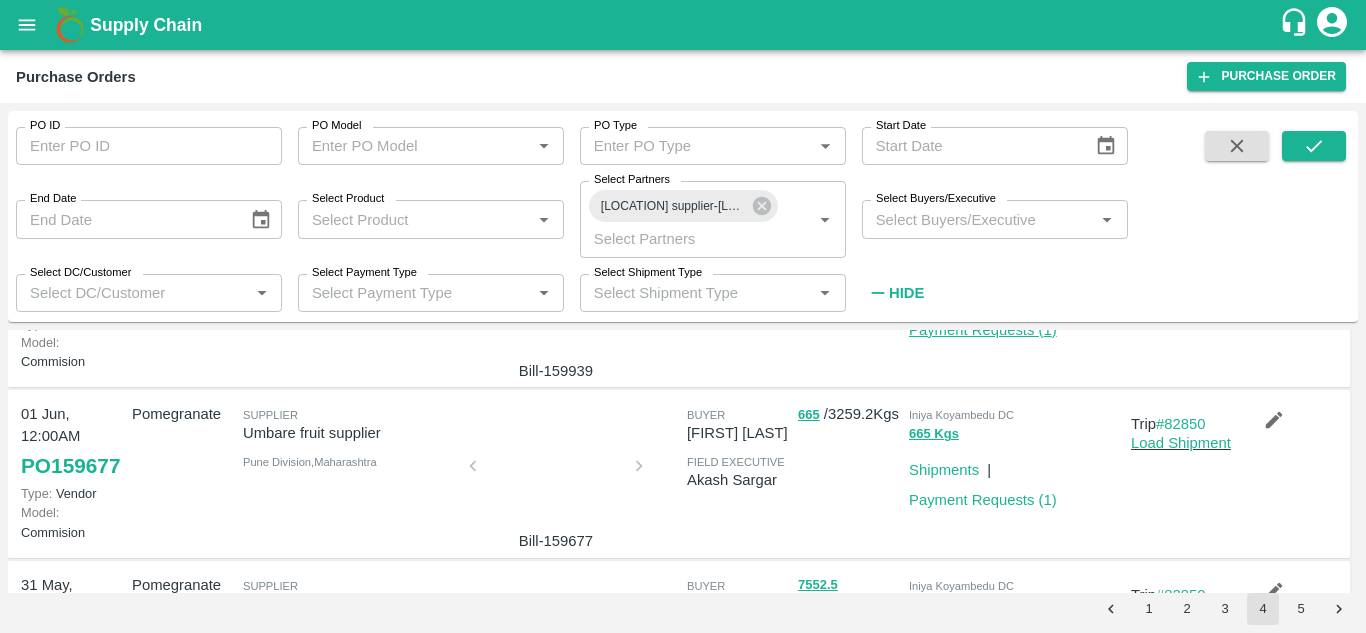 click on "Payment Requests ( 1 )" at bounding box center [983, 330] 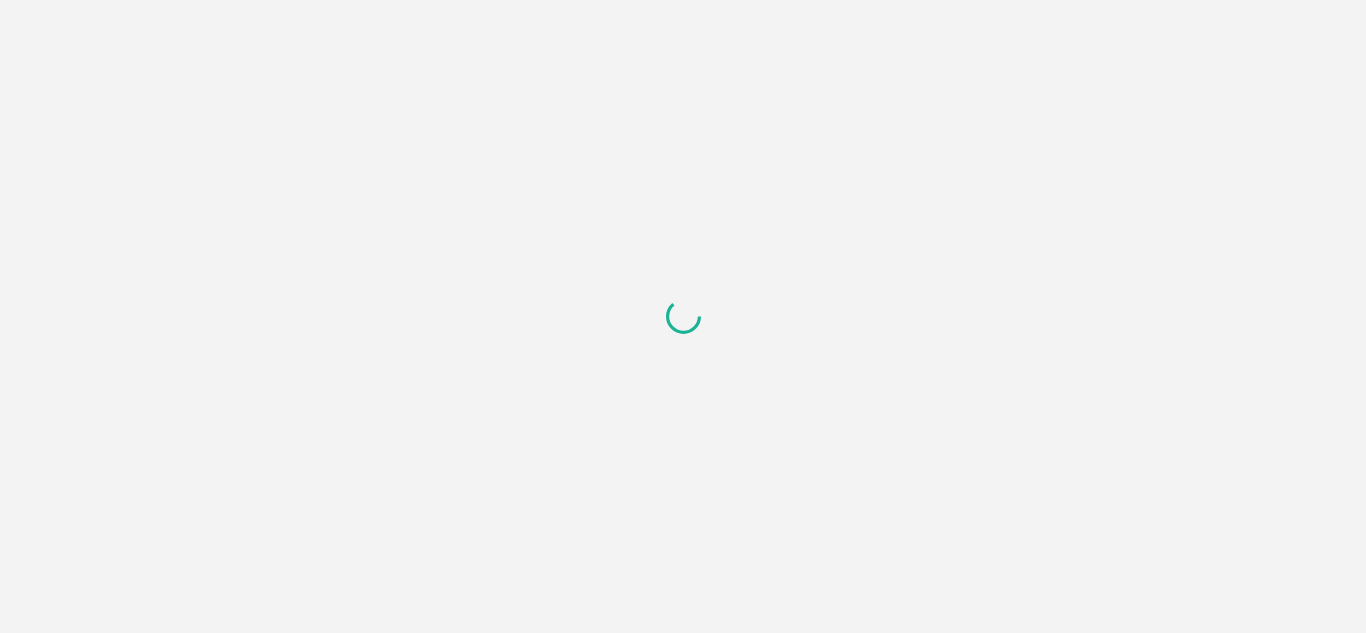 scroll, scrollTop: 0, scrollLeft: 0, axis: both 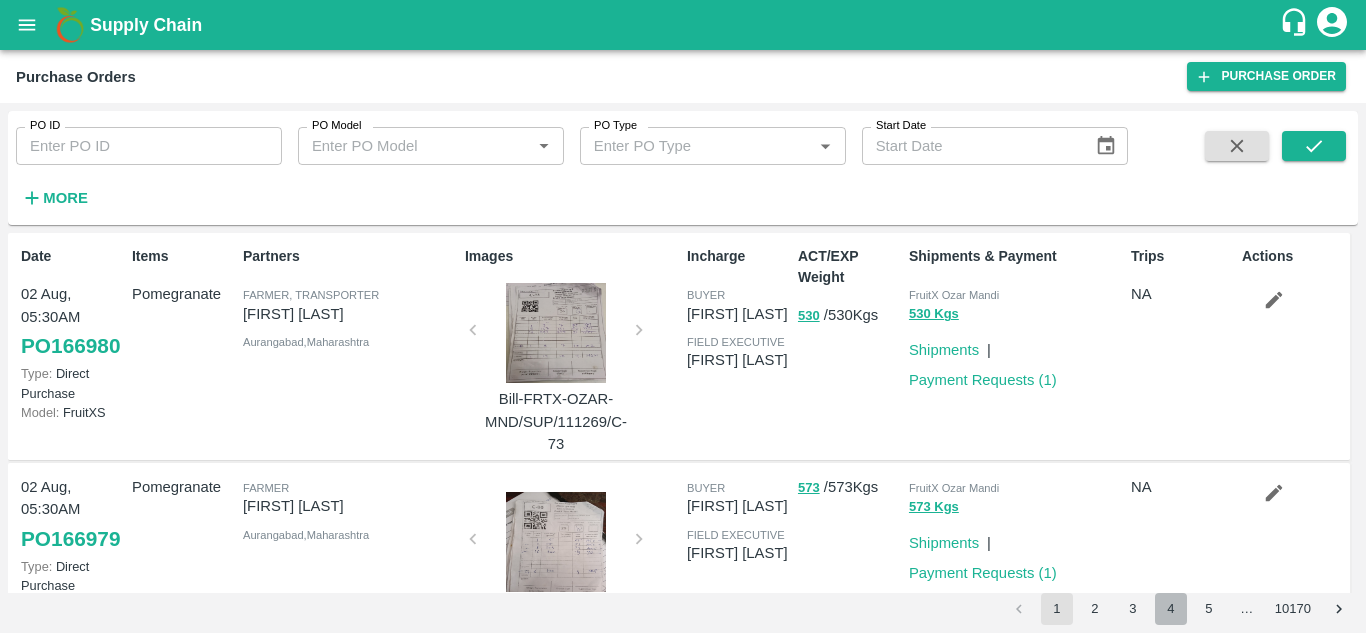 click on "4" at bounding box center [1171, 609] 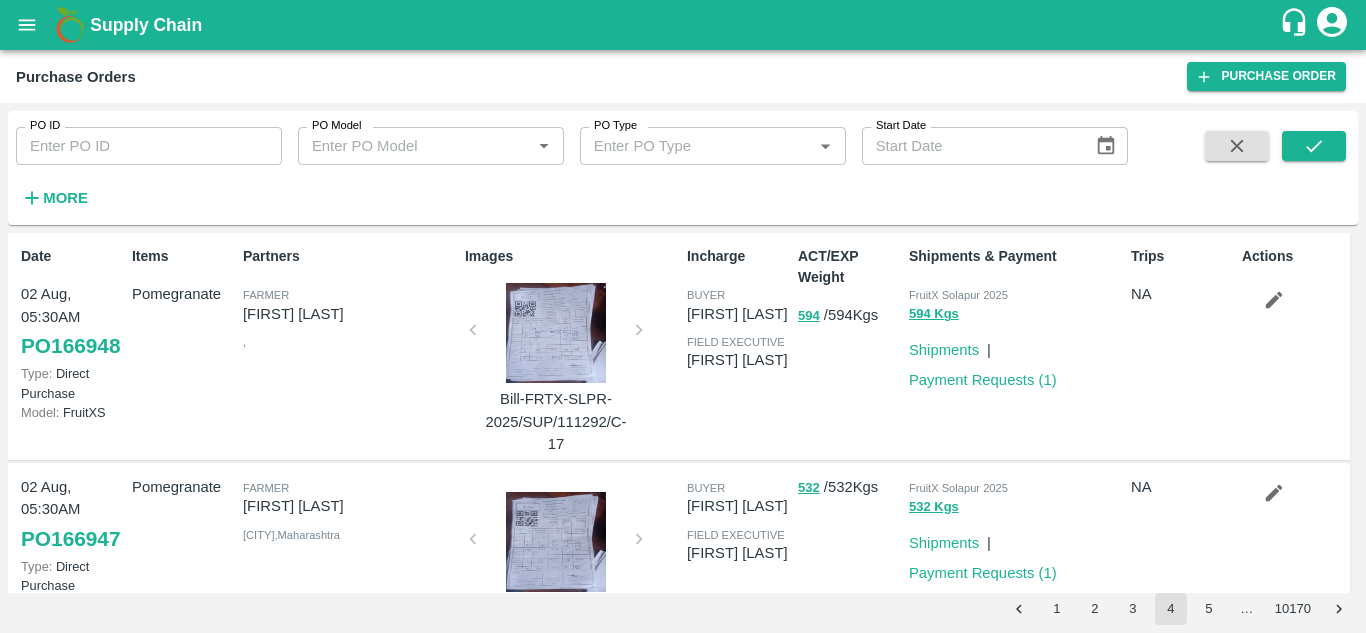 click on "More" at bounding box center (46, 190) 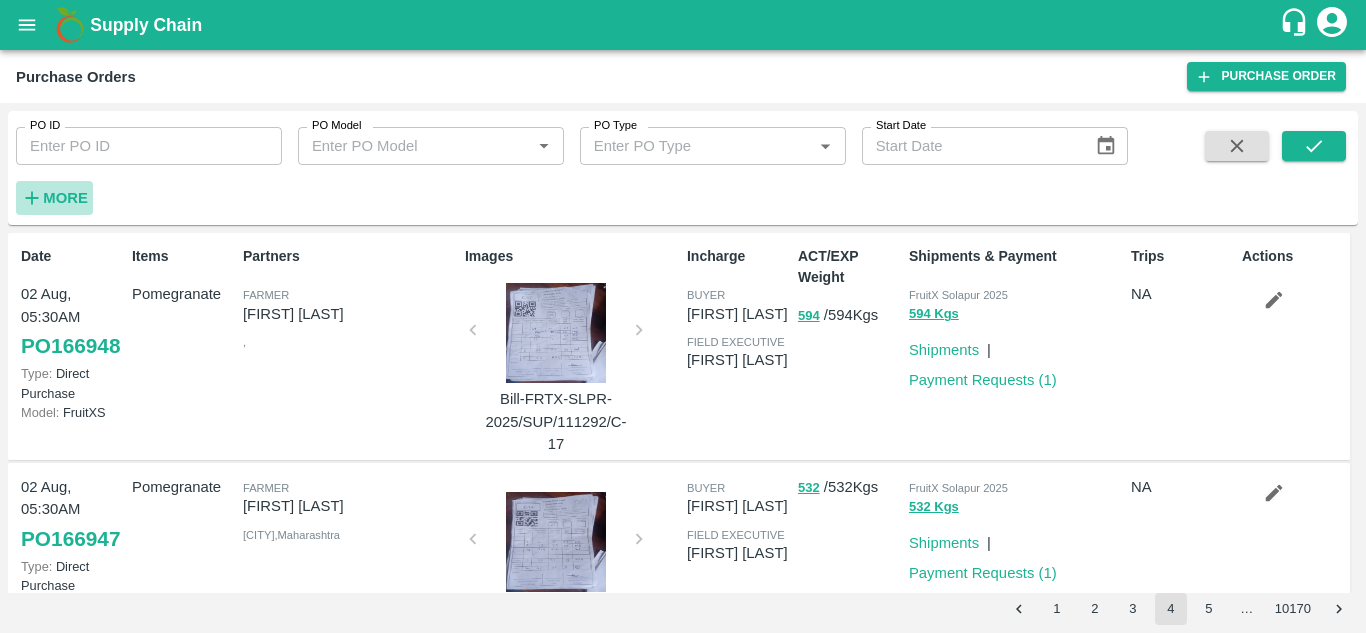 click on "More" at bounding box center [65, 198] 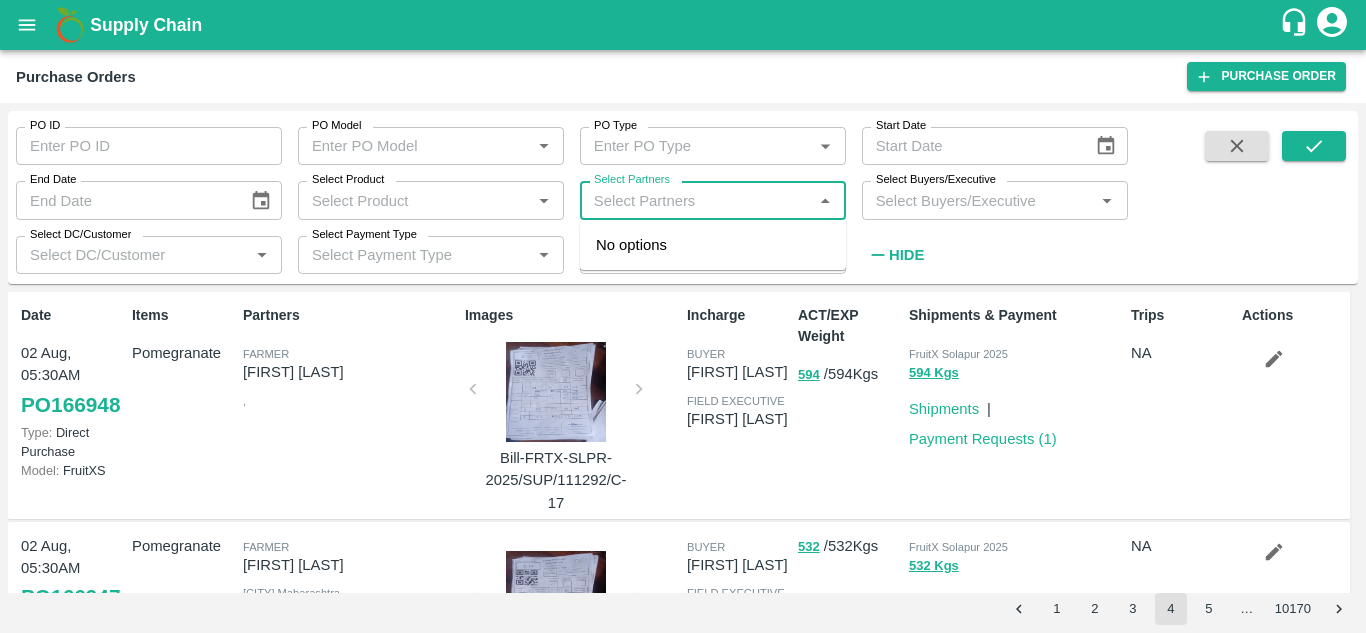 click on "Select Partners" at bounding box center [696, 200] 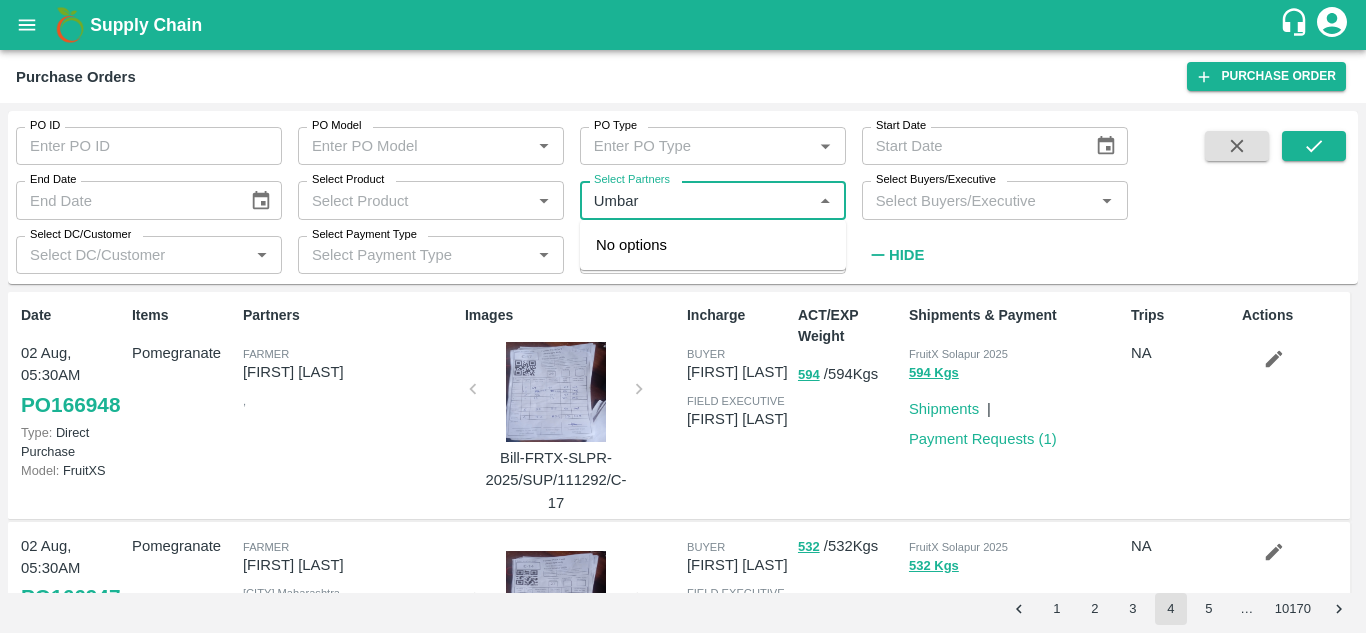 type on "Umbare" 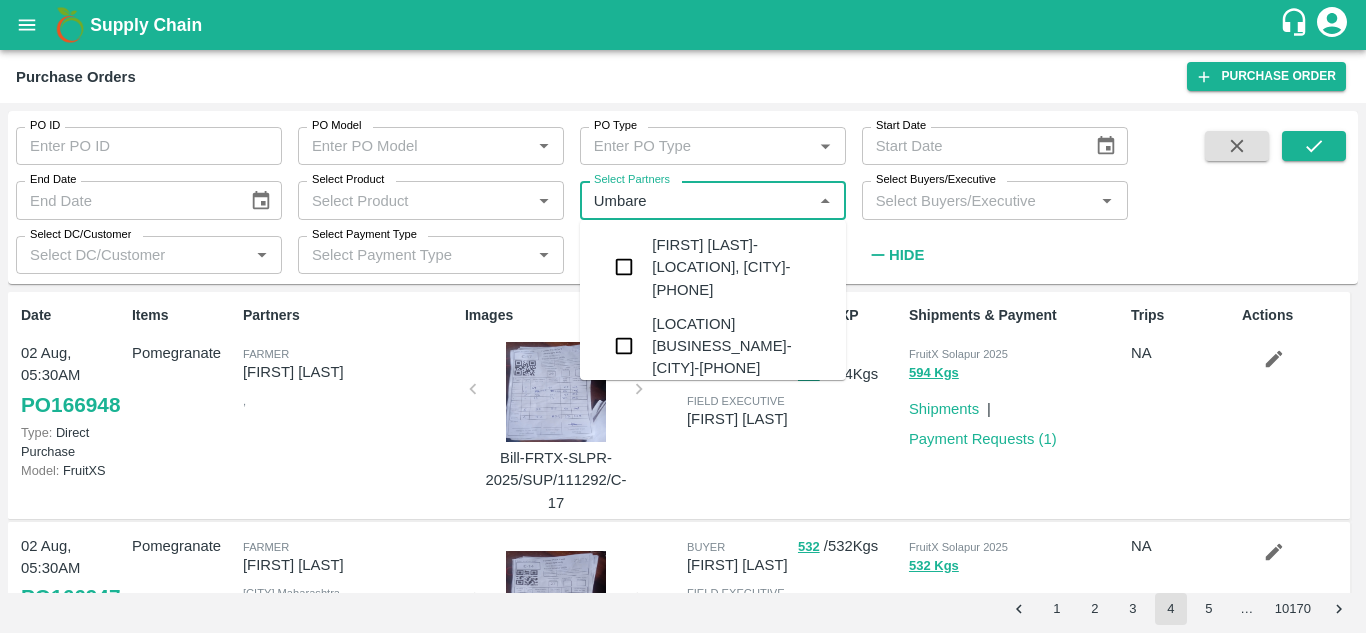 click on "[BRAND] [BRAND]-[LOCATION], [CITY]-[PHONE]" at bounding box center [713, 346] 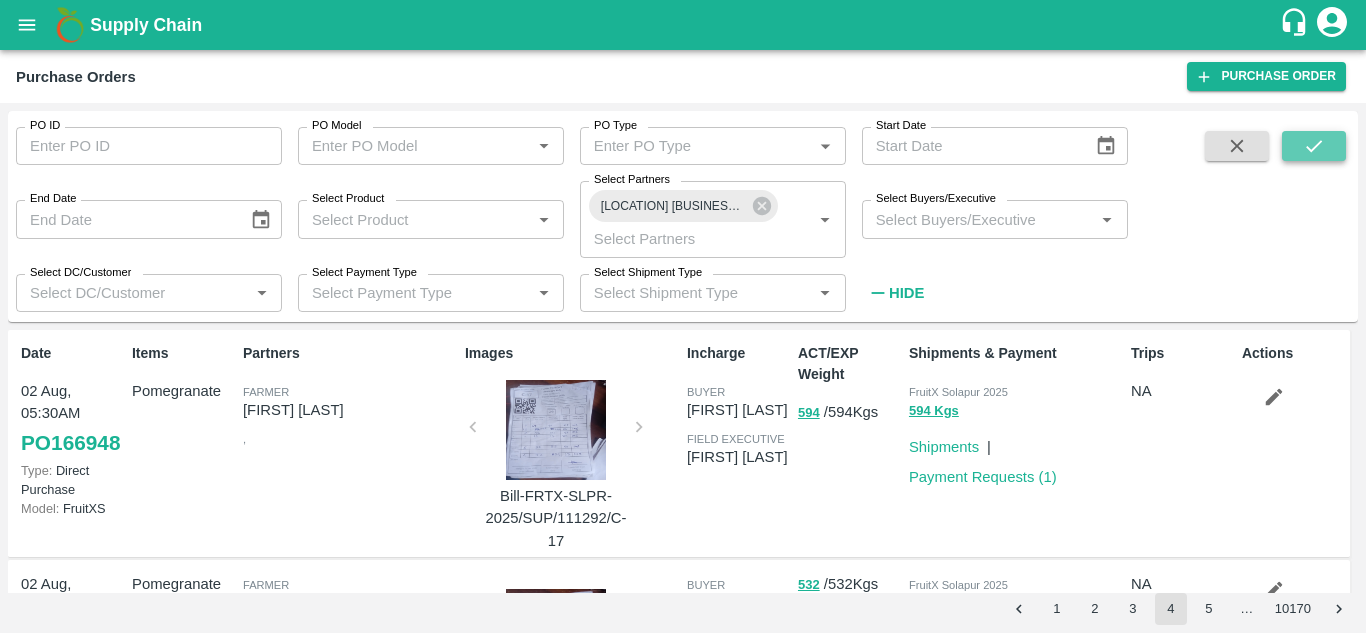 click 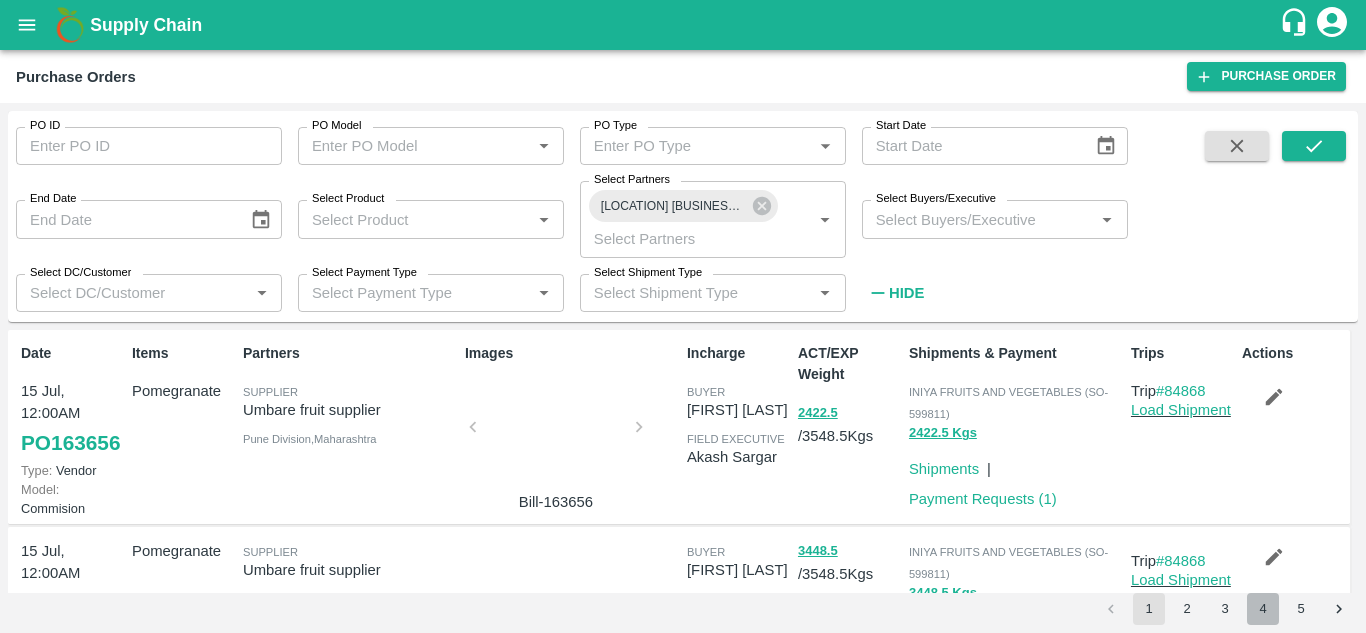 click on "4" at bounding box center [1263, 609] 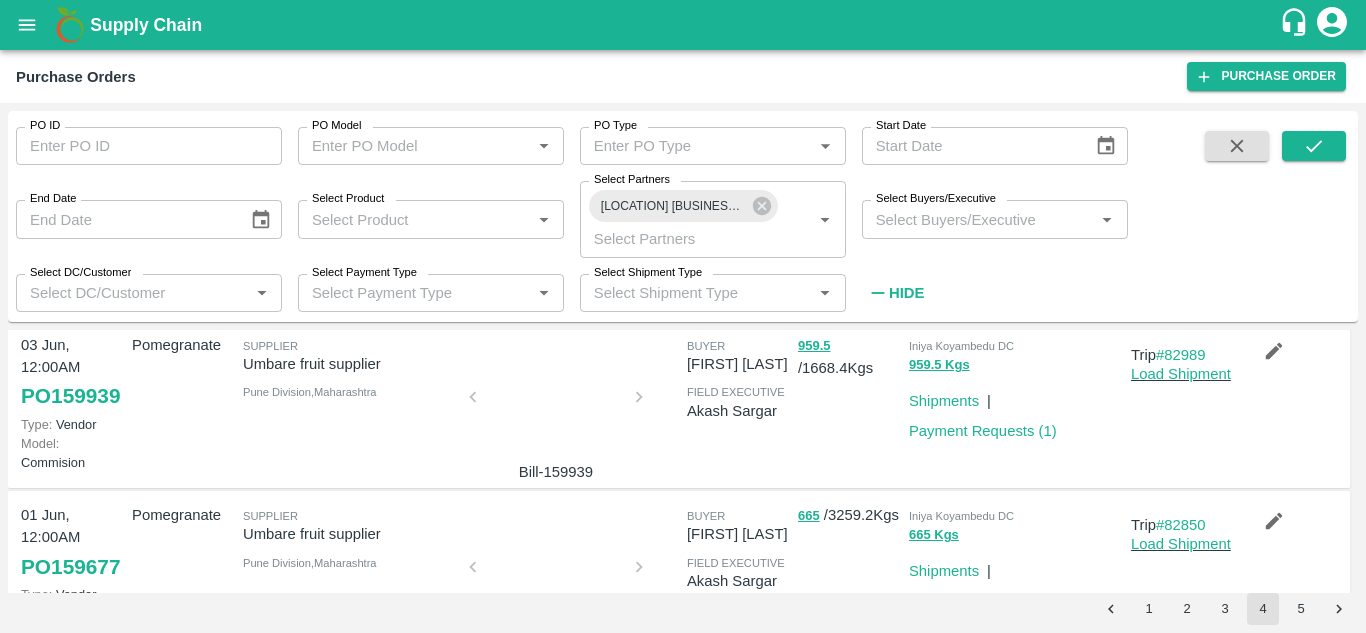 scroll, scrollTop: 1227, scrollLeft: 0, axis: vertical 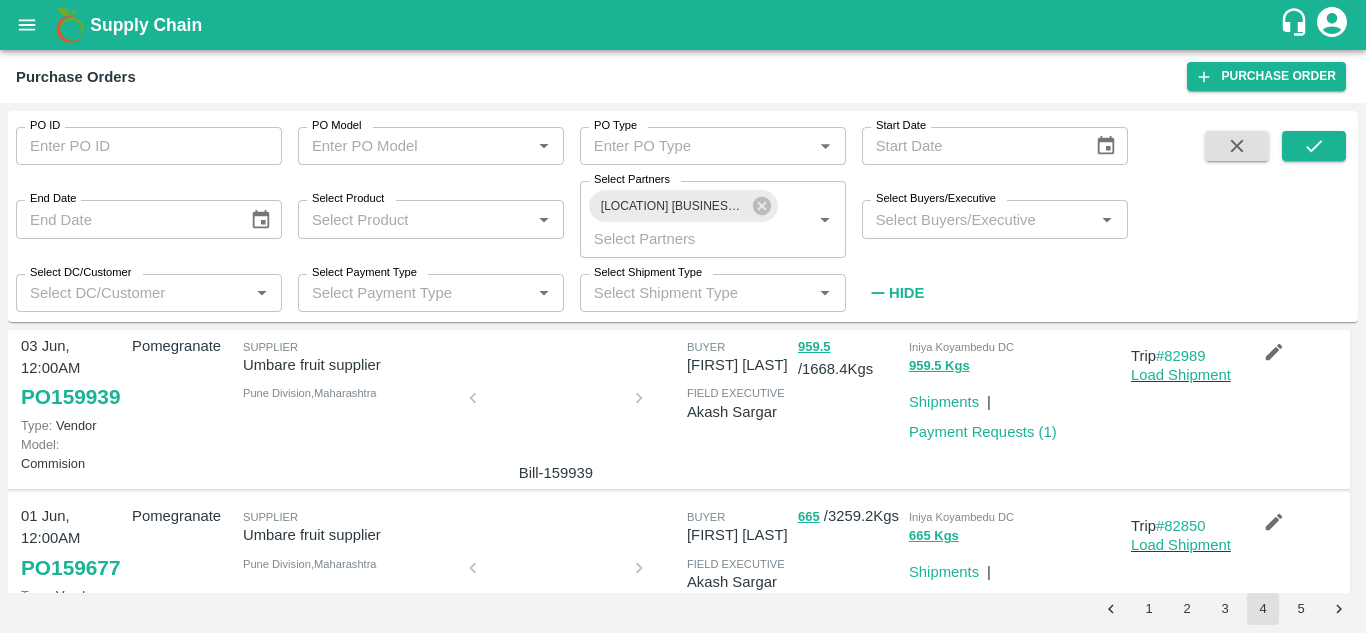 click on "Payment Requests ( 1 )" at bounding box center [983, 261] 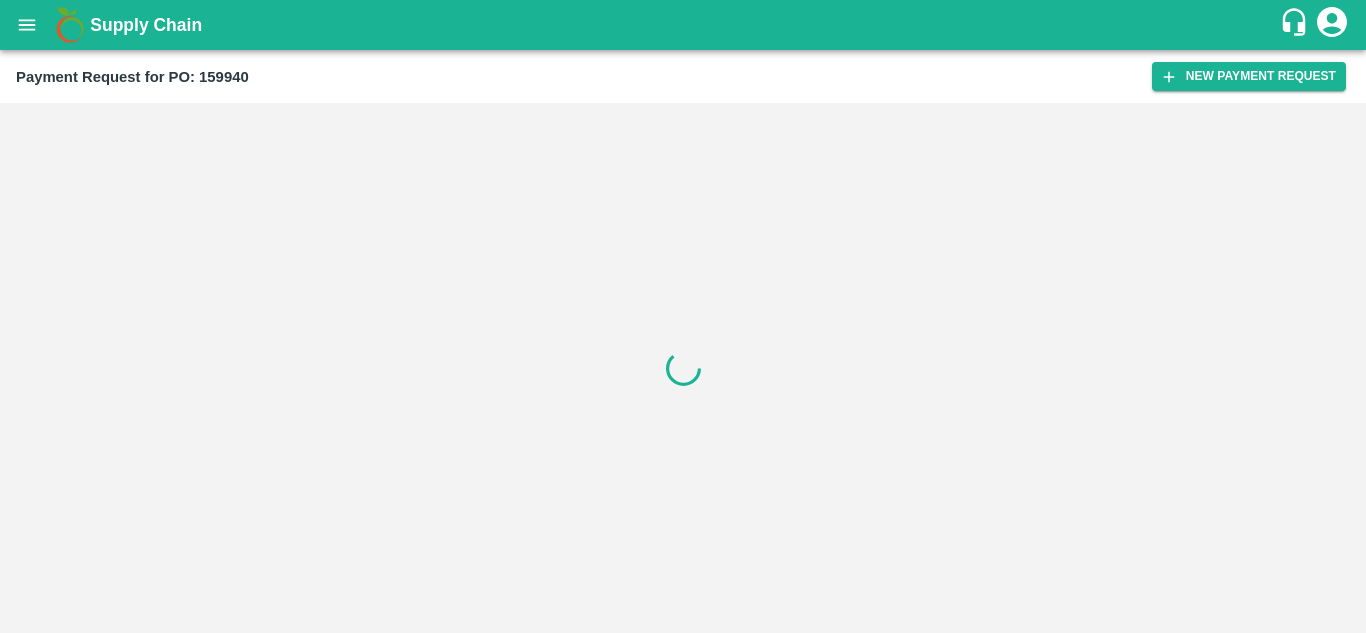 scroll, scrollTop: 0, scrollLeft: 0, axis: both 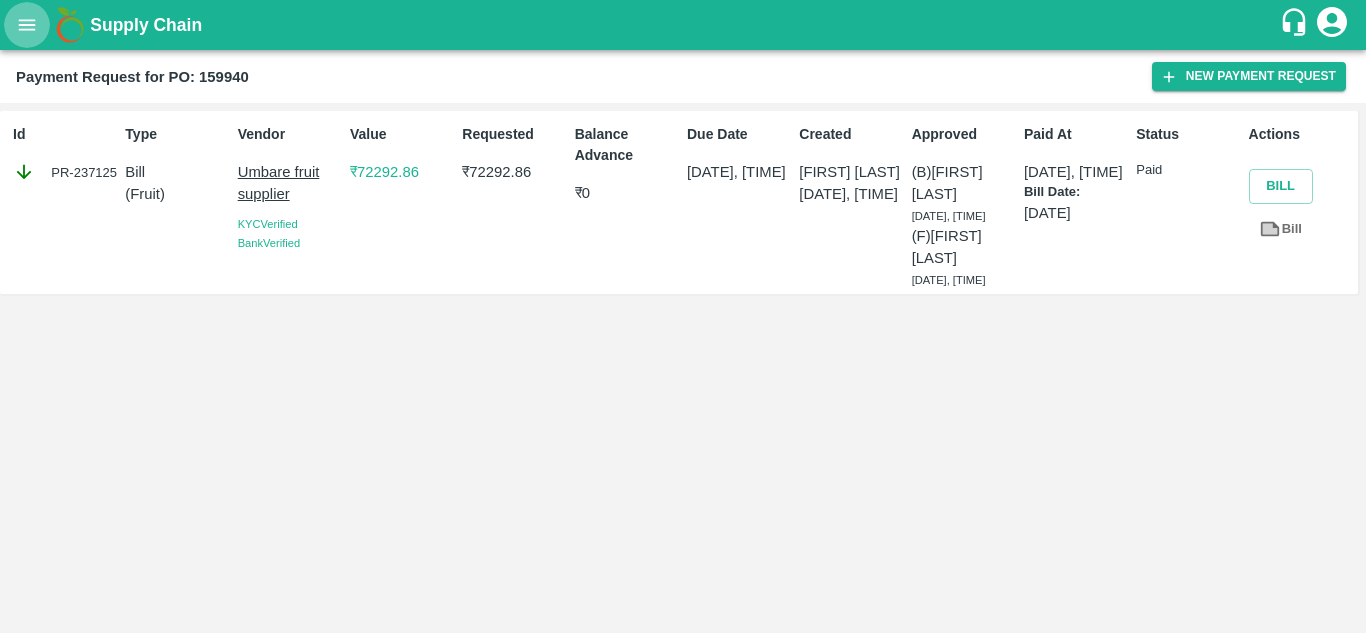 click 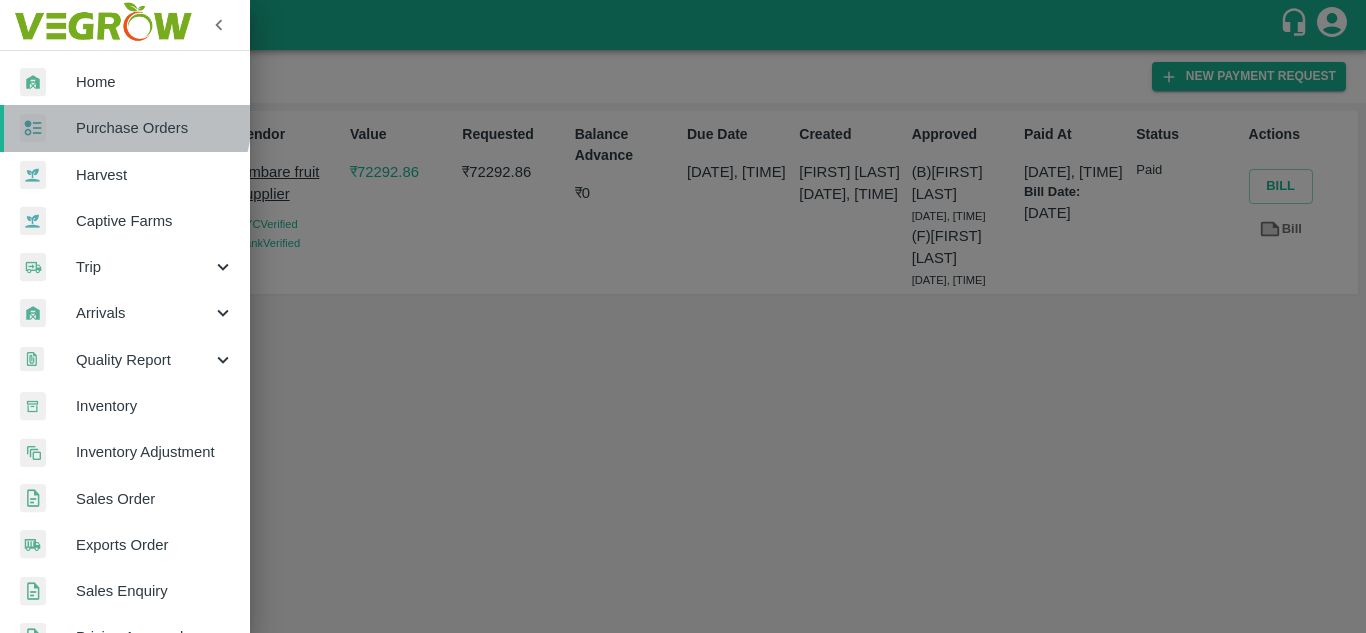 click on "Purchase Orders" at bounding box center [125, 128] 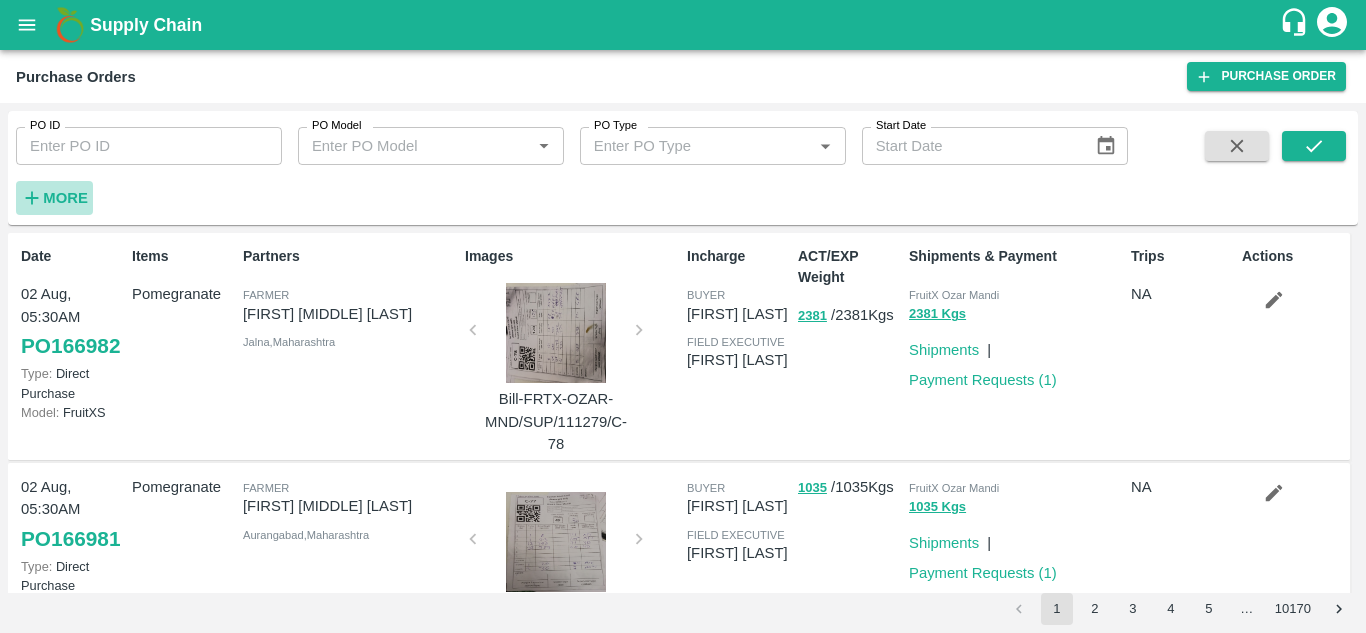 click on "More" at bounding box center [54, 198] 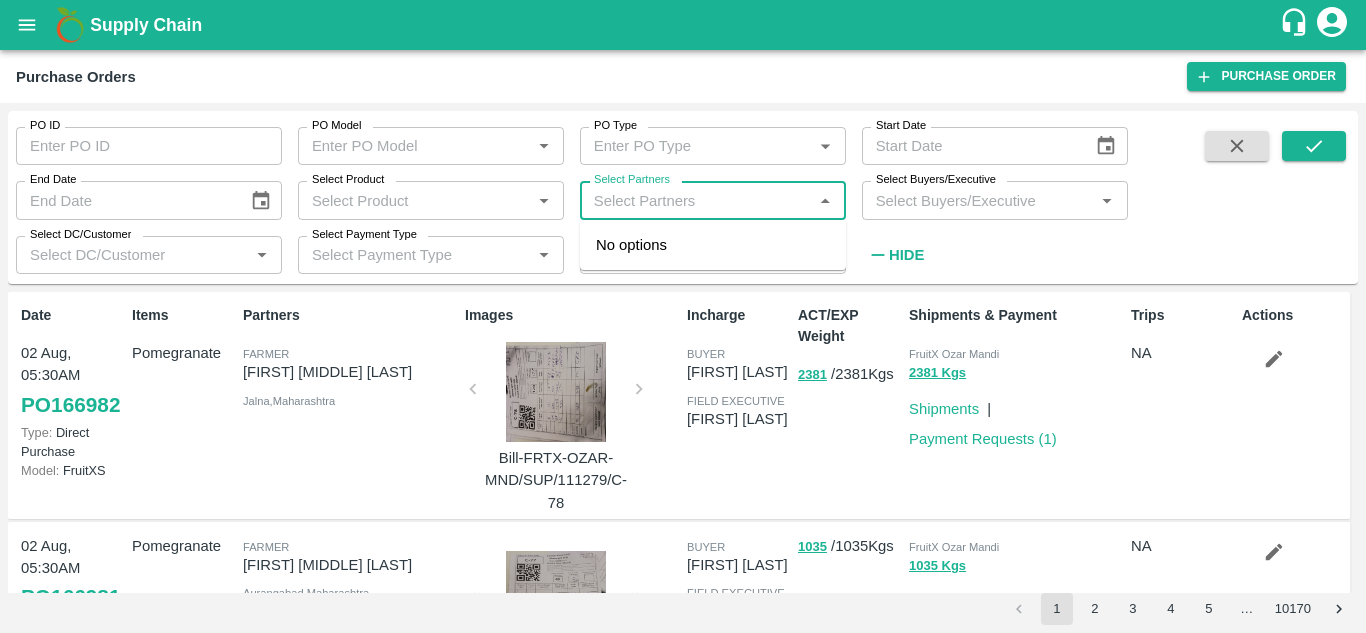 click on "Select Partners" at bounding box center (696, 200) 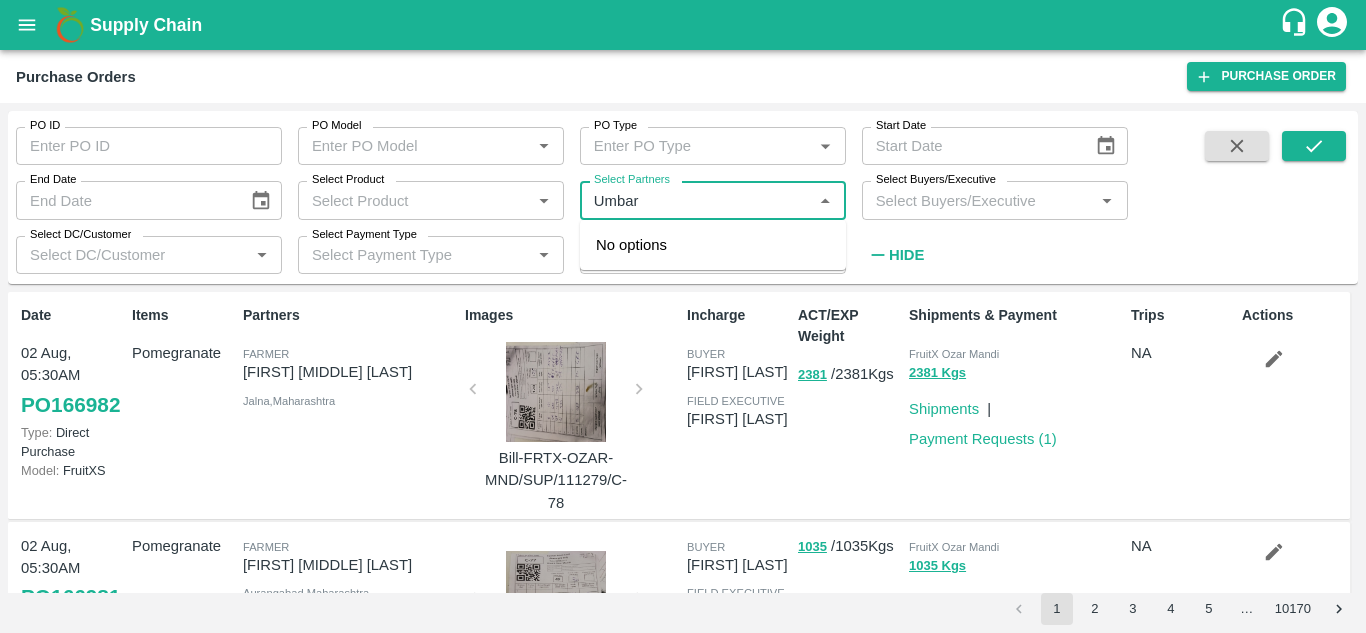 type on "Umbare" 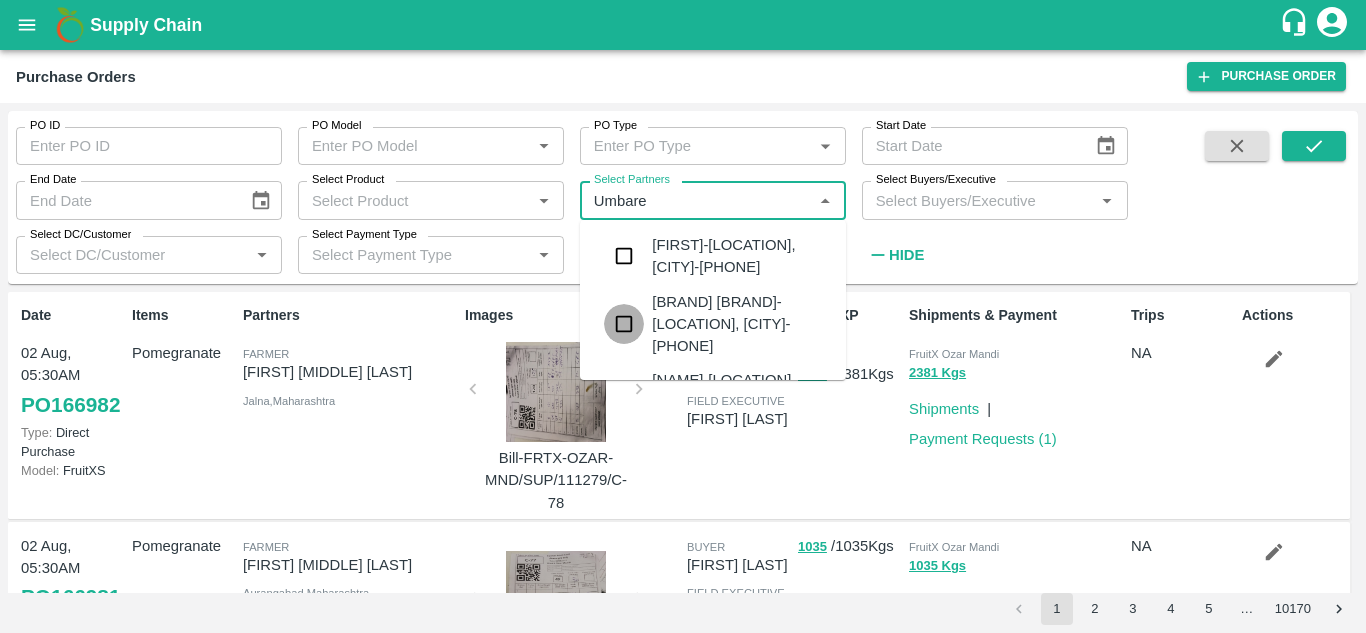 click at bounding box center (624, 324) 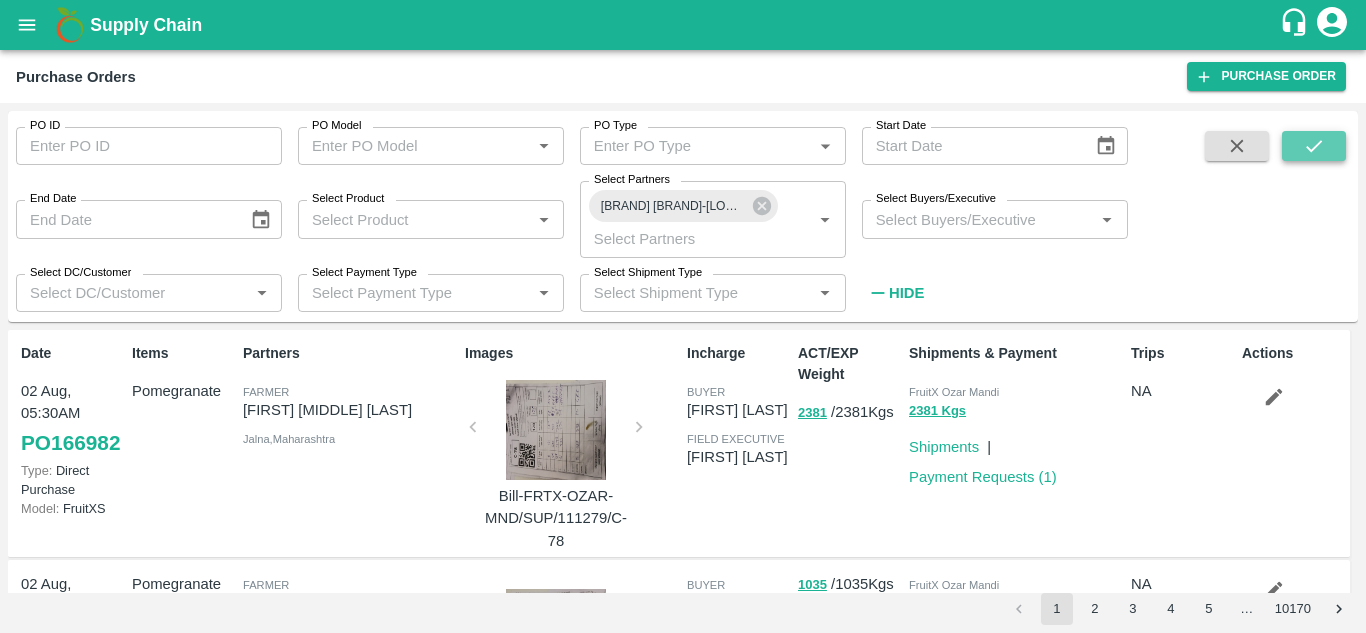 click 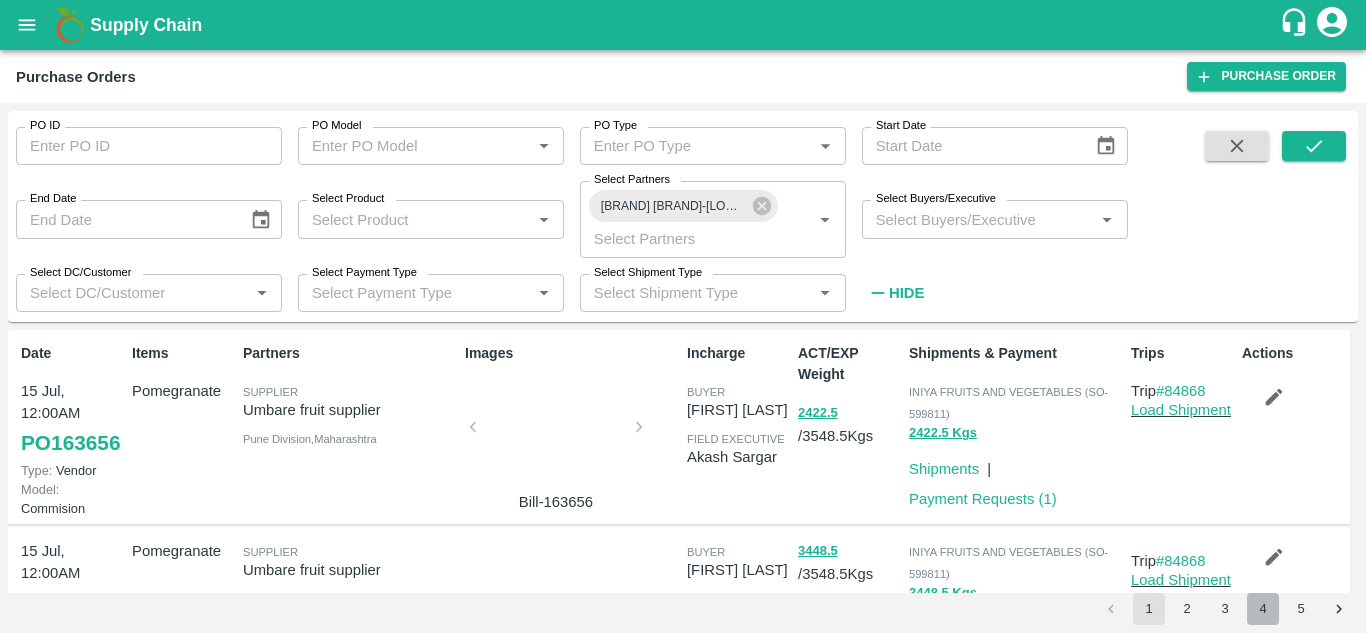 click on "4" at bounding box center [1263, 609] 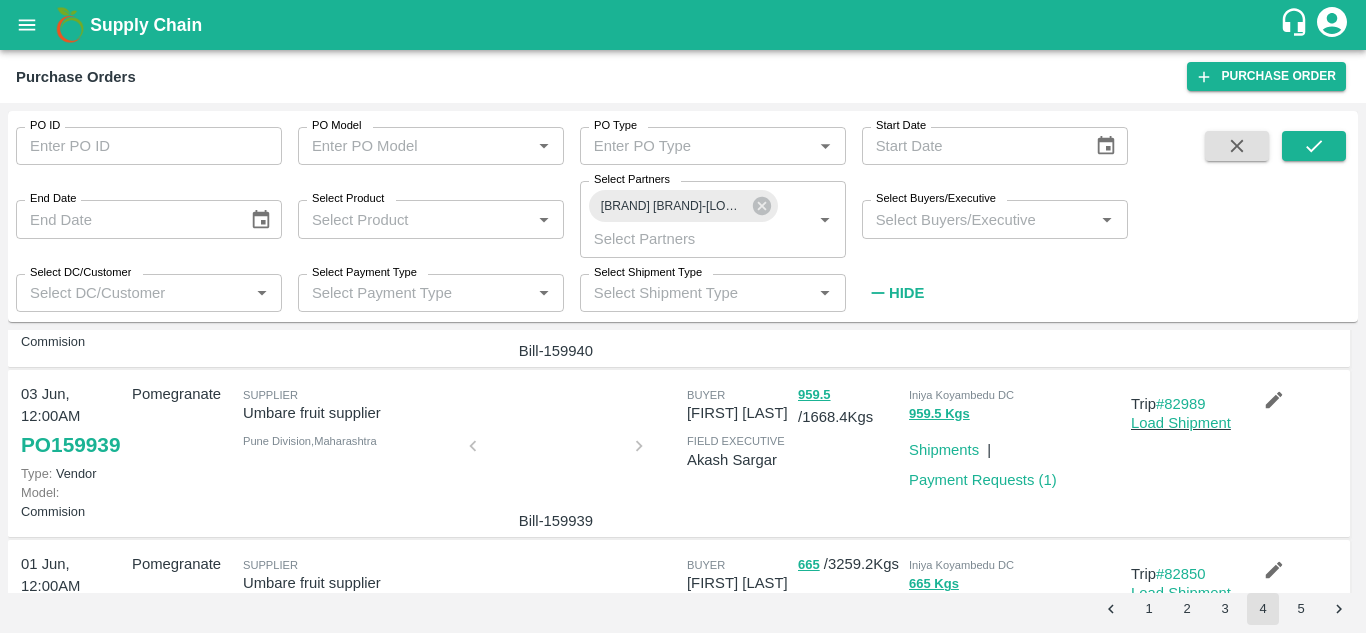 scroll, scrollTop: 1178, scrollLeft: 0, axis: vertical 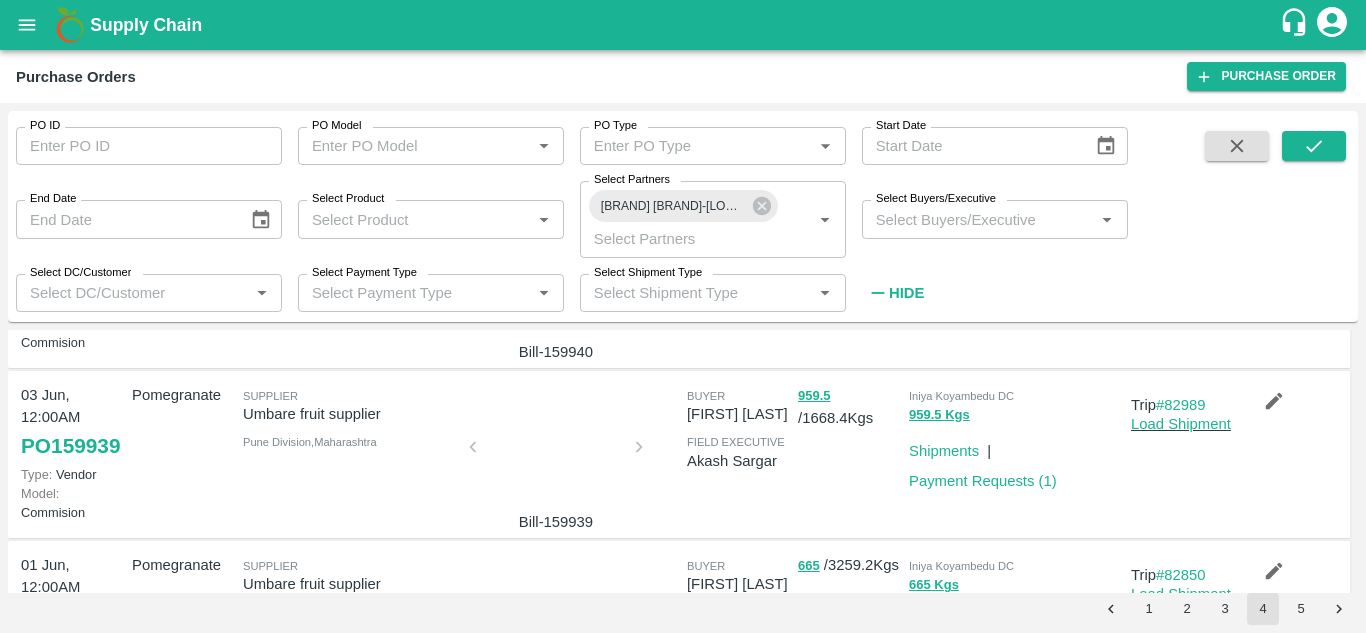 click at bounding box center [556, 282] 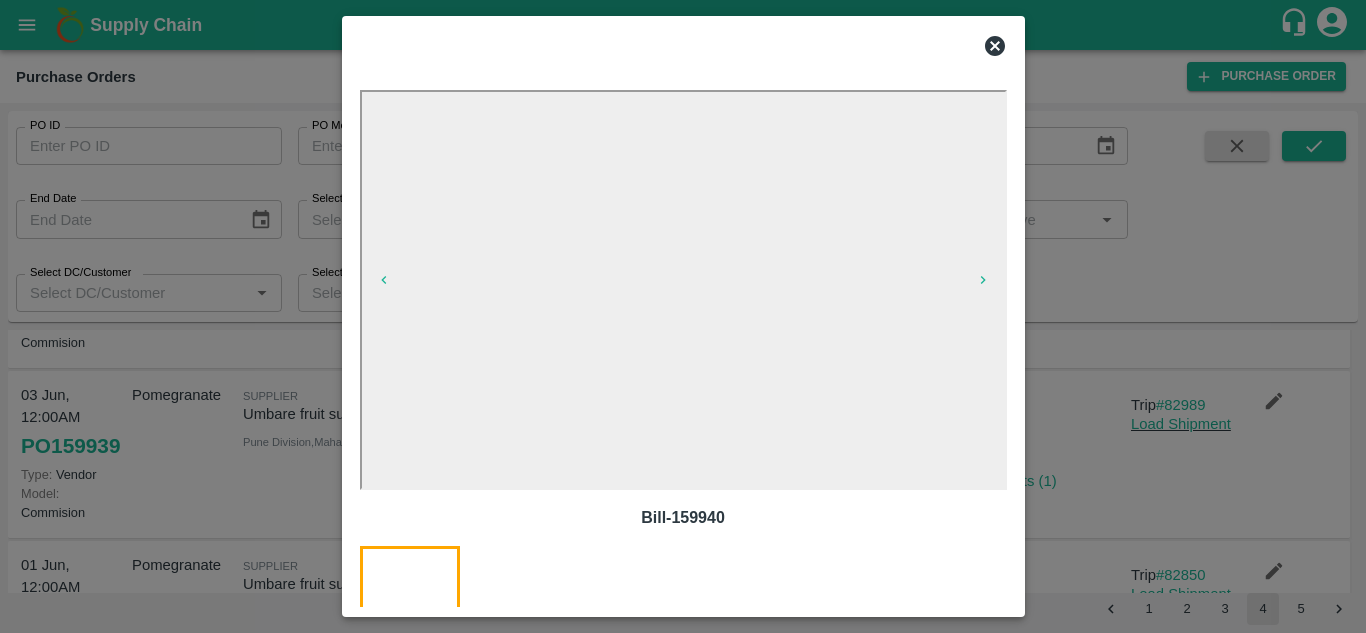 click 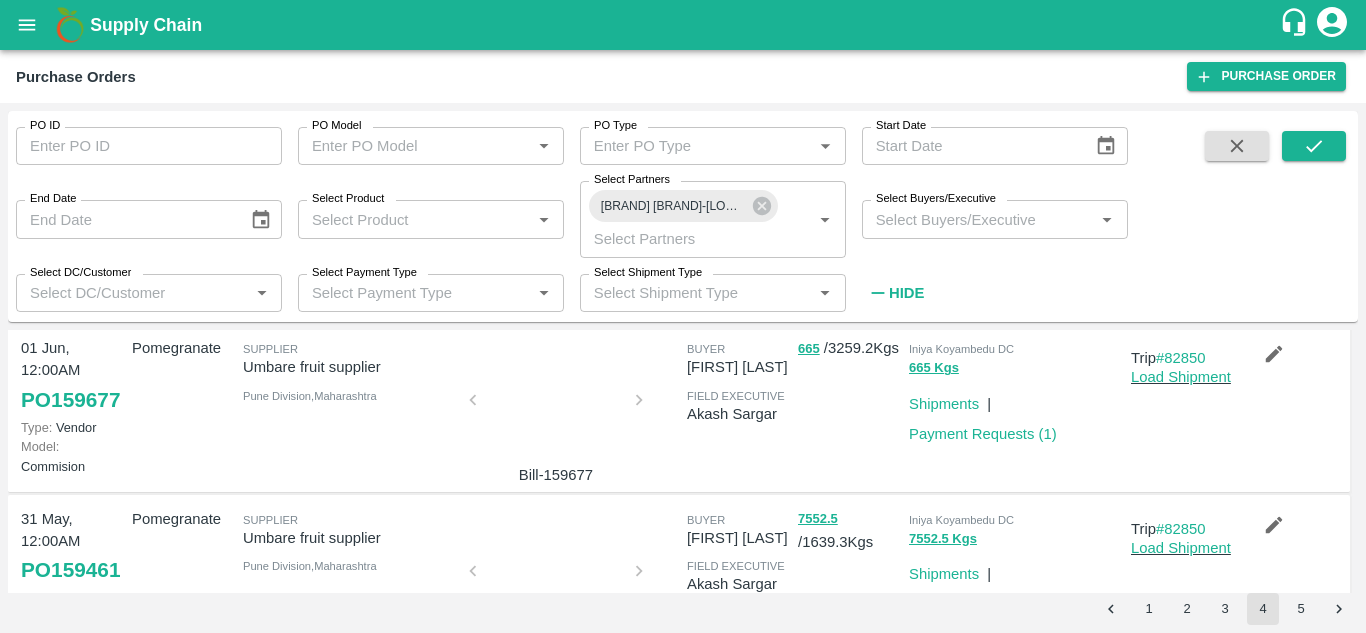 scroll, scrollTop: 1404, scrollLeft: 0, axis: vertical 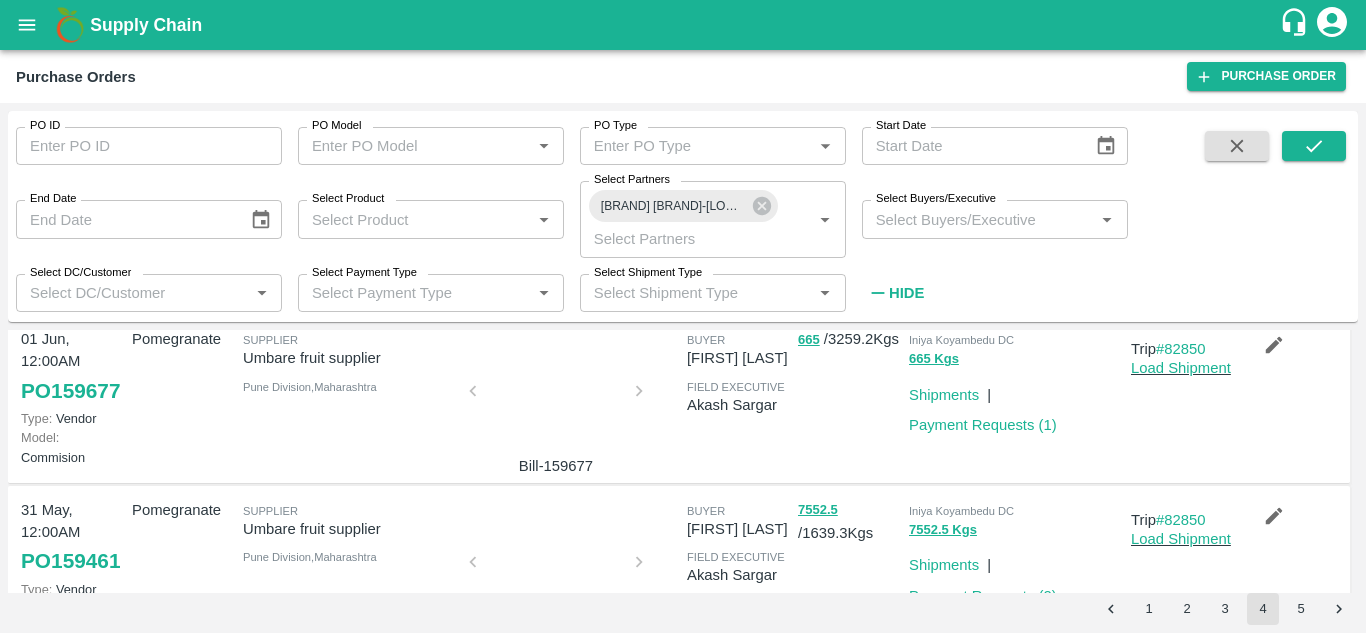 click at bounding box center [556, 227] 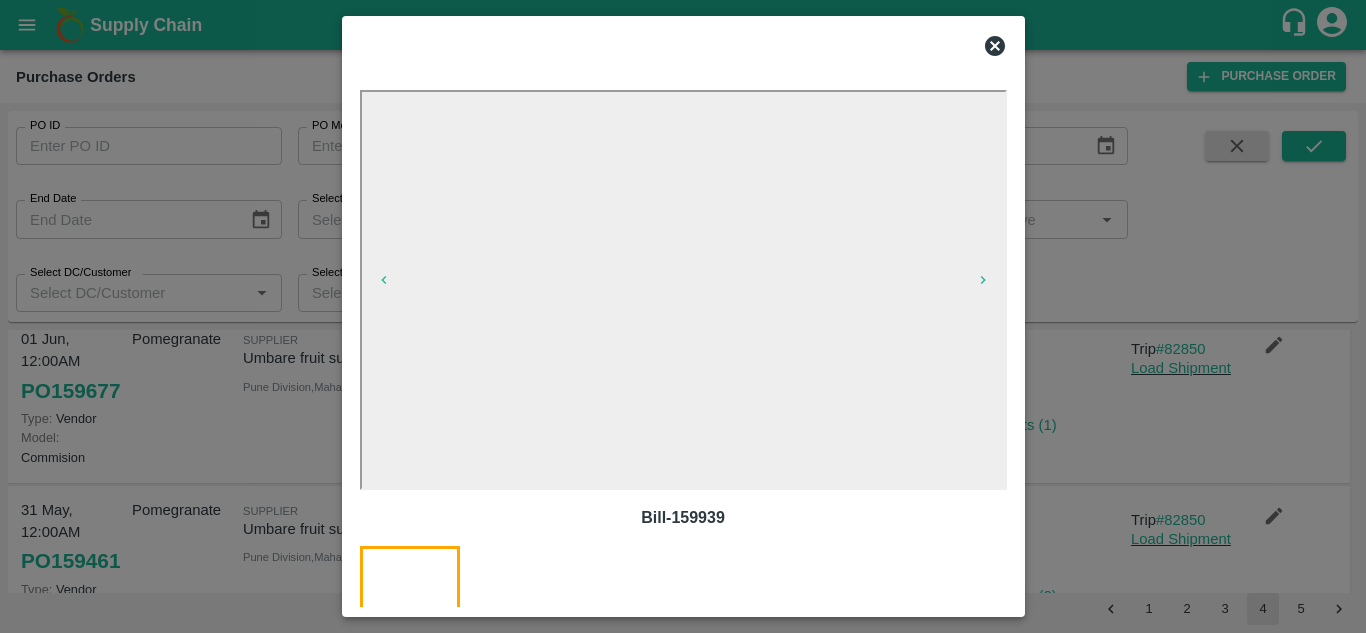 click 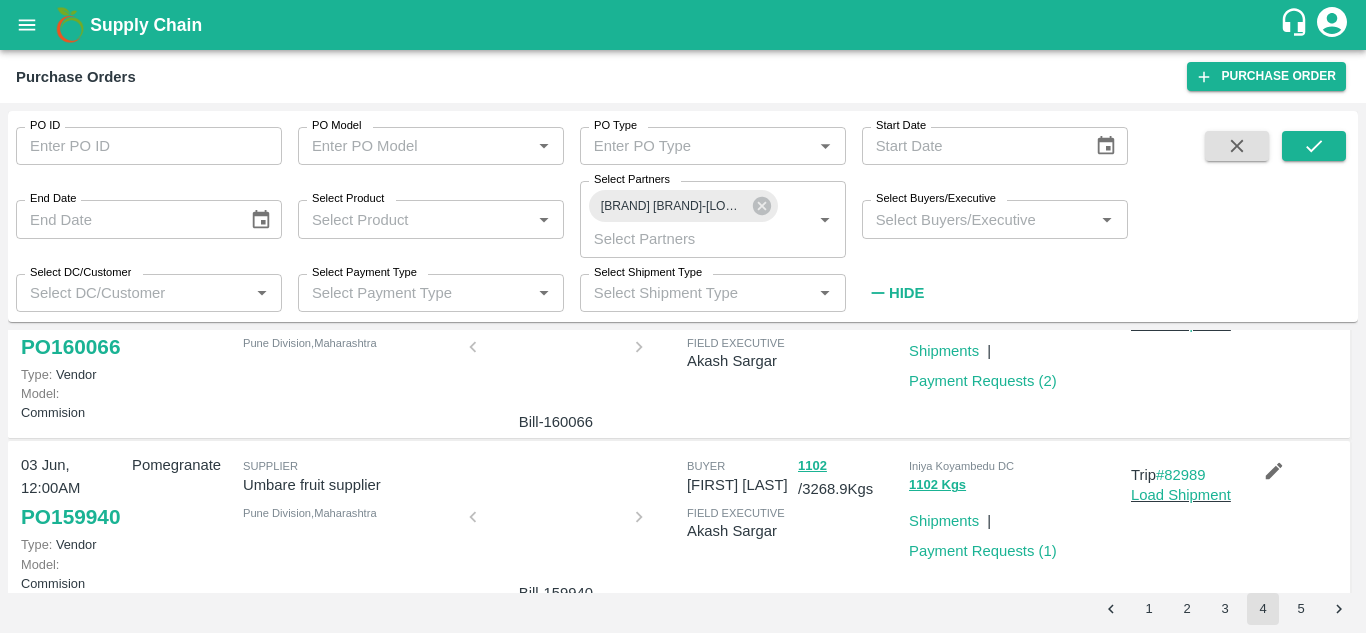 scroll, scrollTop: 936, scrollLeft: 0, axis: vertical 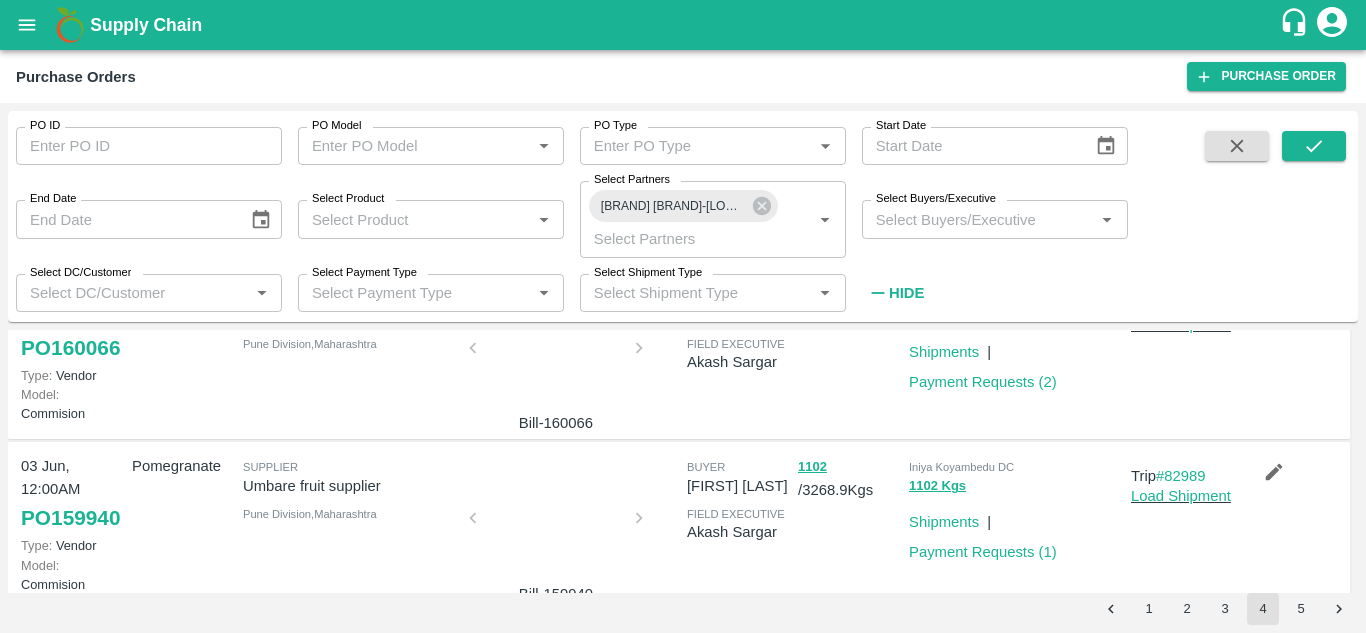 click at bounding box center [556, 354] 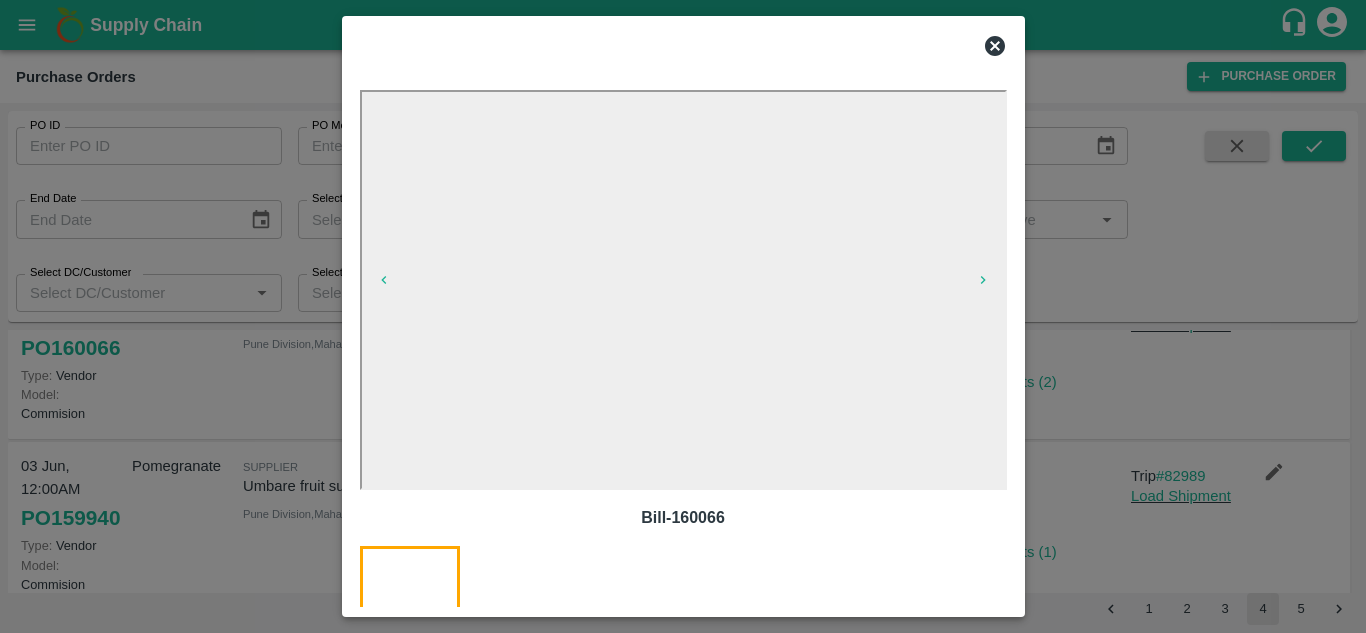 click 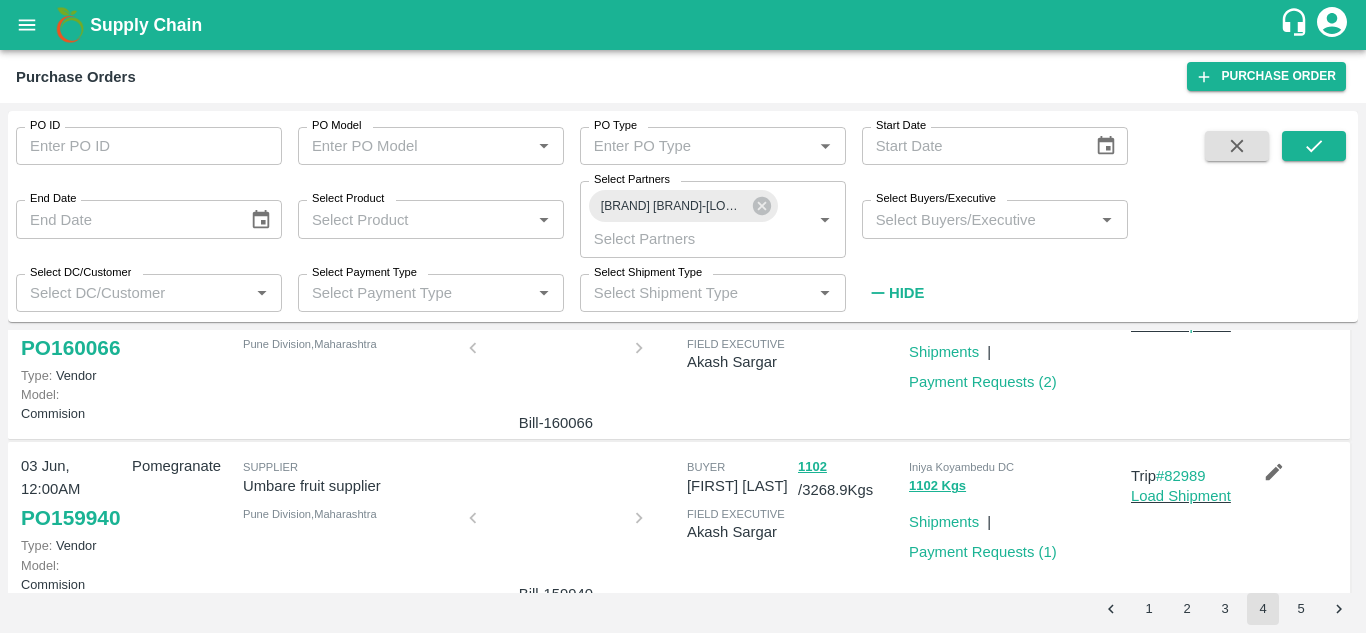 click at bounding box center (556, 354) 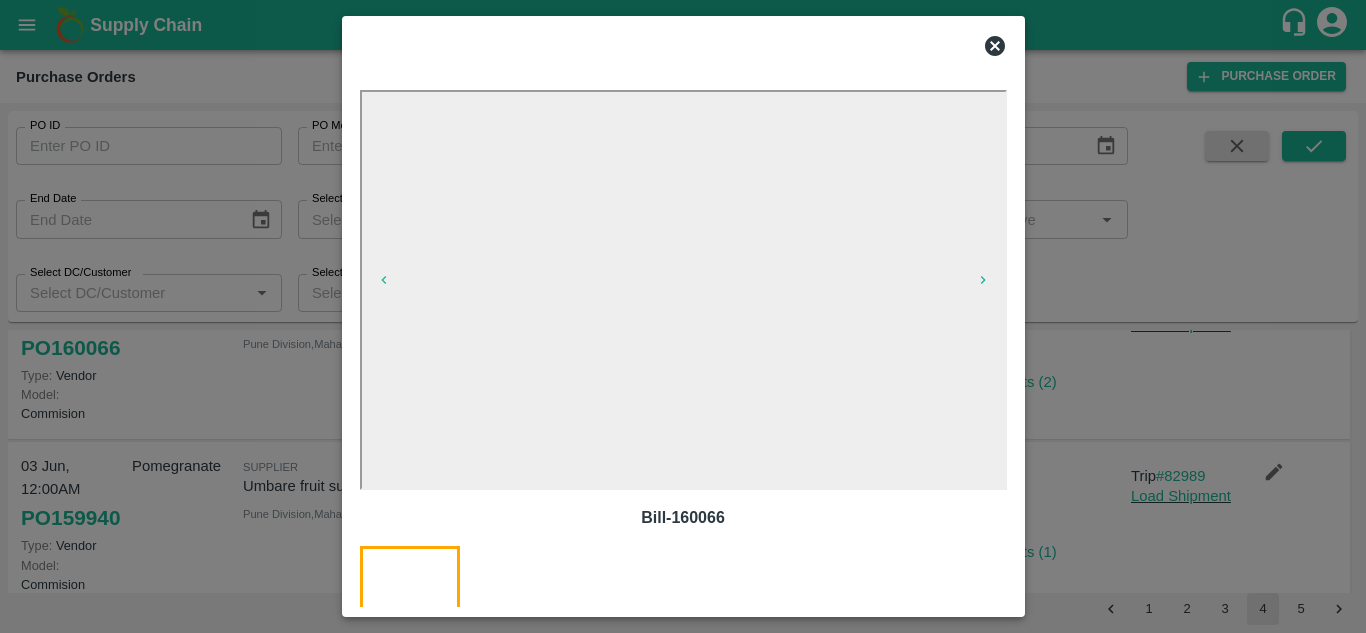 click 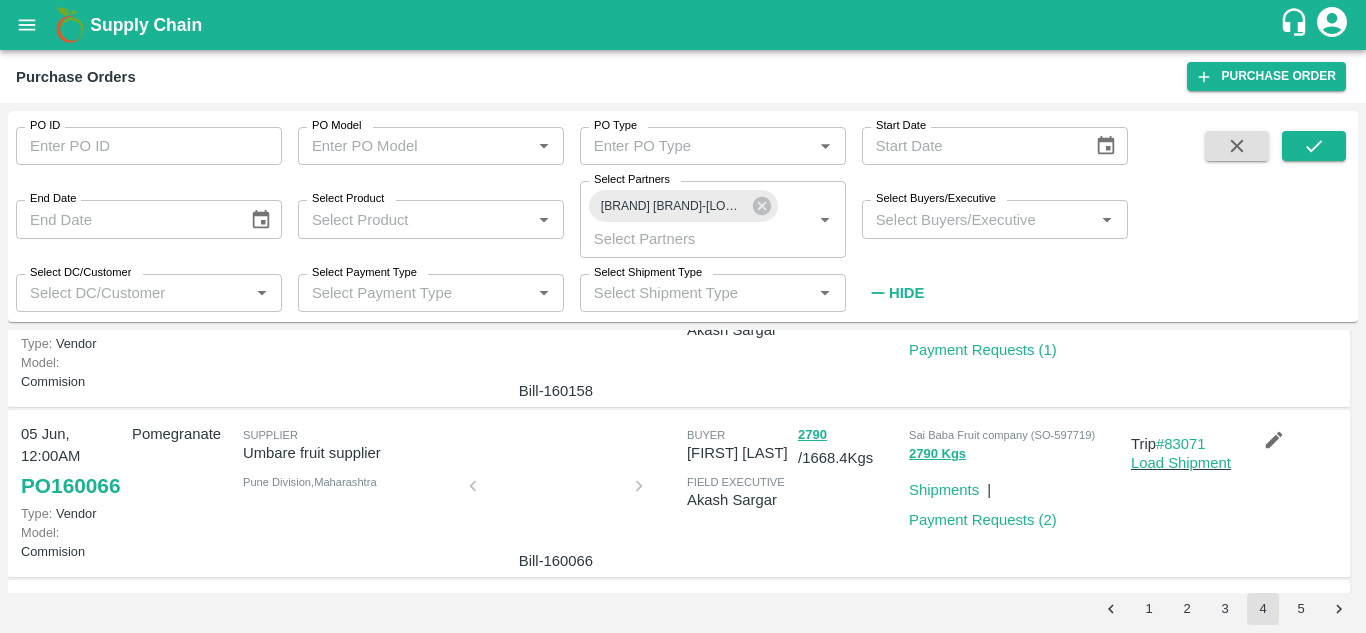 scroll, scrollTop: 797, scrollLeft: 0, axis: vertical 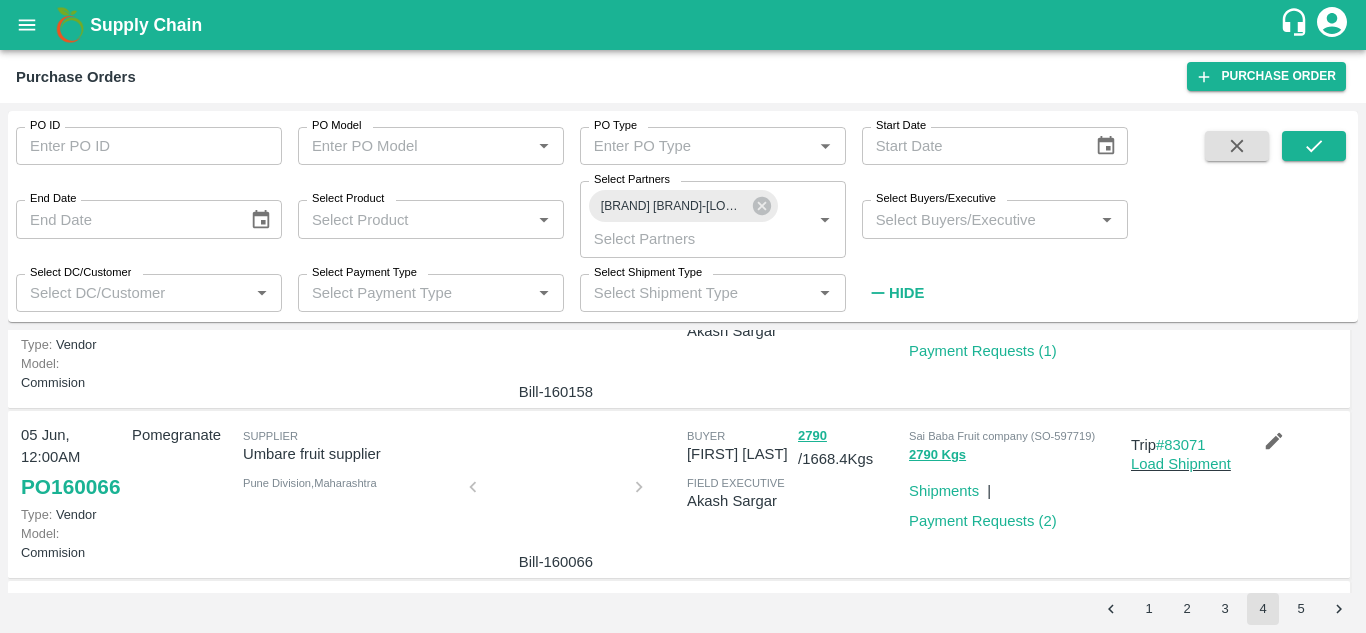 click at bounding box center (556, 323) 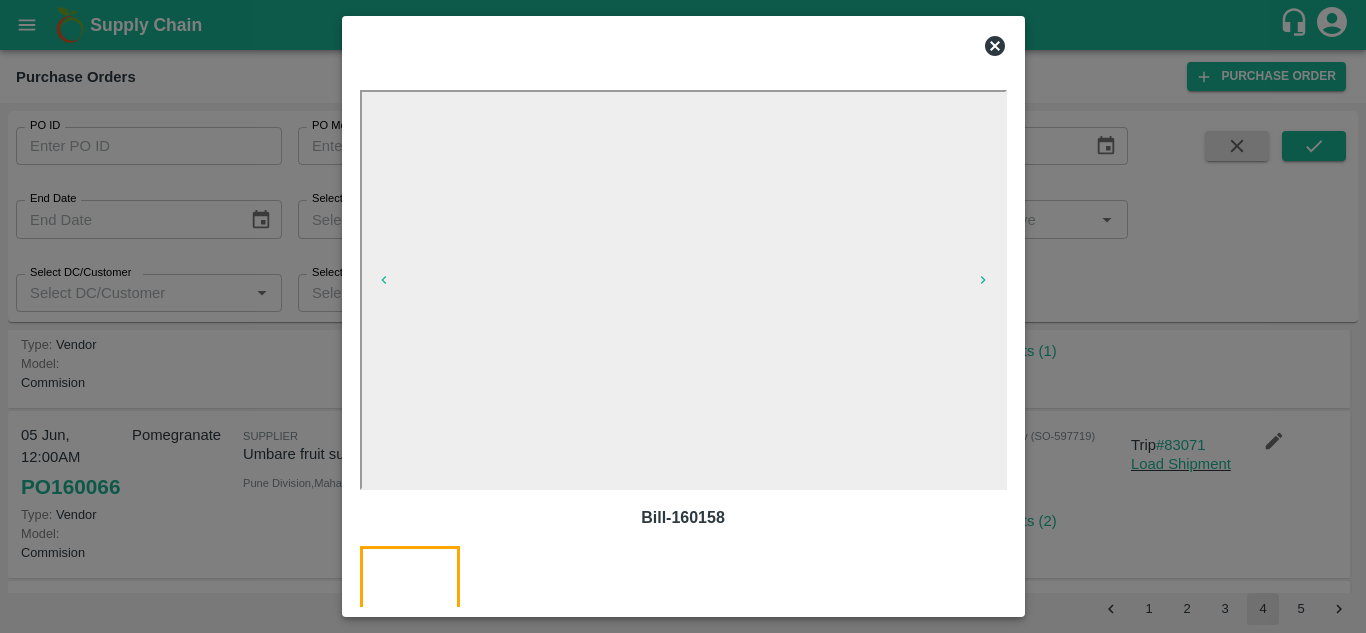 click 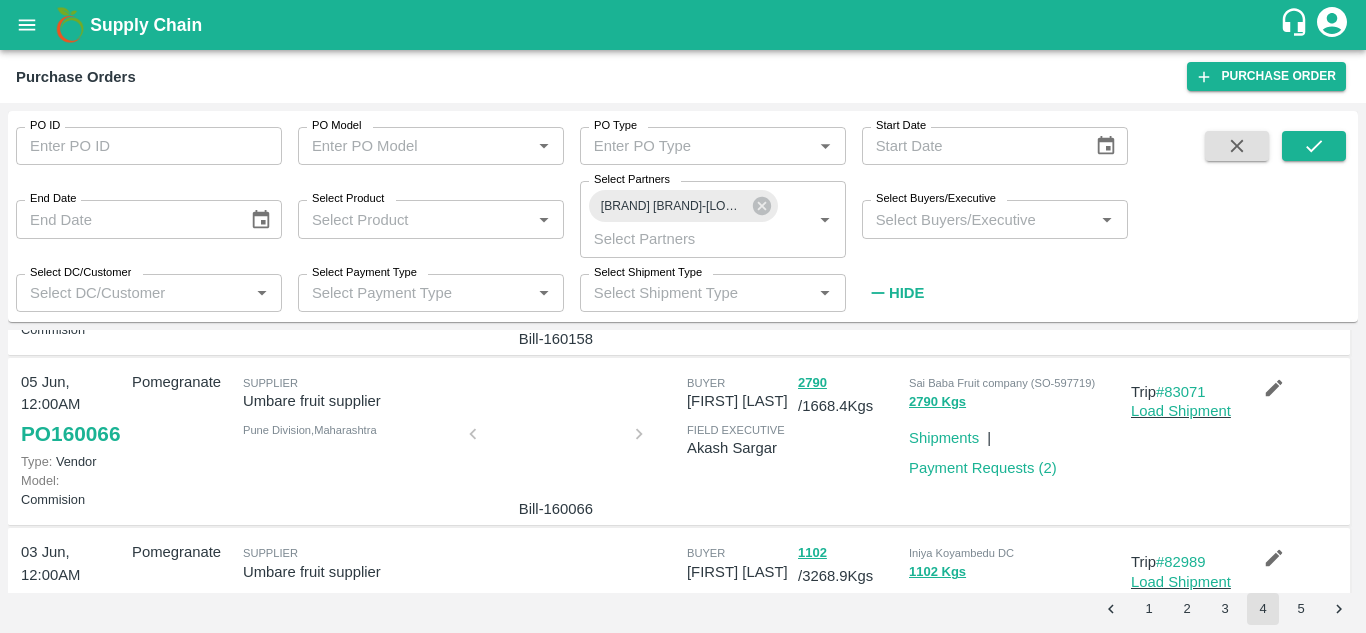 scroll, scrollTop: 851, scrollLeft: 0, axis: vertical 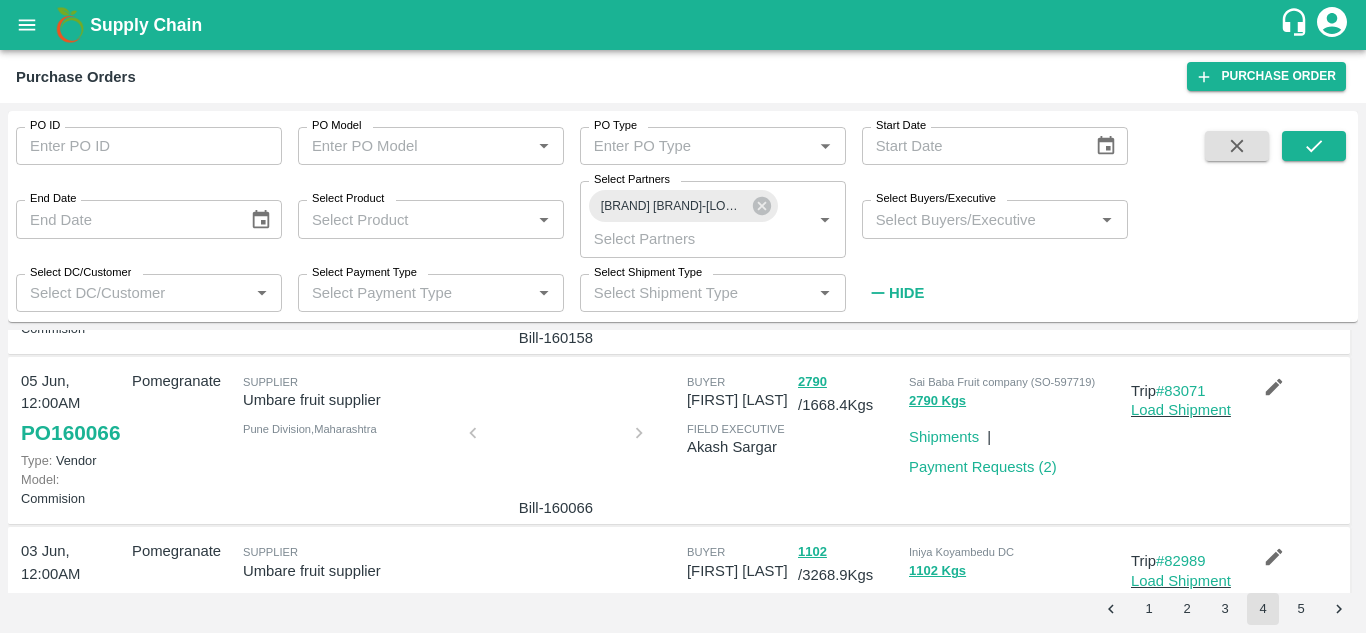 click at bounding box center (556, 269) 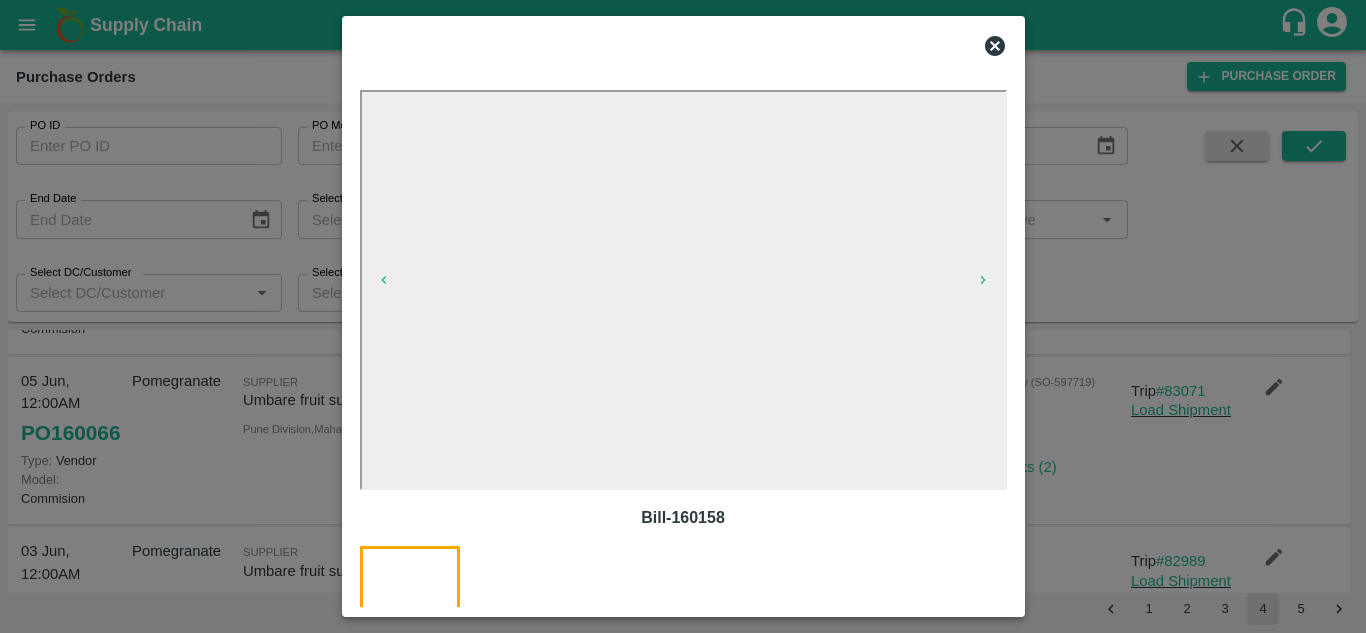 click 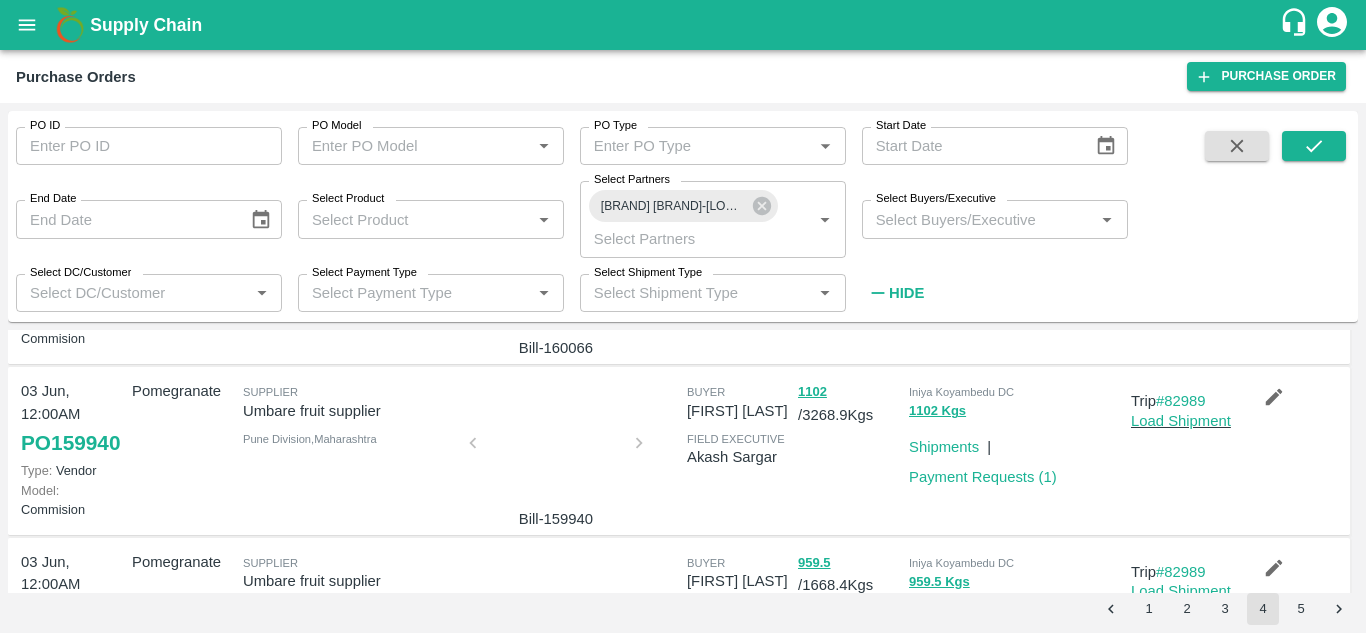 scroll, scrollTop: 1012, scrollLeft: 0, axis: vertical 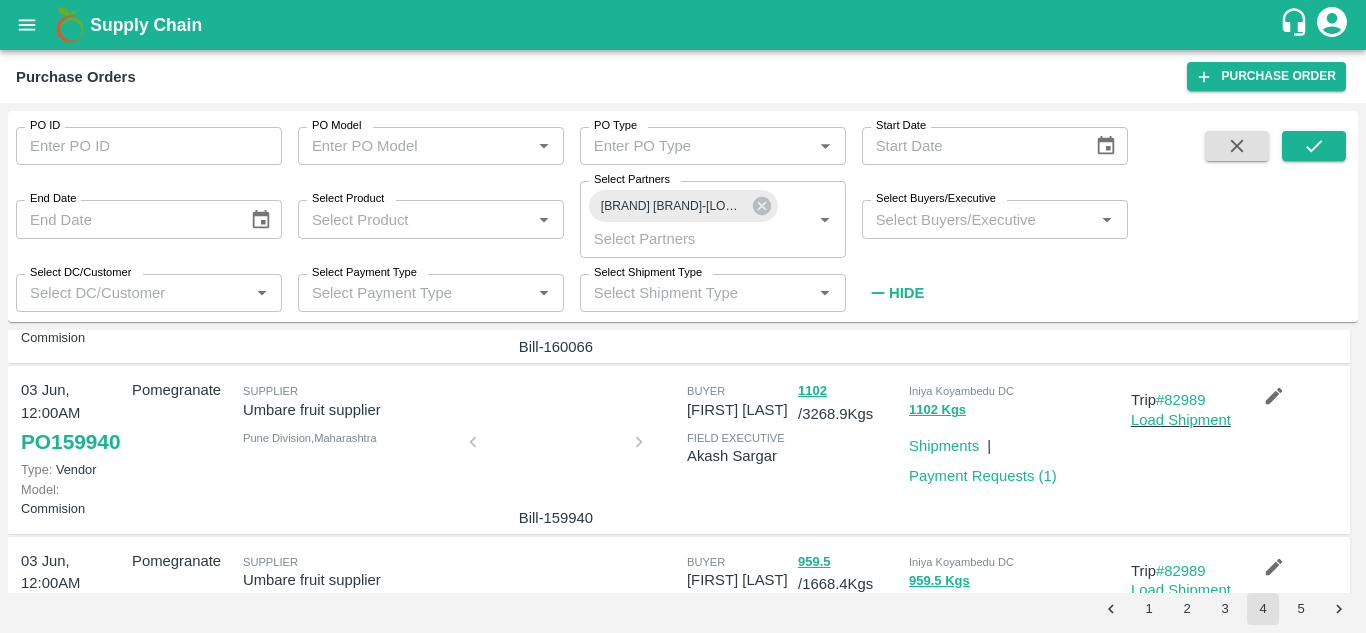 click on "Payment Requests ( 2 )" at bounding box center (983, 306) 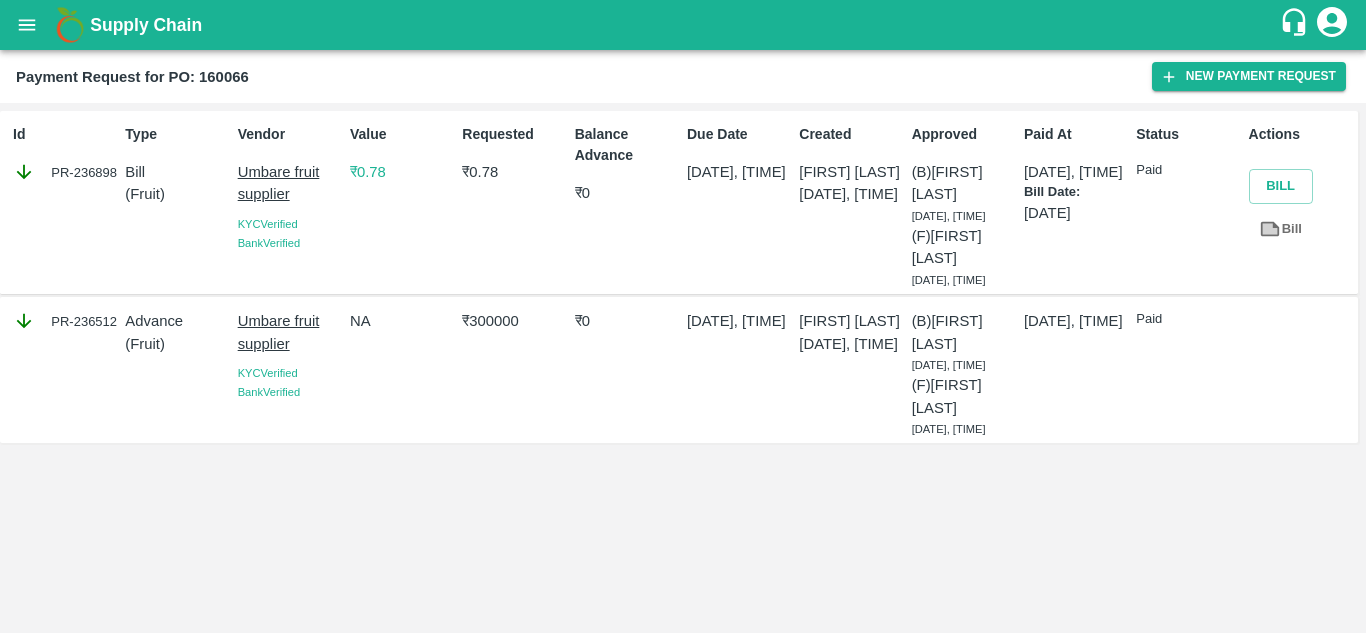 scroll, scrollTop: 0, scrollLeft: 0, axis: both 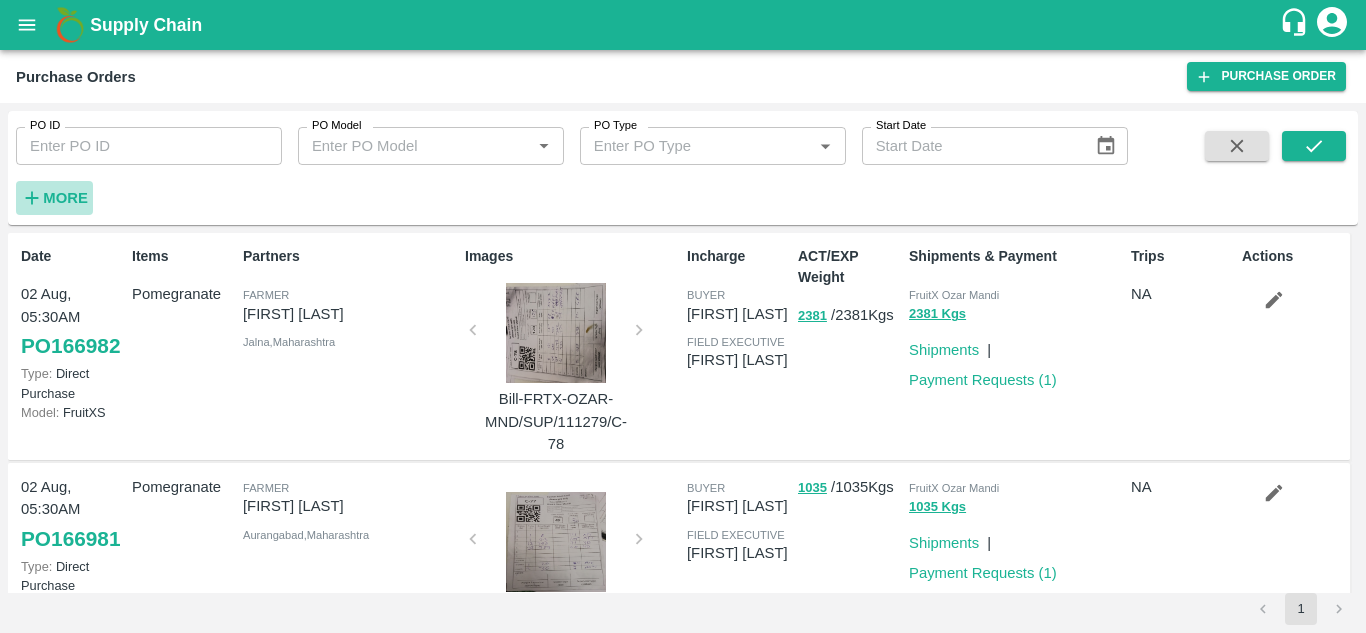 click on "More" at bounding box center [65, 198] 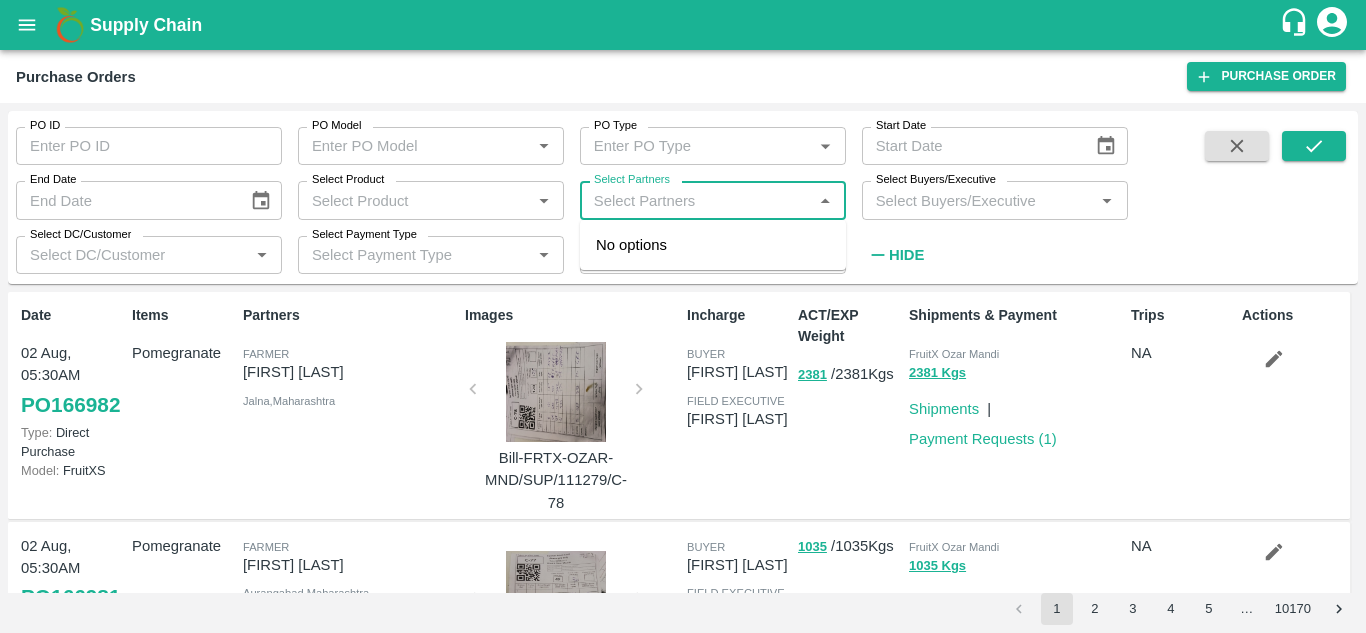 click on "Select Partners" at bounding box center (696, 200) 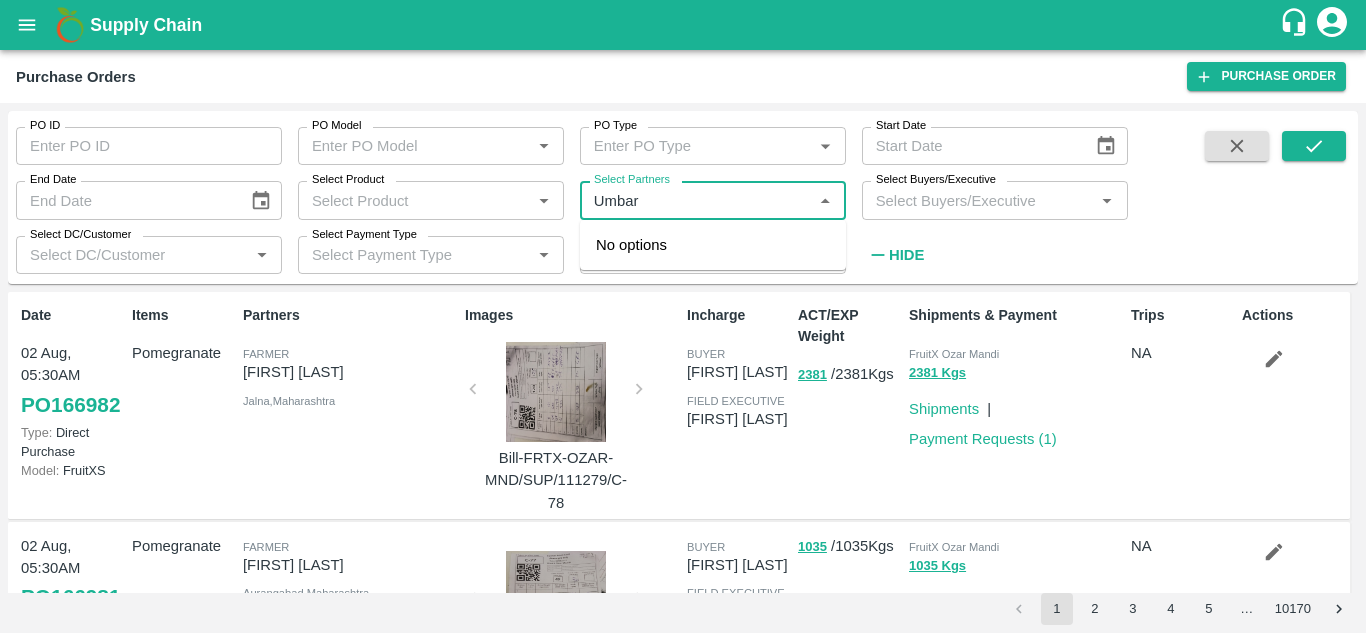 type on "Umbare" 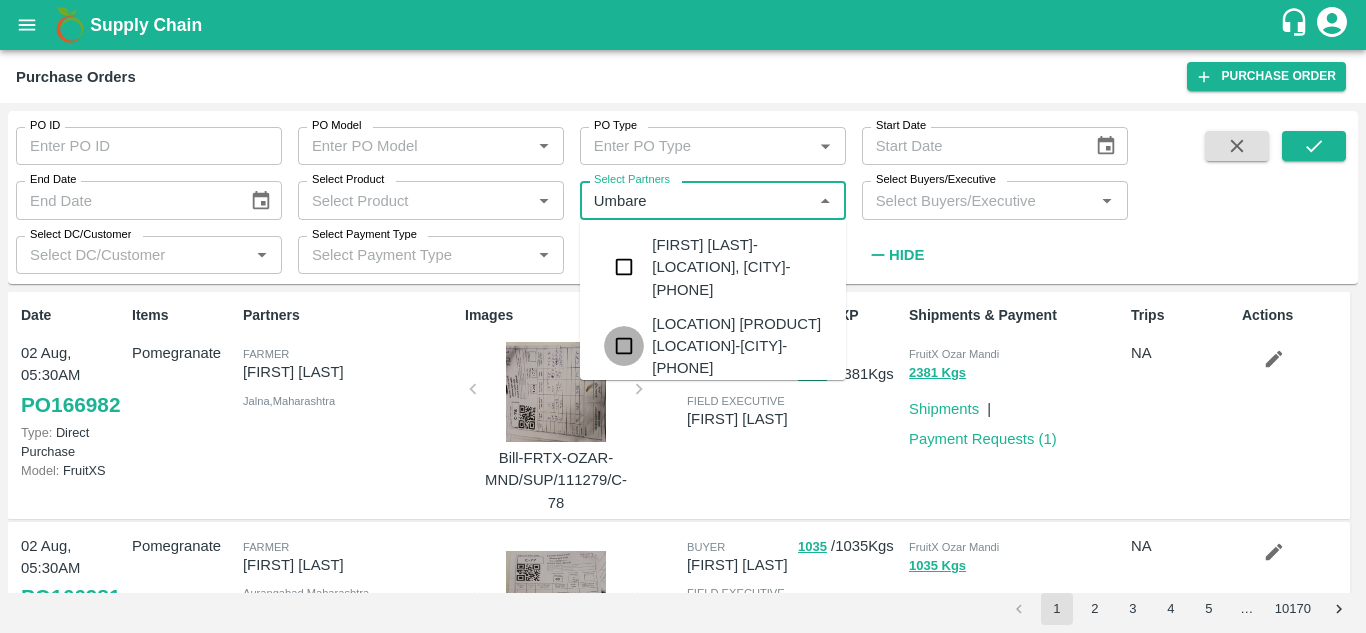 click at bounding box center [624, 346] 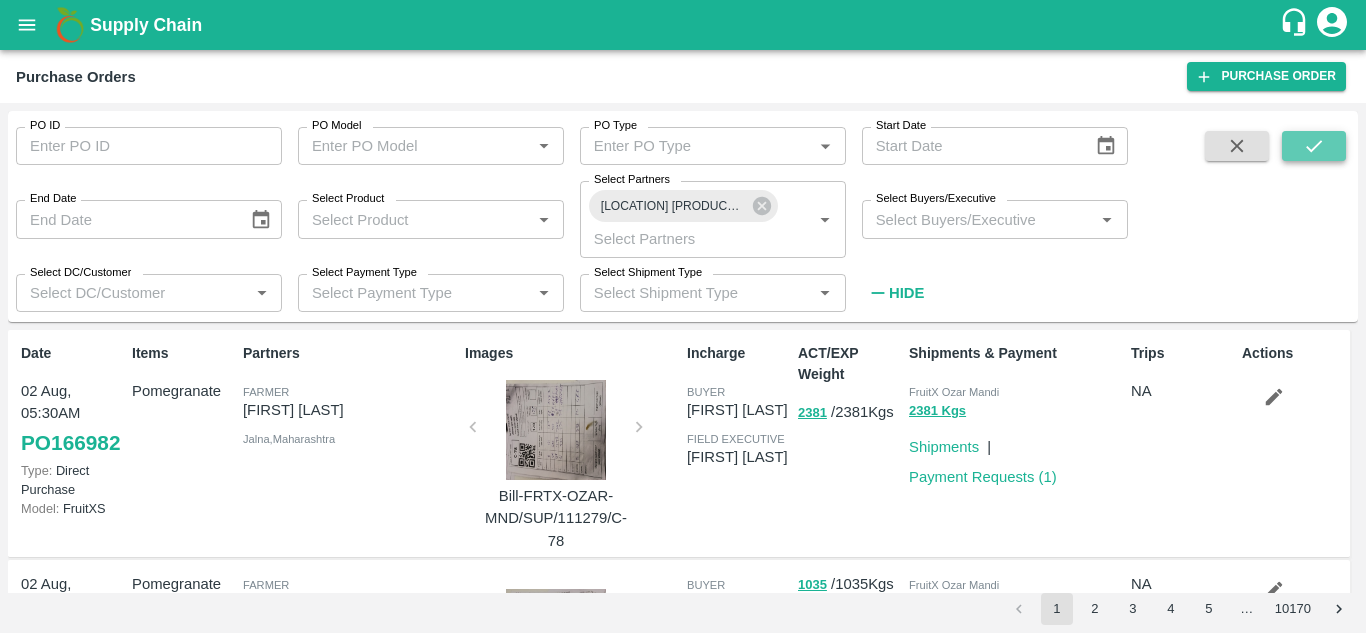 click 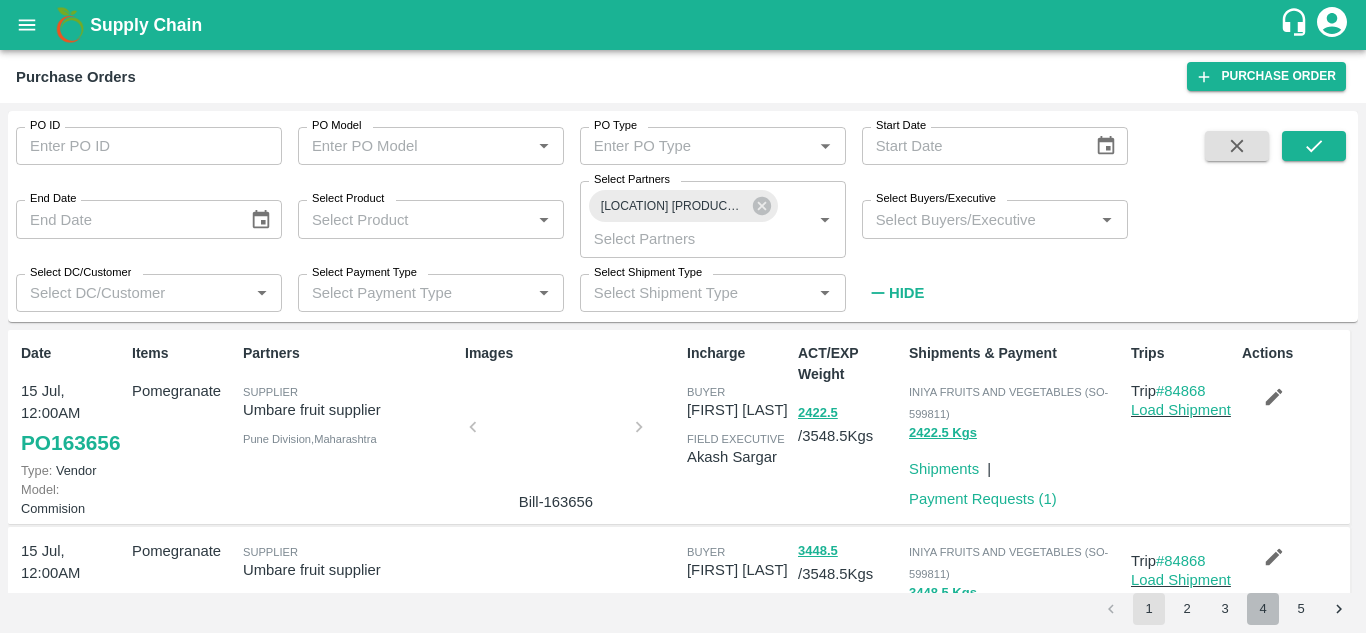 click on "4" at bounding box center [1263, 609] 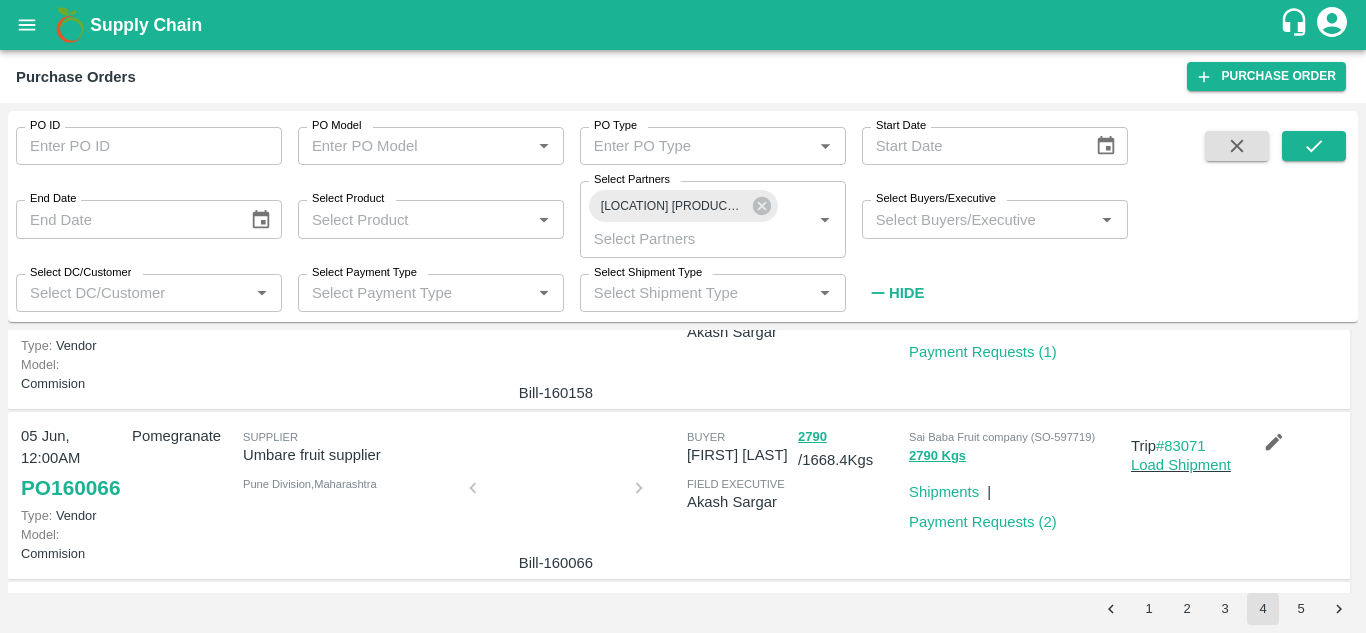 scroll, scrollTop: 795, scrollLeft: 0, axis: vertical 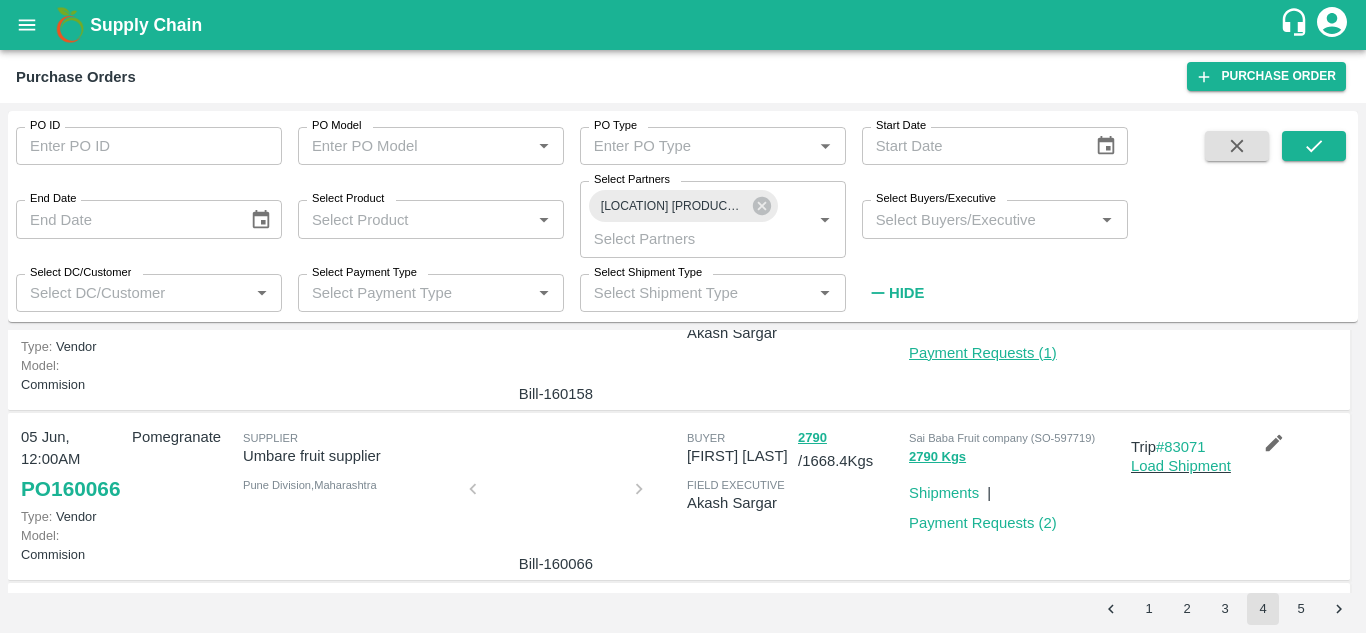 click on "Payment Requests ( 1 )" at bounding box center (983, 353) 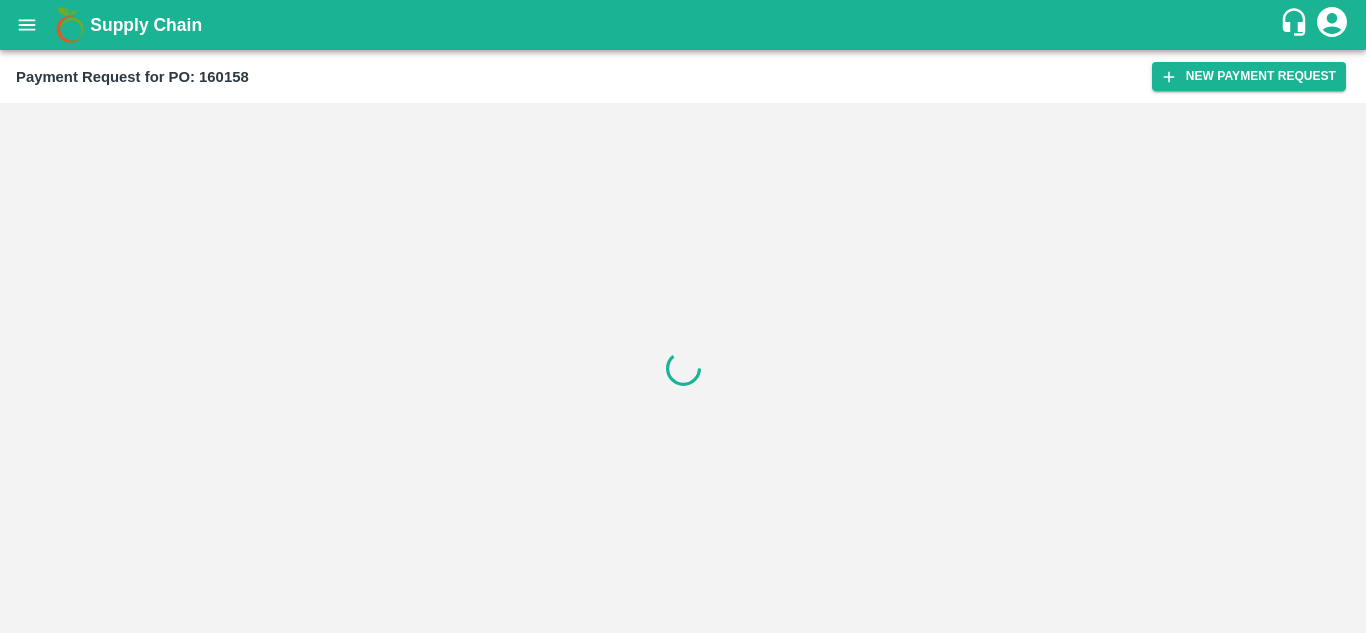 scroll, scrollTop: 0, scrollLeft: 0, axis: both 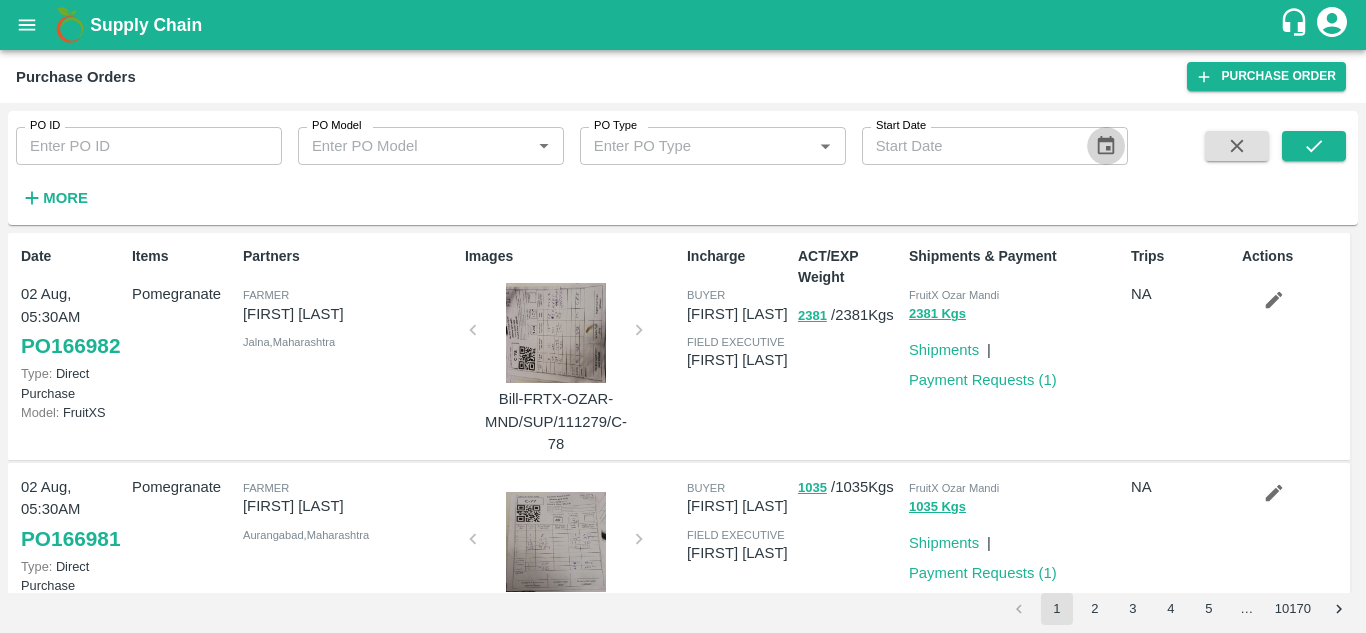 click 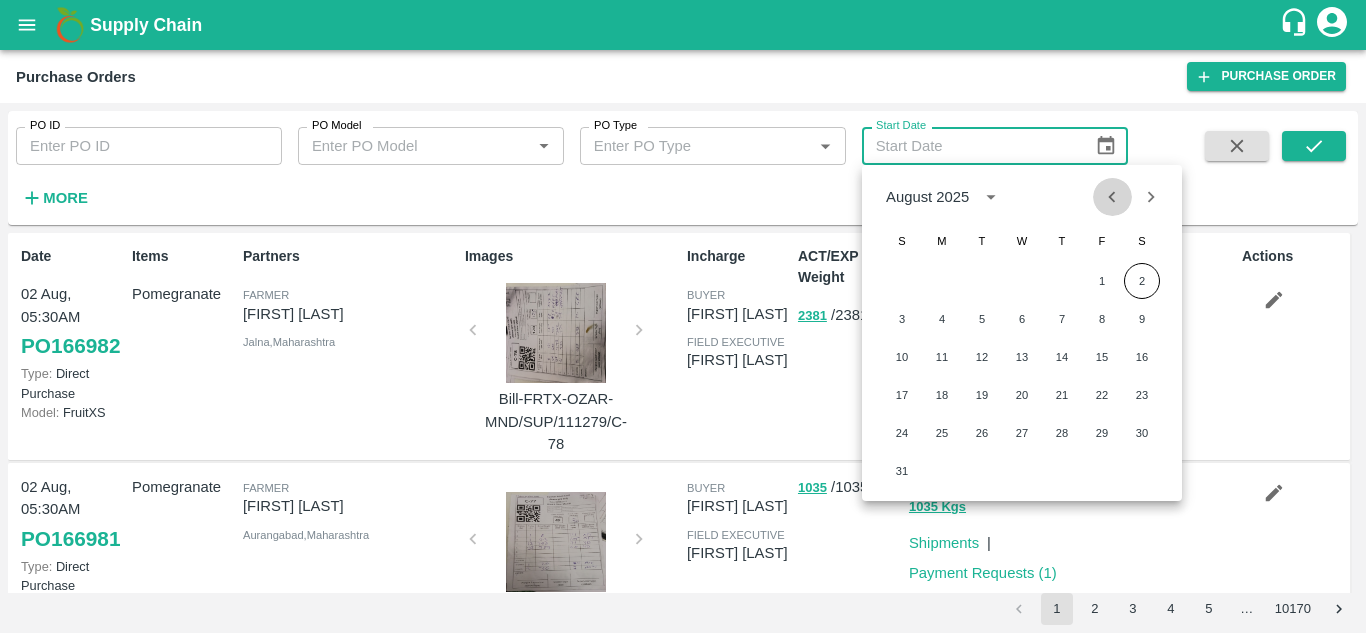 click 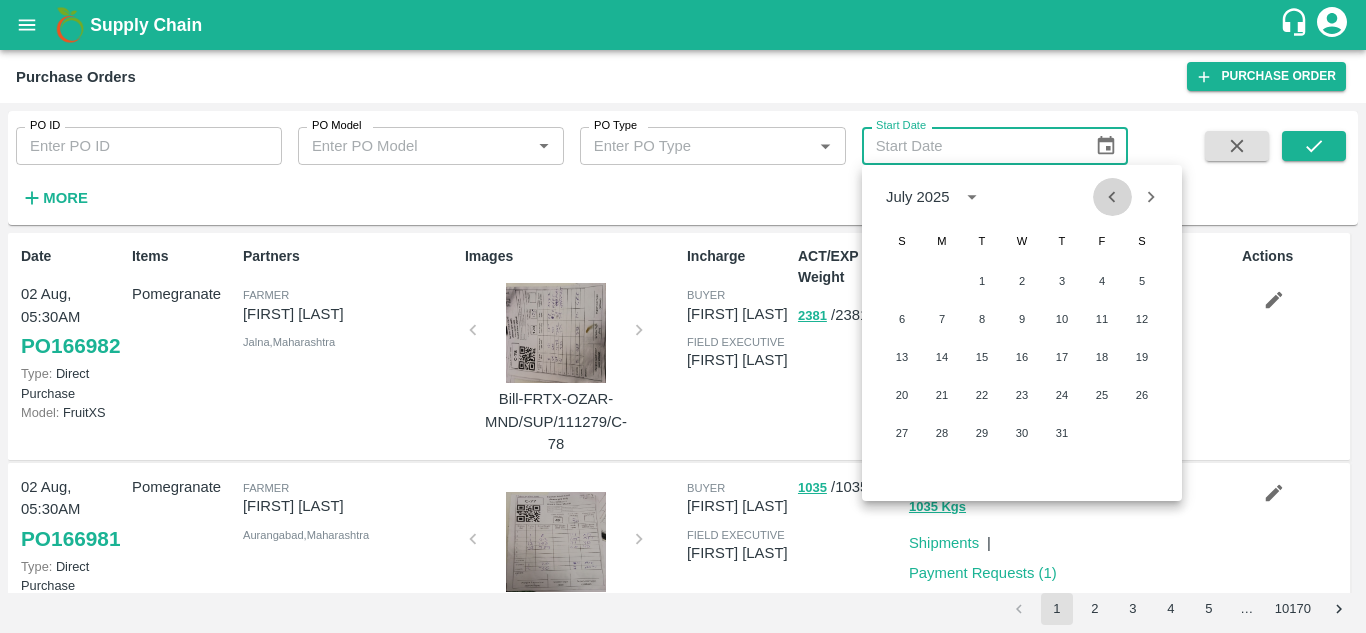 click 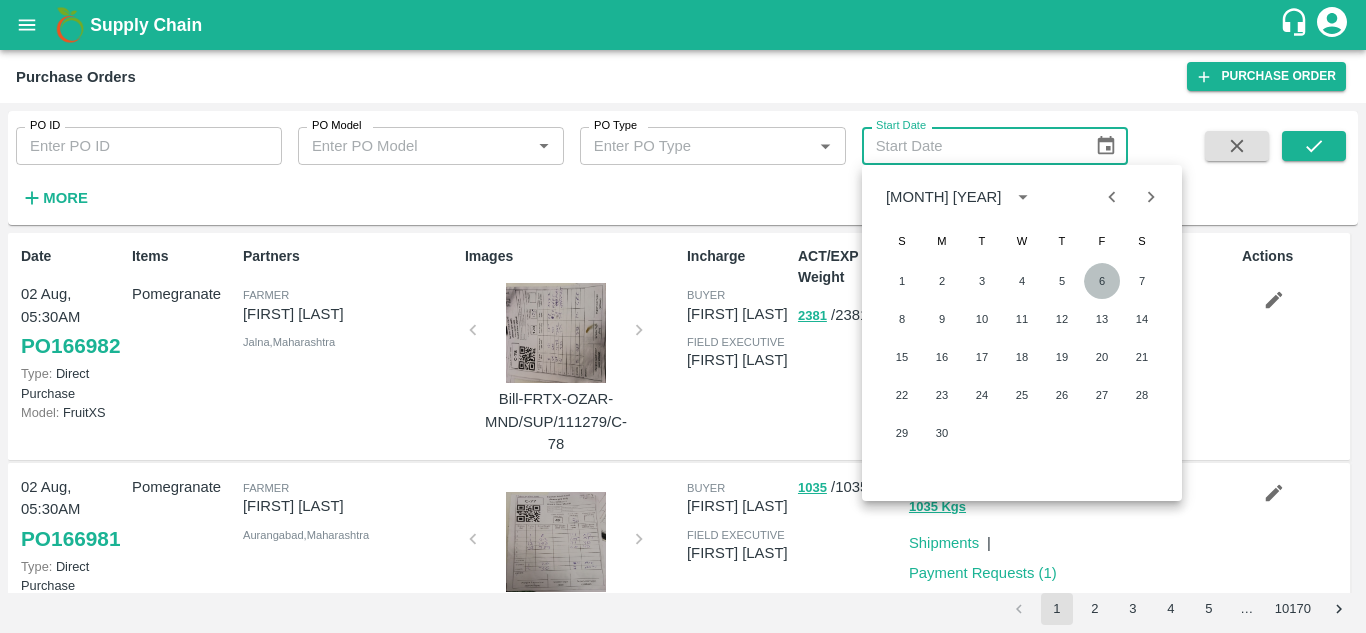 click on "6" at bounding box center (1102, 281) 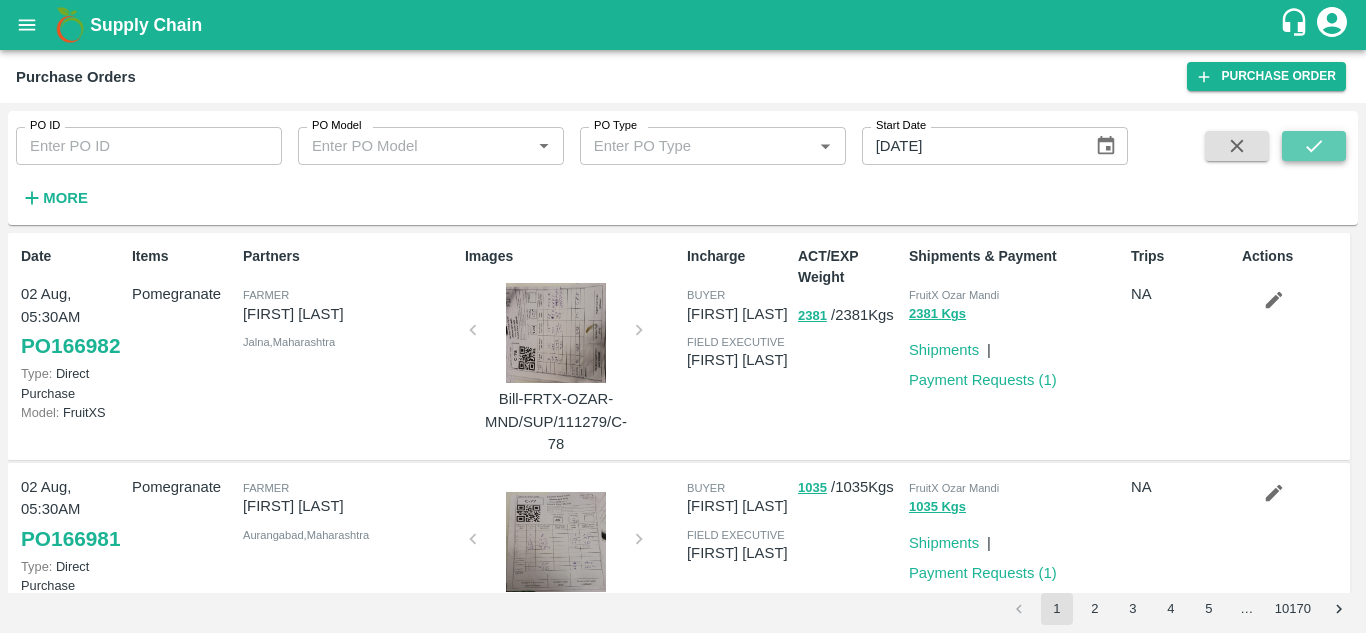 click at bounding box center [1314, 146] 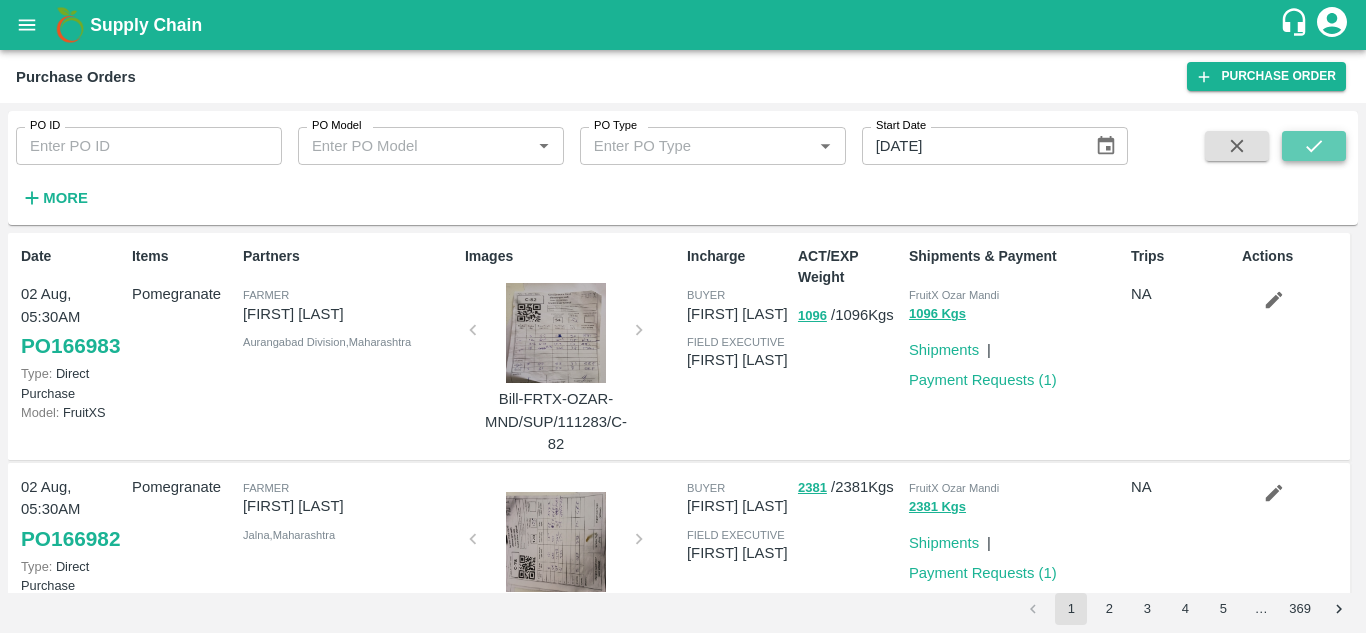click 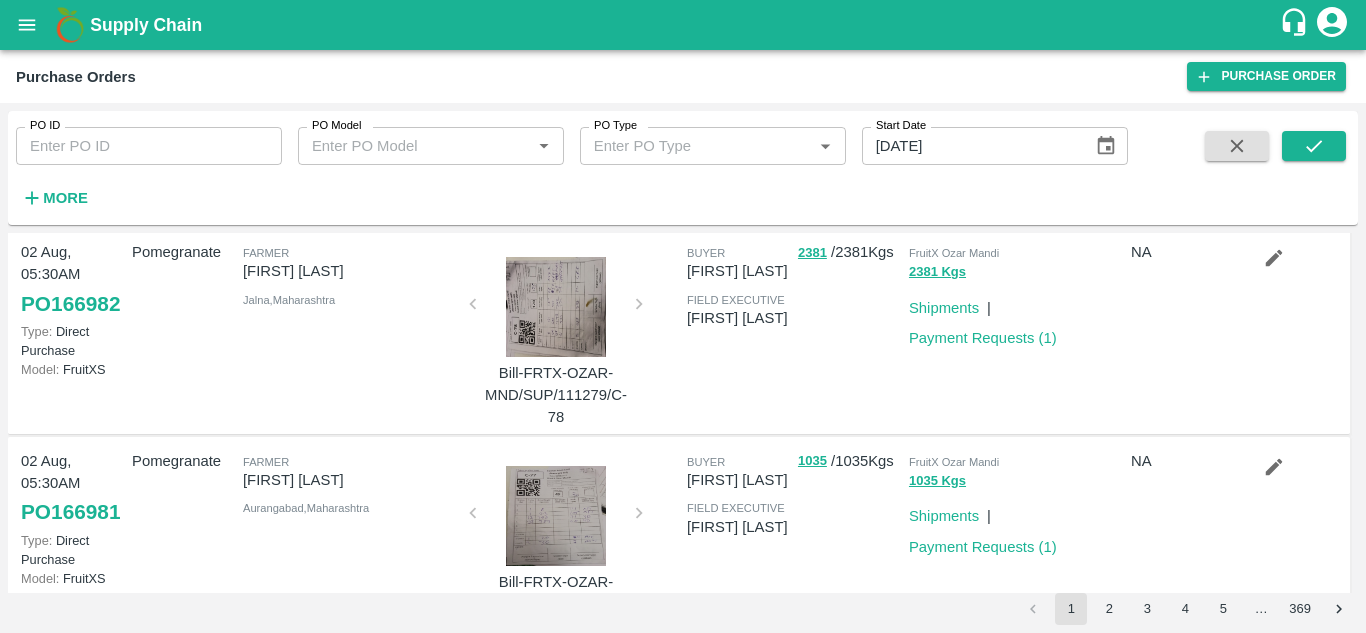 scroll, scrollTop: 0, scrollLeft: 0, axis: both 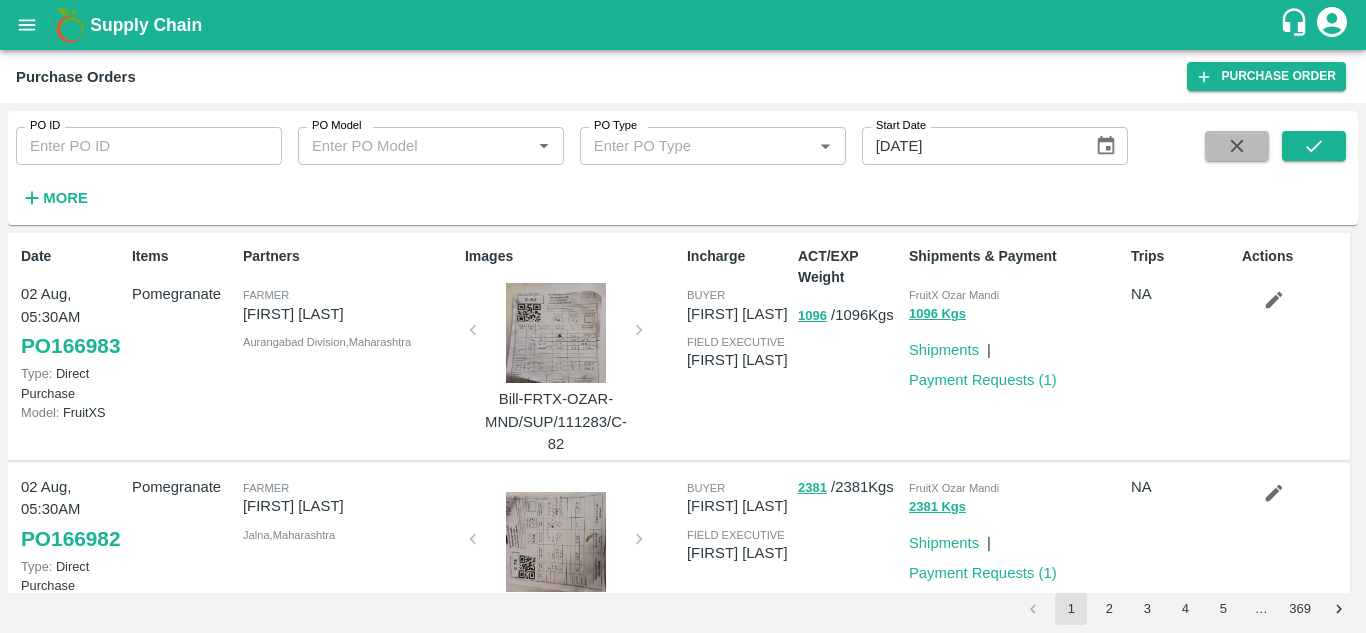 click at bounding box center (1237, 146) 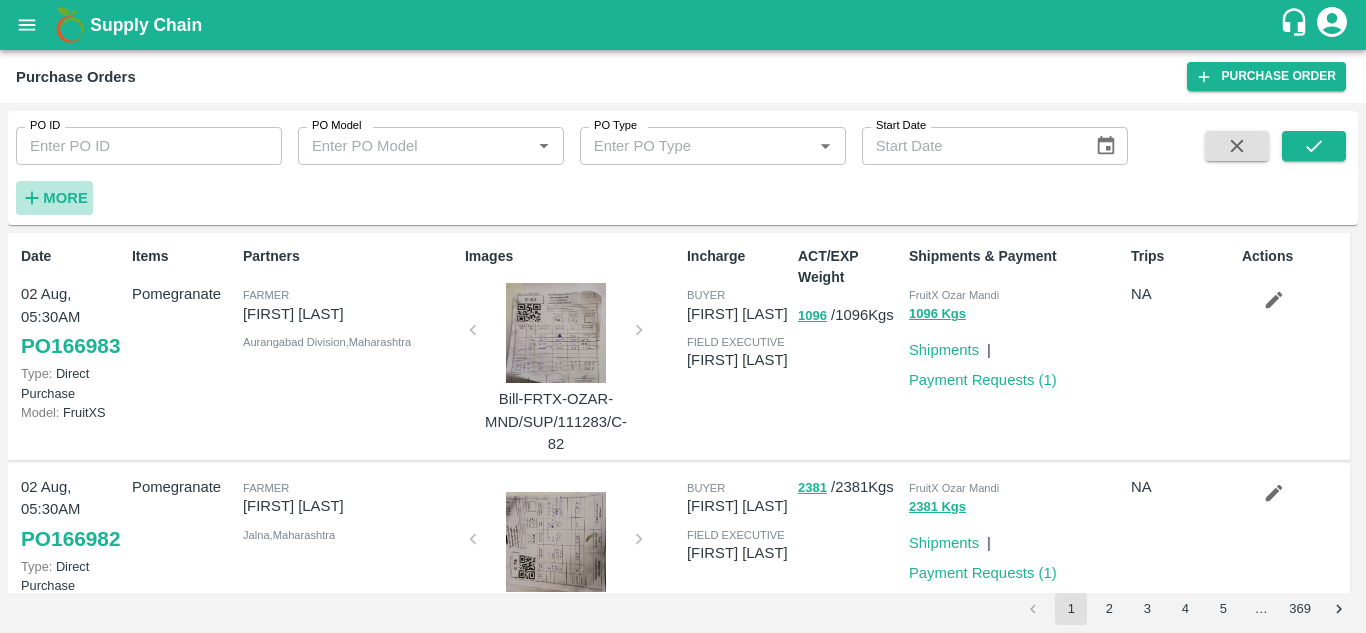 click on "More" at bounding box center [65, 198] 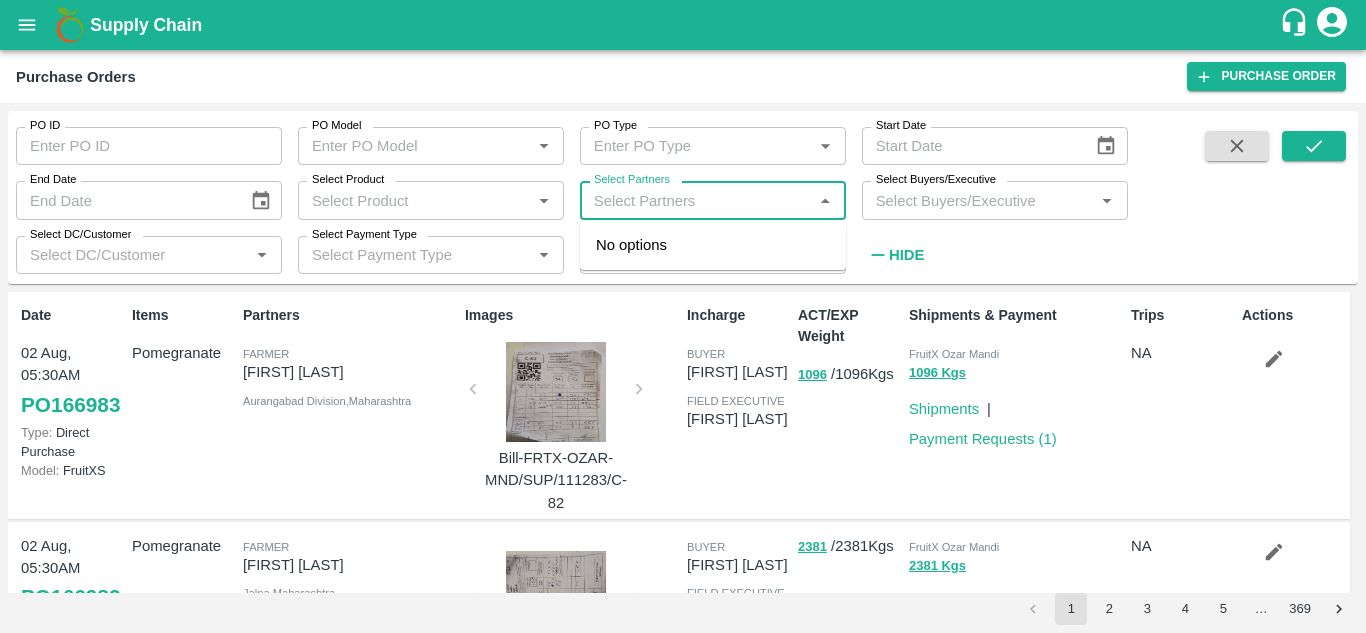 click on "Select Partners" at bounding box center [696, 200] 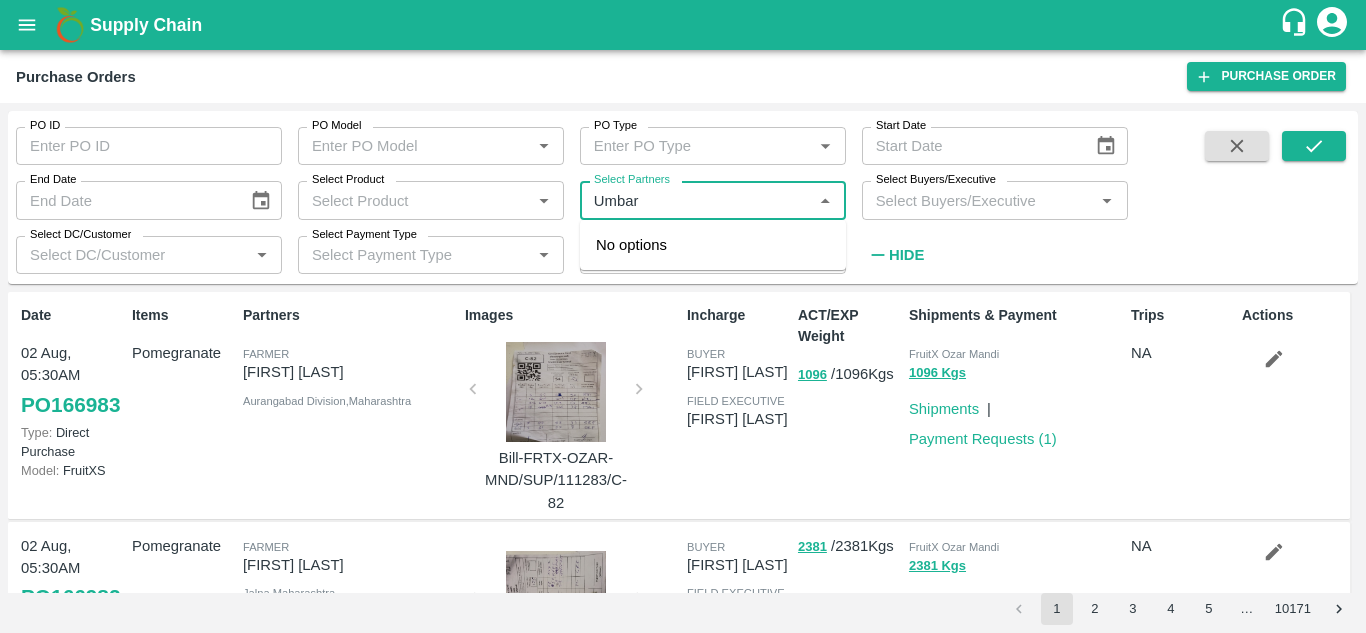 type on "Umbare" 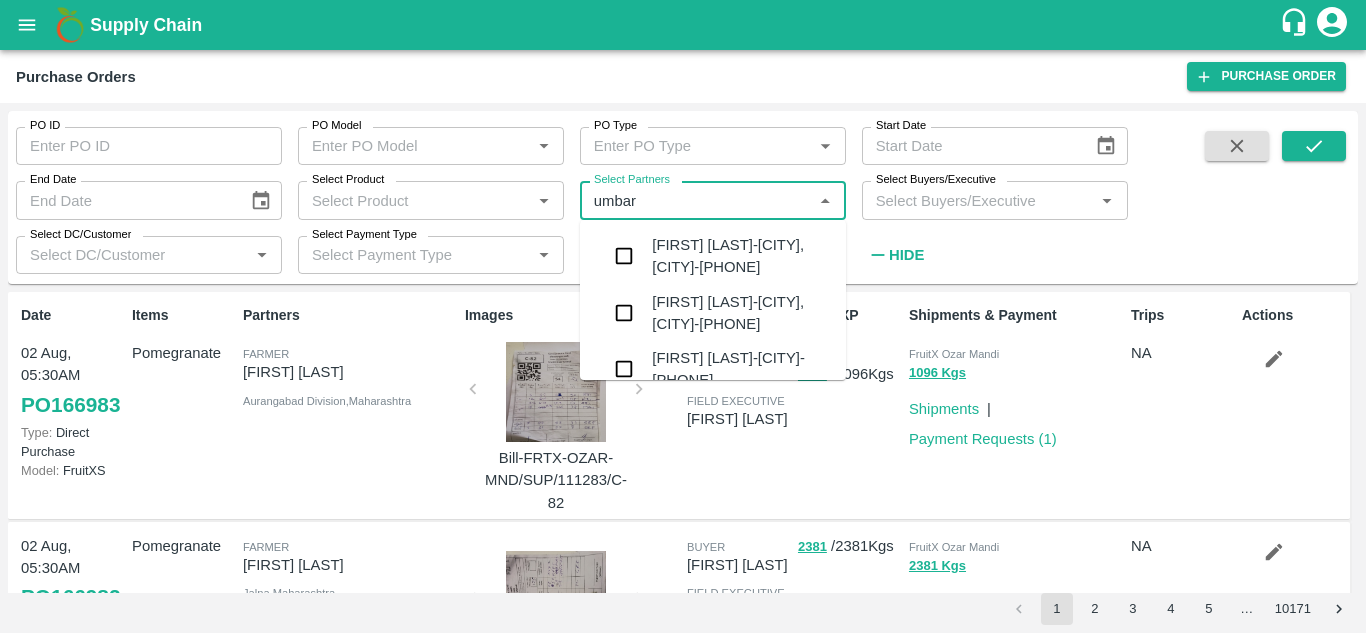 type on "umbare" 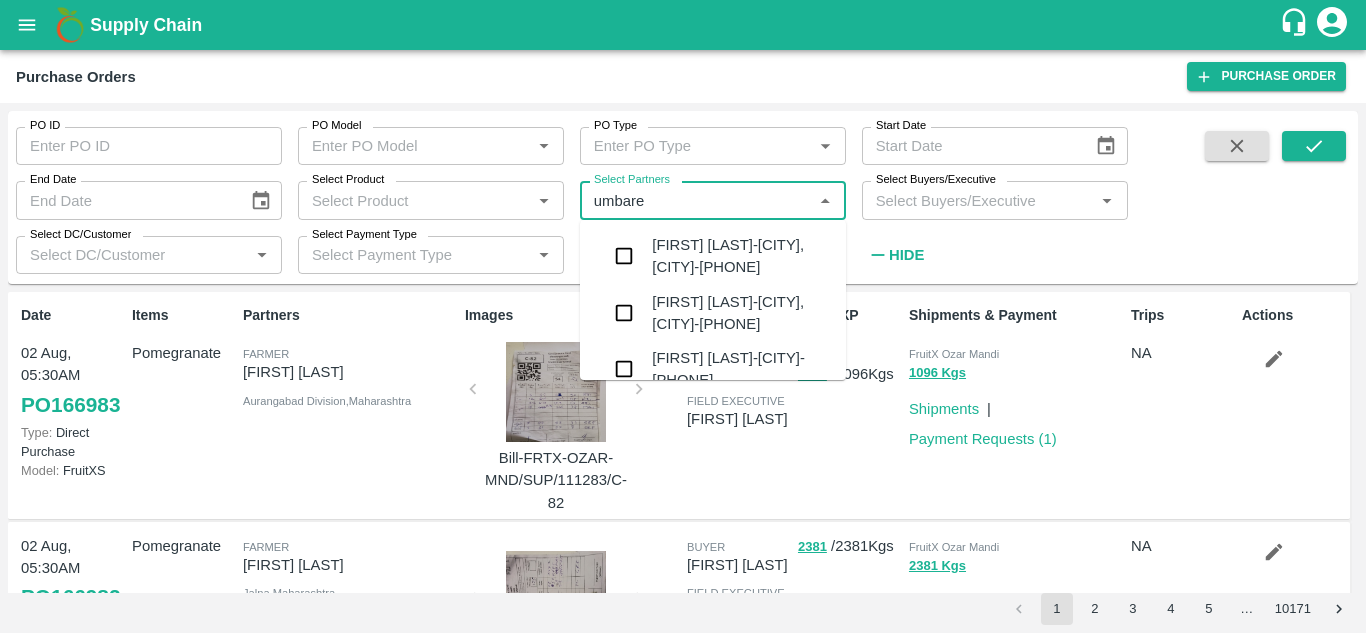 click on "[BRAND] [SUPPLIER]-[CITY], [CITY]-[PHONE]" at bounding box center [713, 313] 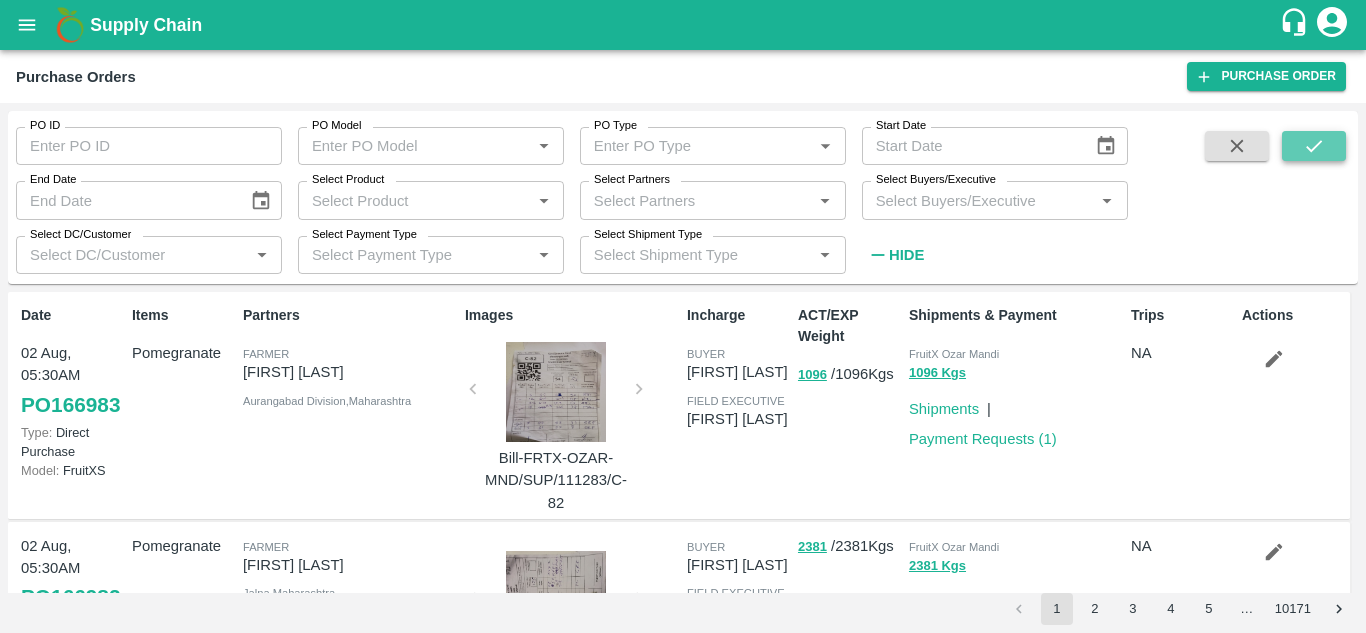 click 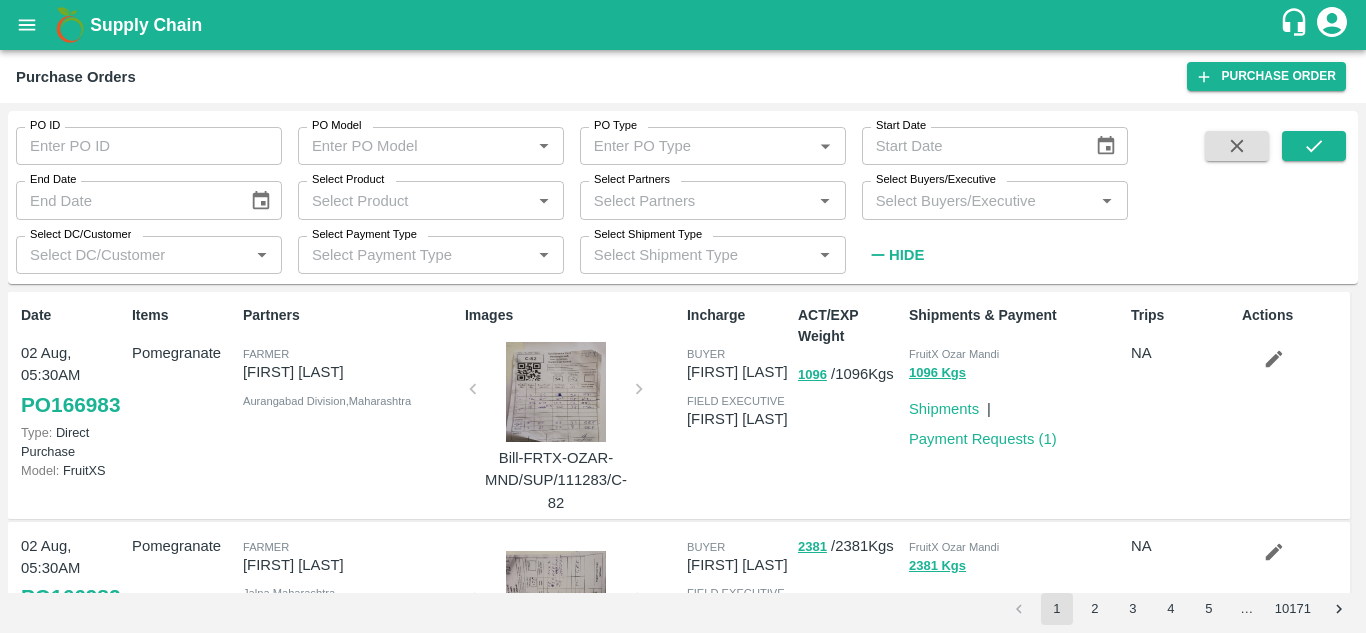 click on "Select Partners" at bounding box center [696, 200] 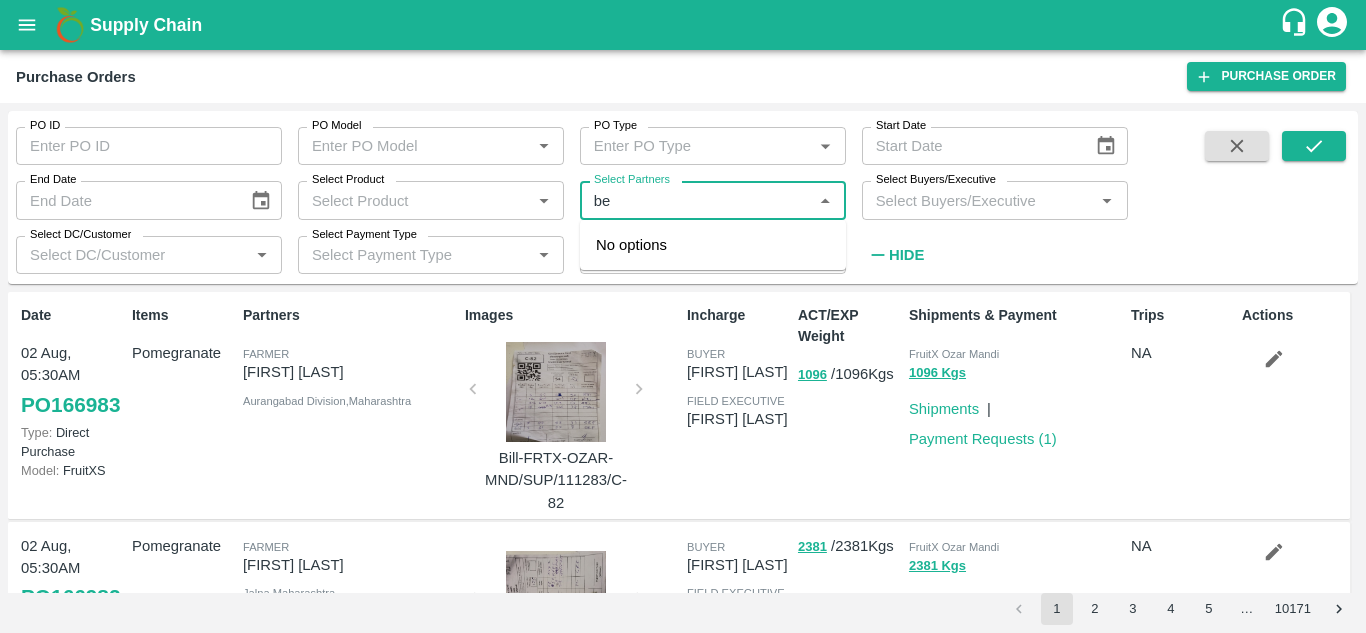 type on "b" 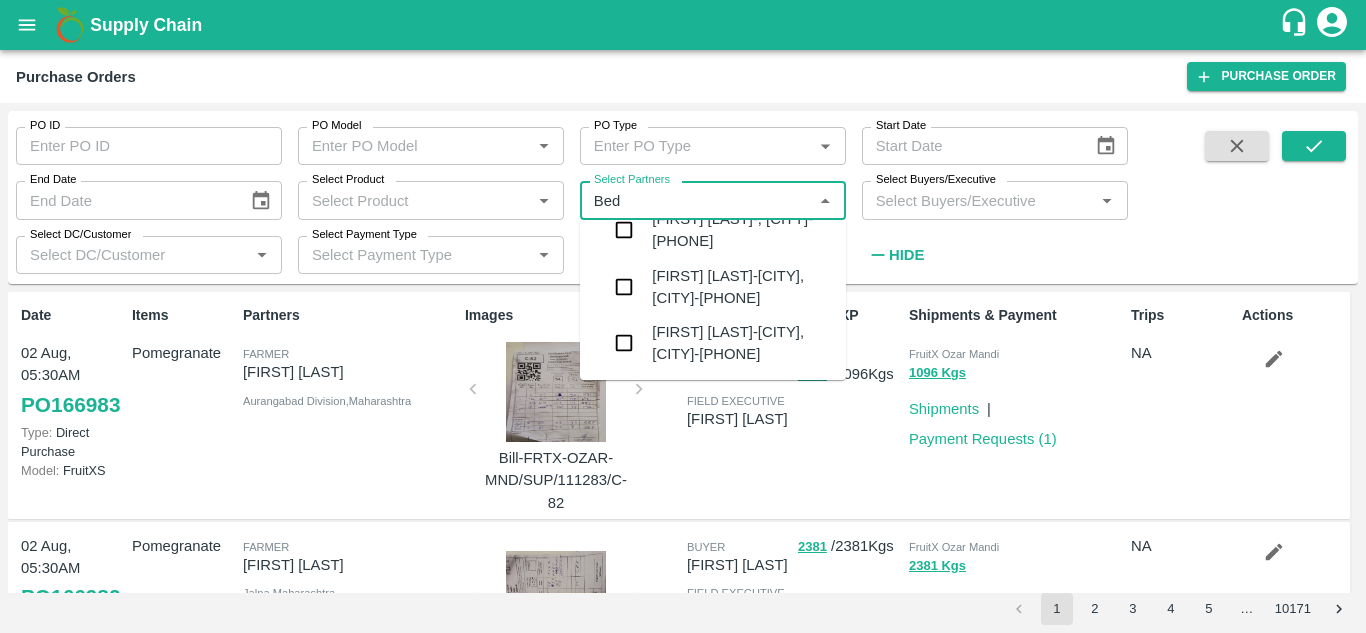 scroll, scrollTop: 0, scrollLeft: 0, axis: both 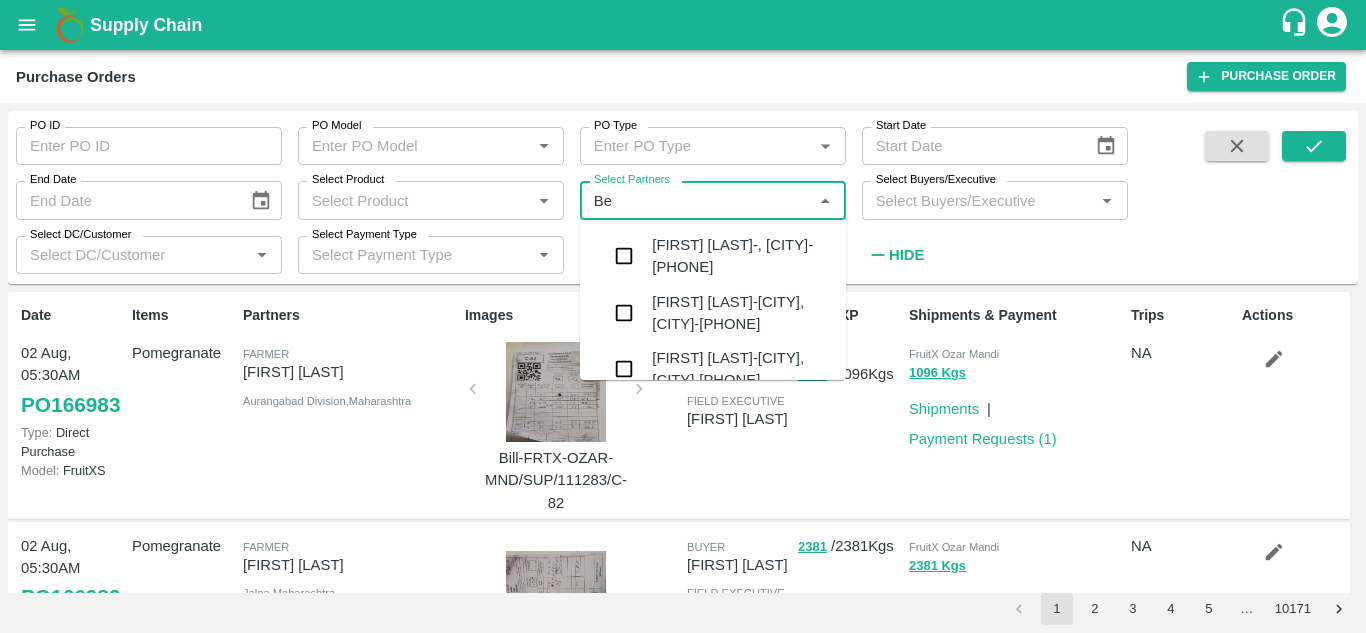 type on "B" 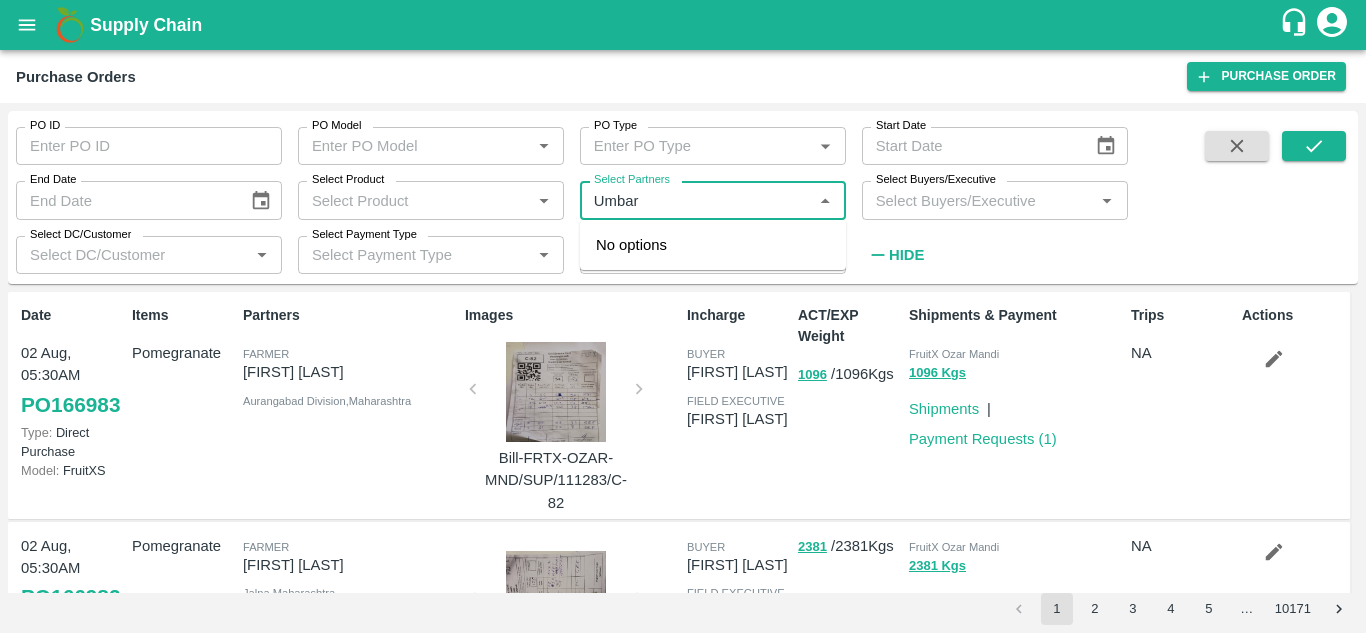 type on "Umbare" 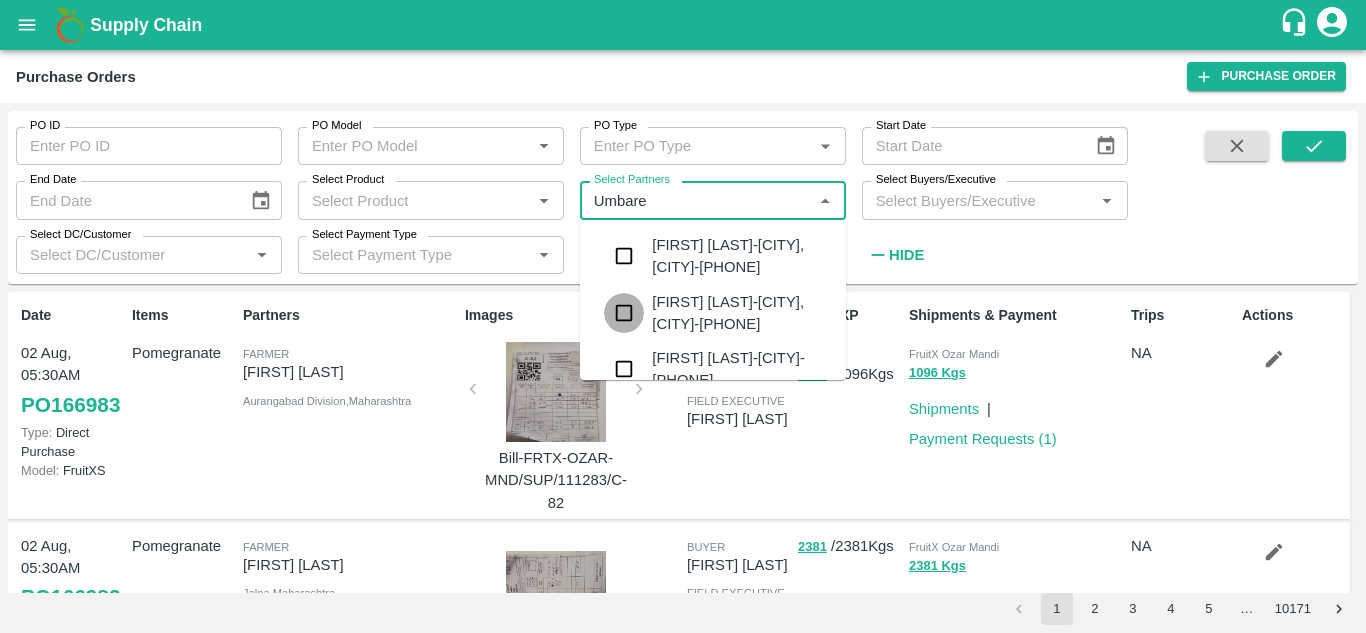 click at bounding box center (624, 313) 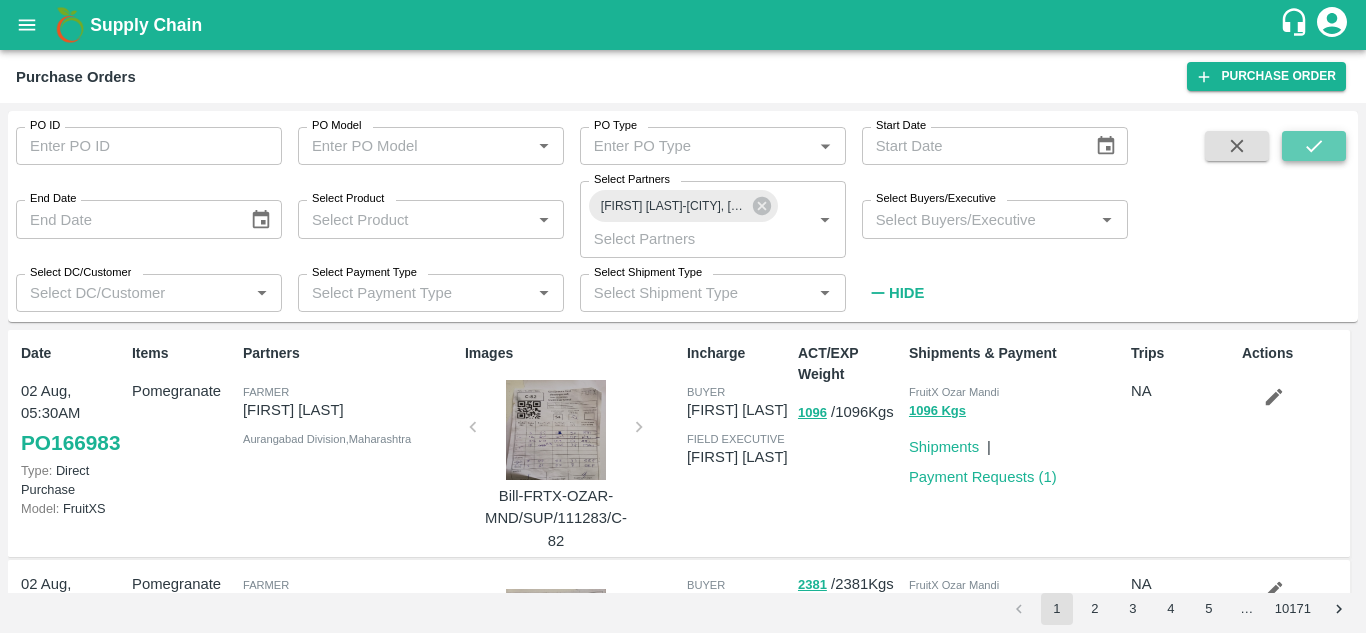 click 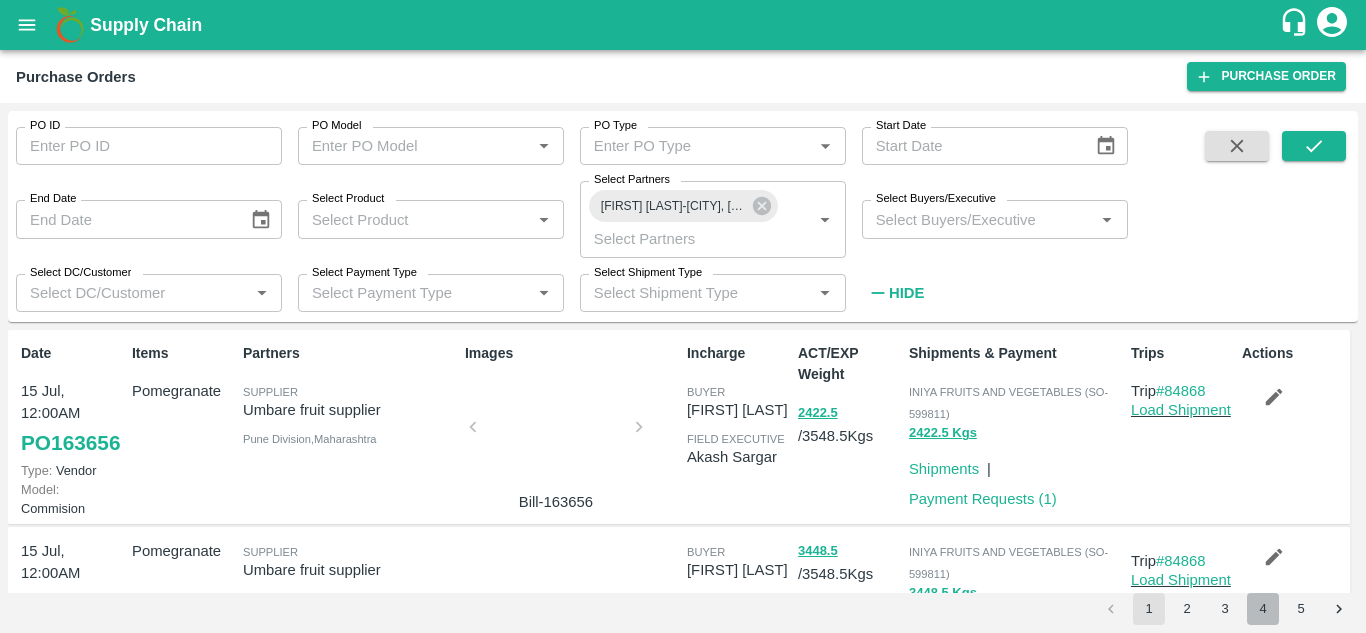 click on "4" at bounding box center (1263, 609) 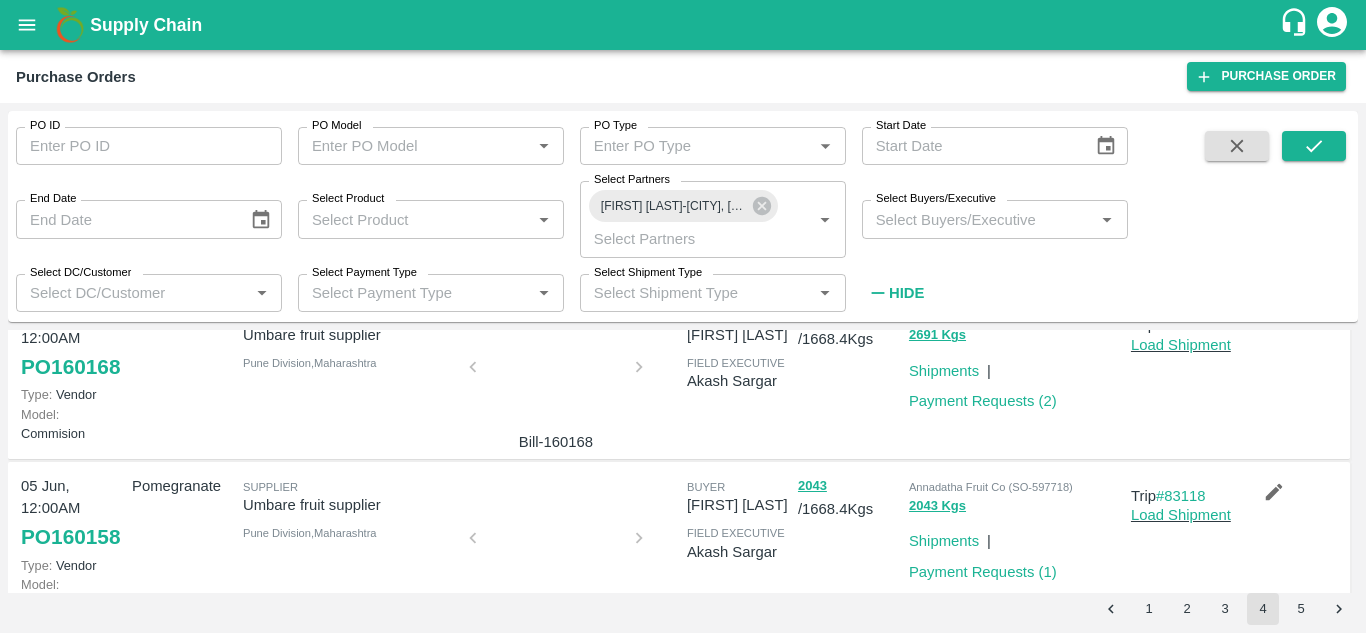 scroll, scrollTop: 575, scrollLeft: 0, axis: vertical 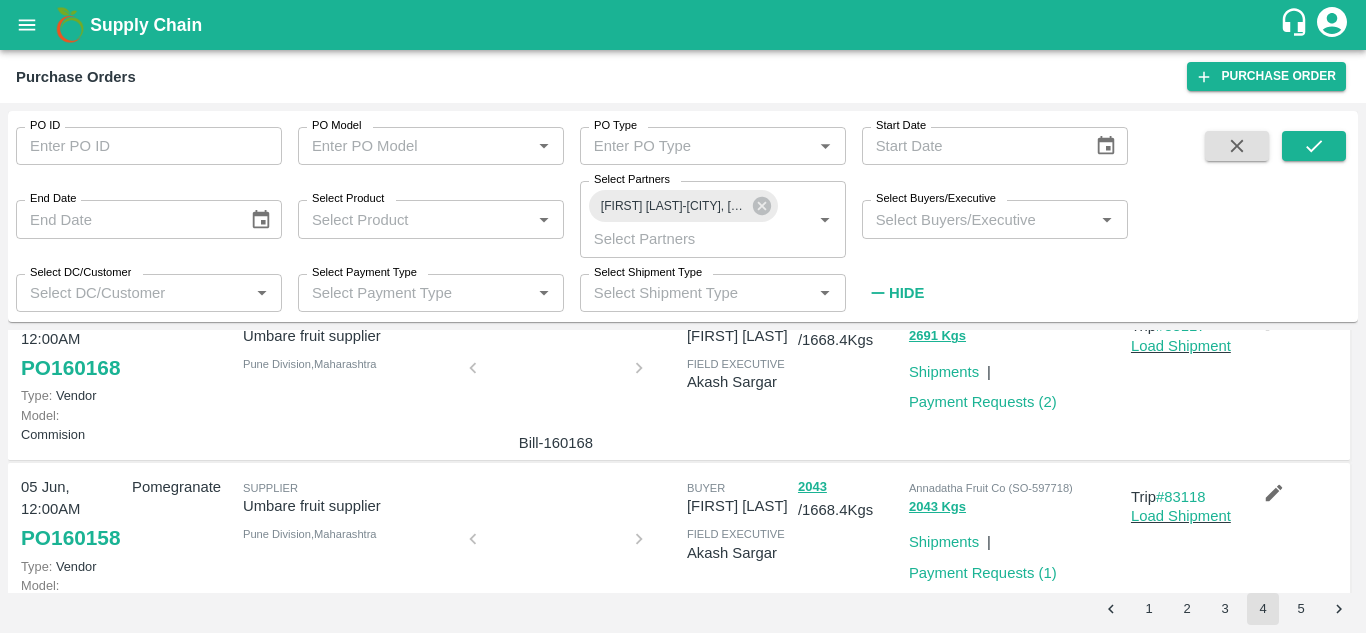 click at bounding box center [556, 374] 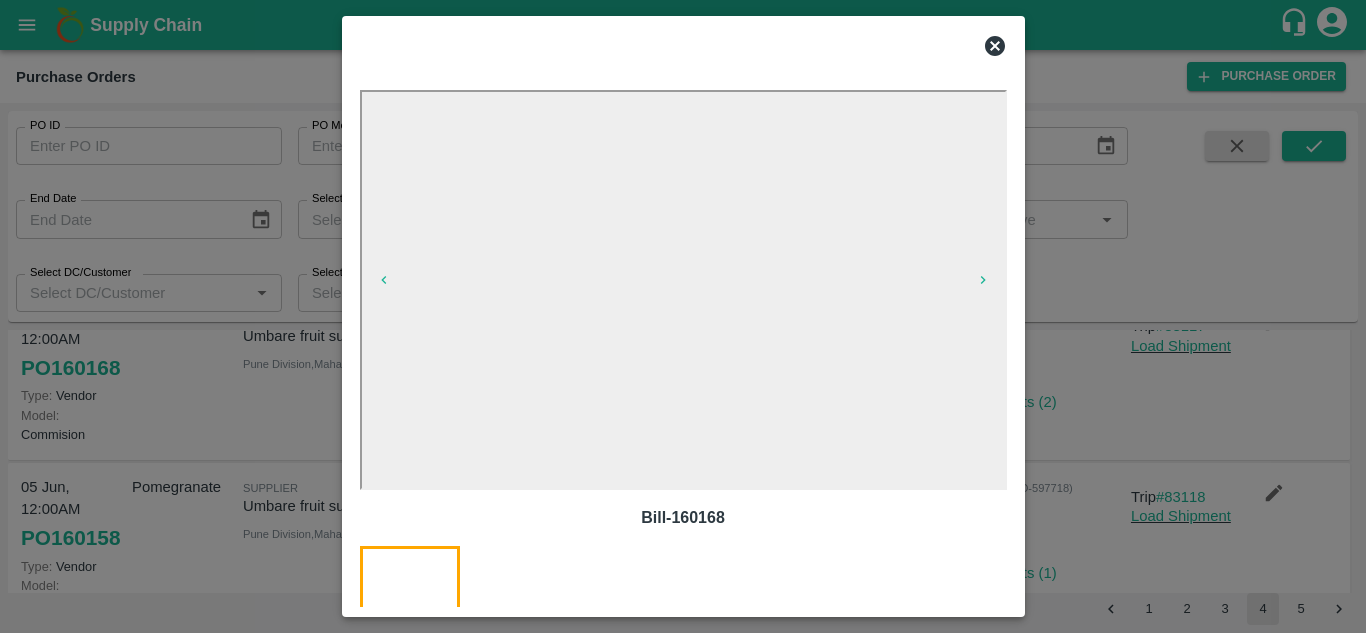 click 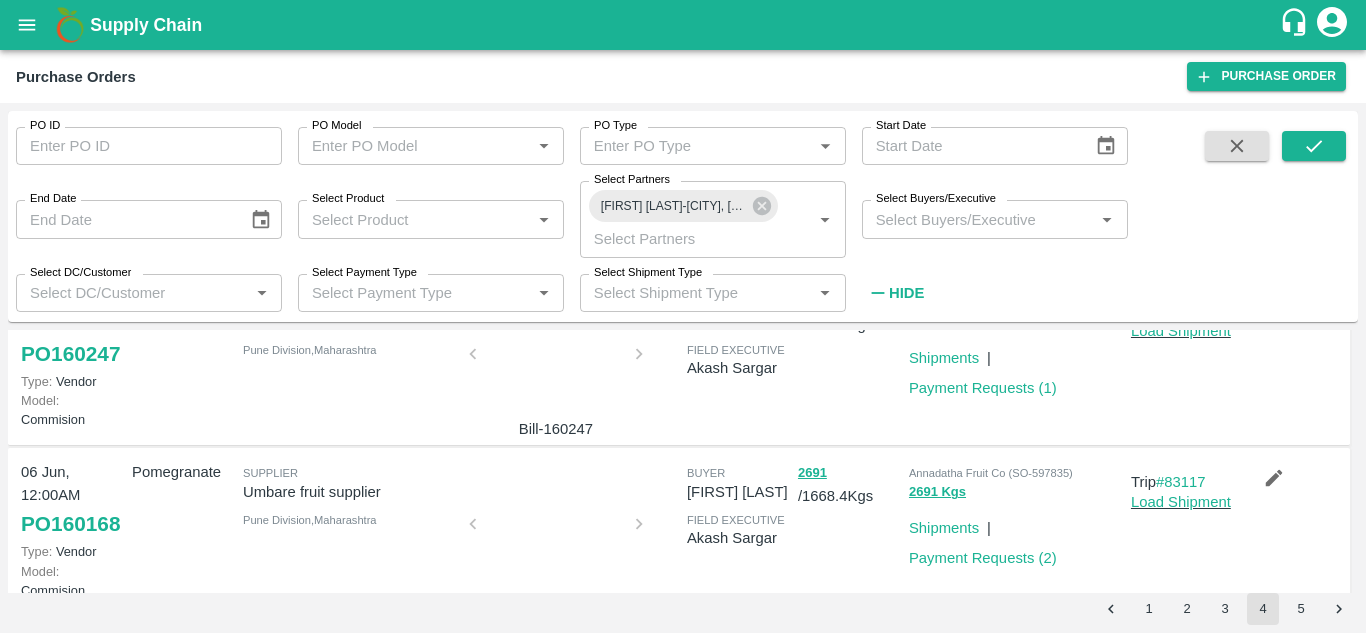scroll, scrollTop: 418, scrollLeft: 0, axis: vertical 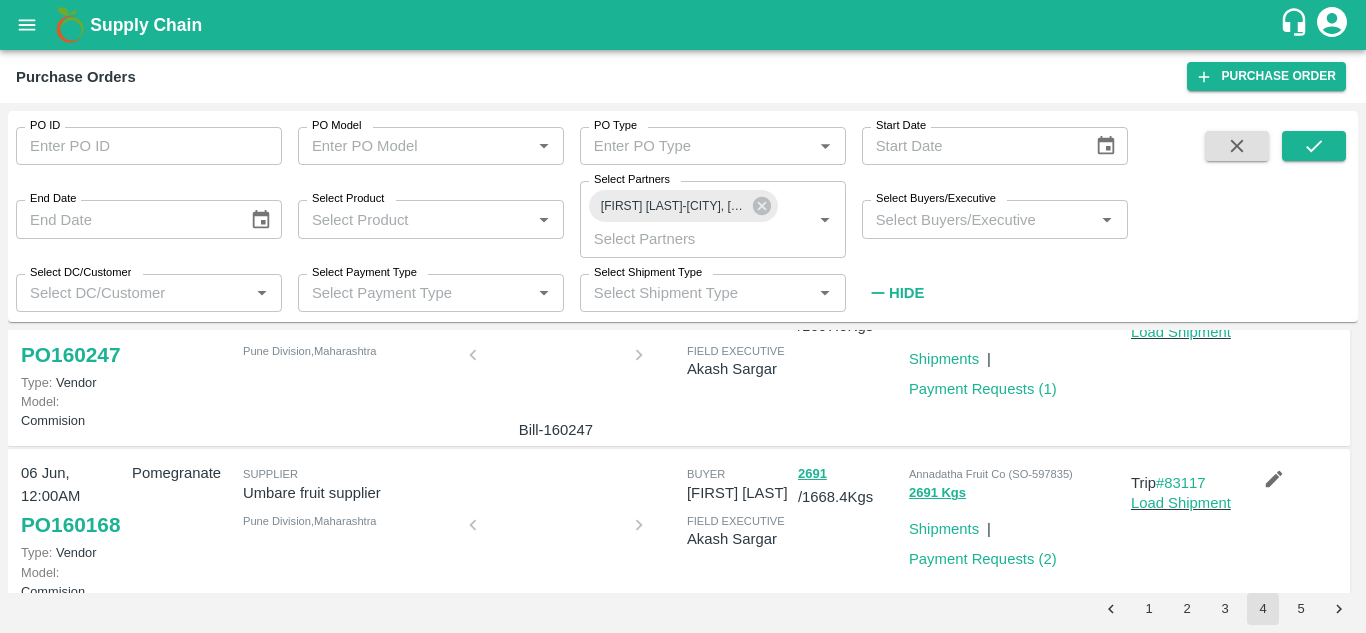 click at bounding box center (556, 361) 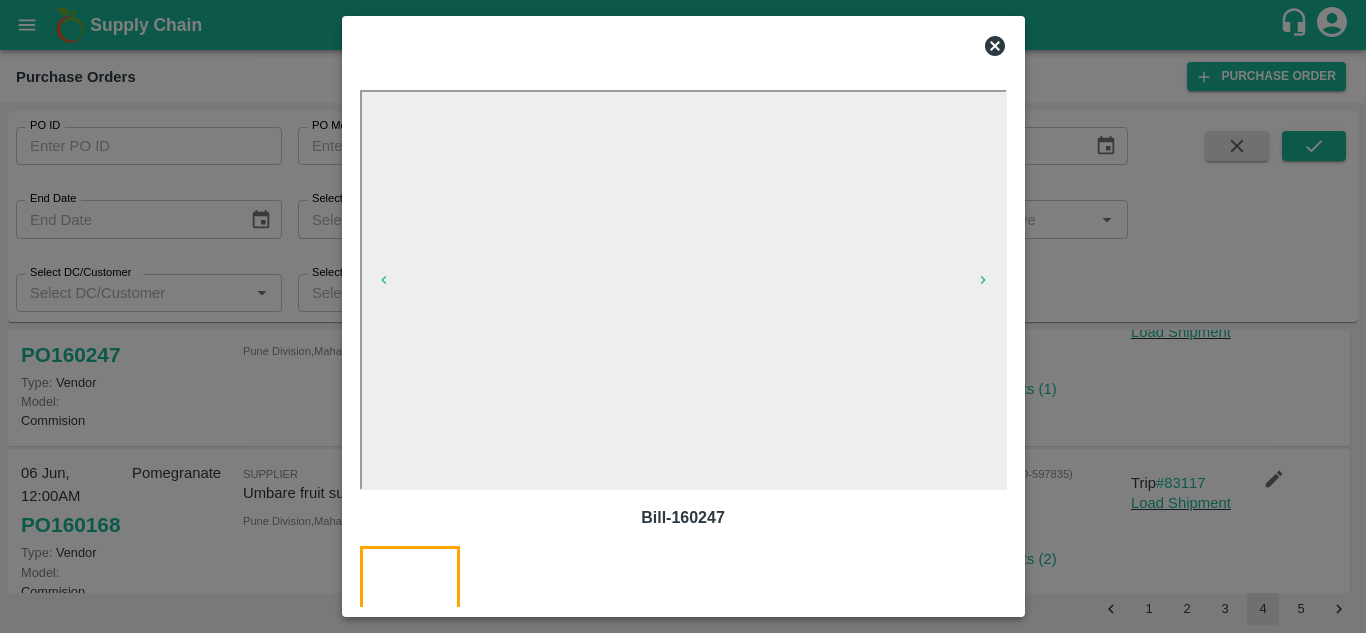 click 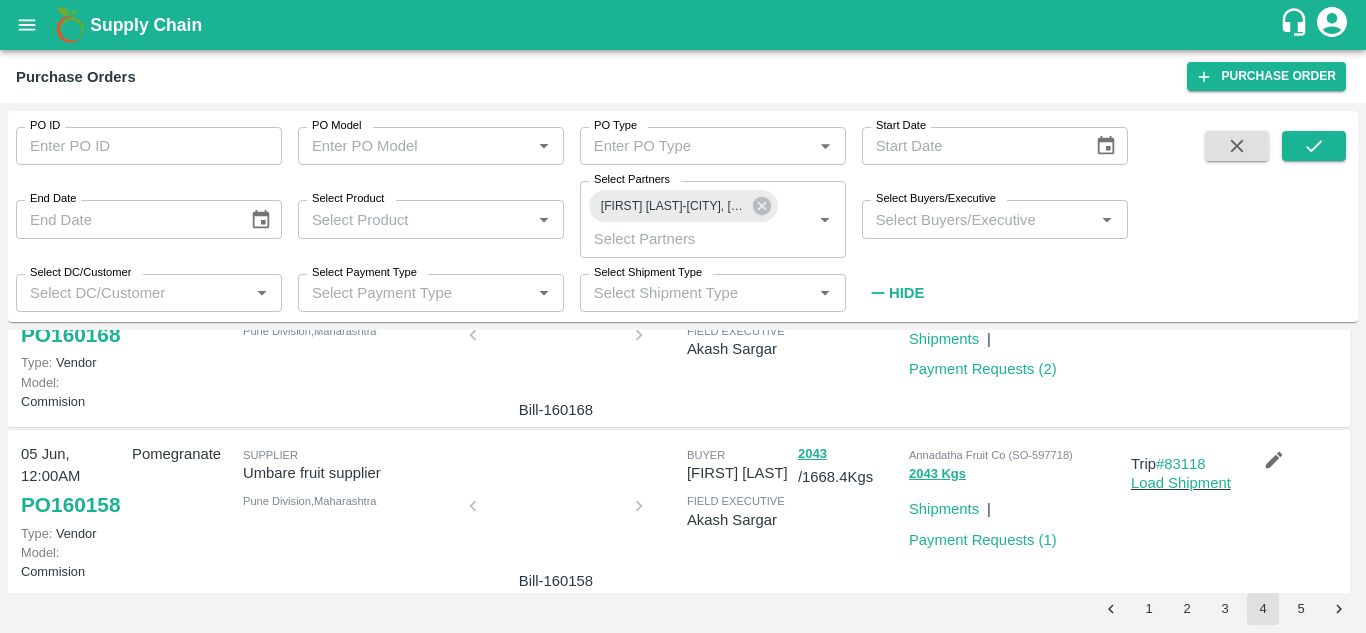 scroll, scrollTop: 609, scrollLeft: 0, axis: vertical 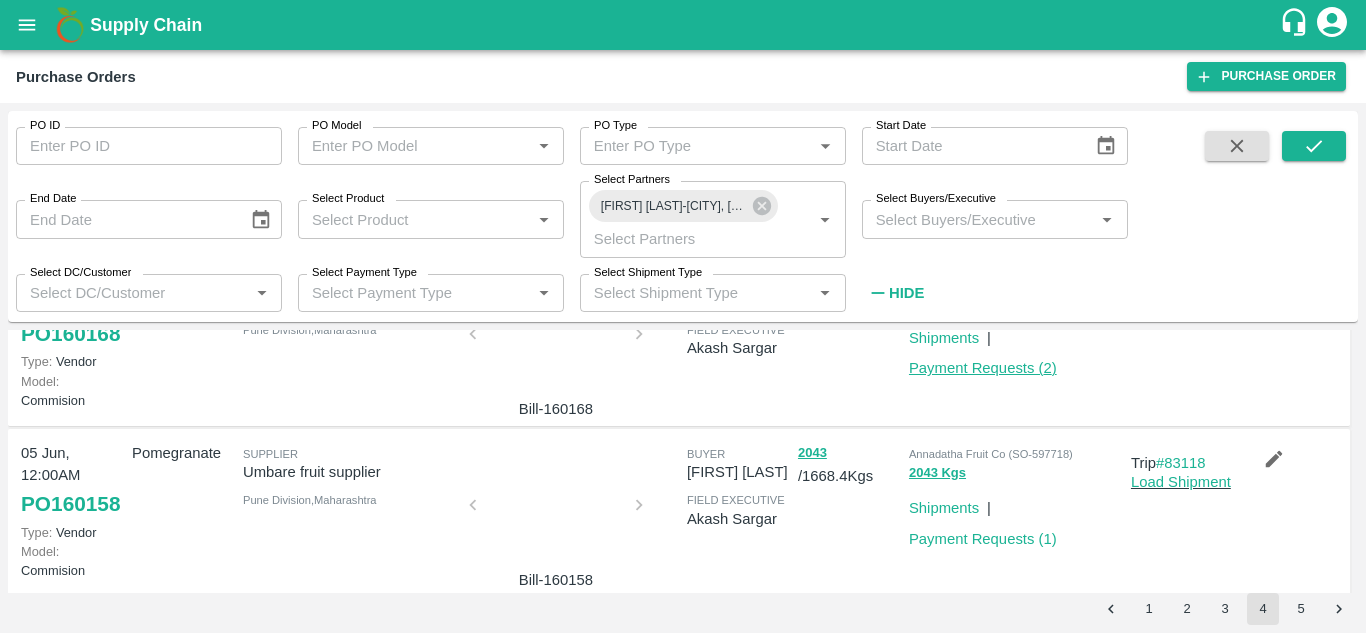 click on "Payment Requests ( 2 )" at bounding box center (983, 368) 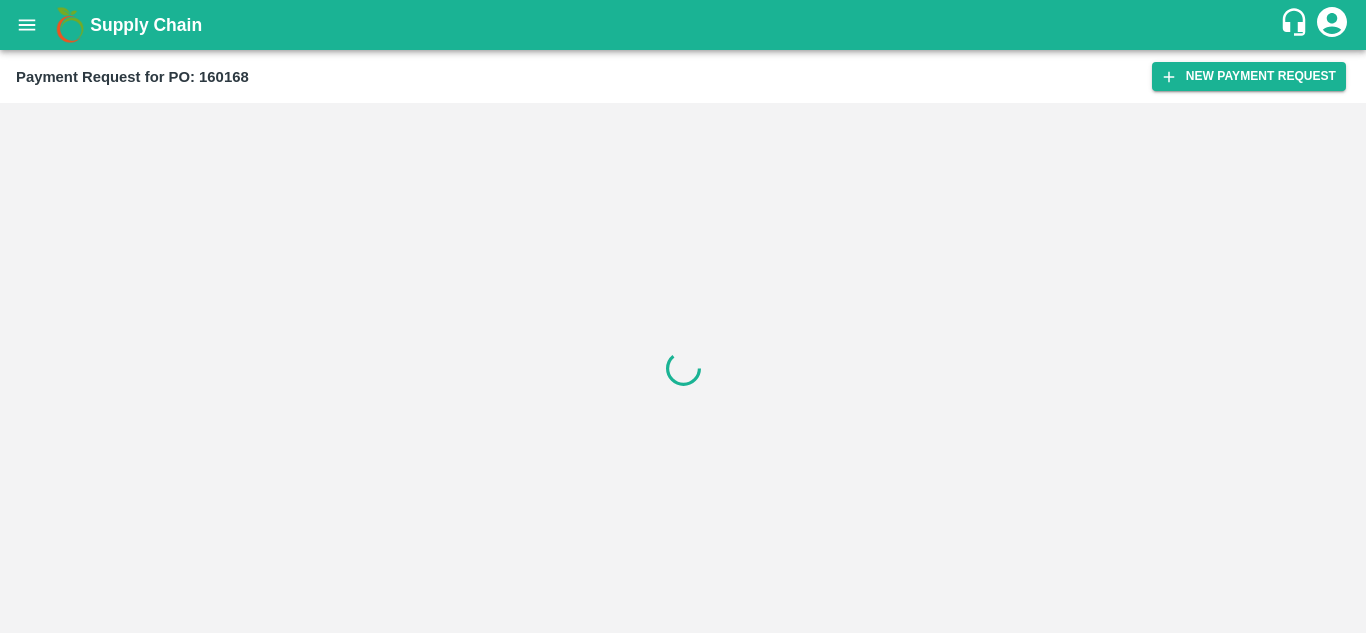 scroll, scrollTop: 0, scrollLeft: 0, axis: both 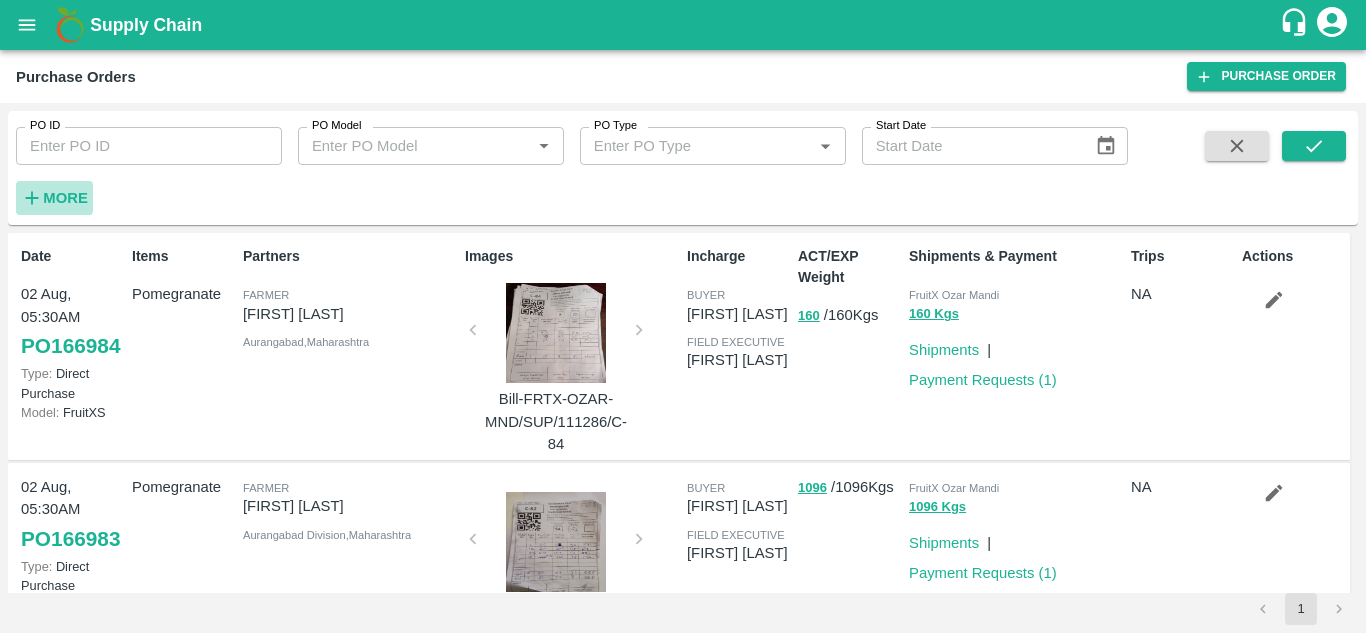click on "More" at bounding box center [65, 198] 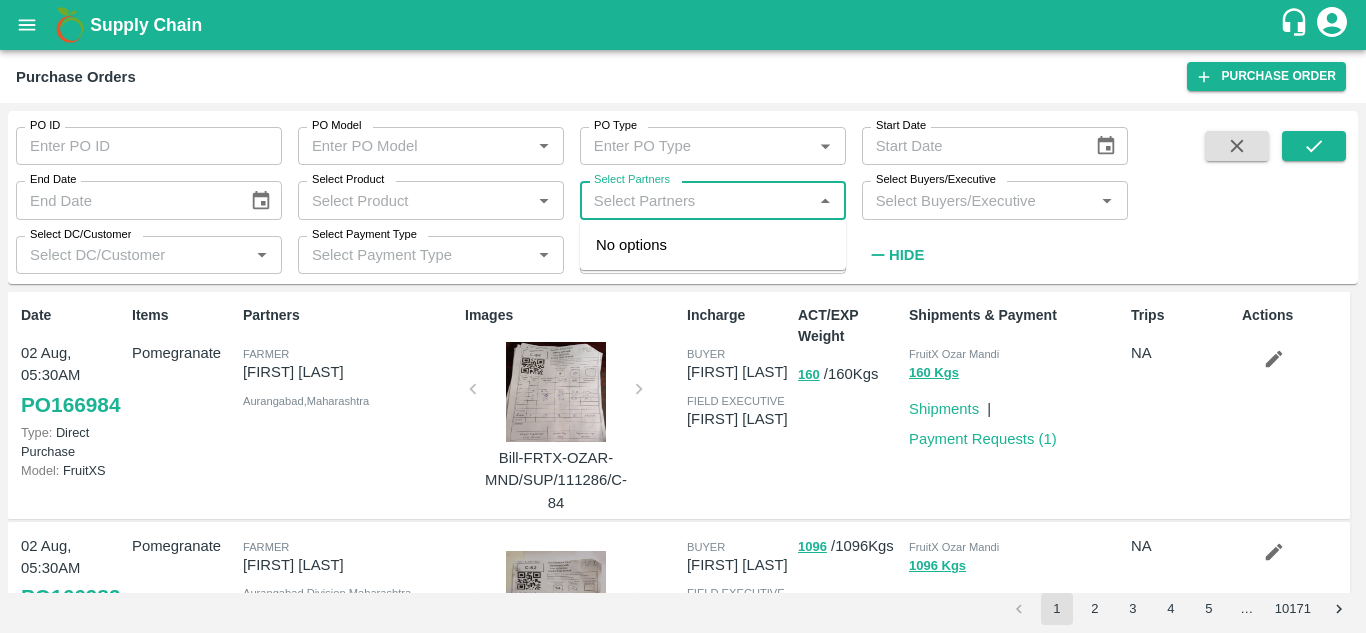 click on "Select Partners" at bounding box center (696, 200) 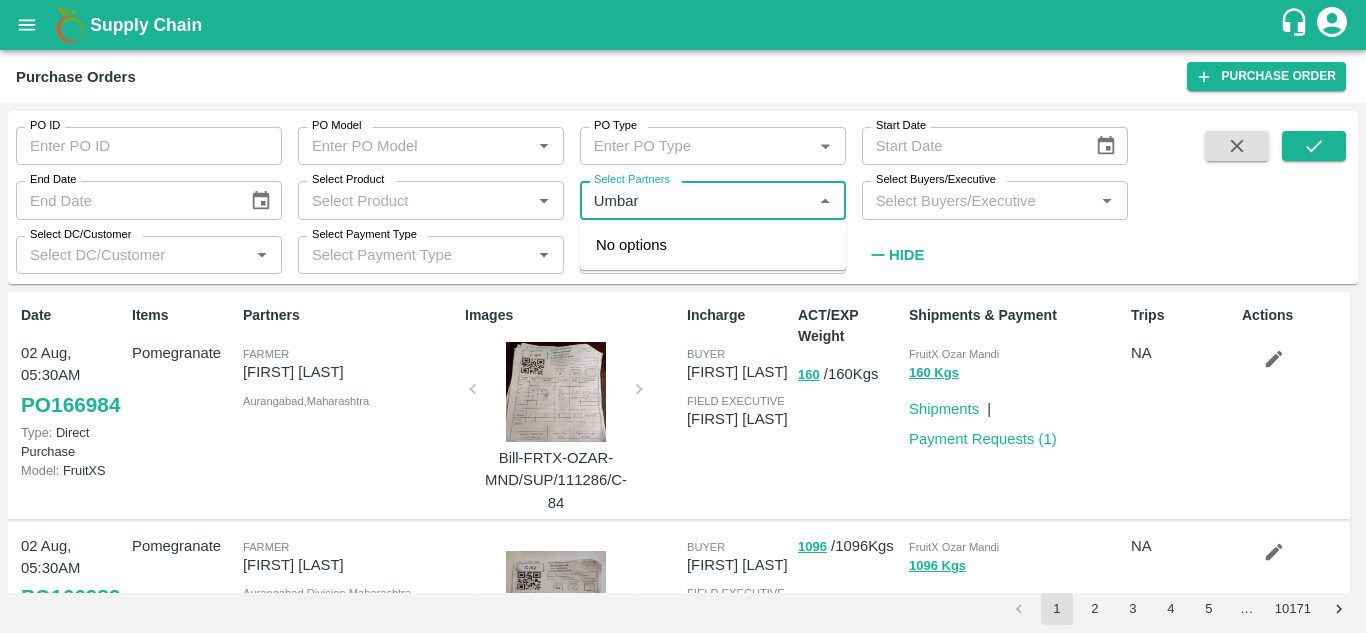 type on "Umbare" 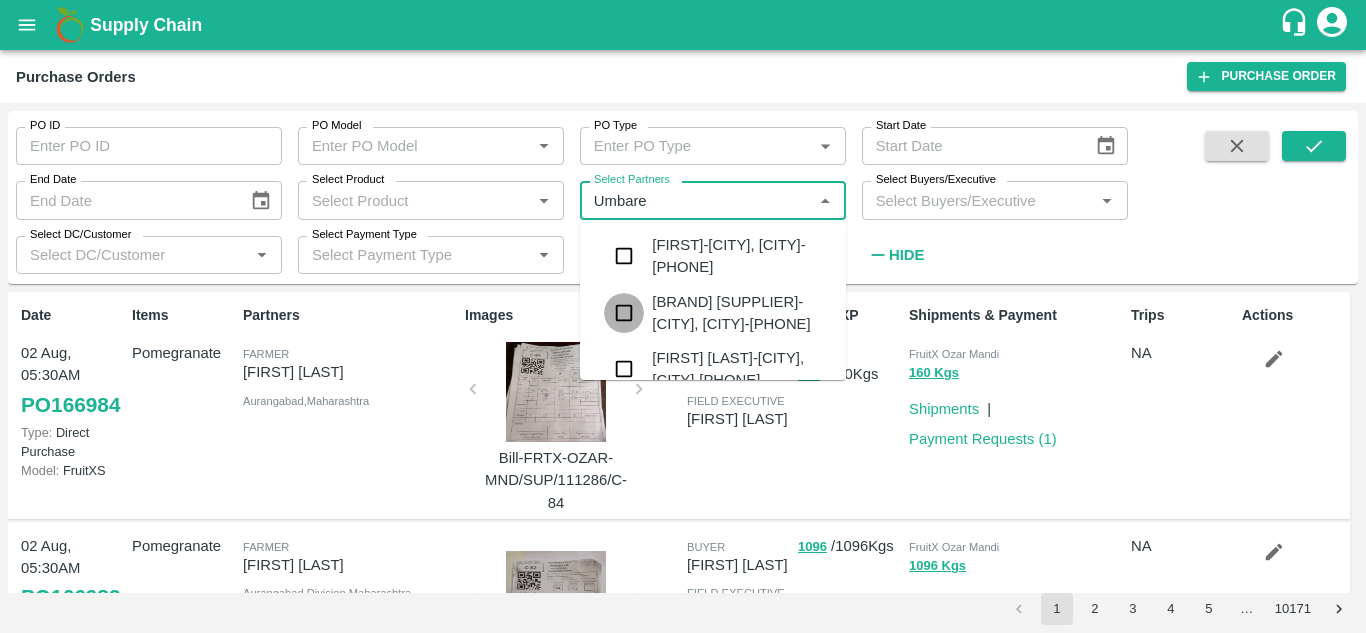 click at bounding box center (624, 313) 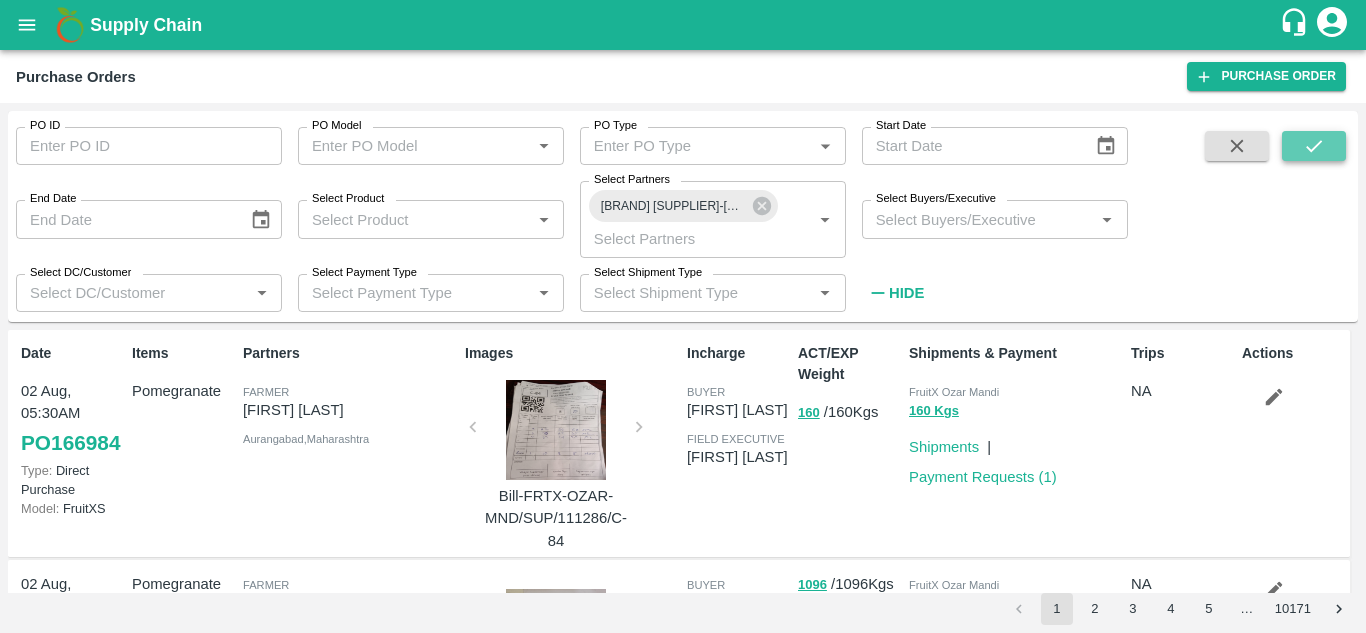 click 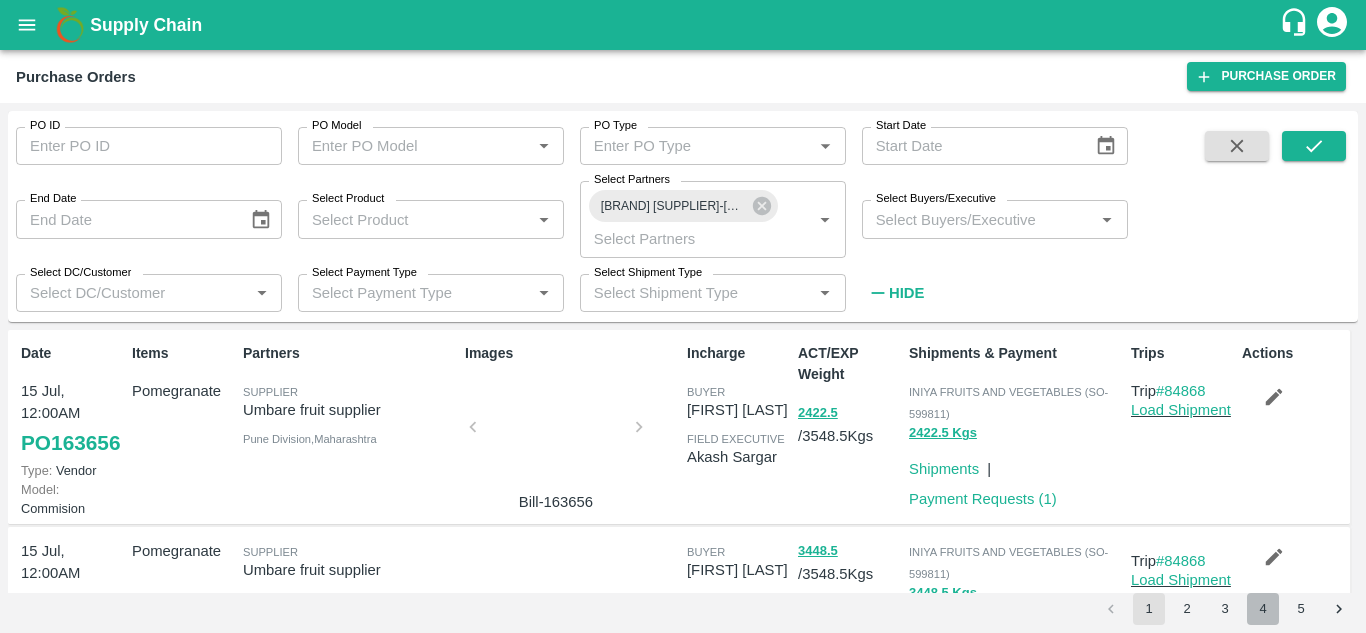 click on "4" at bounding box center (1263, 609) 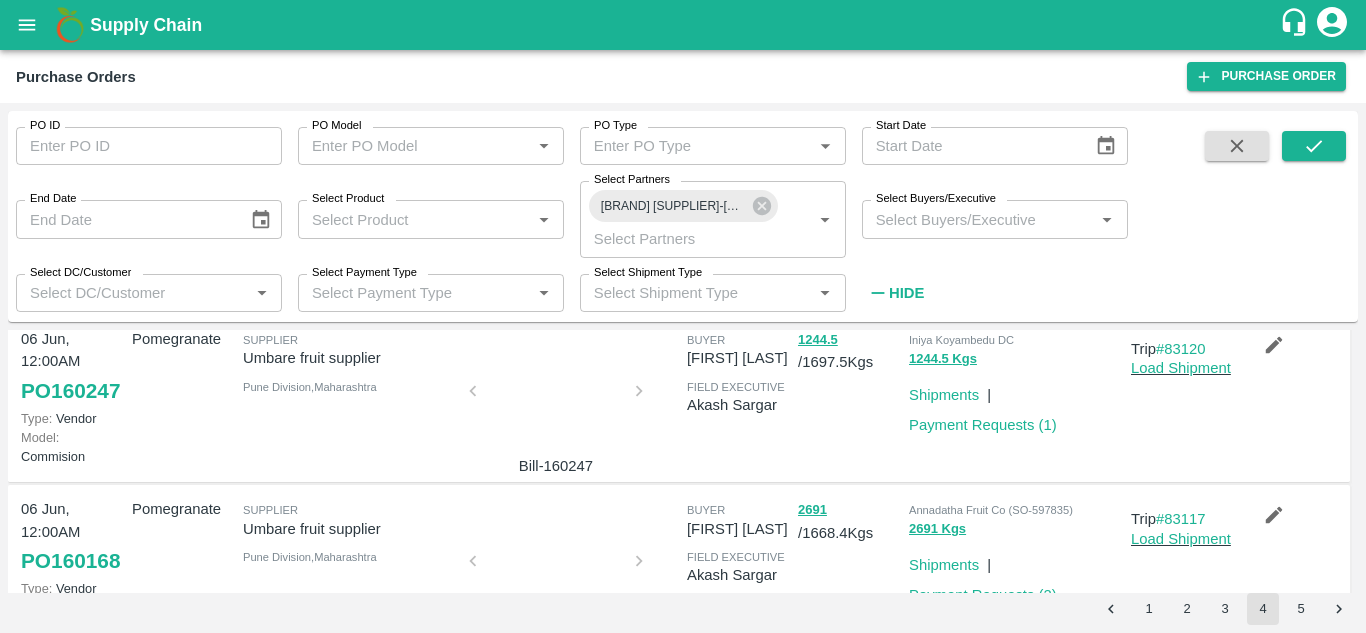 scroll, scrollTop: 381, scrollLeft: 0, axis: vertical 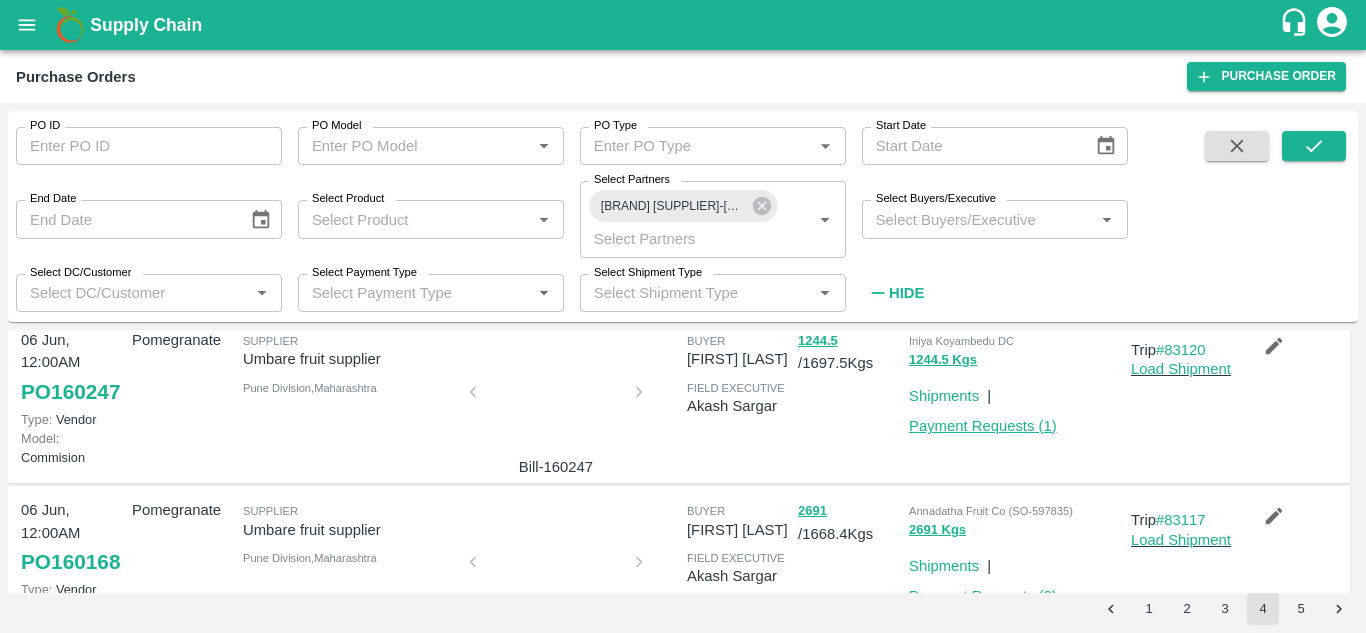 click on "Payment Requests ( 1 )" at bounding box center [983, 426] 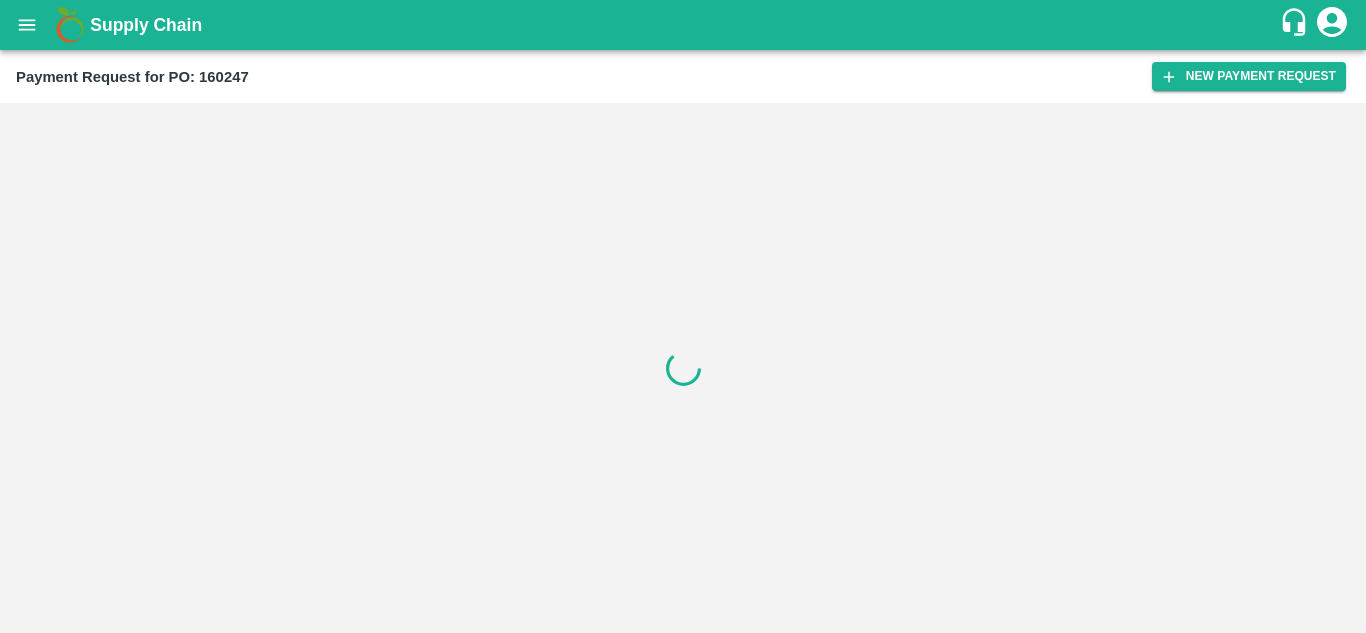 scroll, scrollTop: 0, scrollLeft: 0, axis: both 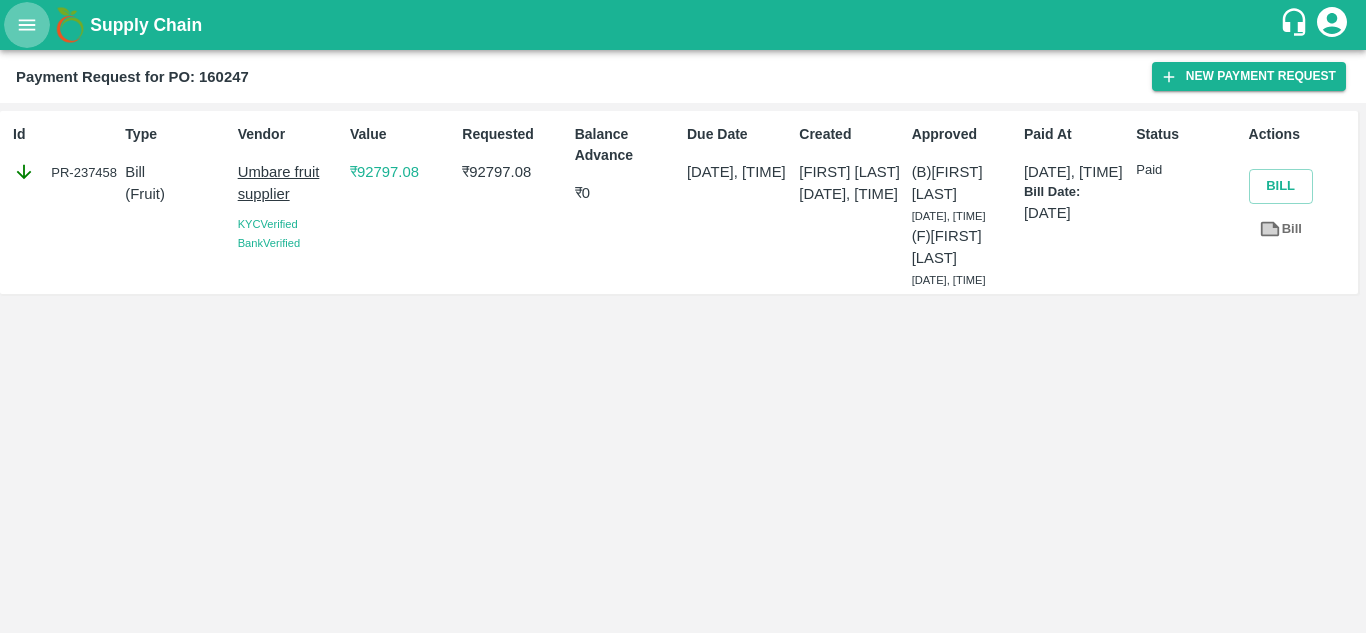 click at bounding box center [27, 25] 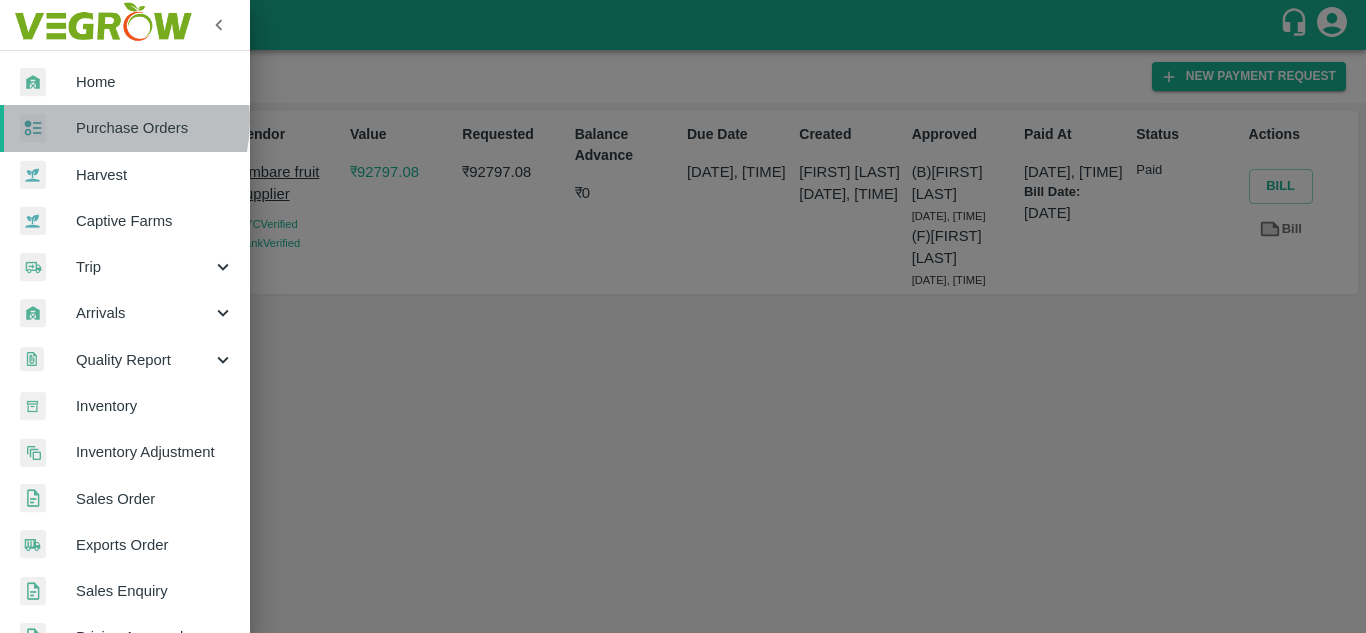 click on "Purchase Orders" at bounding box center (155, 128) 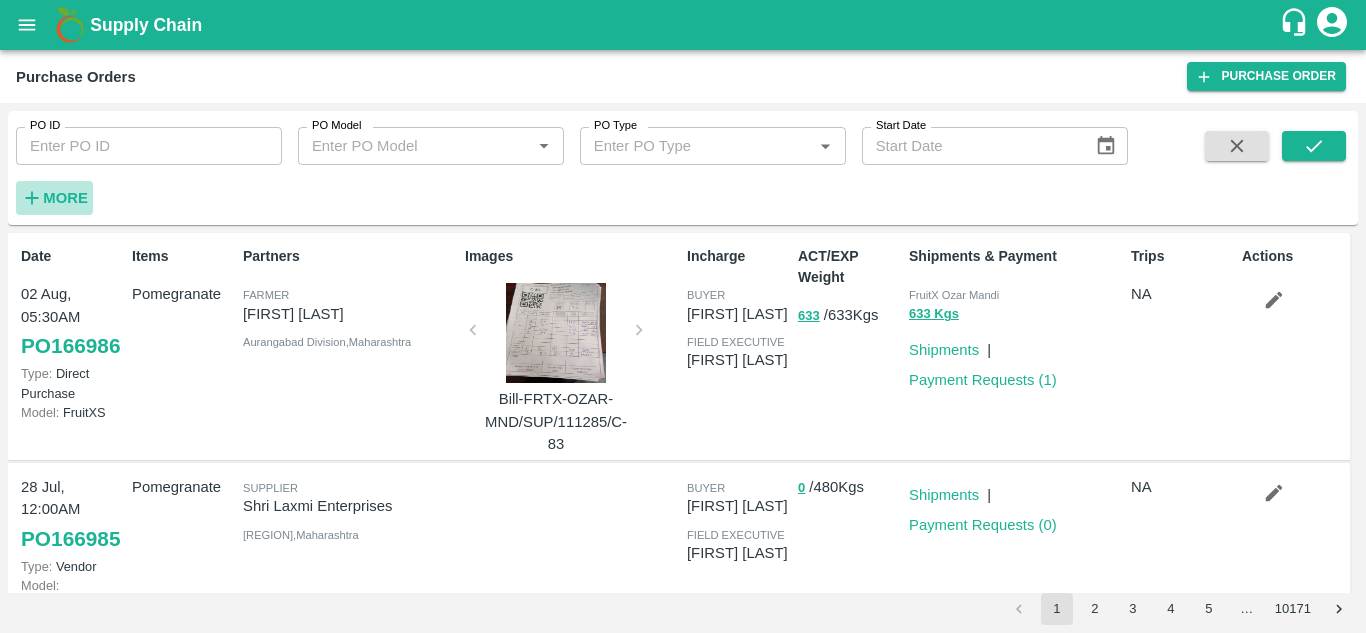 click on "More" at bounding box center (65, 198) 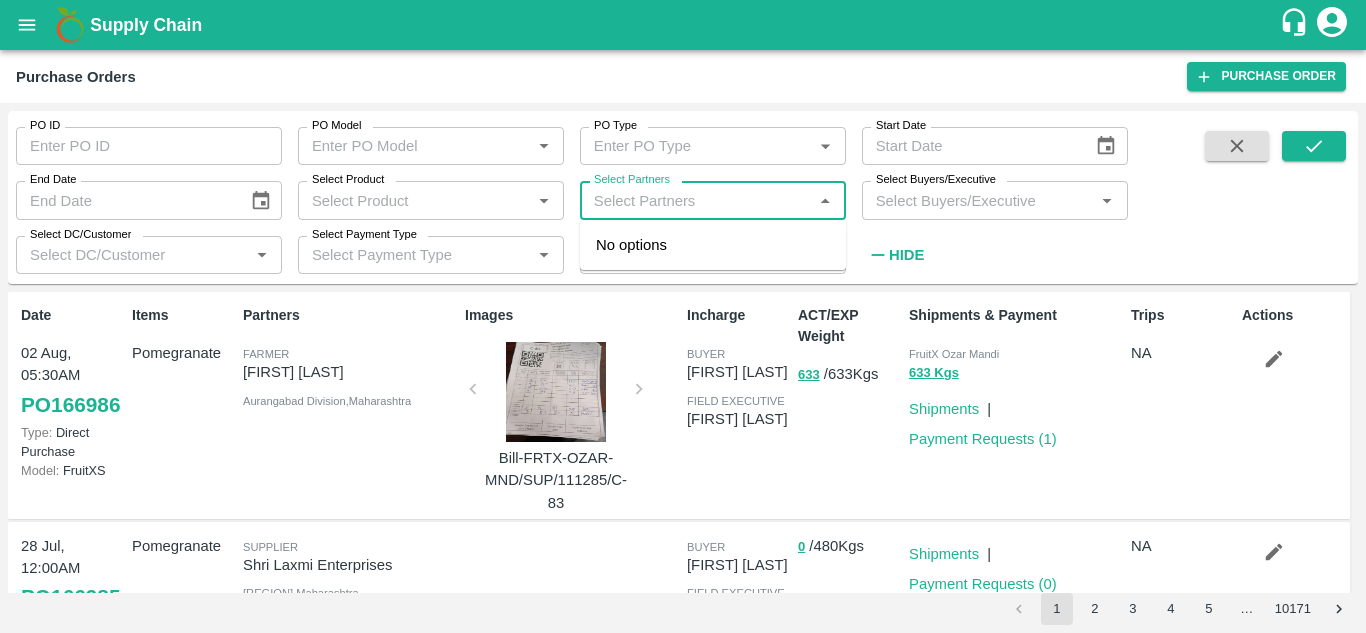 click on "Select Partners" at bounding box center [696, 200] 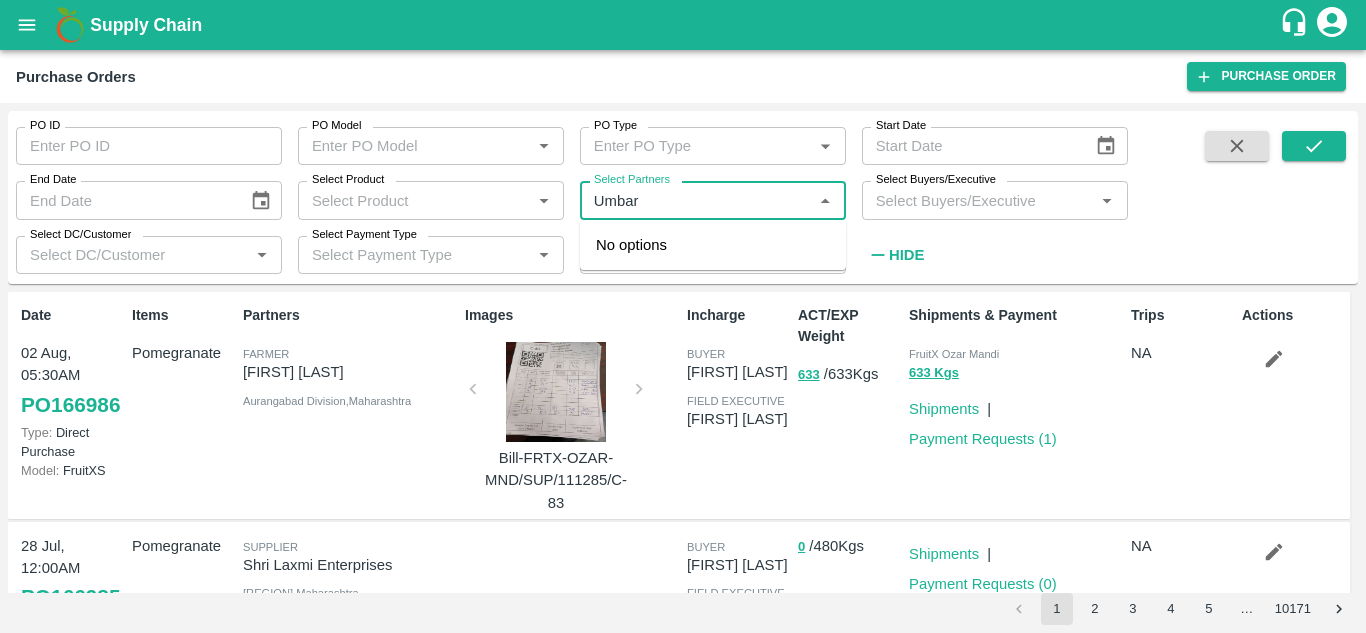 type on "Umbare" 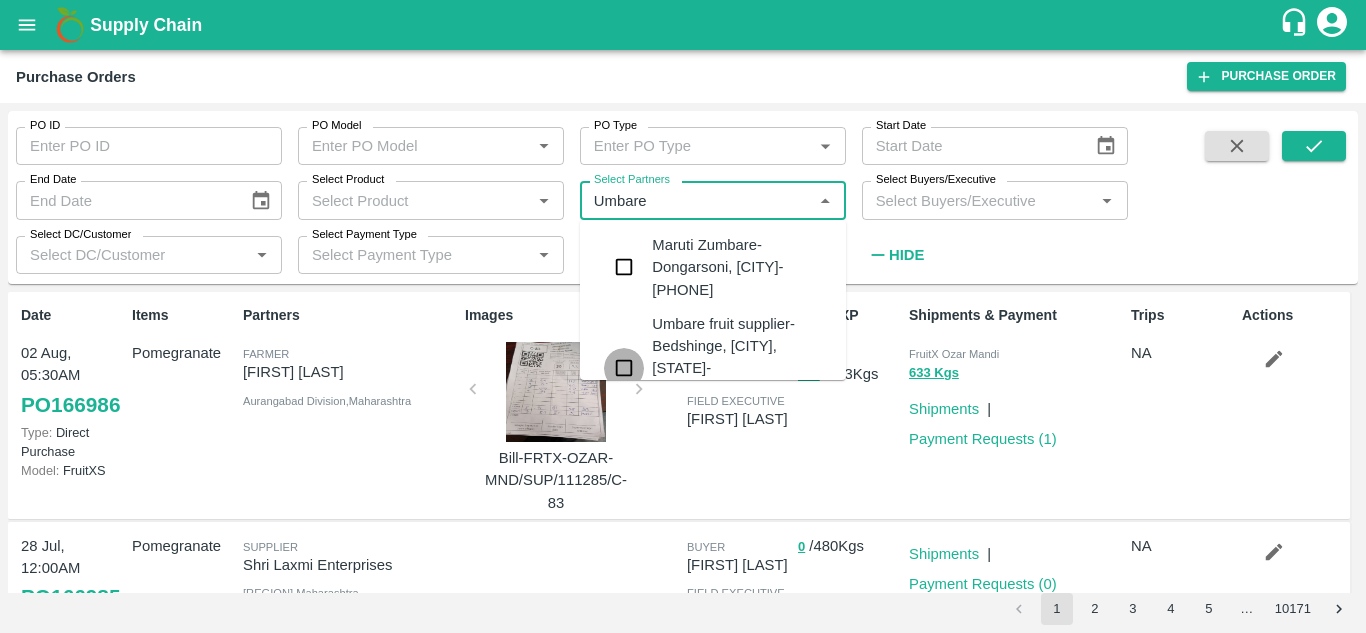 click at bounding box center (624, 368) 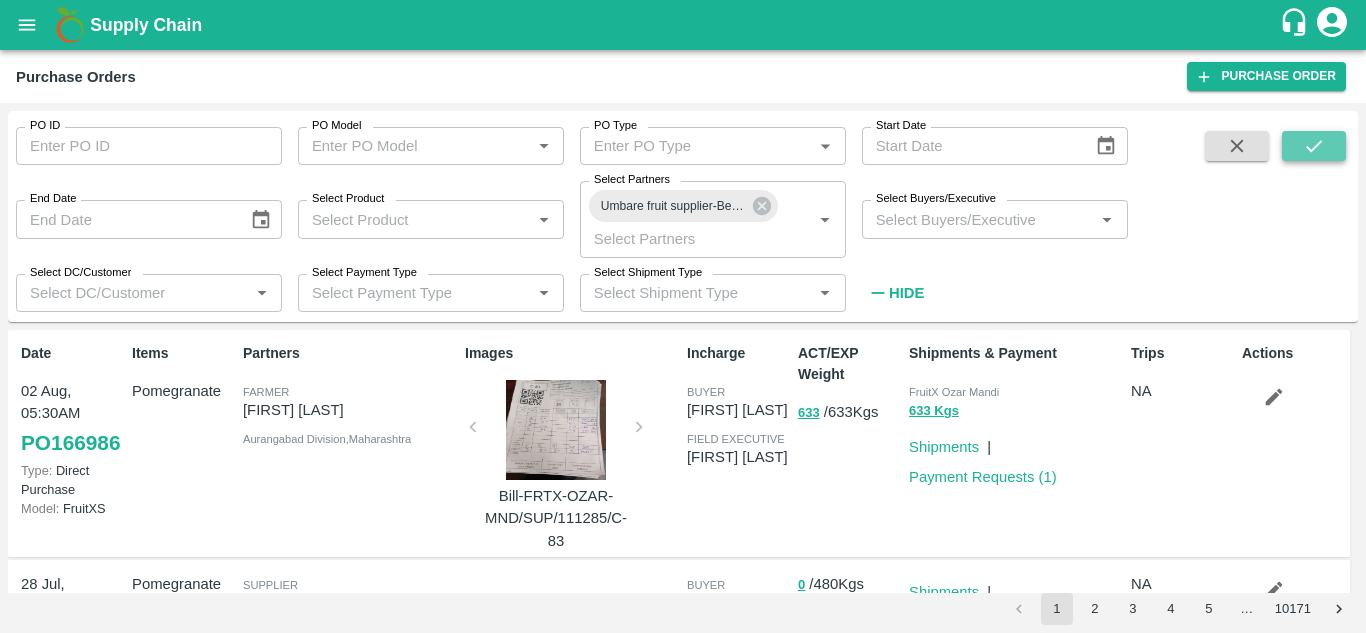 click 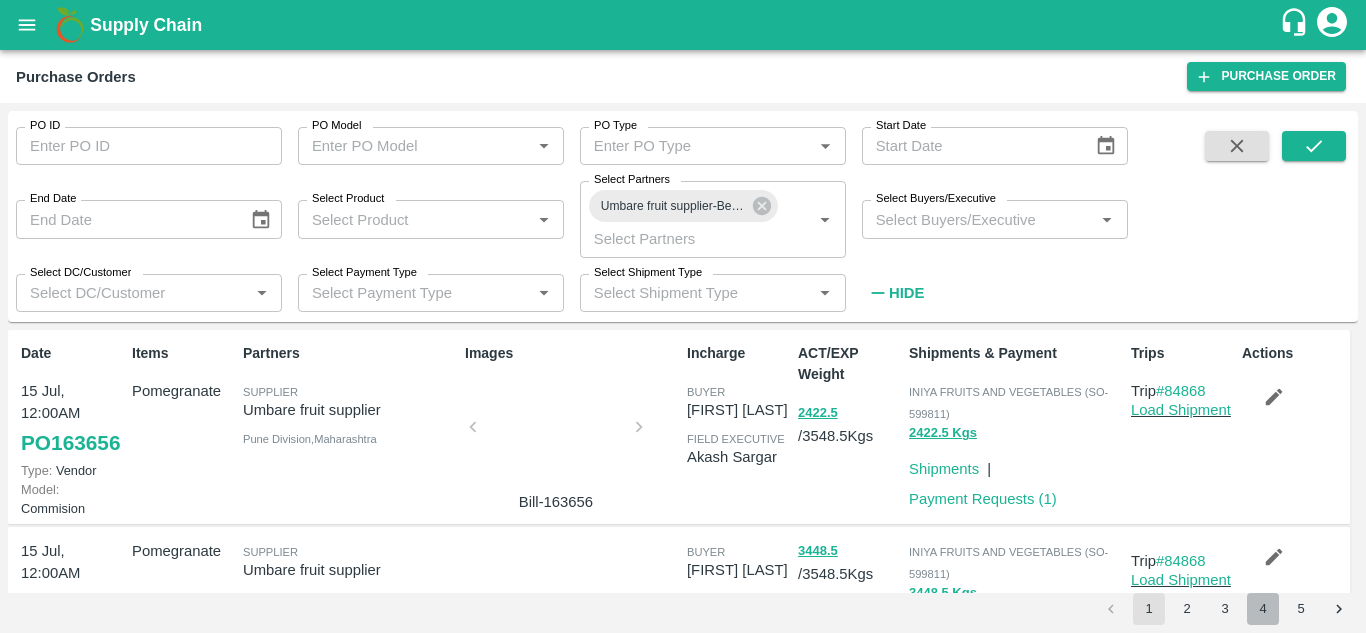 click on "4" at bounding box center [1263, 609] 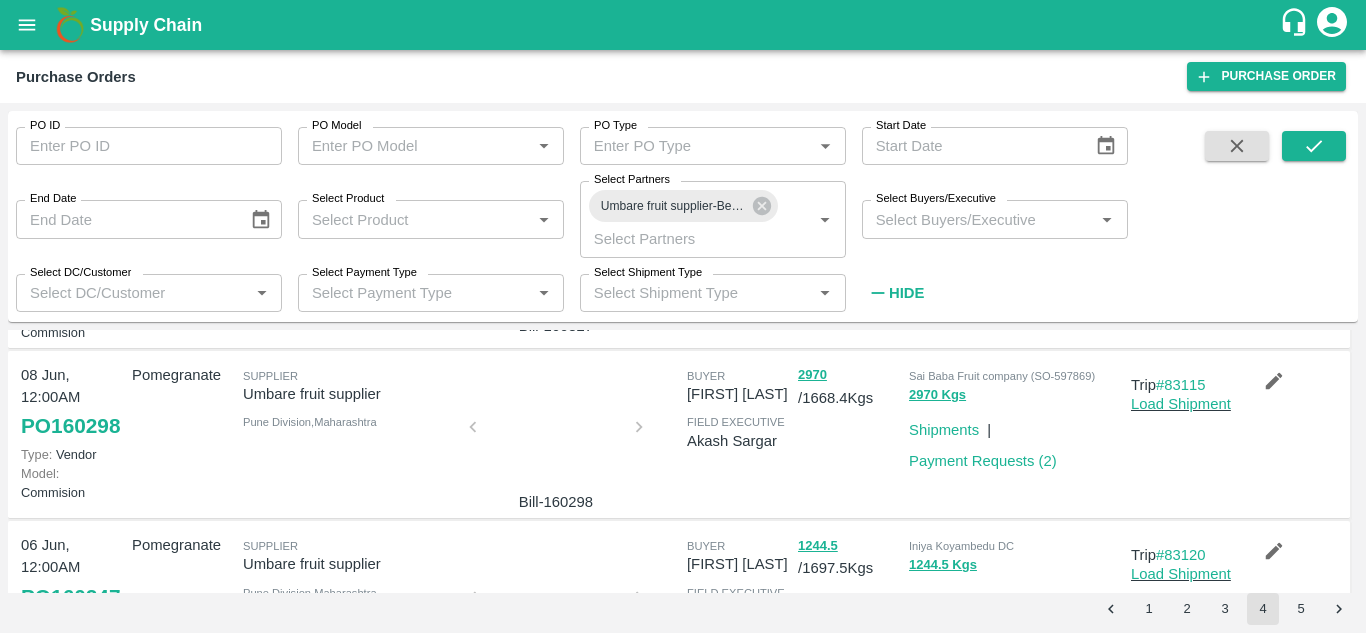 scroll, scrollTop: 195, scrollLeft: 0, axis: vertical 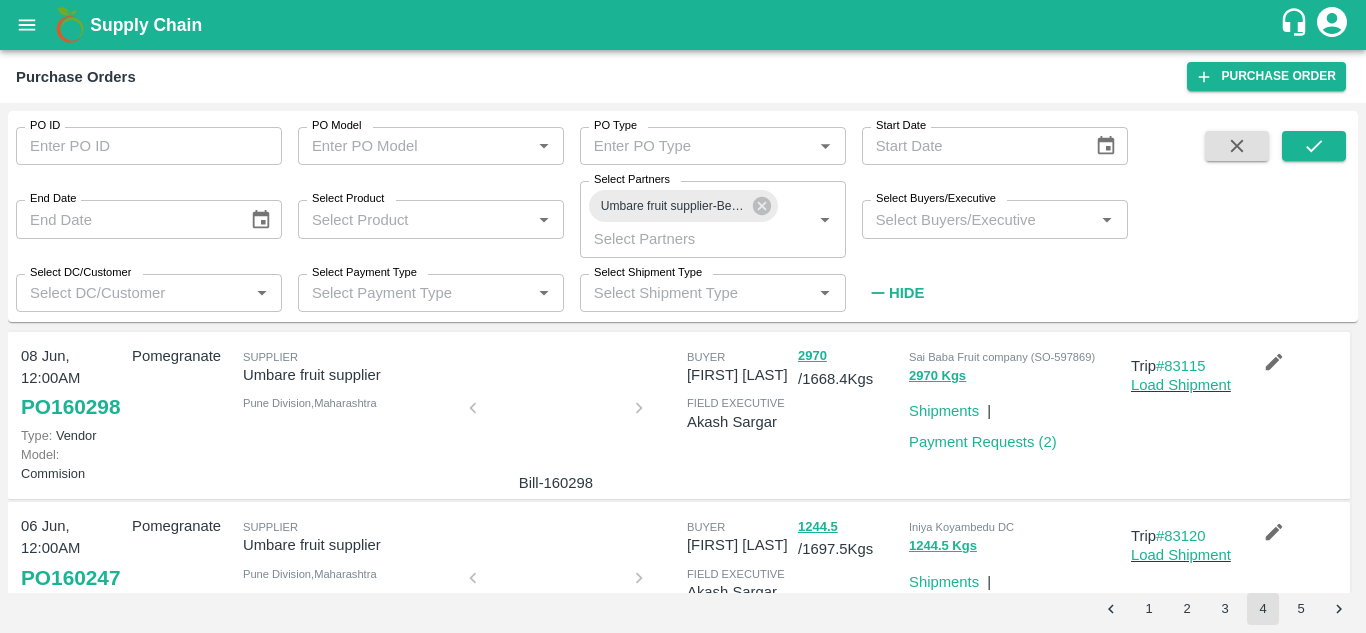 click at bounding box center (556, 414) 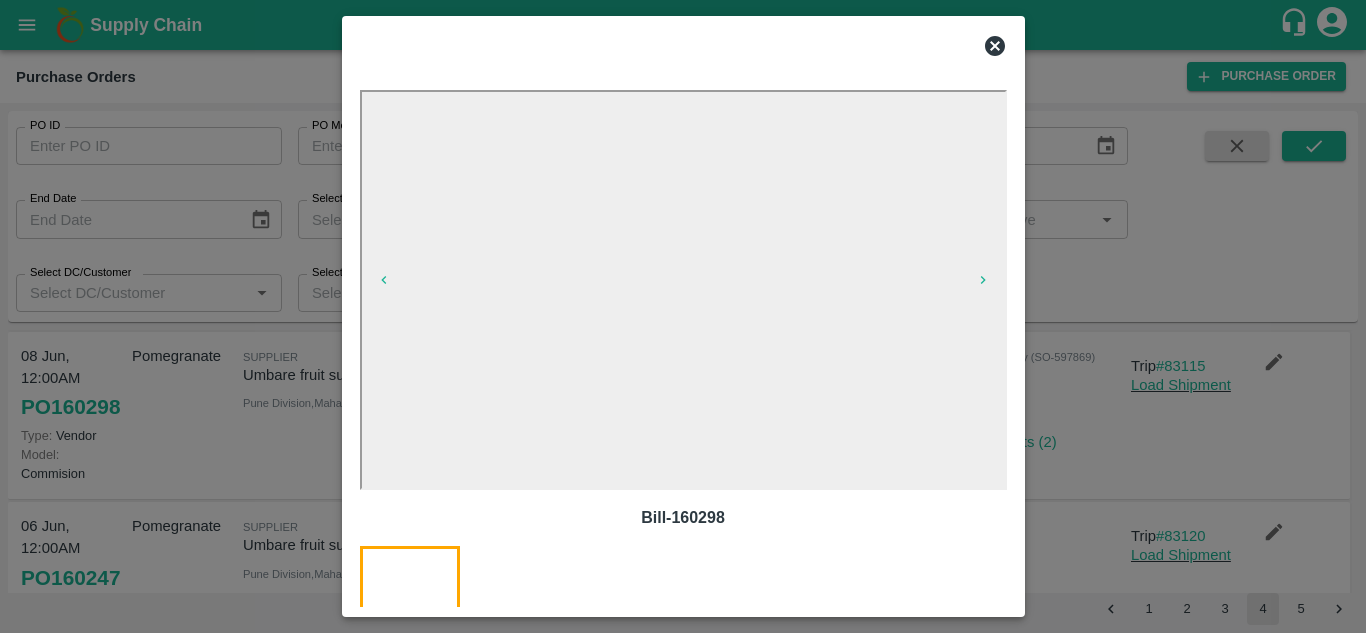 click 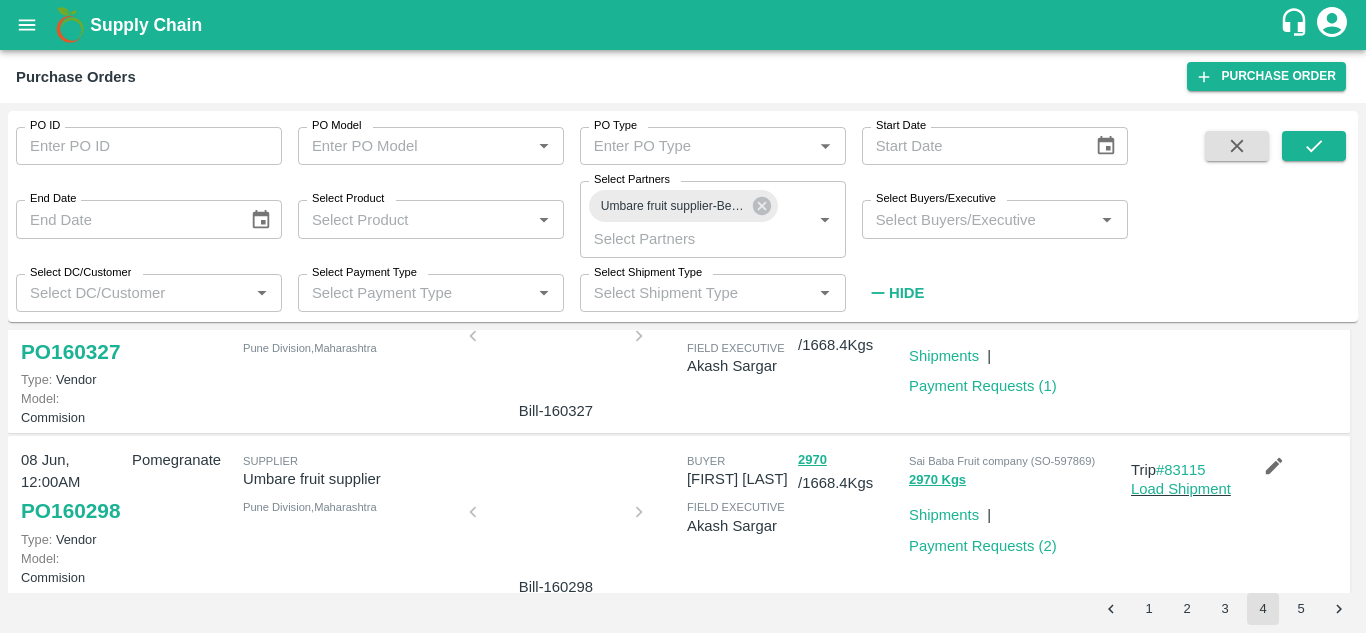 scroll, scrollTop: 0, scrollLeft: 0, axis: both 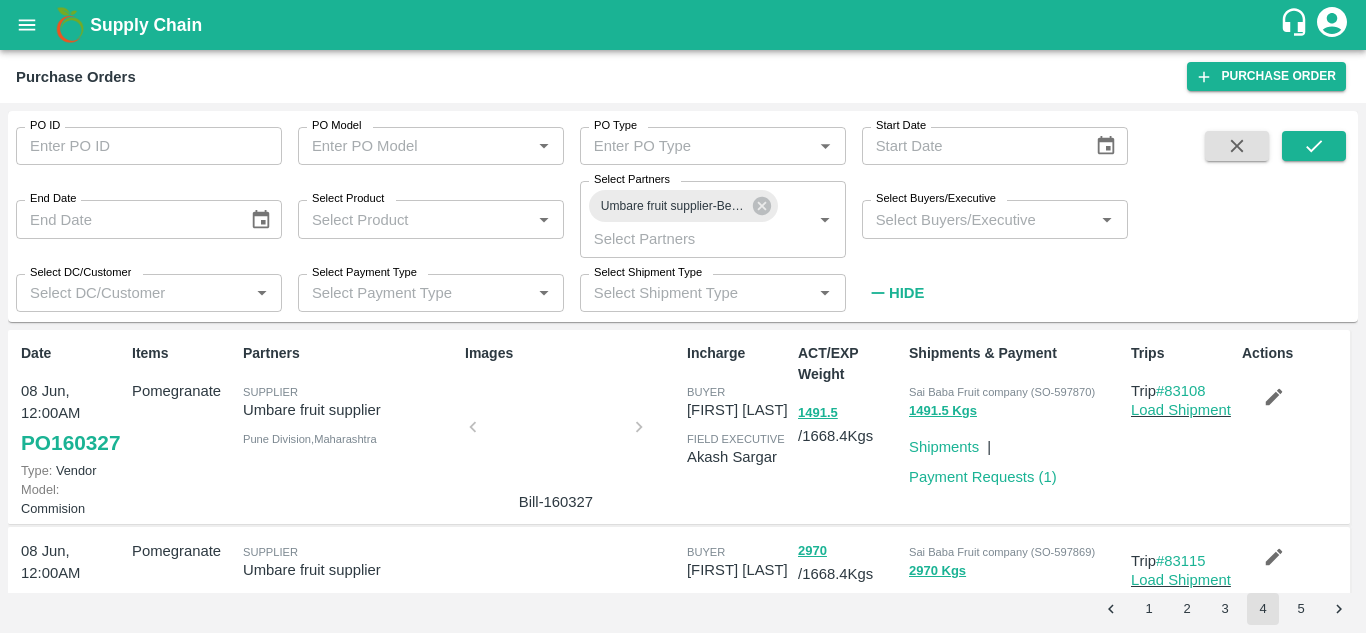click at bounding box center (556, 433) 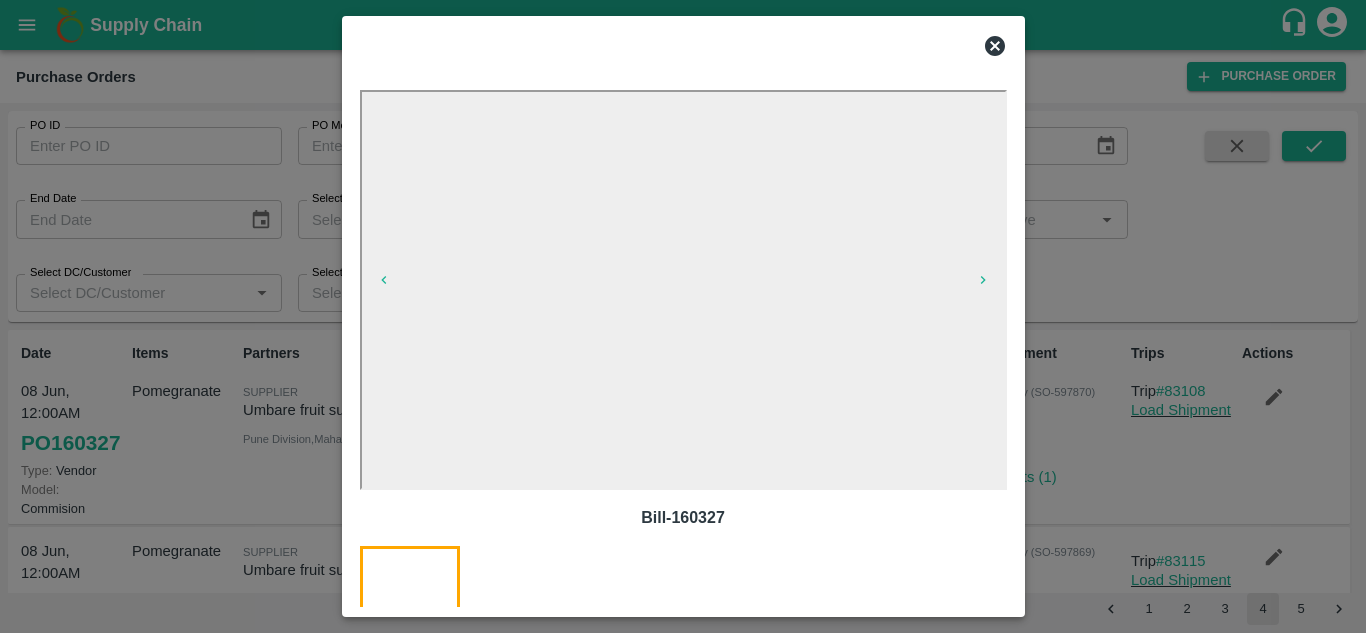 click 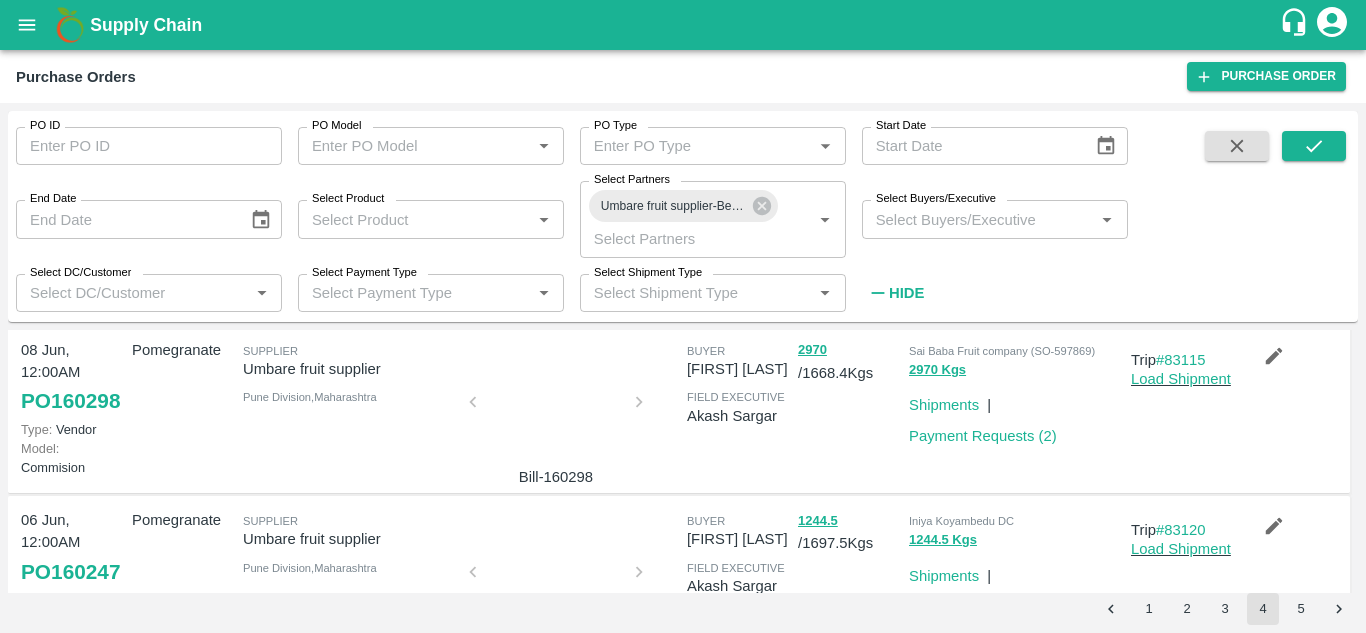 scroll, scrollTop: 211, scrollLeft: 0, axis: vertical 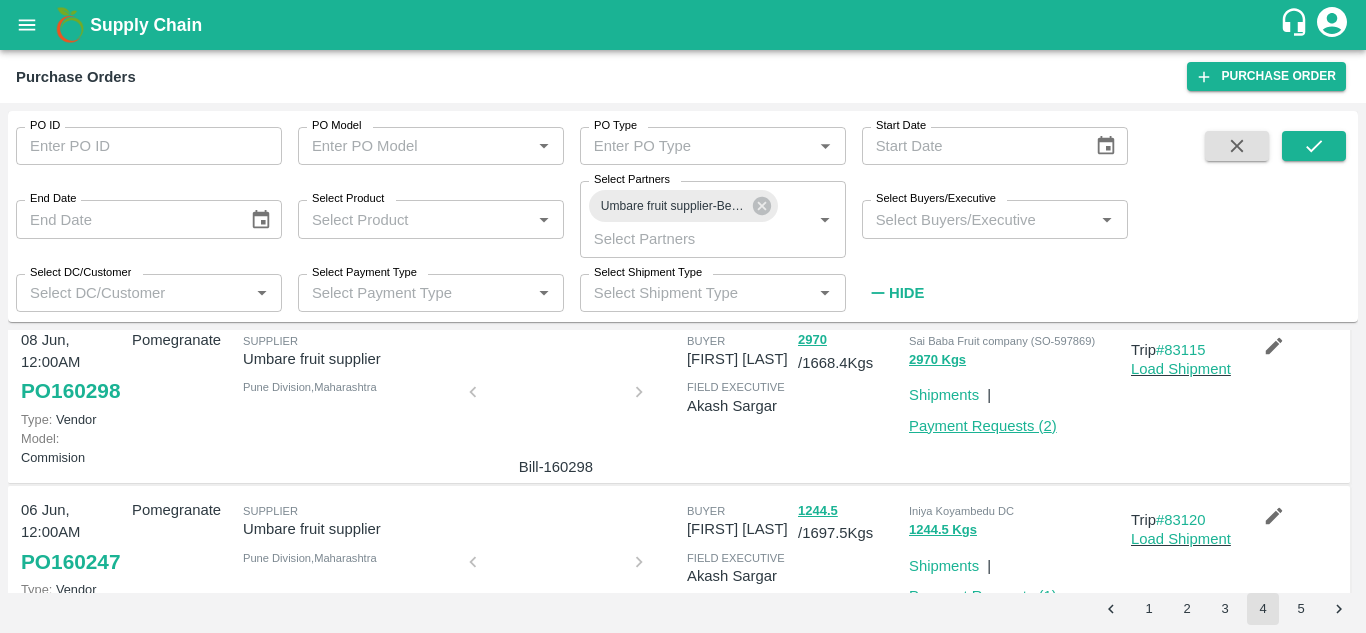 click on "Payment Requests ( 2 )" at bounding box center (983, 426) 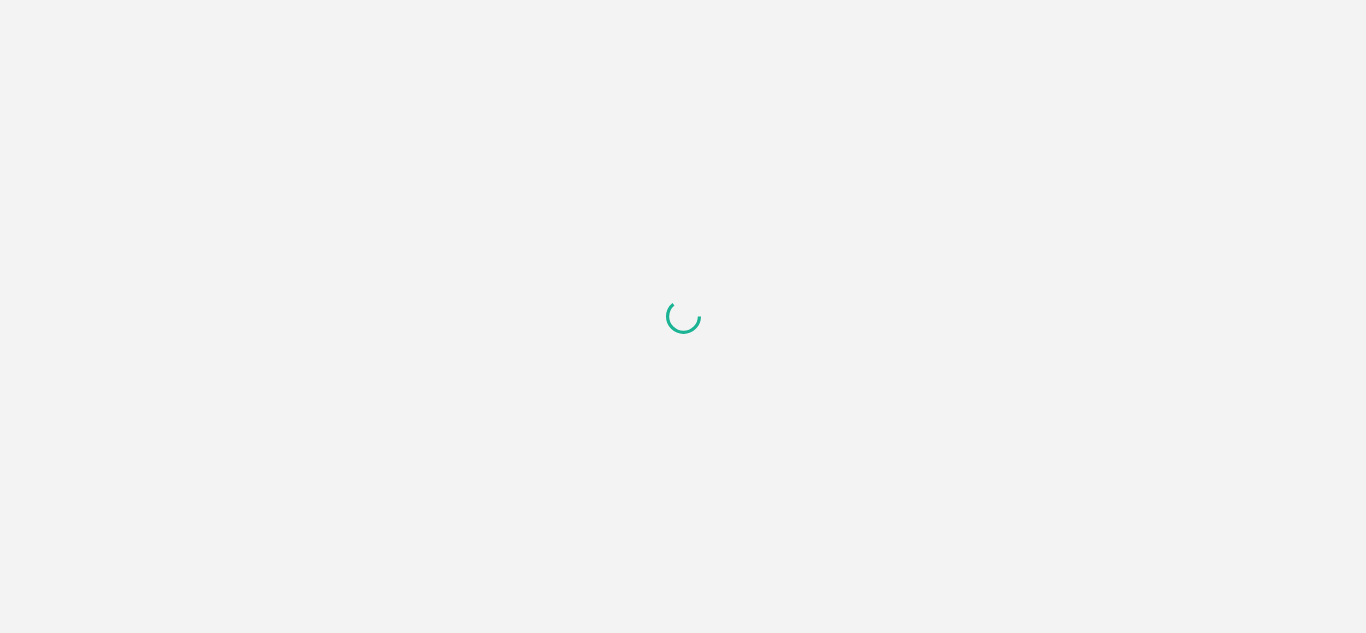scroll, scrollTop: 0, scrollLeft: 0, axis: both 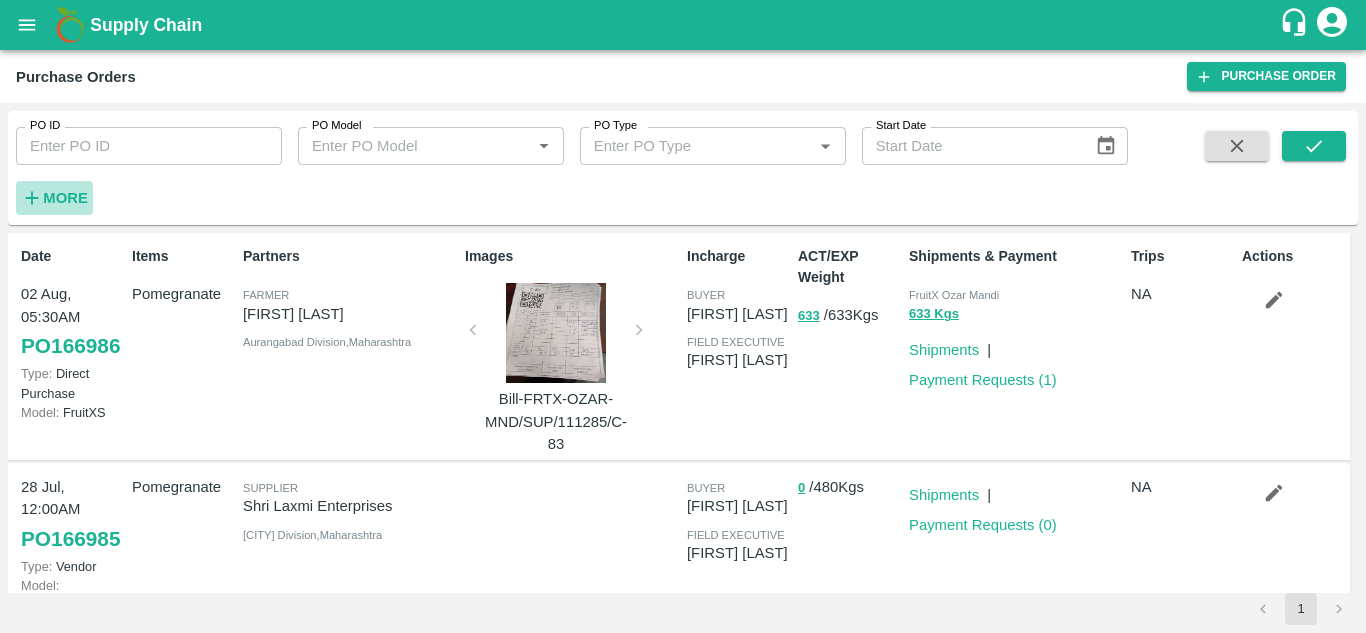 click on "More" at bounding box center [65, 198] 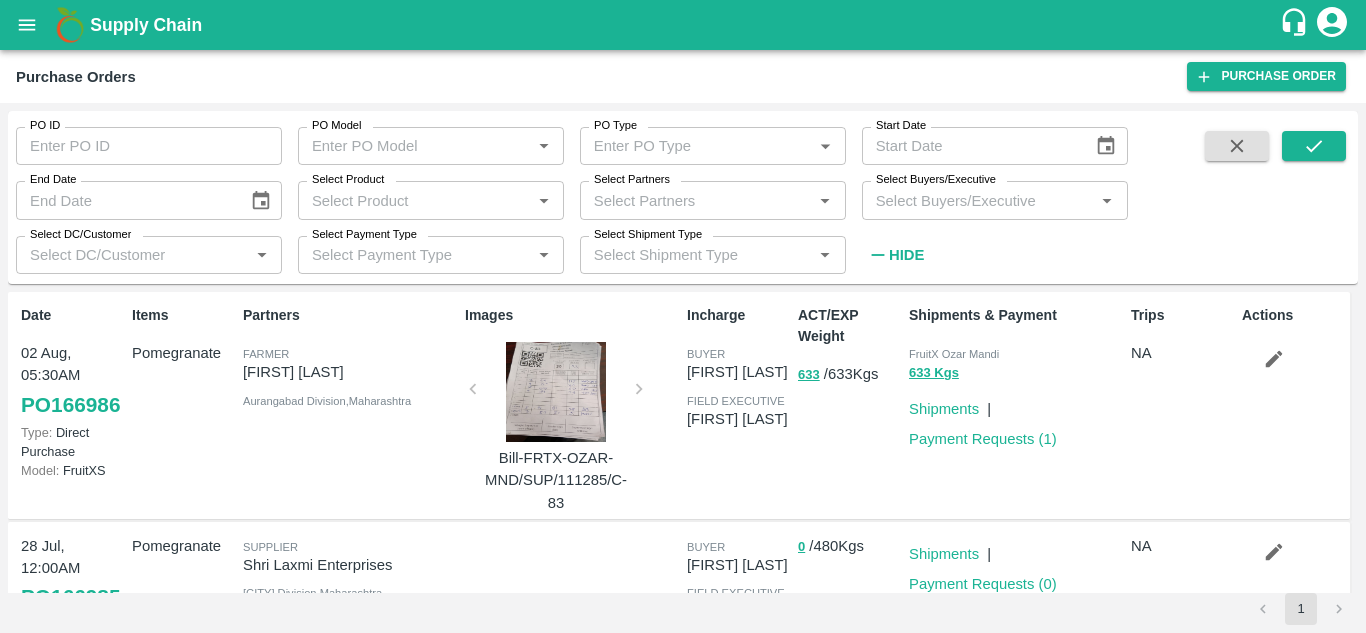 click on "Select Buyers/Executive" at bounding box center [978, 200] 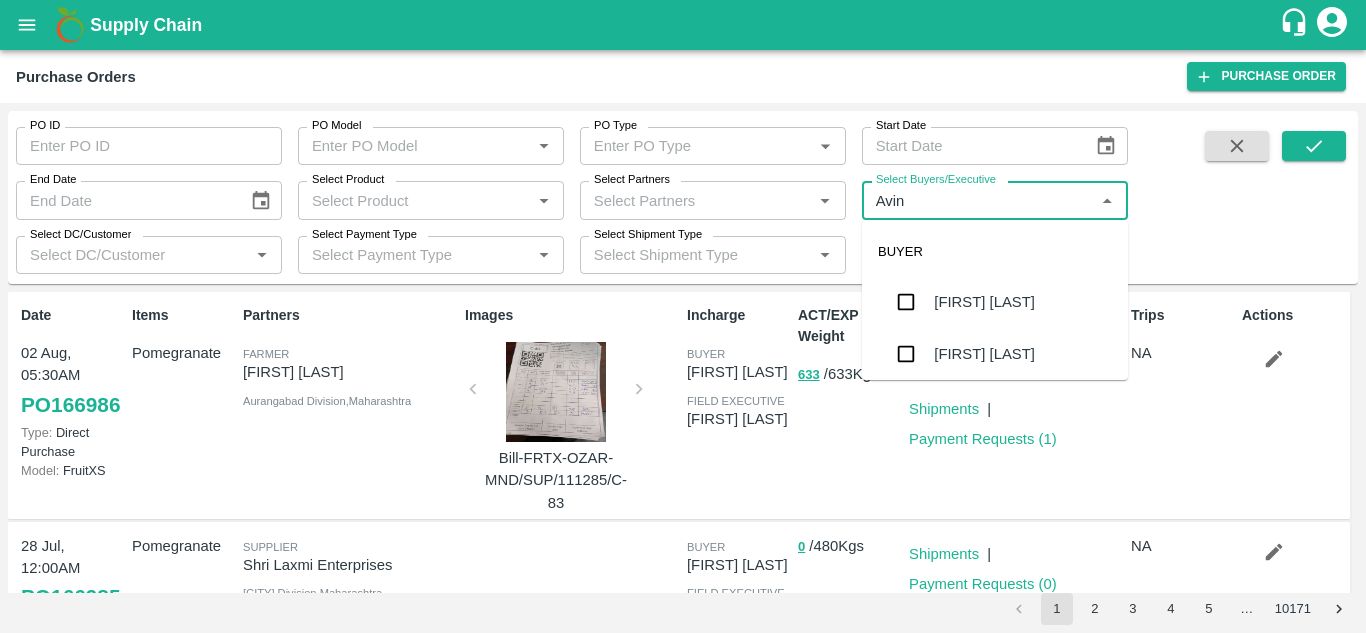type on "Avina" 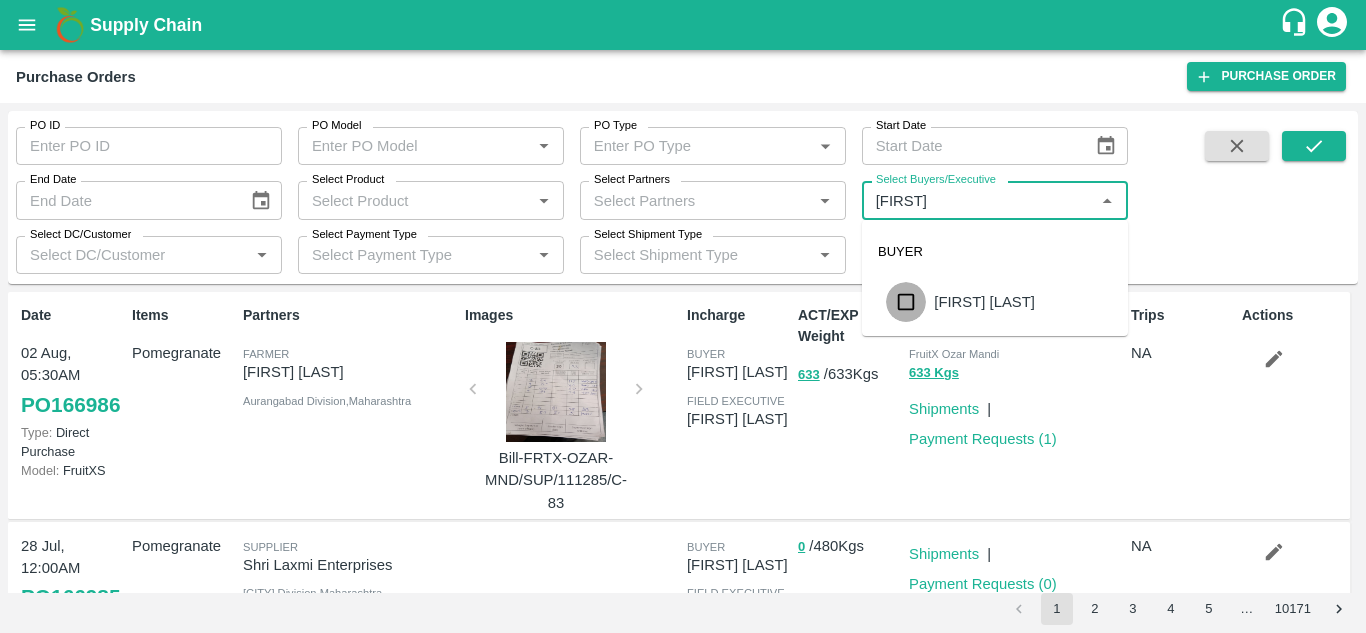 click at bounding box center (906, 302) 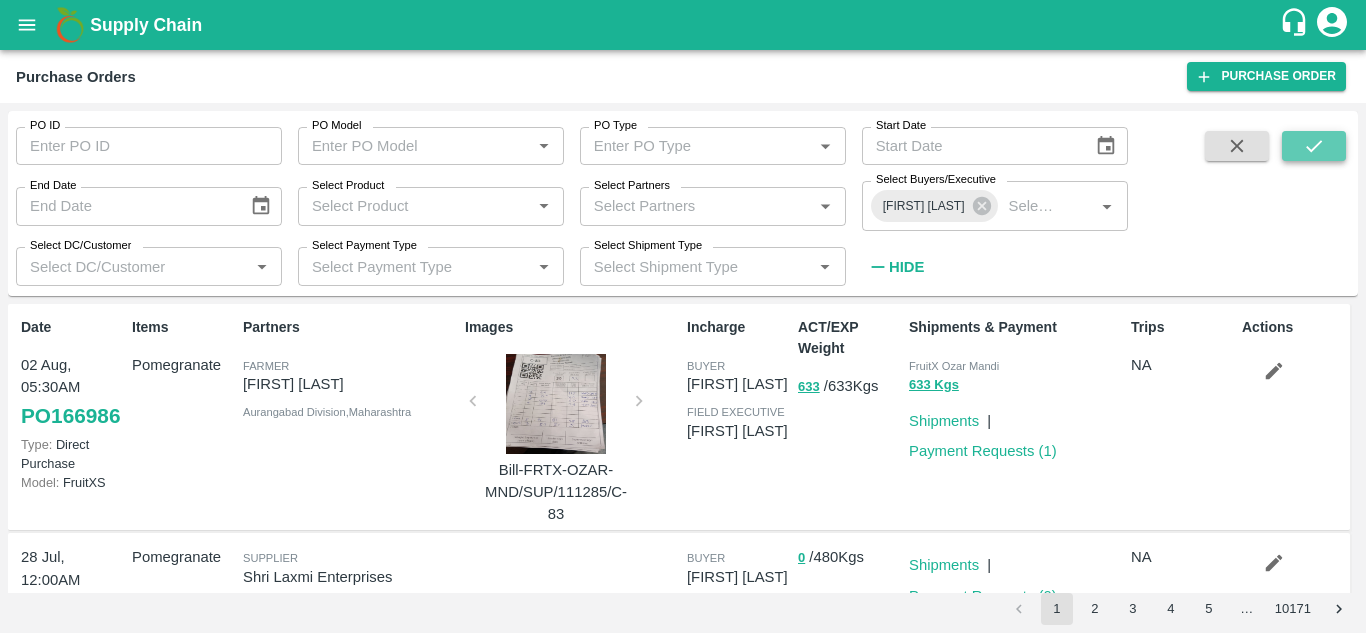 click 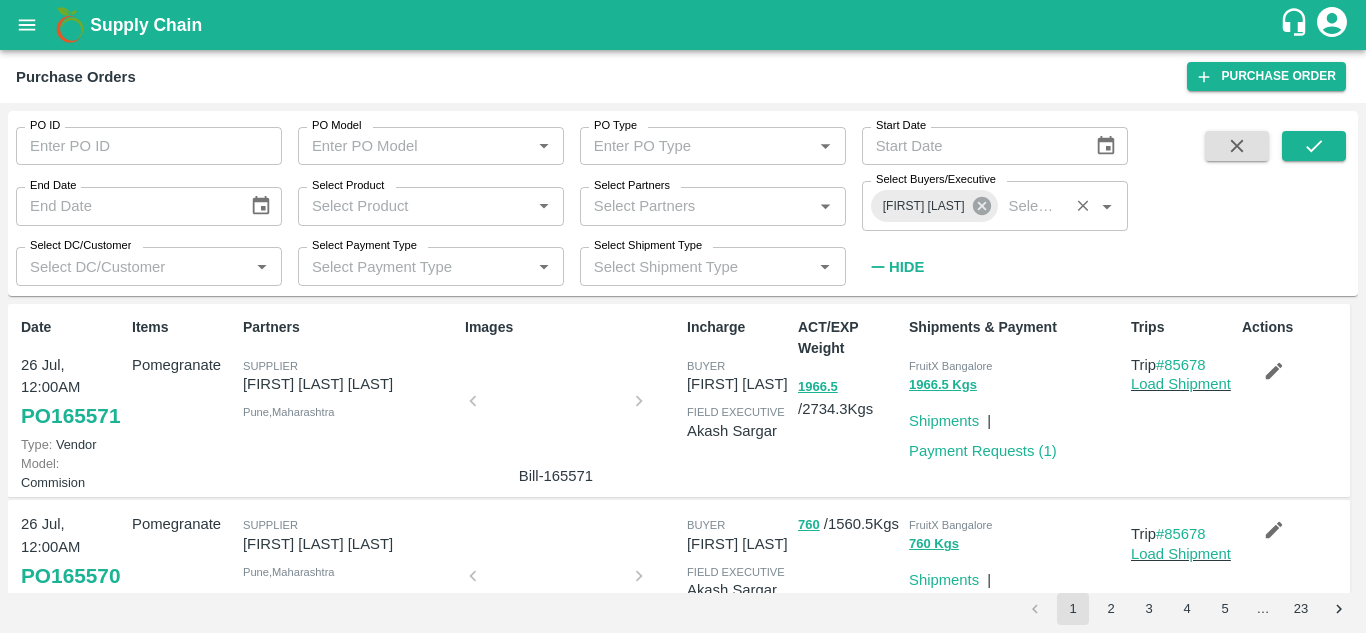 click 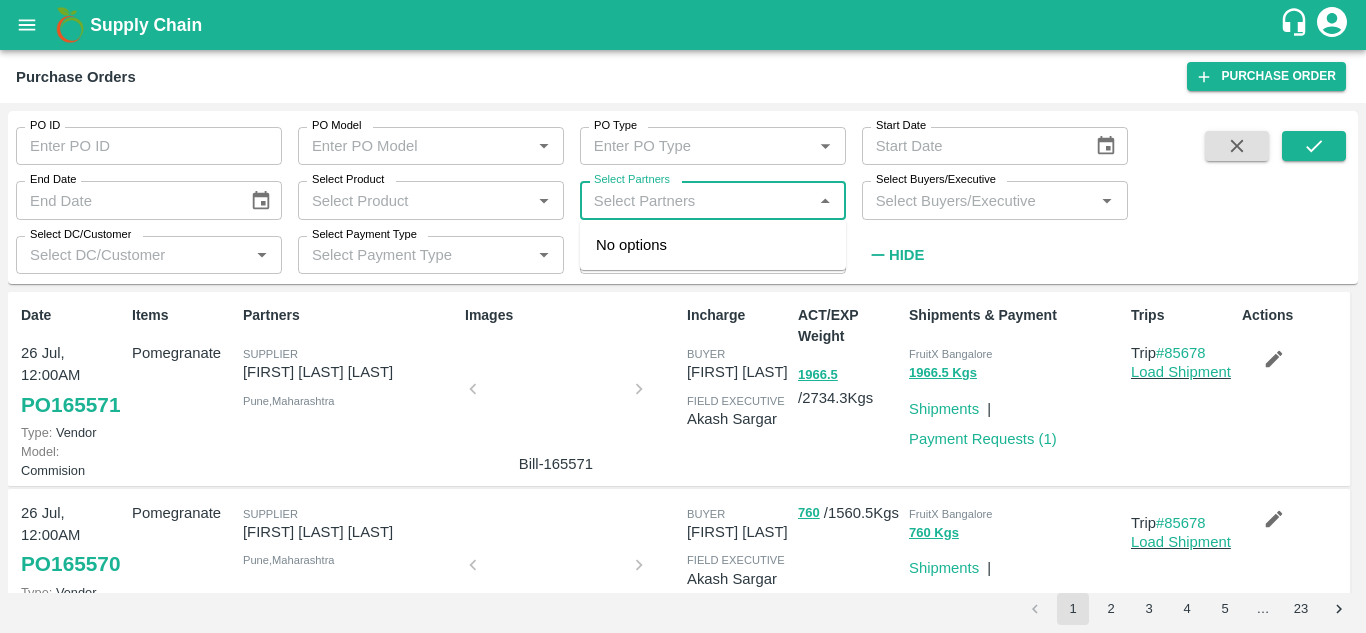 click on "Select Partners" at bounding box center (696, 200) 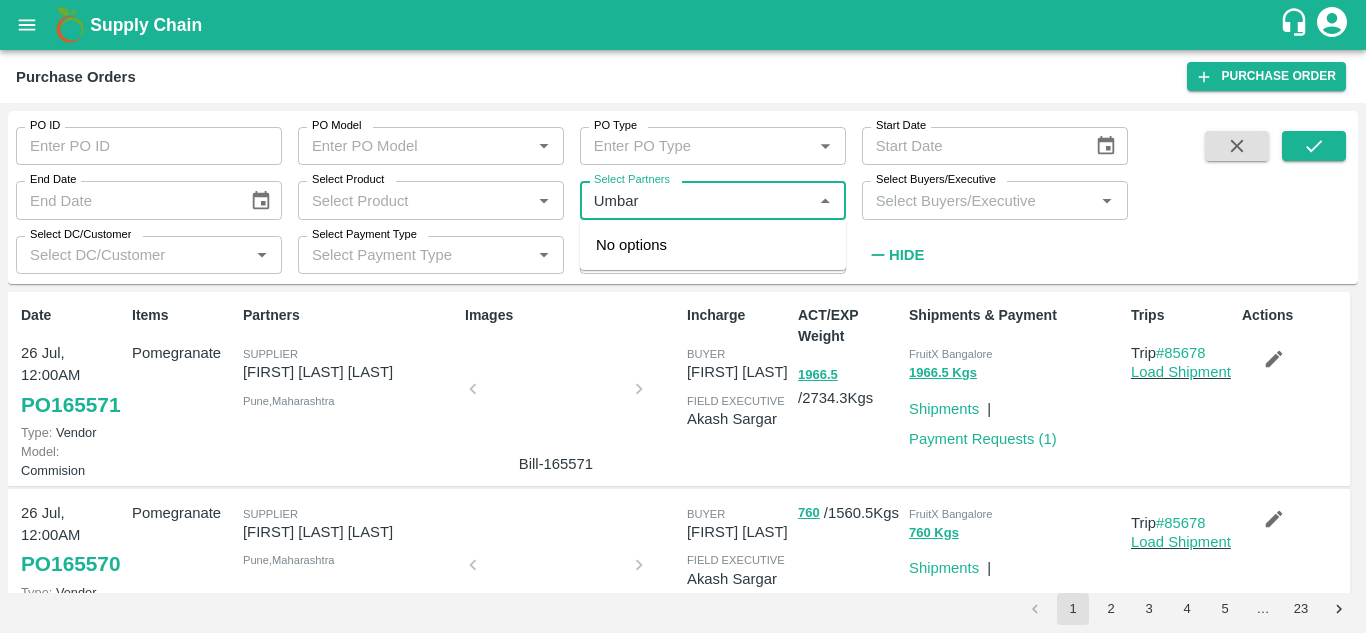 type on "Umbare" 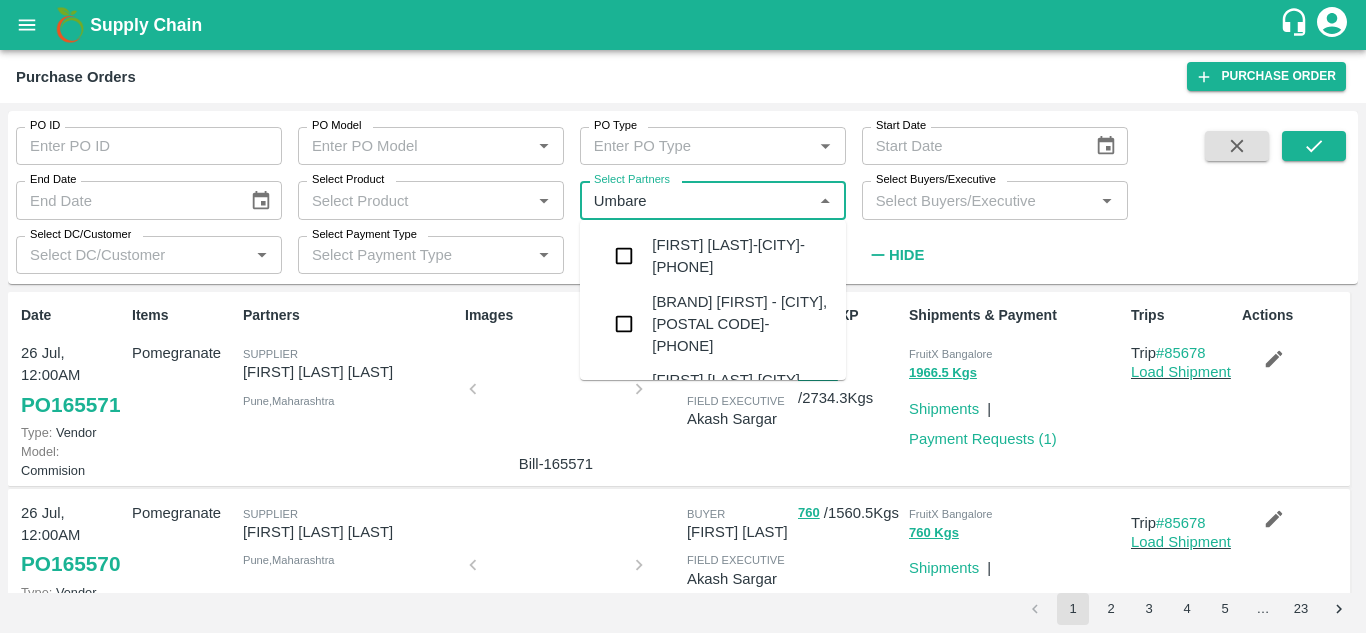 click on "[CITY] [OCCUPATION]-[CITY], [CITY]-[PHONE]" at bounding box center [713, 324] 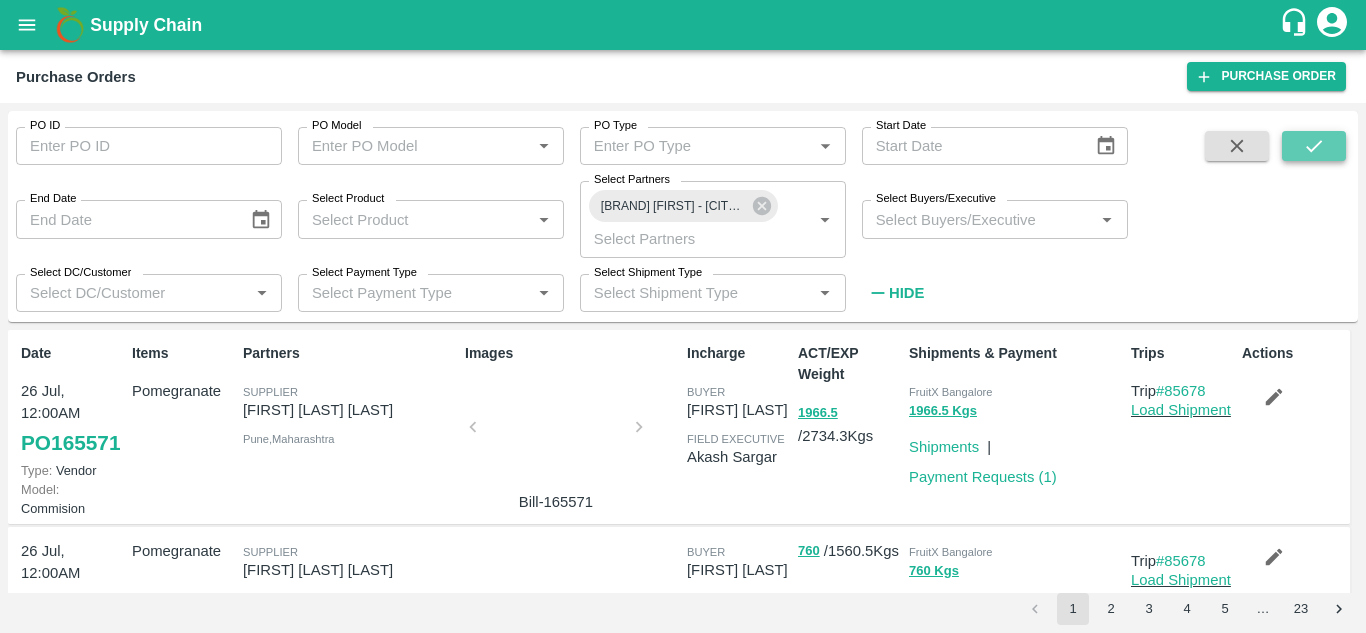 click at bounding box center [1314, 146] 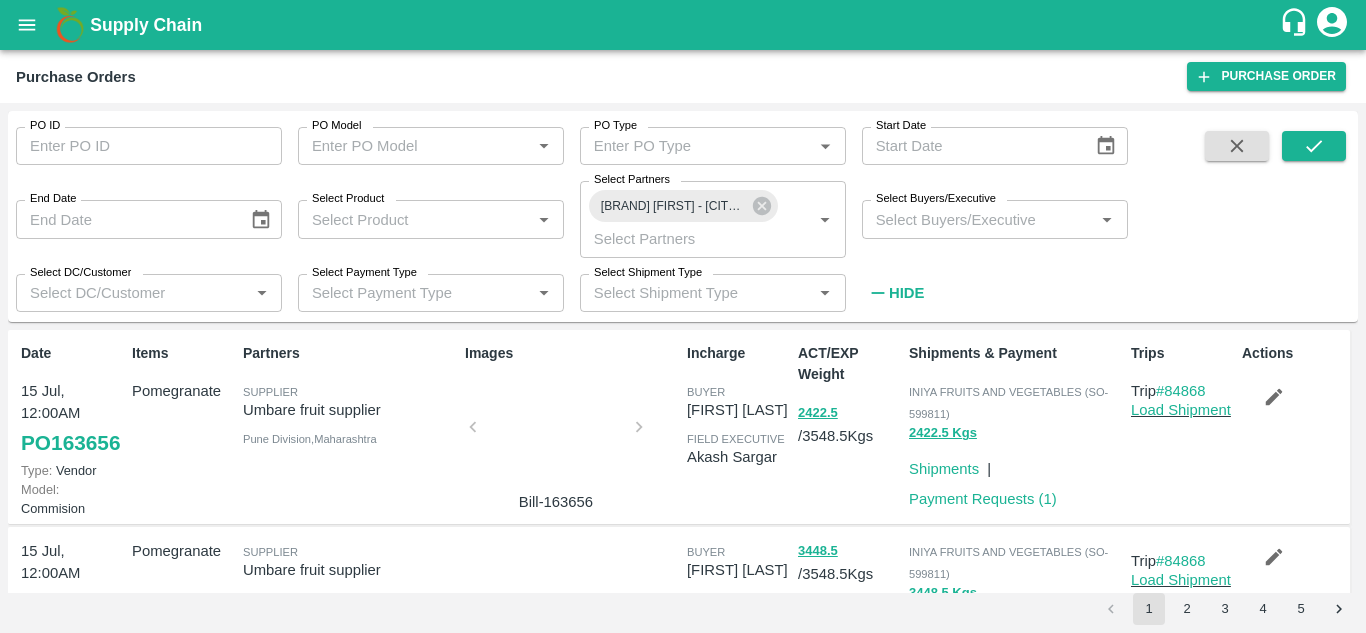 click on "4" at bounding box center [1263, 609] 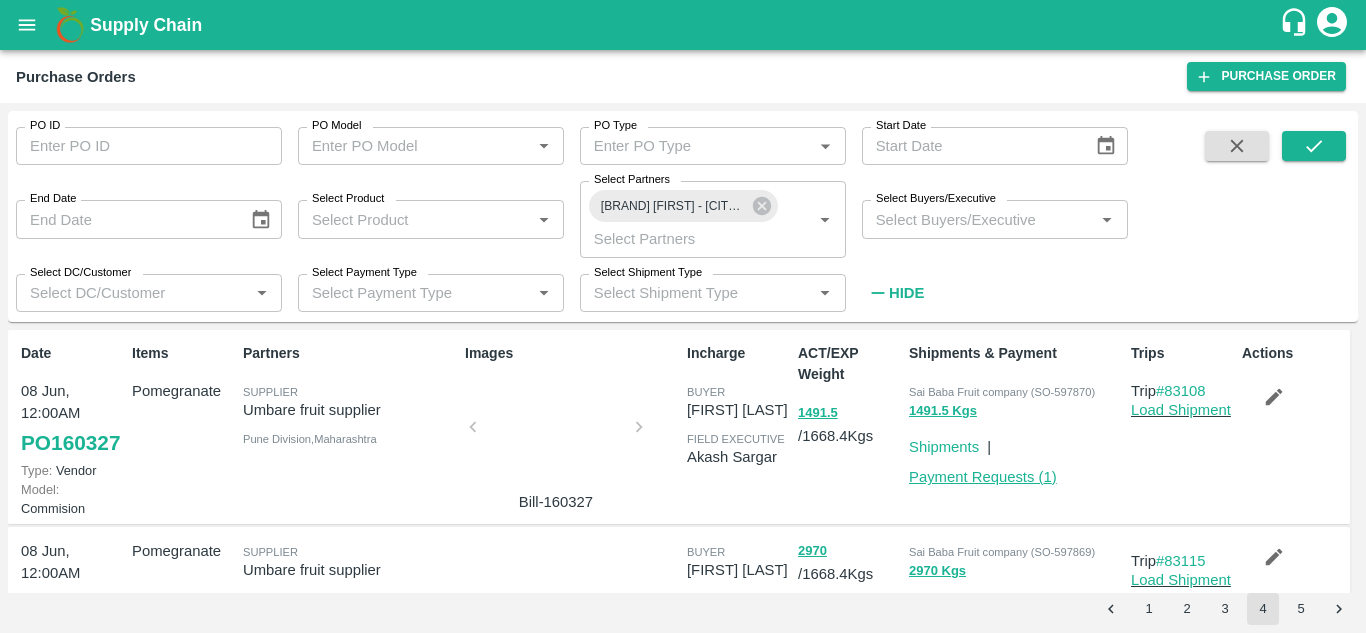 click on "Payment Requests ( 1 )" at bounding box center (983, 477) 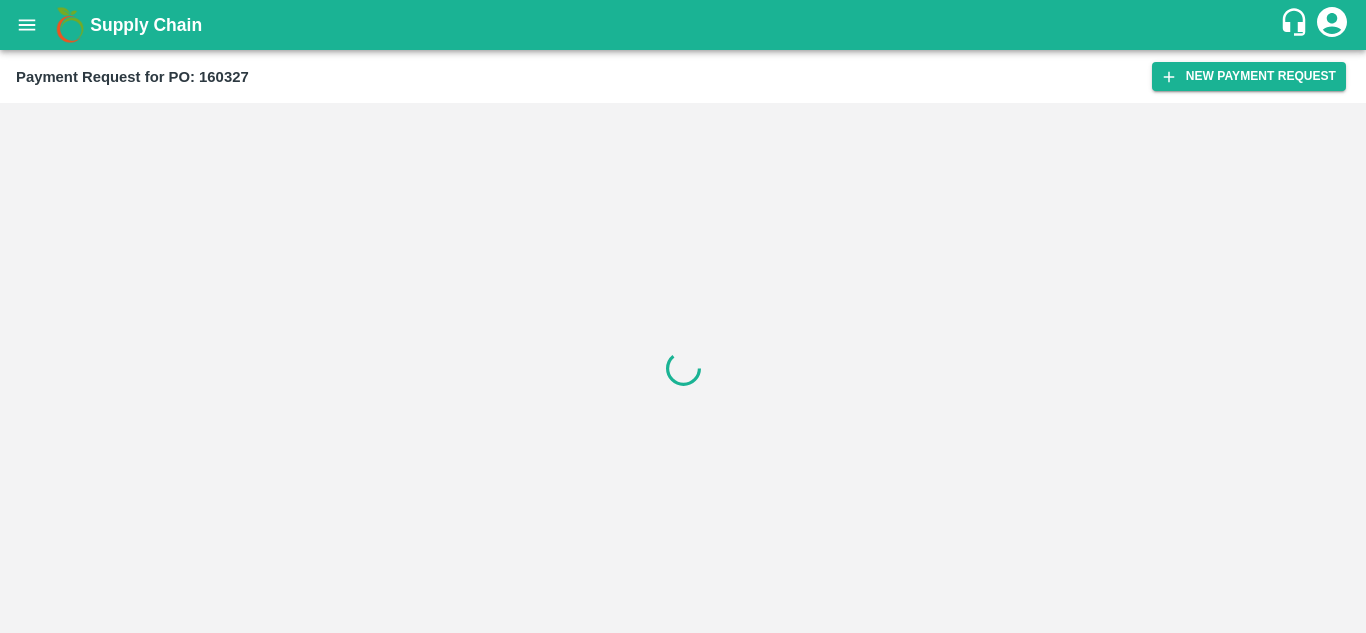 scroll, scrollTop: 0, scrollLeft: 0, axis: both 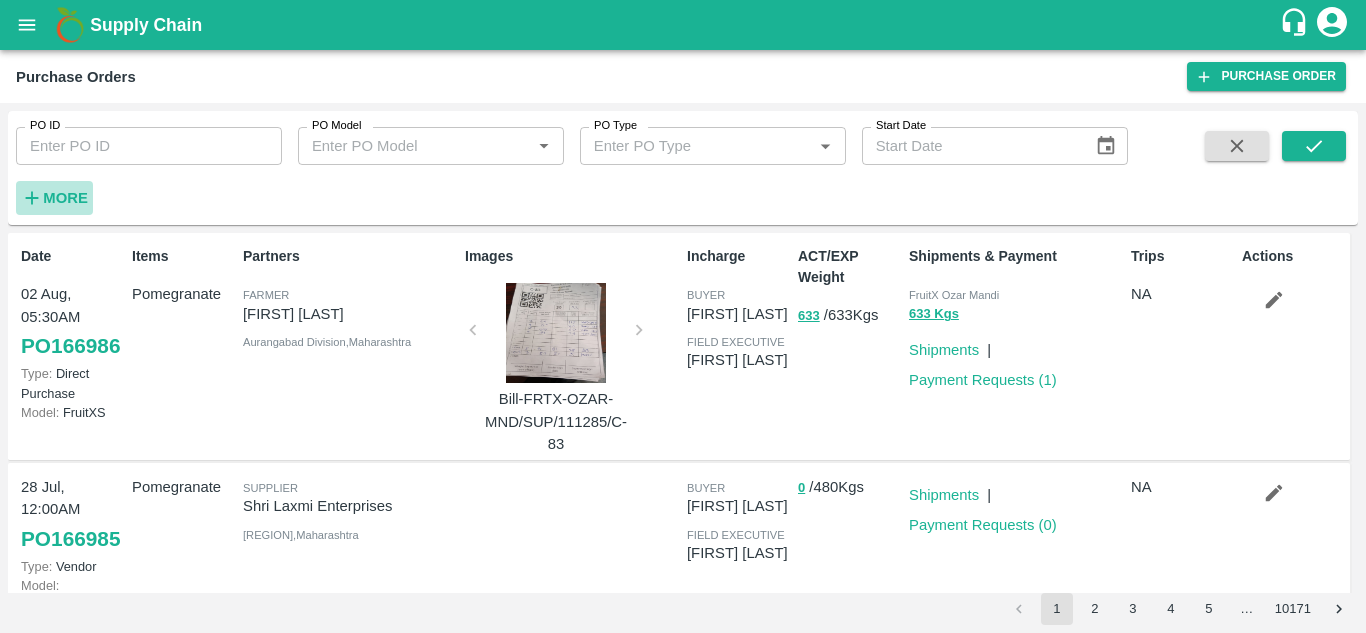 click on "More" at bounding box center (65, 198) 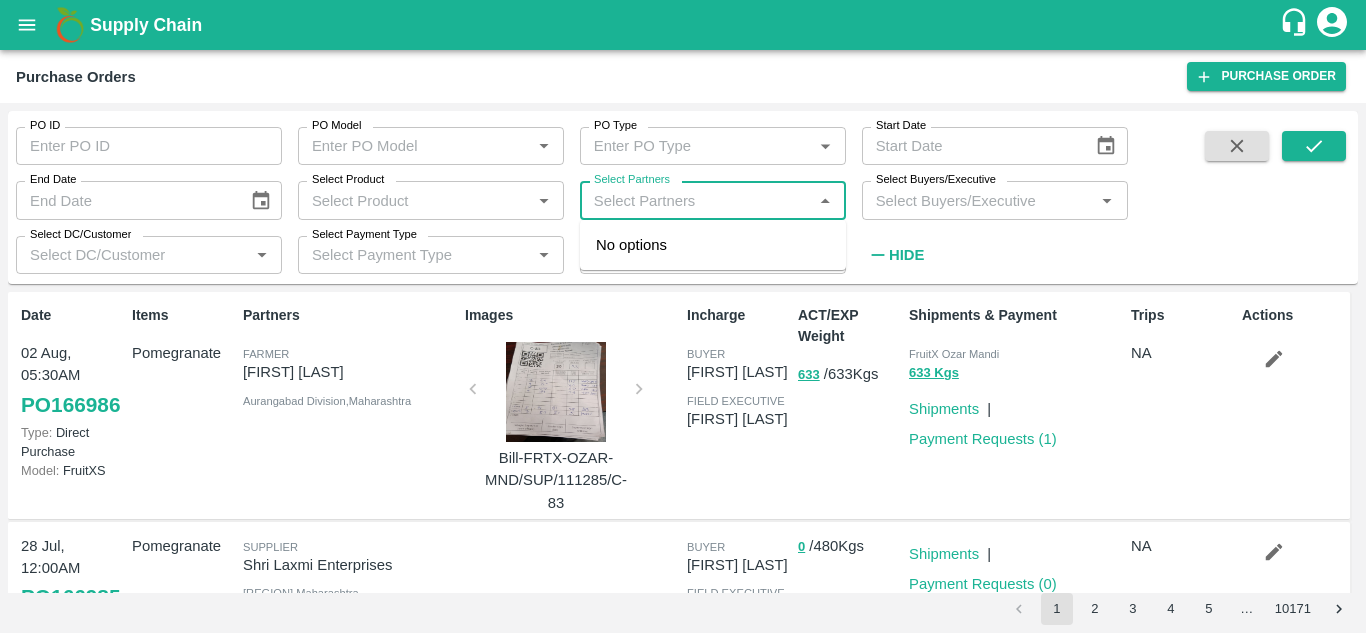 click on "Select Partners" at bounding box center (696, 200) 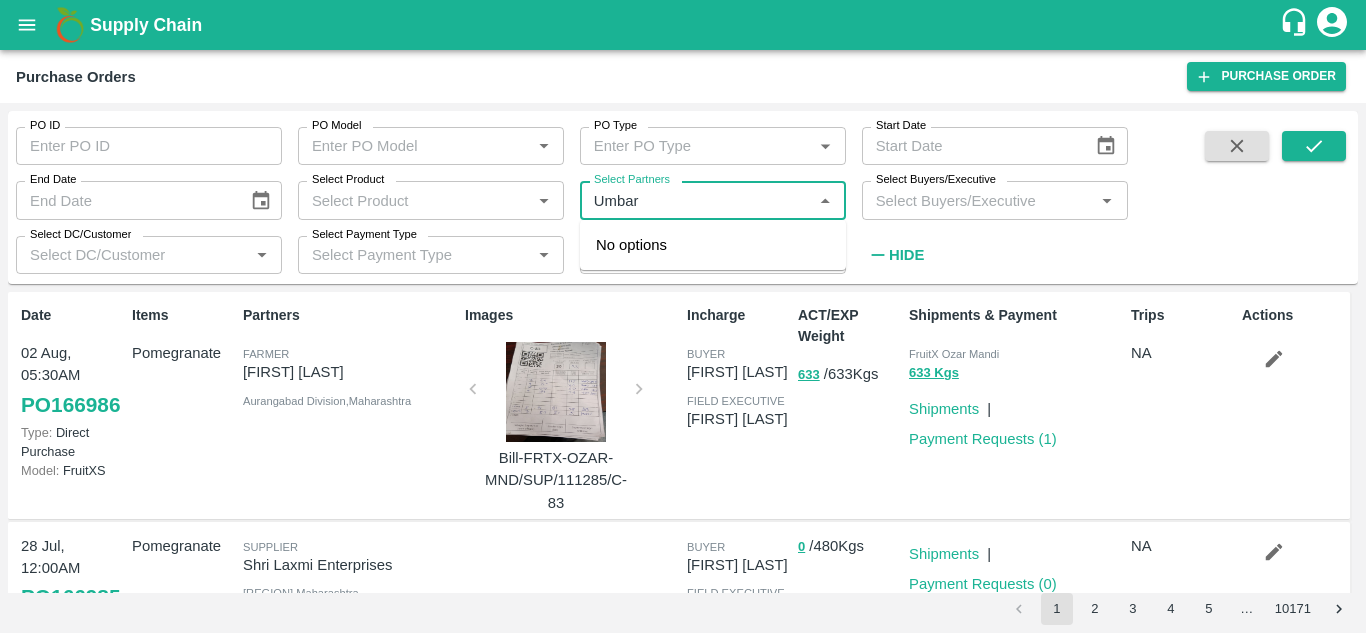 type on "Umbare" 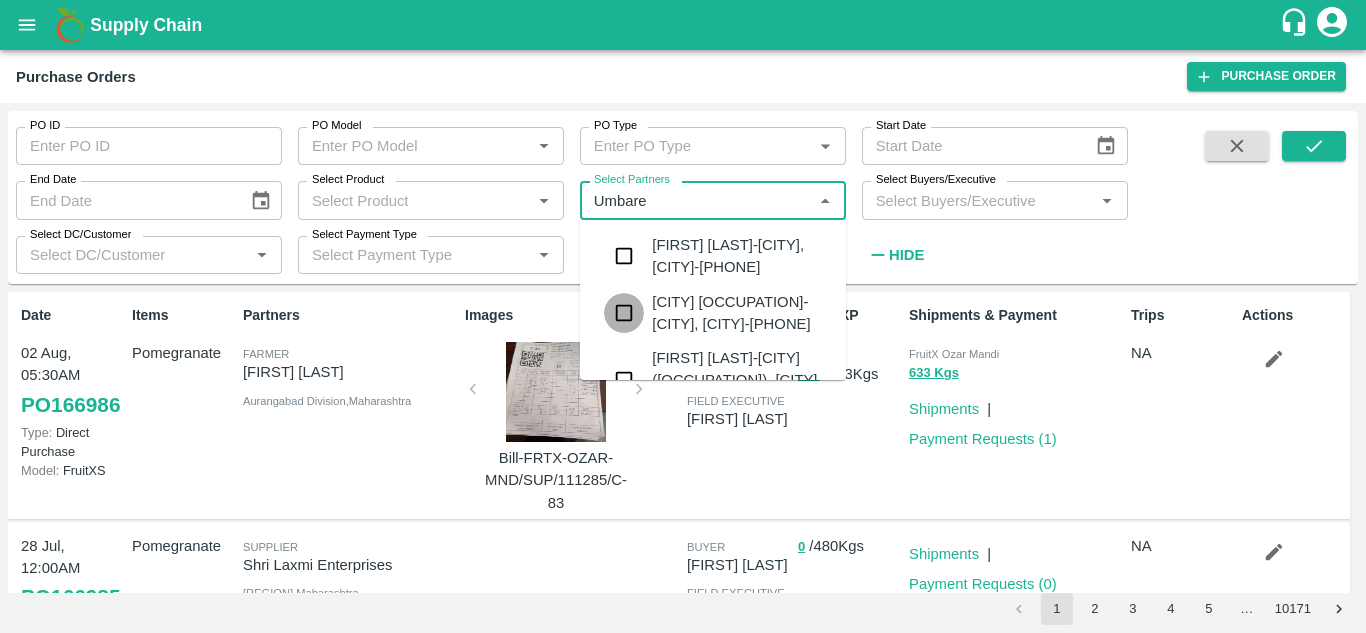 click at bounding box center [624, 313] 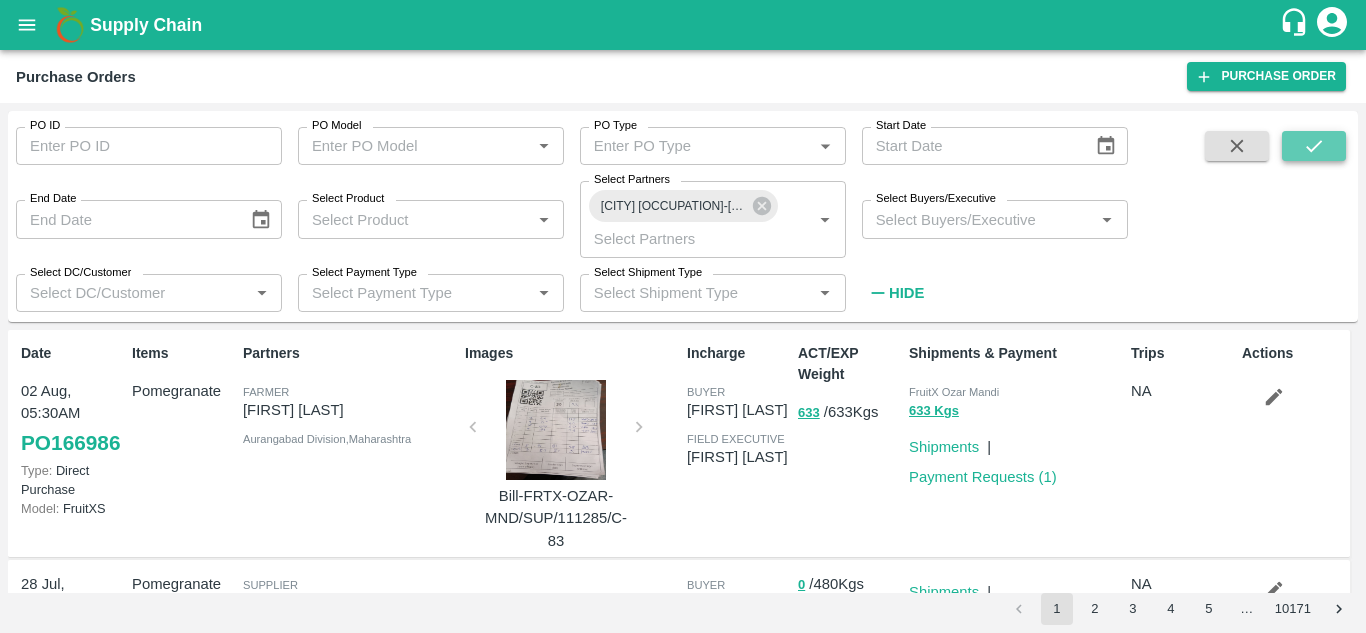 click 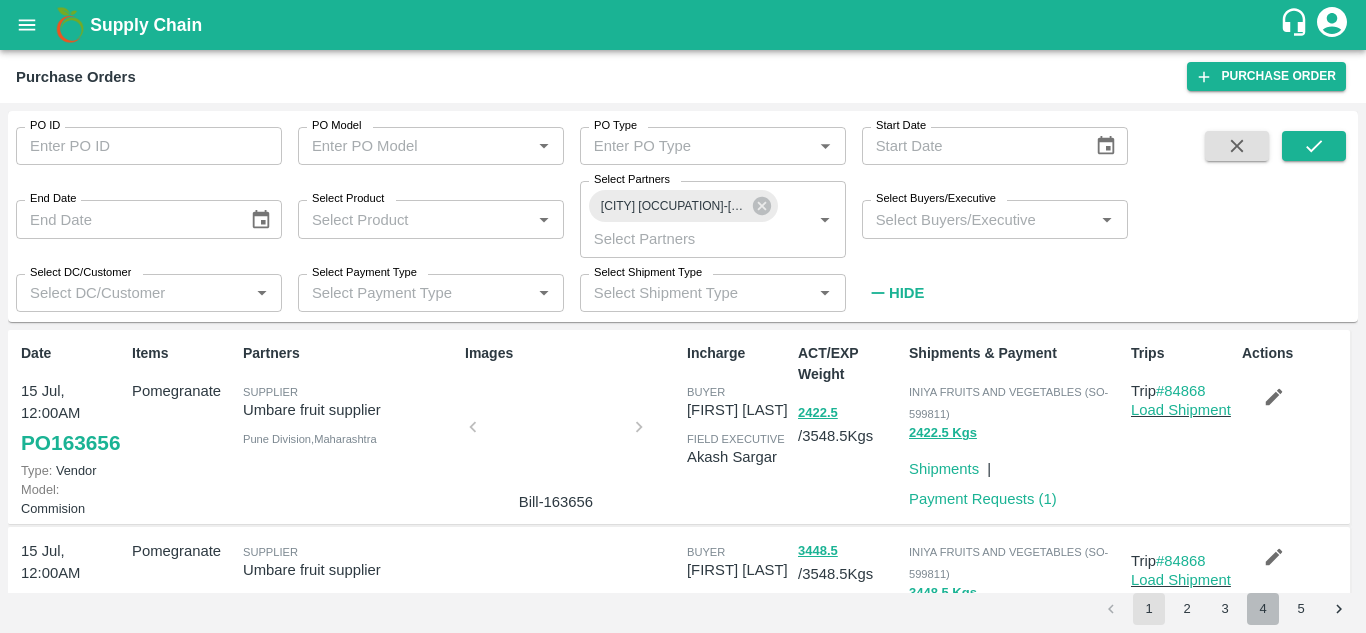 click on "4" at bounding box center [1263, 609] 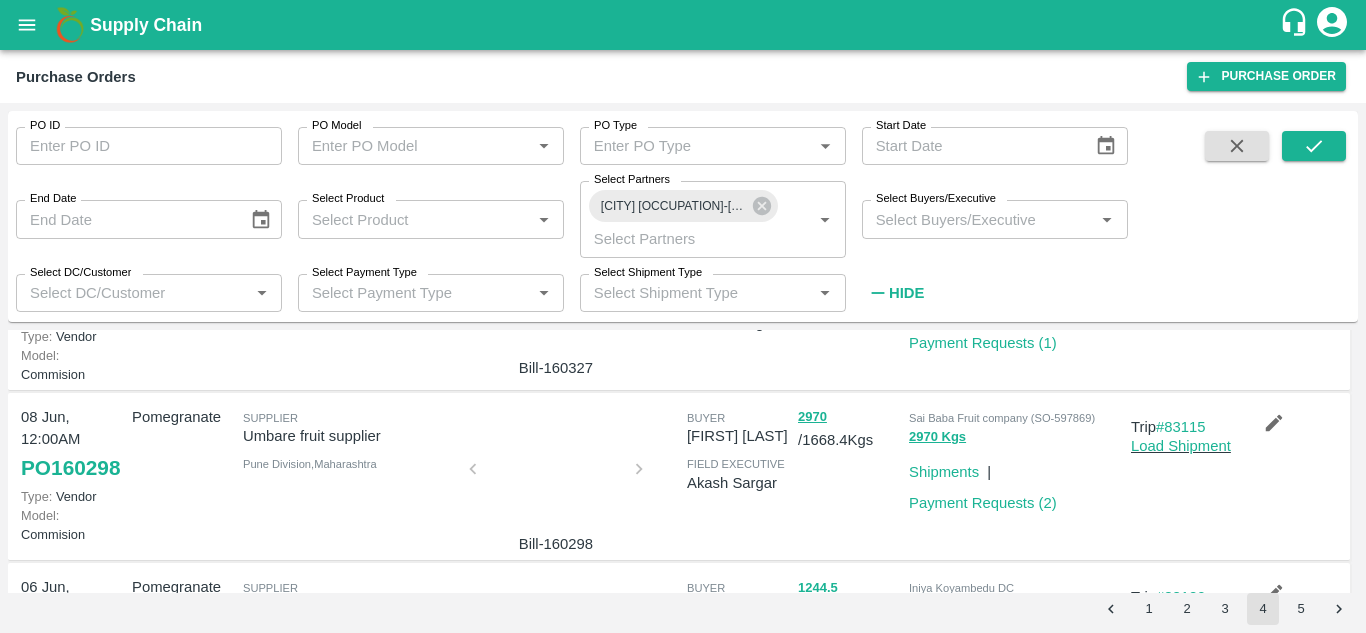 scroll, scrollTop: 0, scrollLeft: 0, axis: both 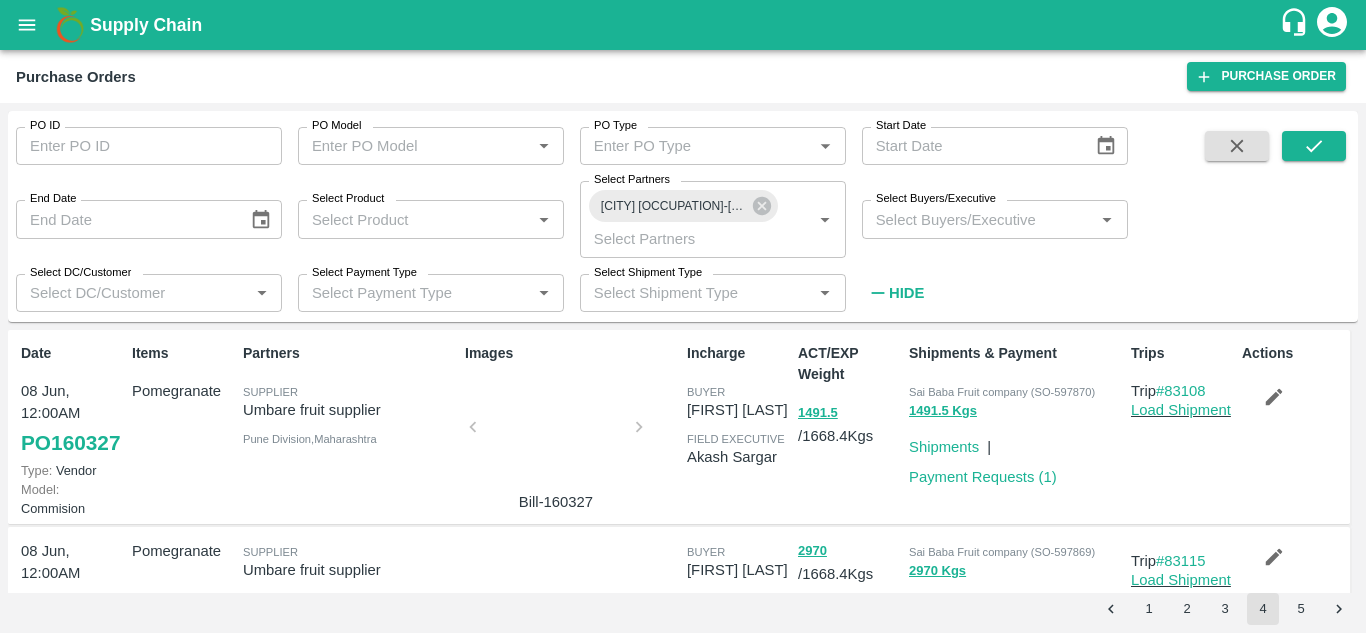 click at bounding box center [556, 433] 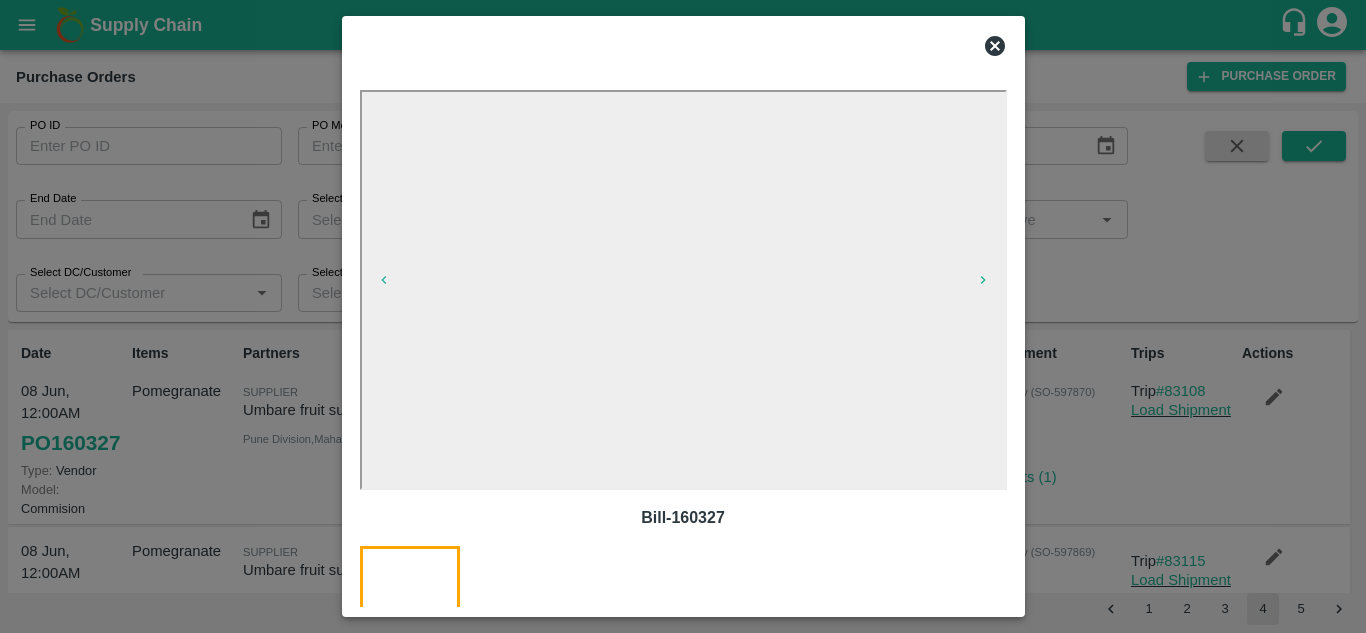 click 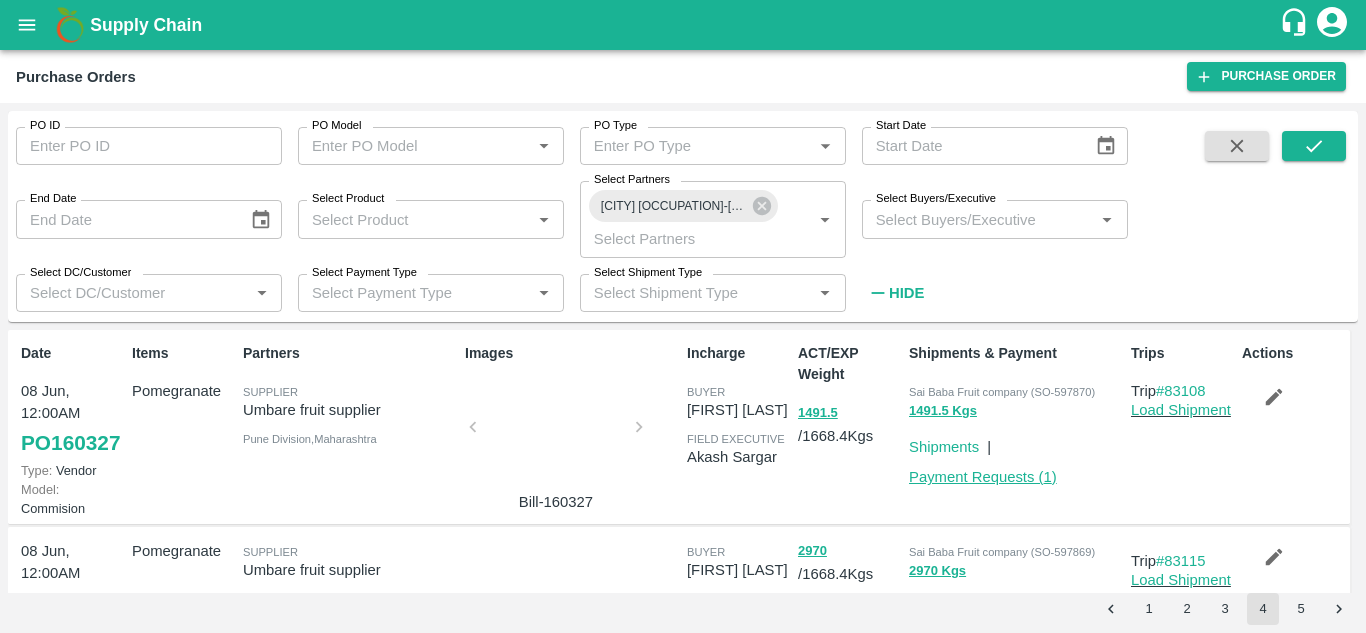 click on "Payment Requests ( 1 )" at bounding box center (983, 477) 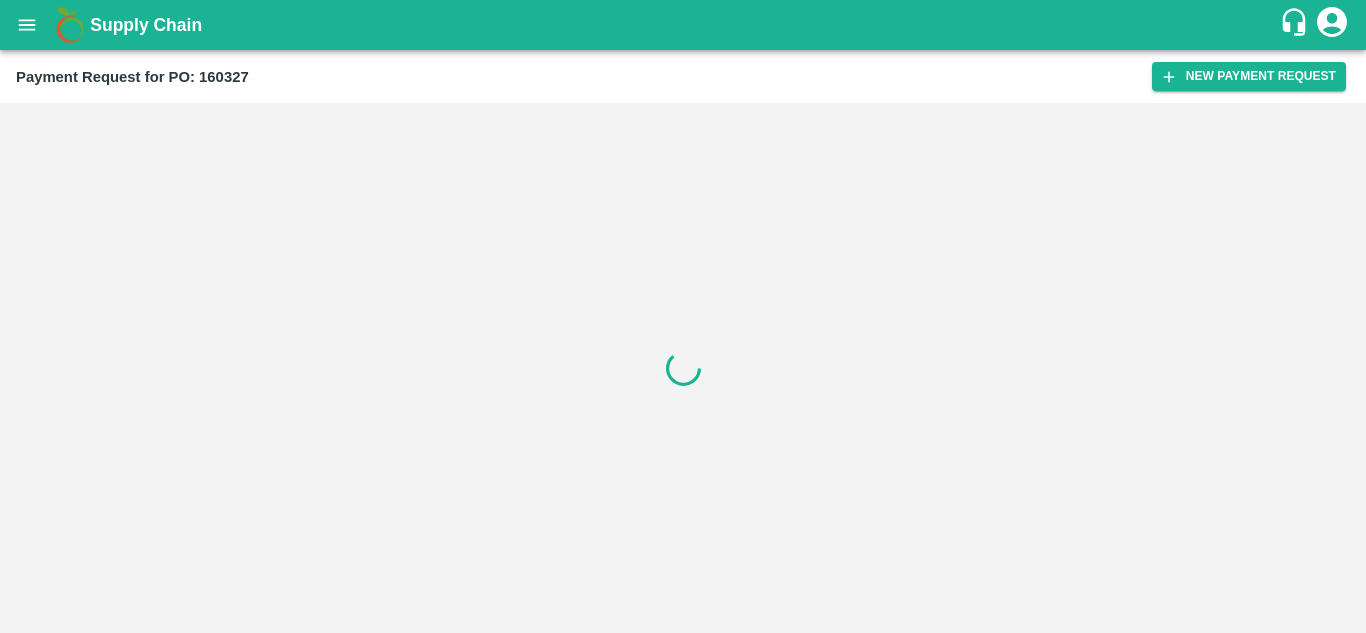 scroll, scrollTop: 0, scrollLeft: 0, axis: both 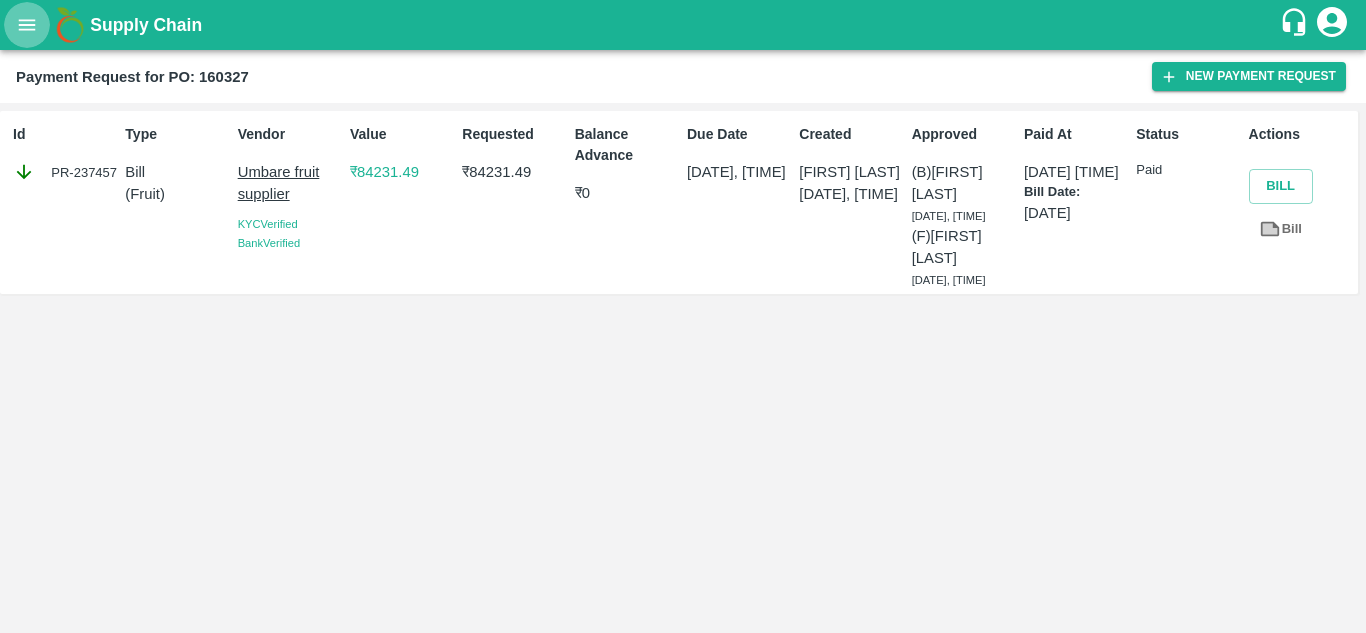 click 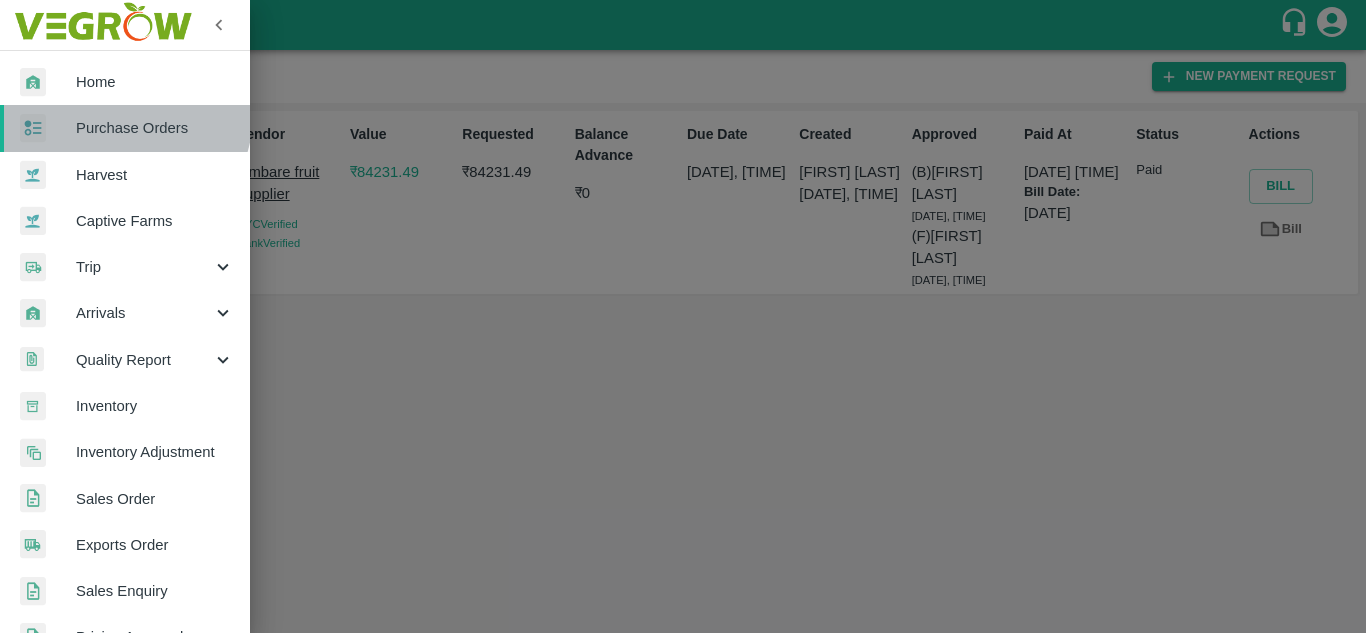 click on "Purchase Orders" at bounding box center (125, 128) 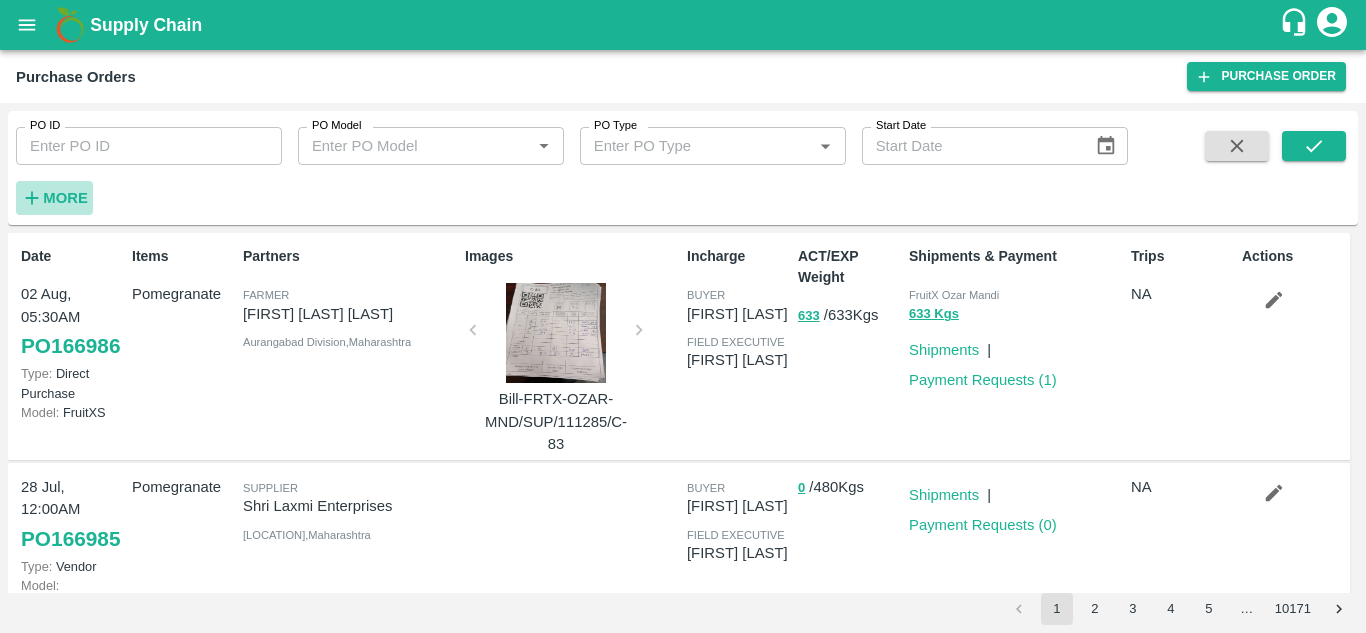 click on "More" at bounding box center [65, 198] 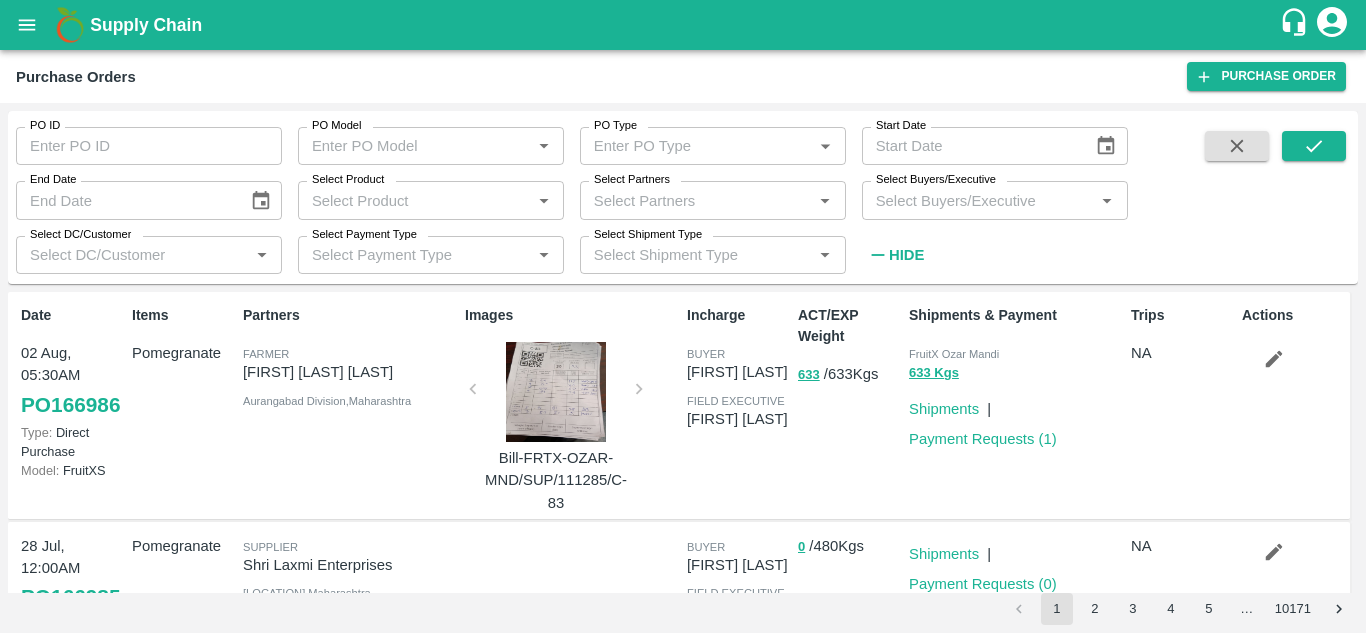 click on "Select Buyers/Executive" at bounding box center (978, 200) 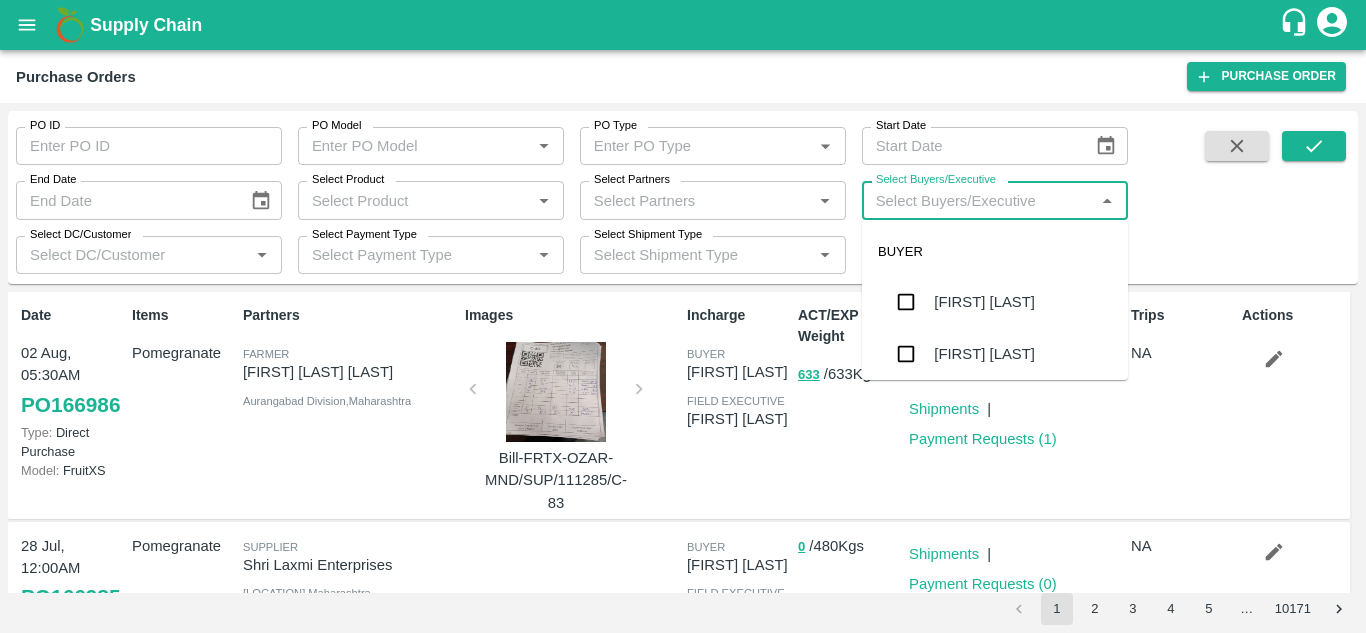 click on "Select Partners" at bounding box center (696, 200) 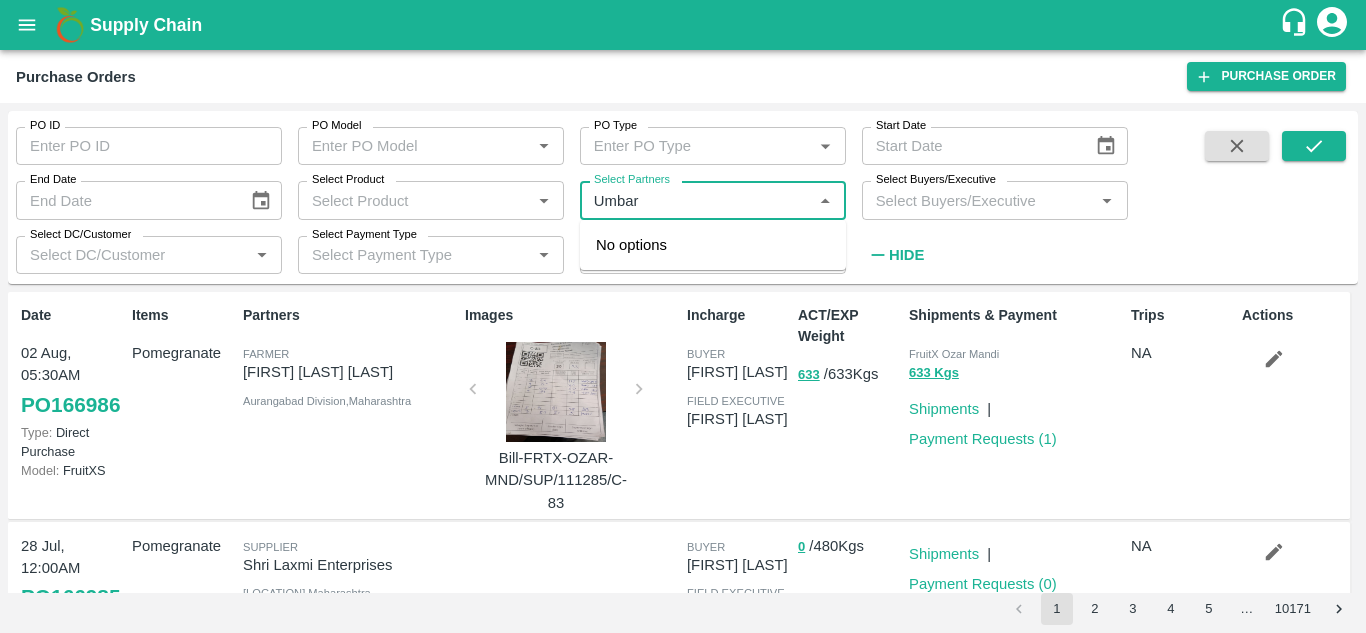 type on "Umbare" 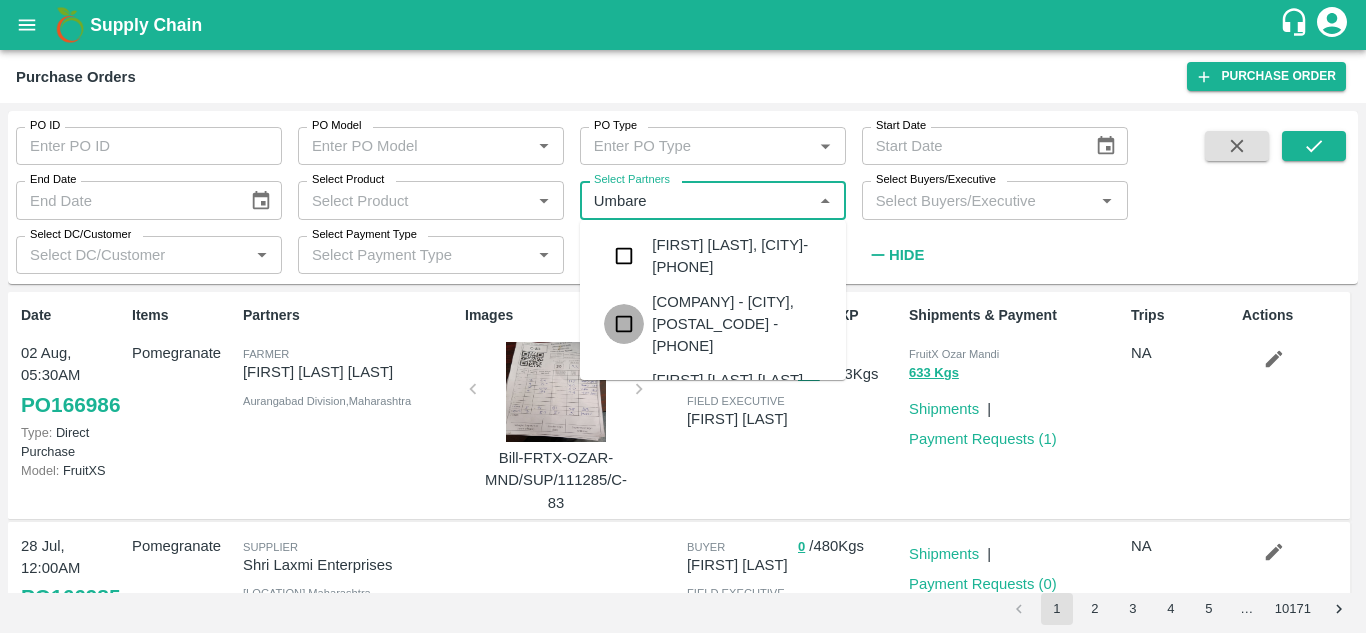 click at bounding box center [624, 324] 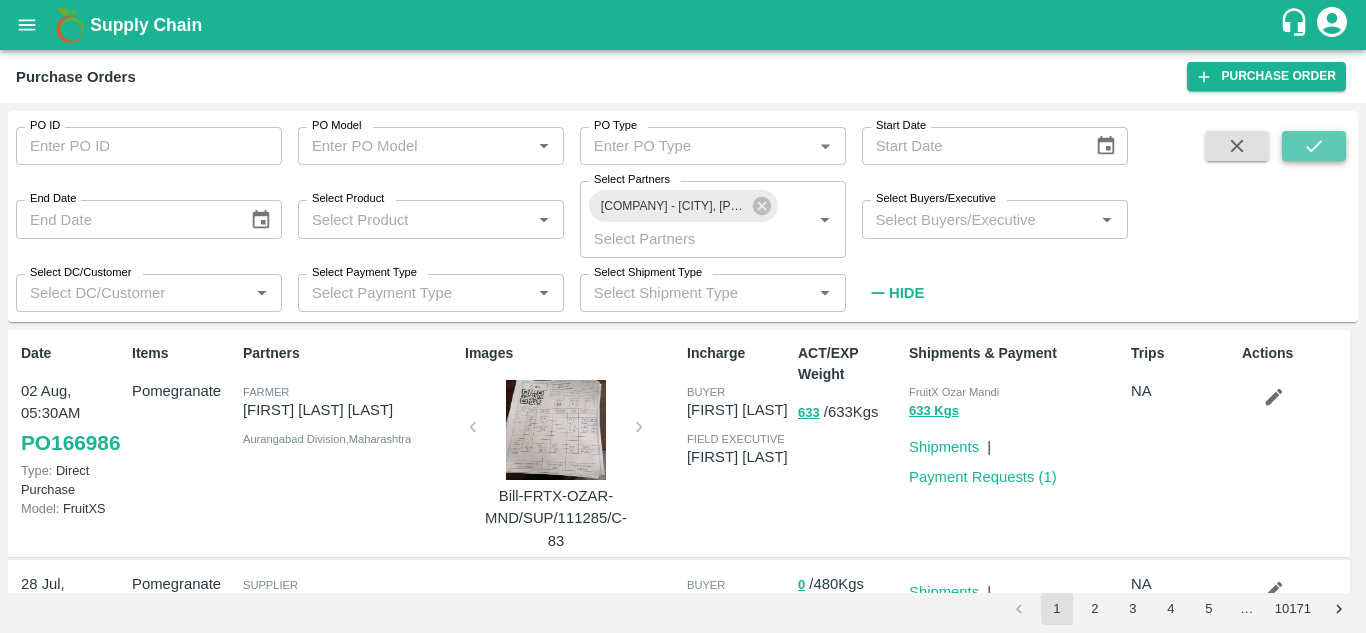 click at bounding box center [1314, 146] 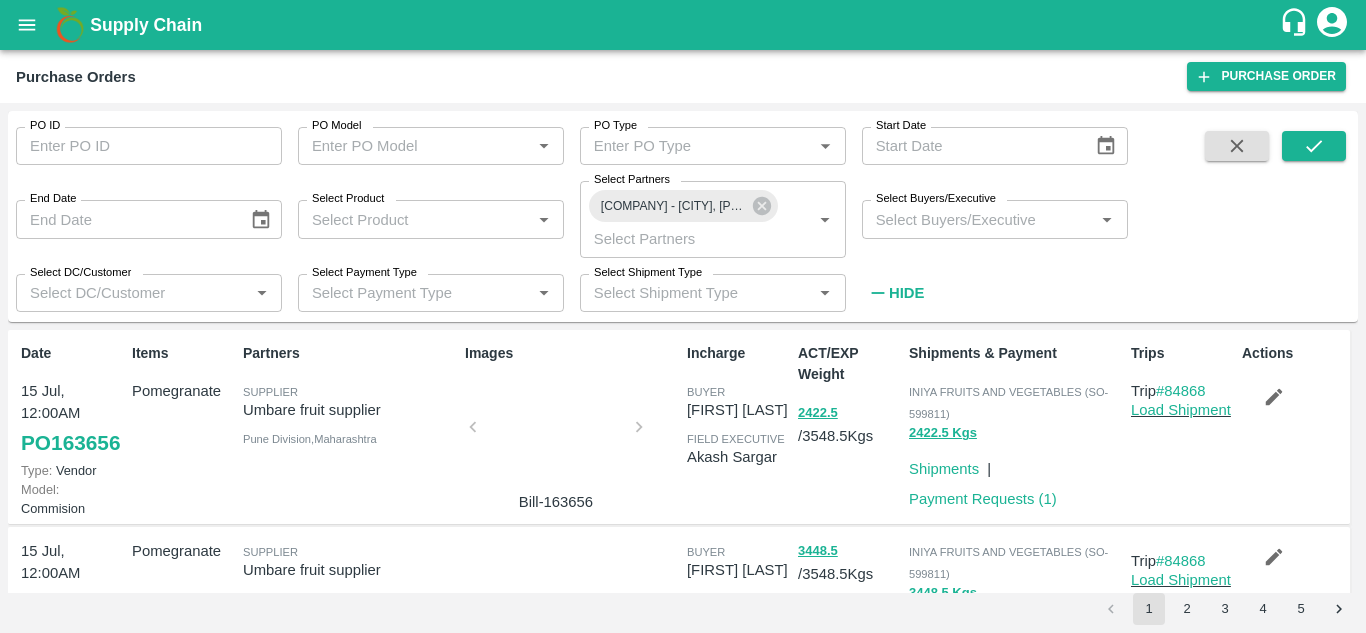 click on "3" at bounding box center (1225, 609) 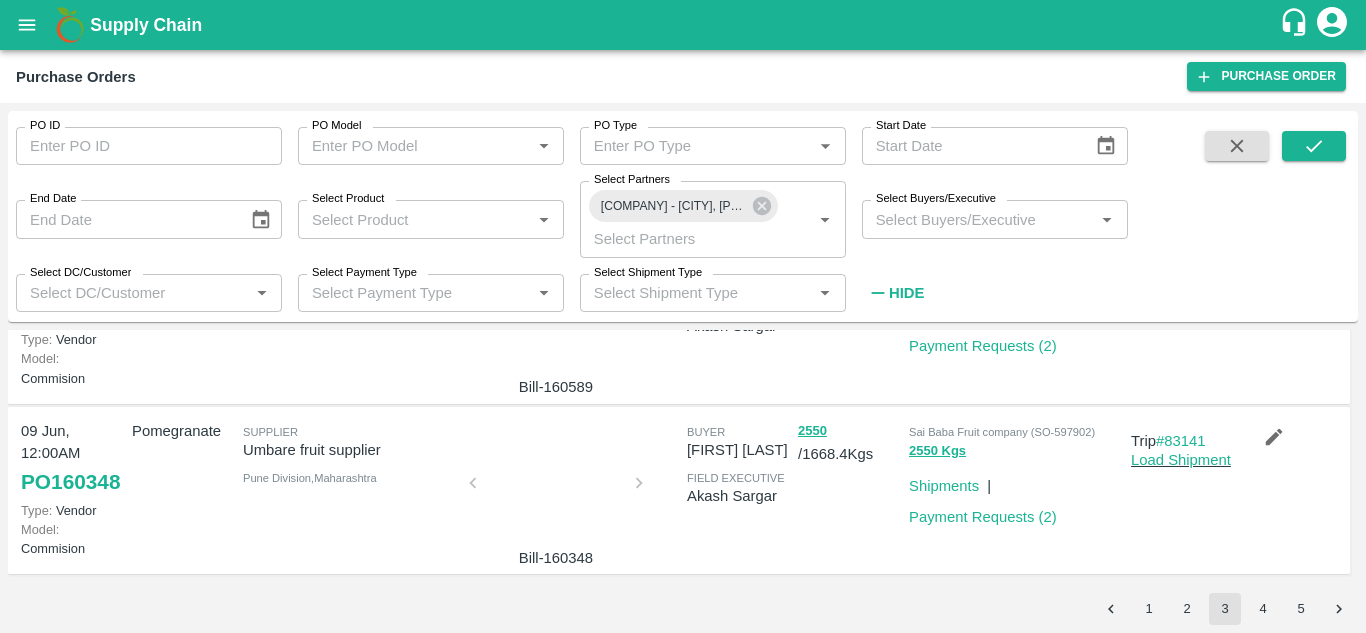 scroll, scrollTop: 1749, scrollLeft: 0, axis: vertical 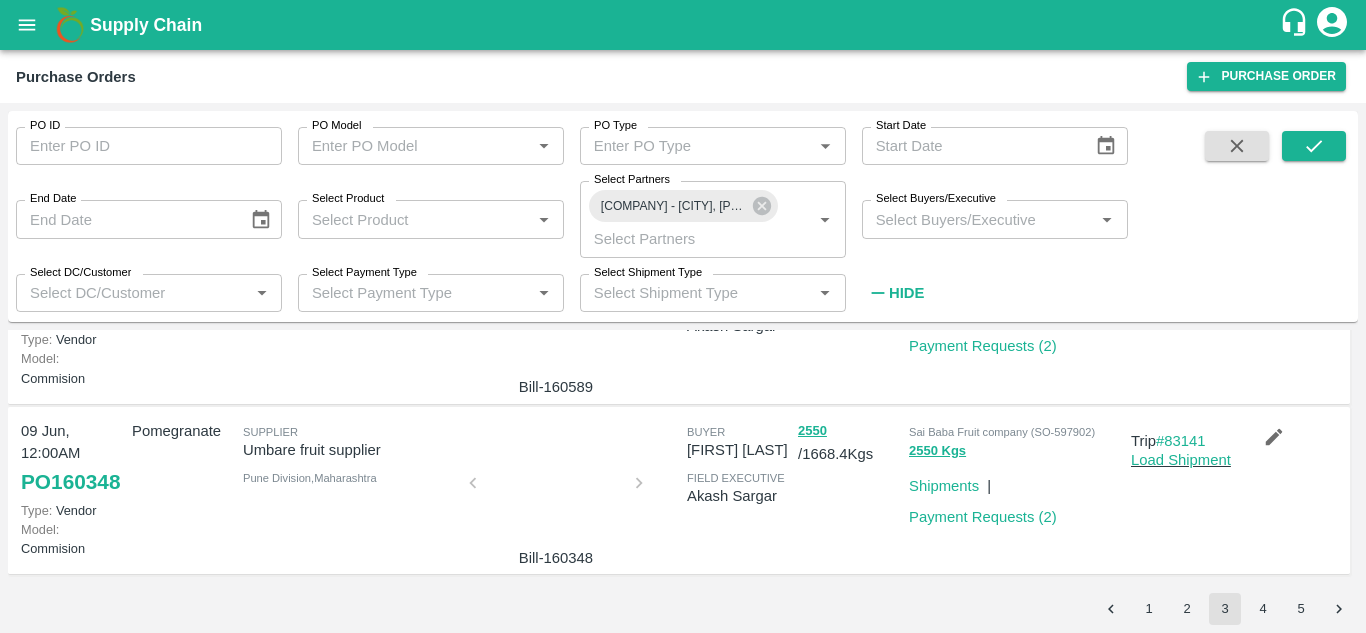 click at bounding box center [556, 489] 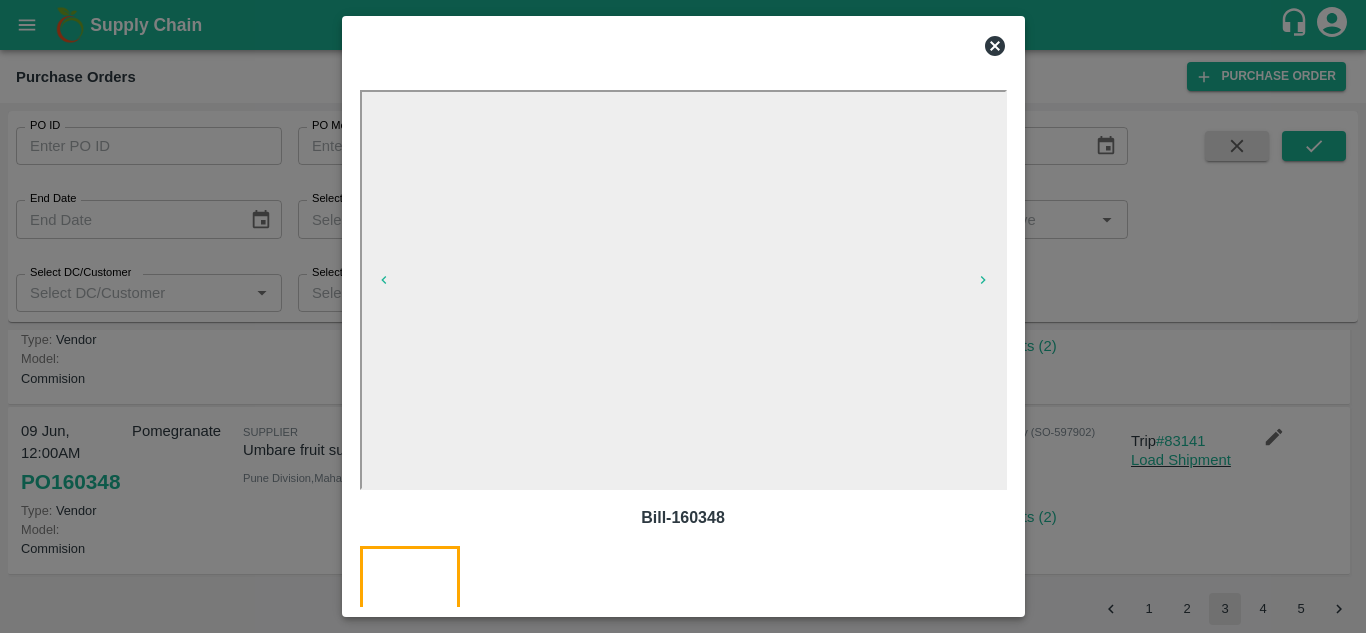 click 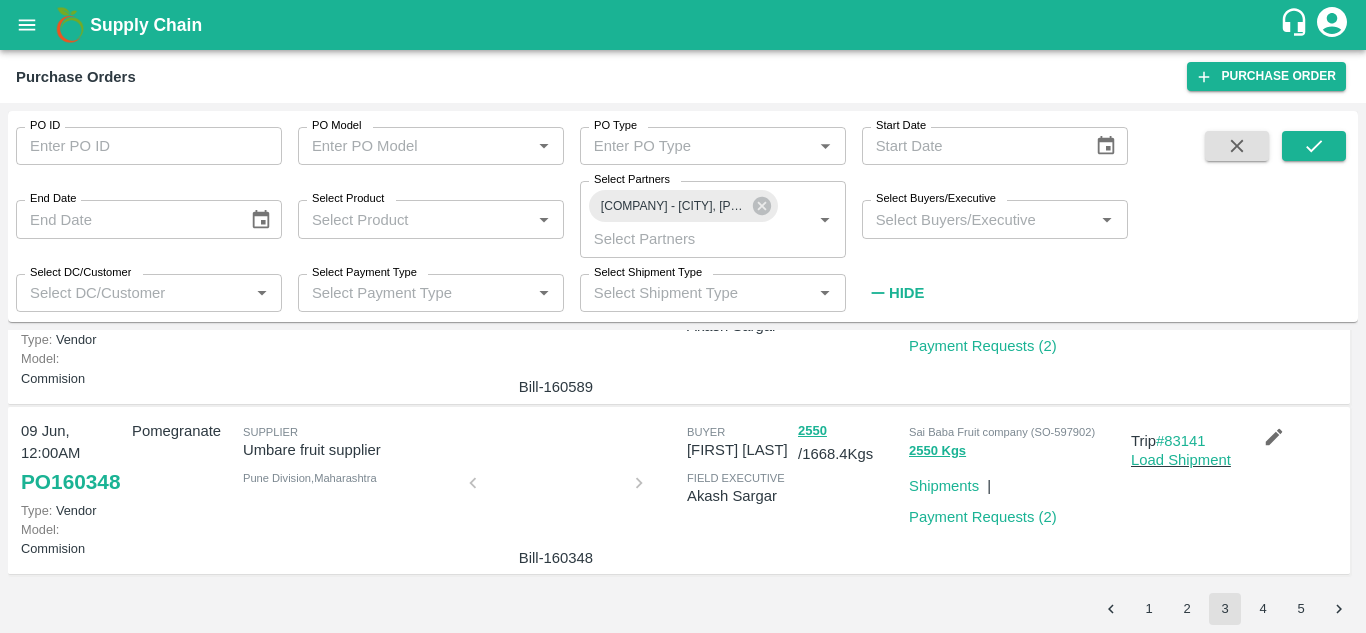 scroll, scrollTop: 1749, scrollLeft: 0, axis: vertical 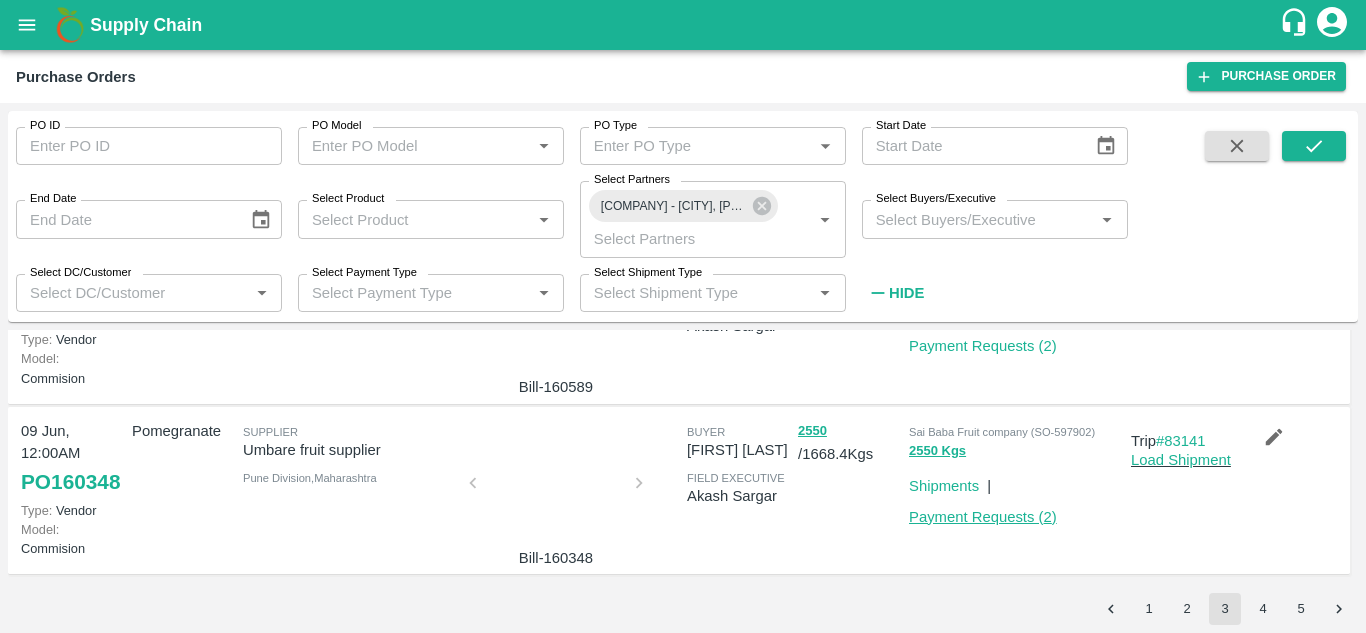 click on "Payment Requests ( 2 )" at bounding box center (983, 517) 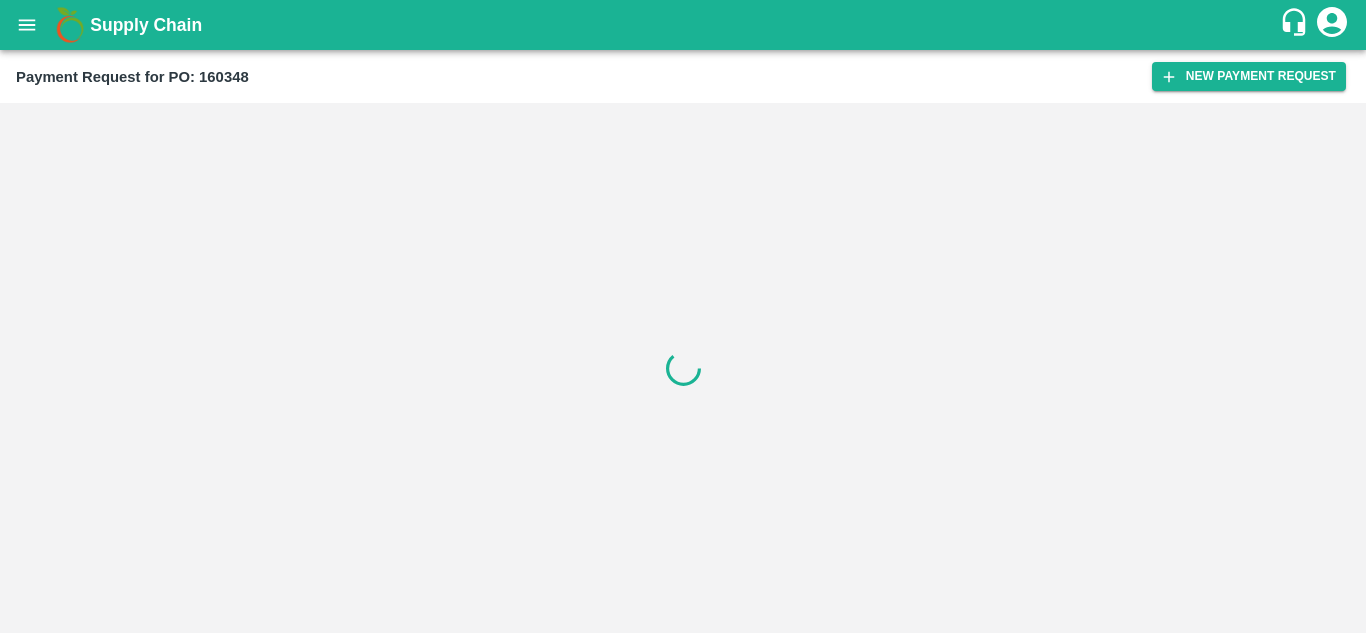 scroll, scrollTop: 0, scrollLeft: 0, axis: both 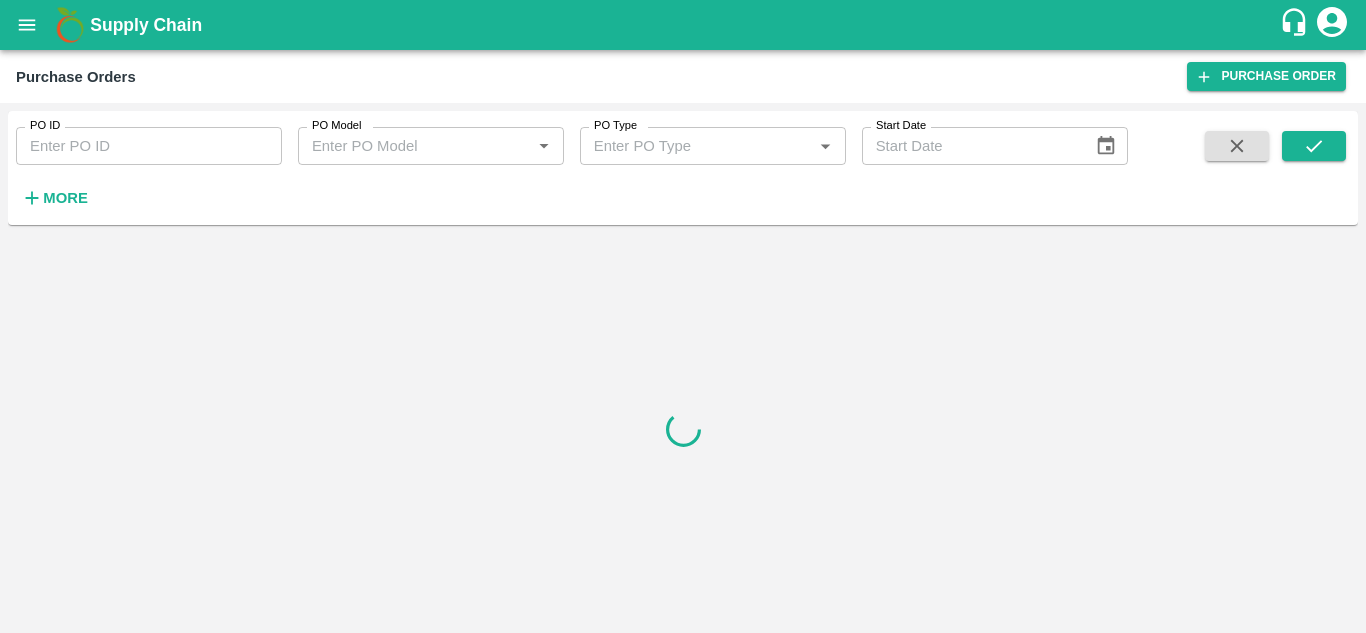 click on "More" at bounding box center [65, 198] 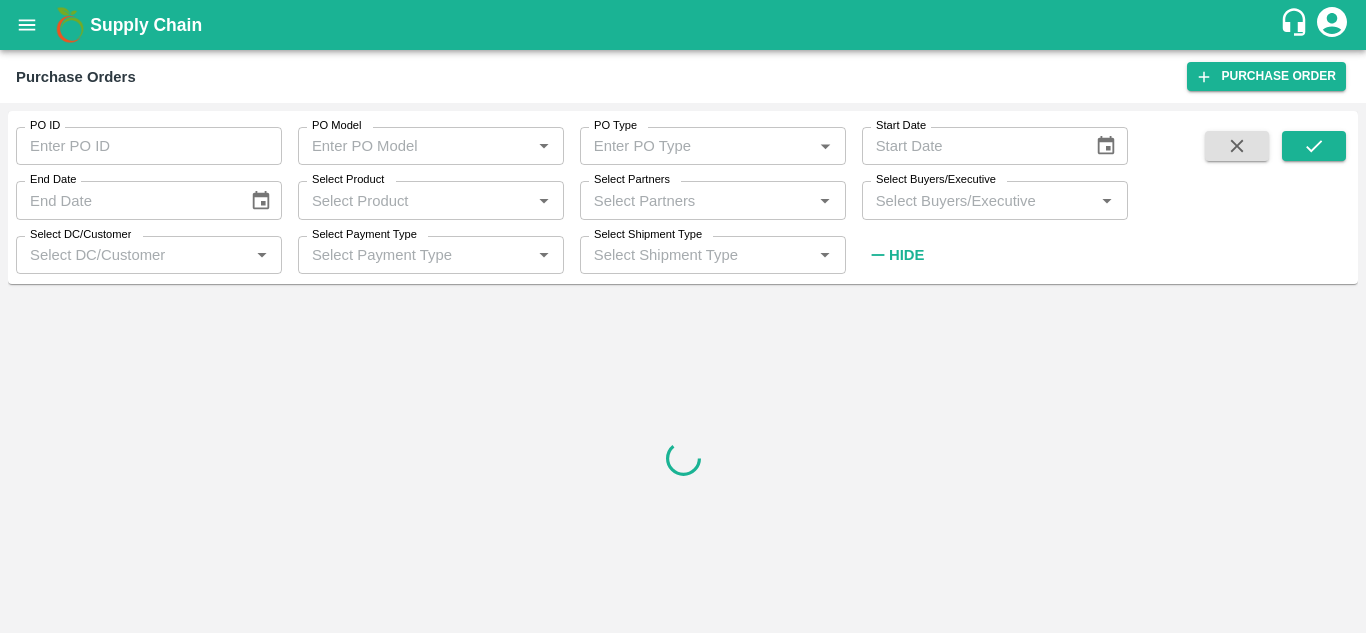 click on "Select Partners" at bounding box center [696, 200] 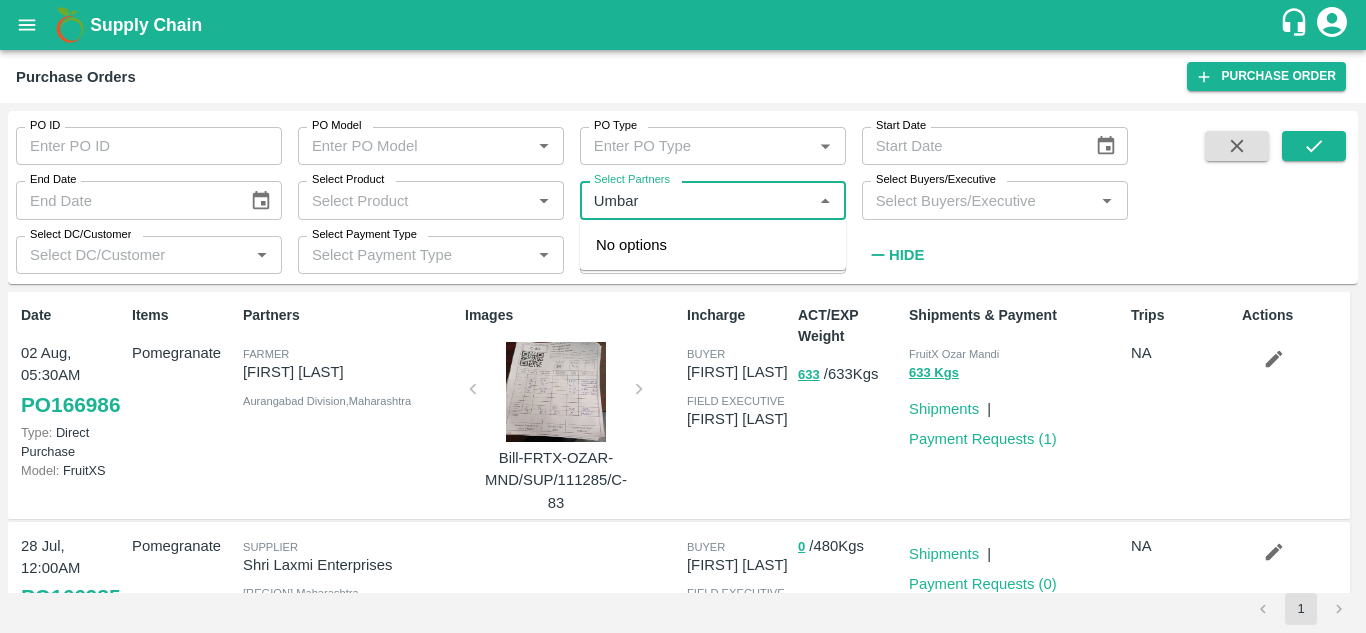 type on "Umbare" 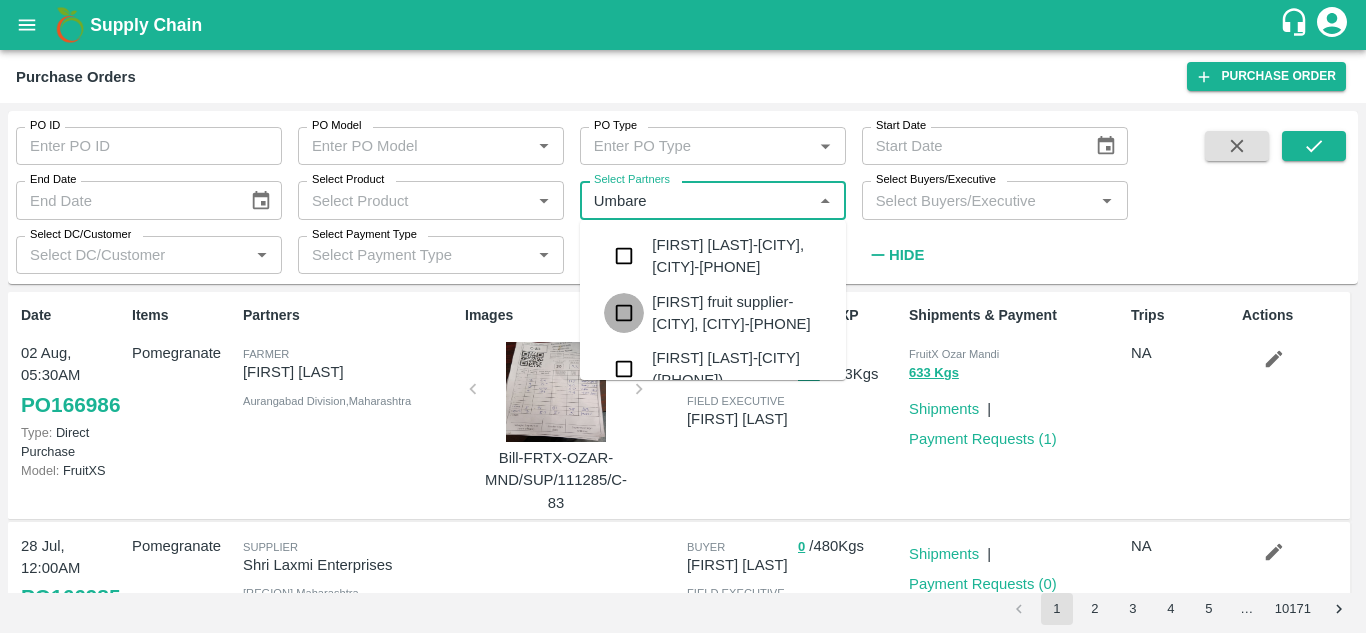 click at bounding box center (624, 313) 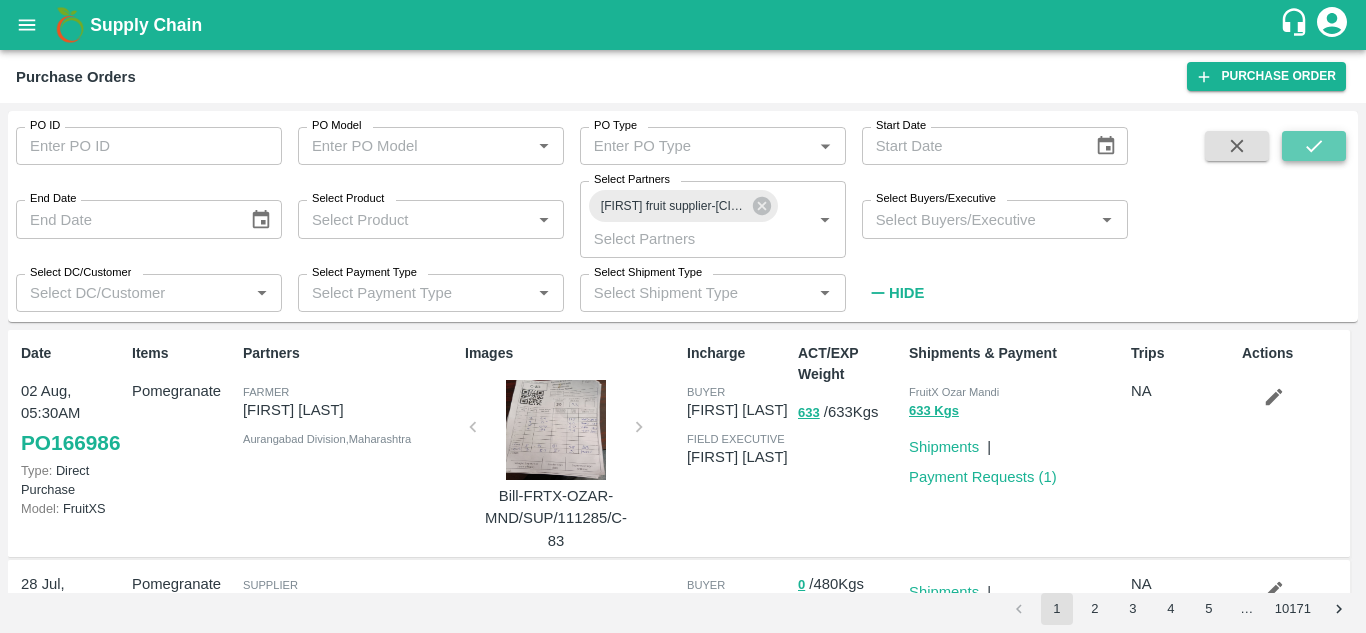 click 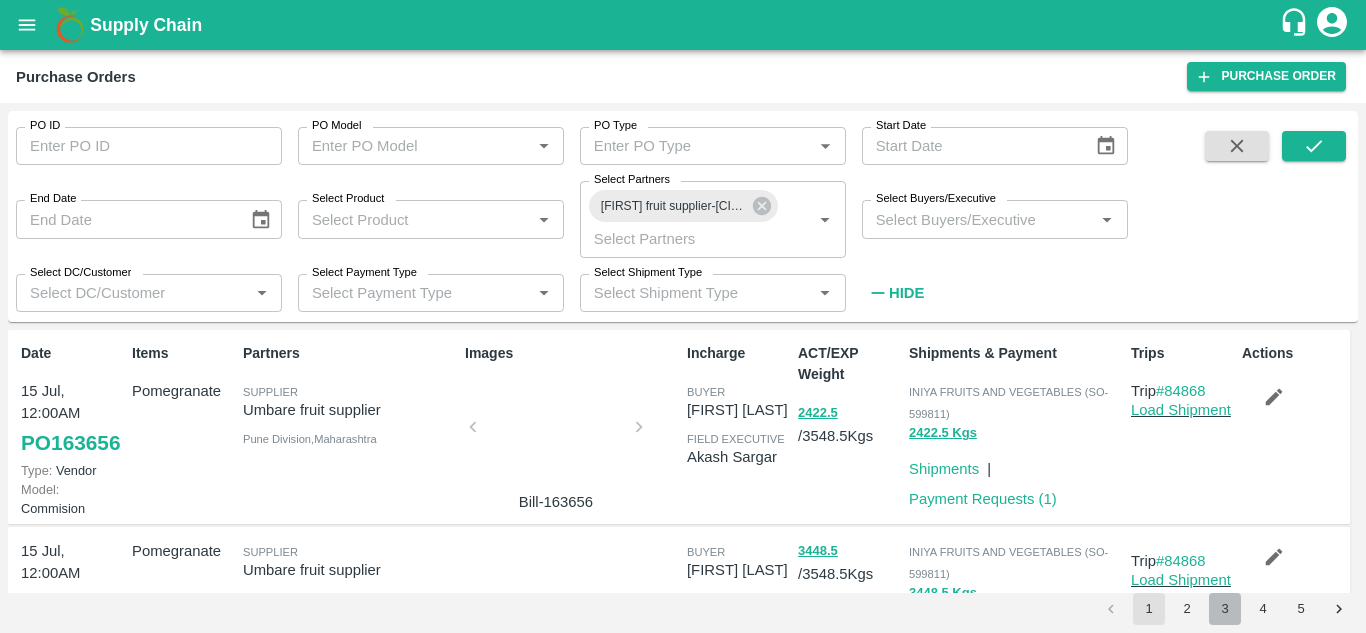 click on "3" at bounding box center (1225, 609) 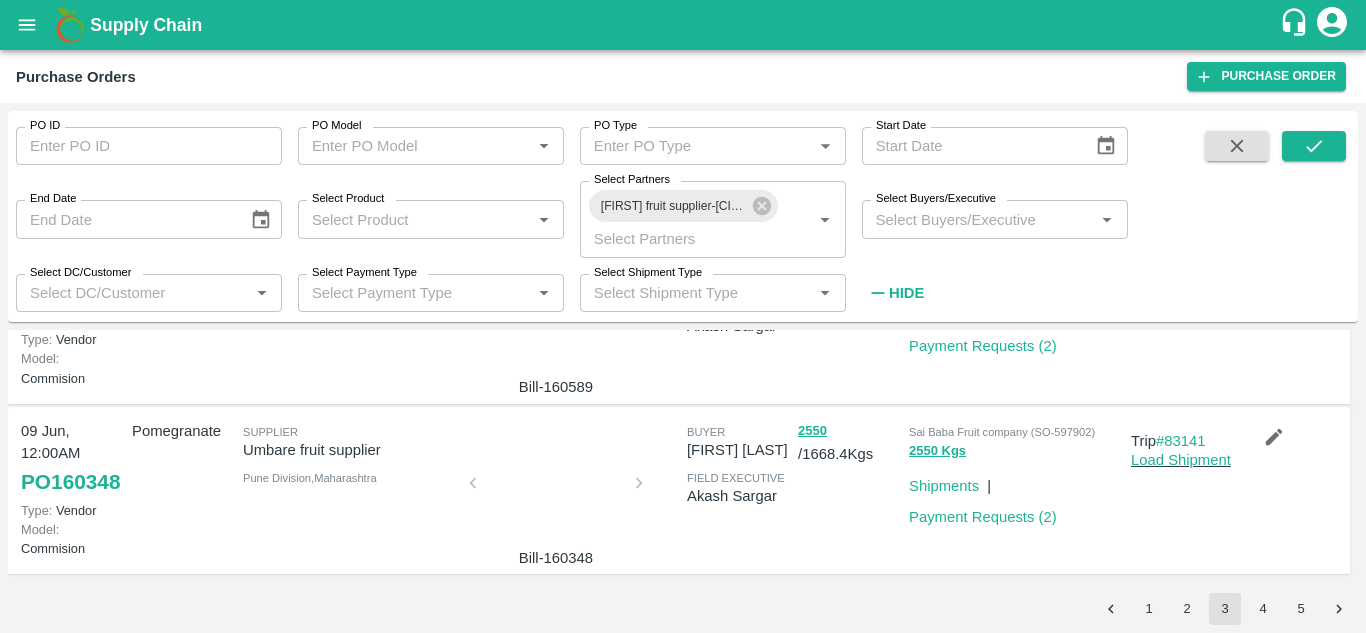 scroll, scrollTop: 1587, scrollLeft: 0, axis: vertical 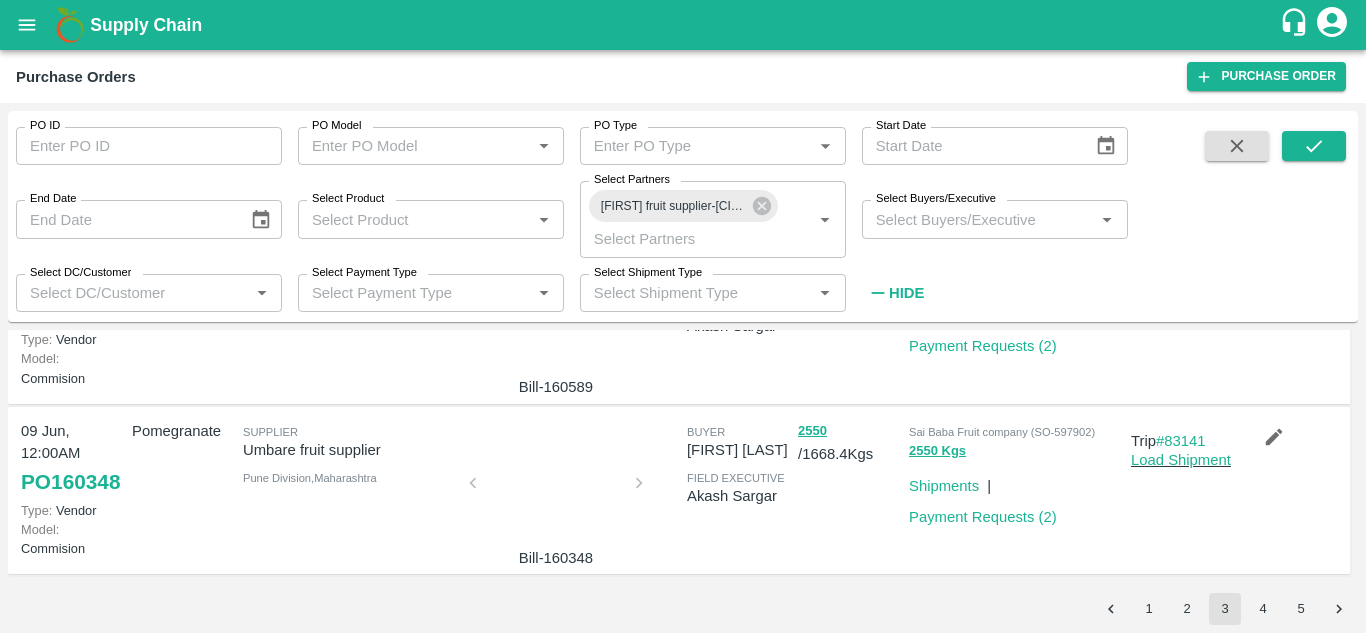 click at bounding box center [556, 318] 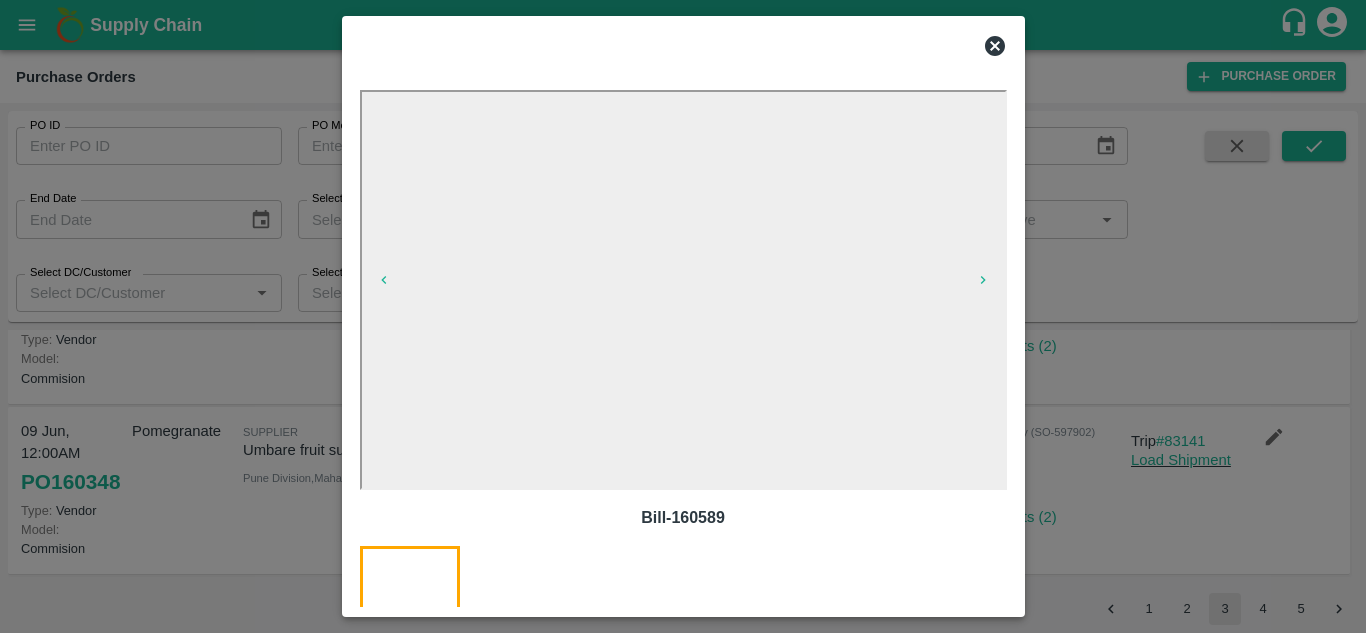 click 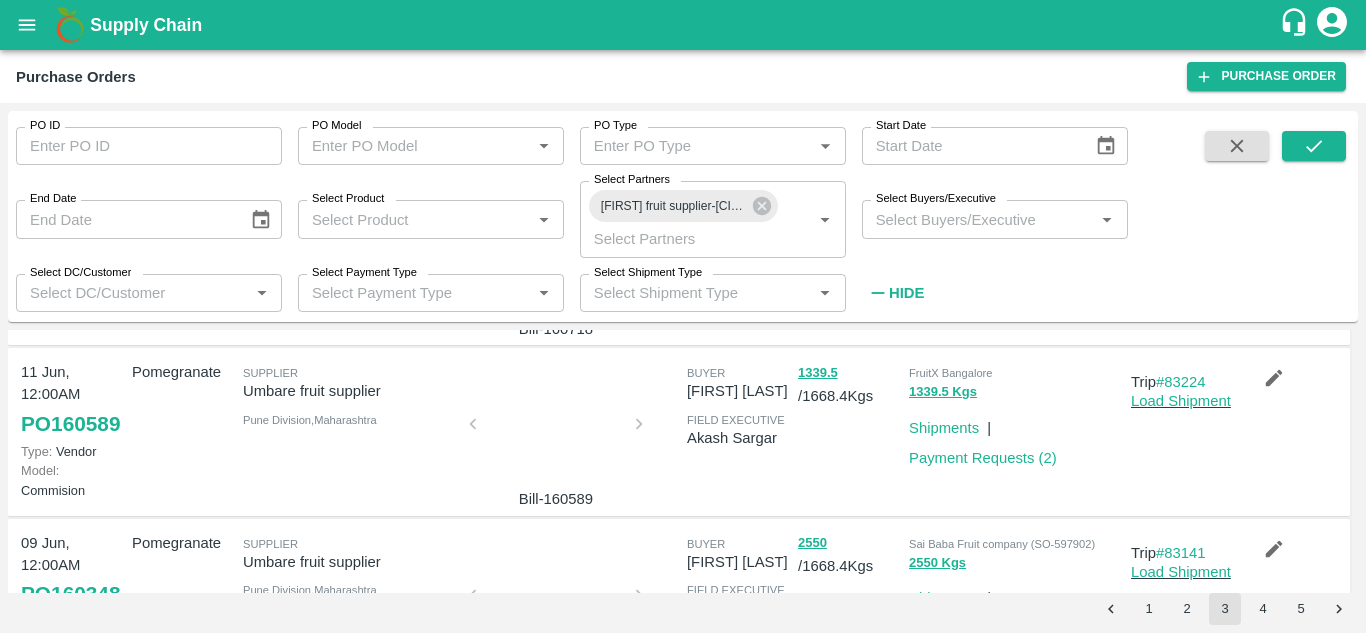 scroll, scrollTop: 1369, scrollLeft: 0, axis: vertical 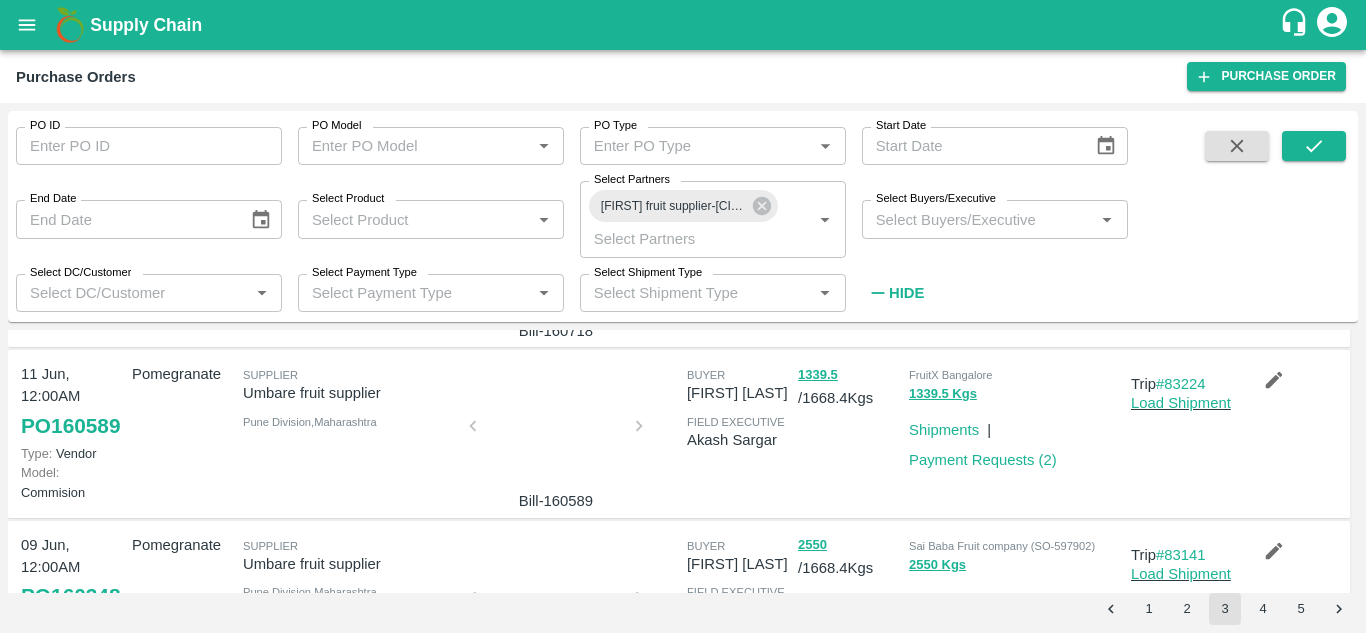 click at bounding box center [556, 262] 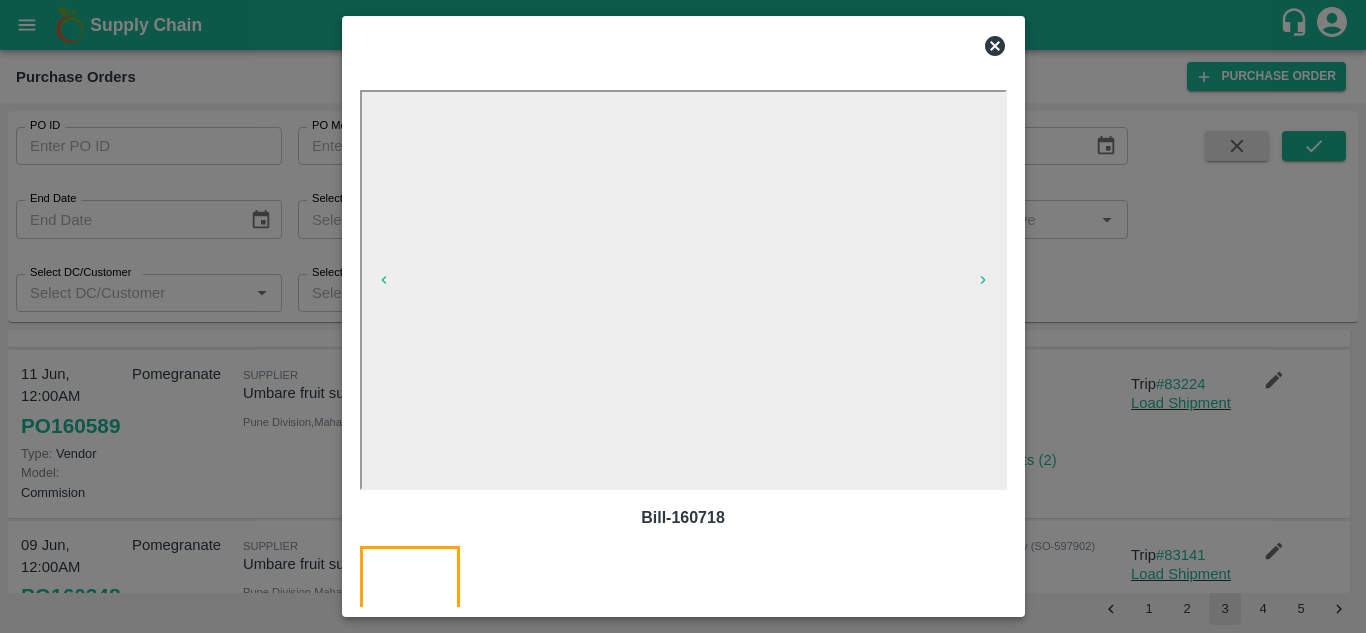 click 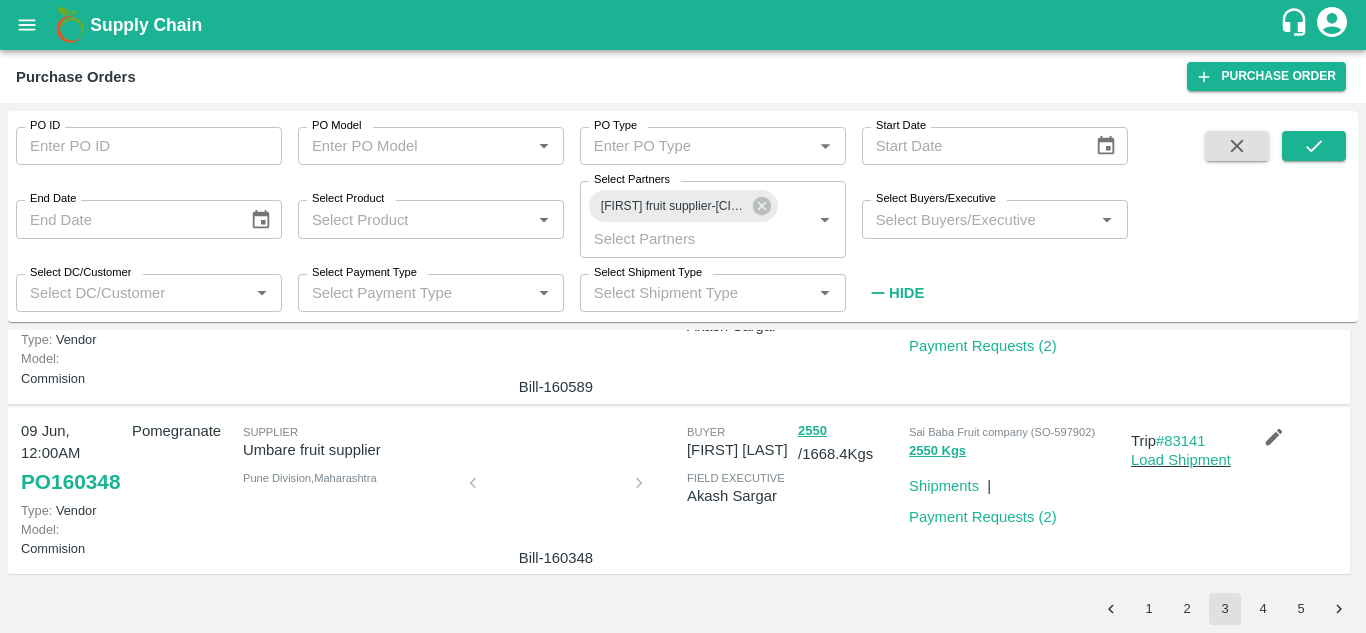 scroll, scrollTop: 1593, scrollLeft: 0, axis: vertical 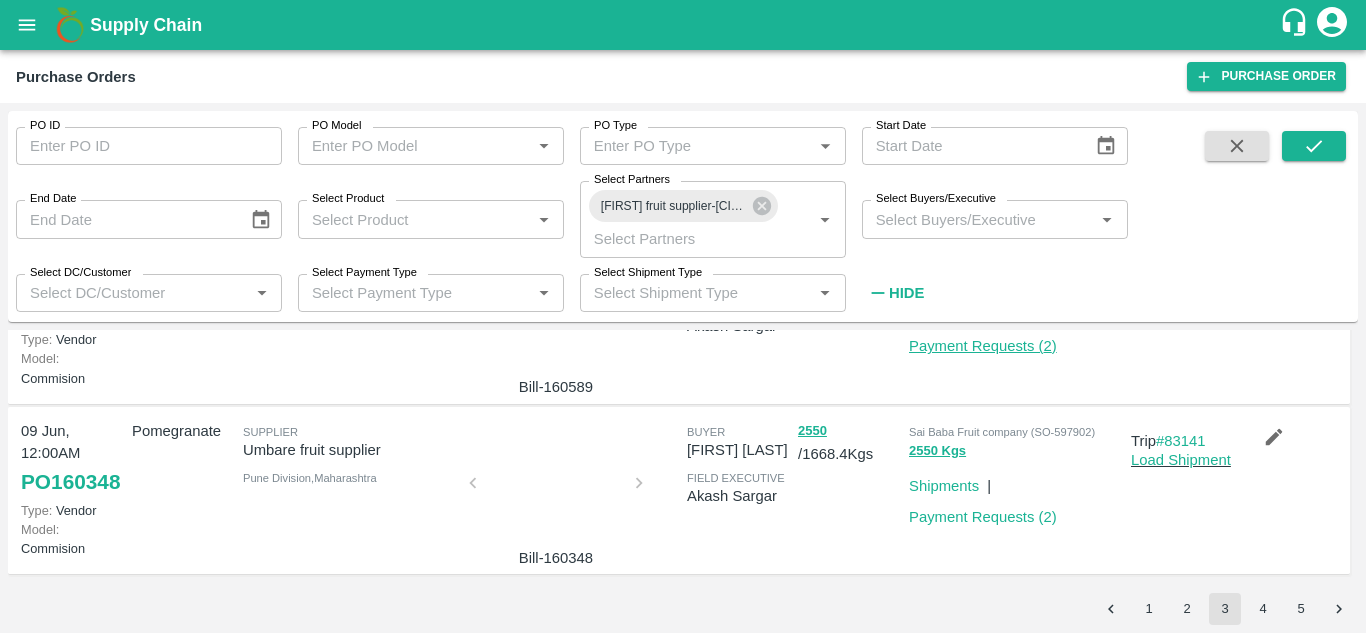 click on "Payment Requests ( 2 )" at bounding box center (983, 346) 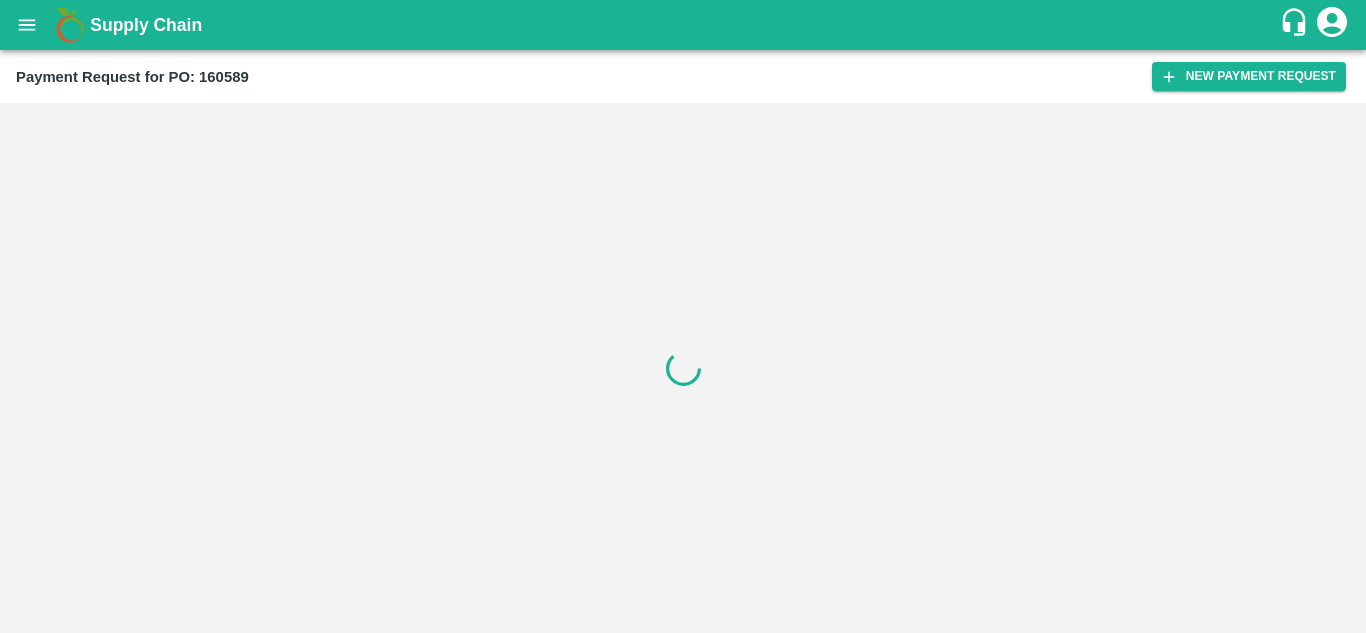 scroll, scrollTop: 0, scrollLeft: 0, axis: both 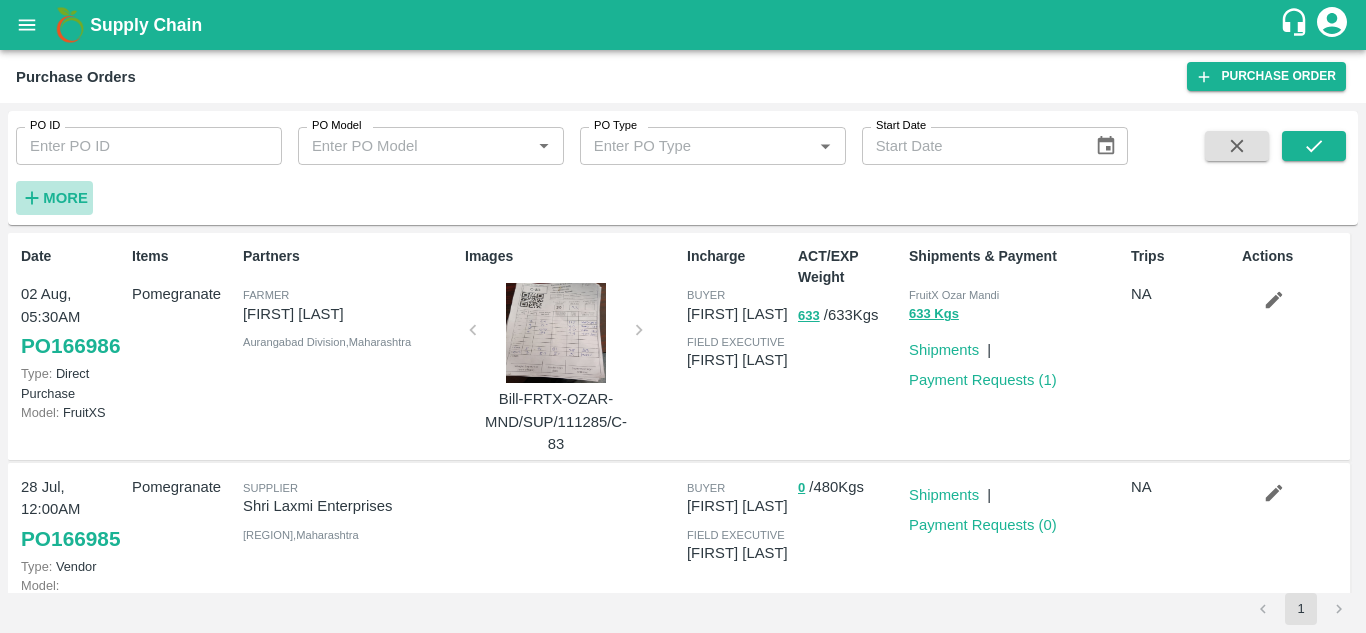 click 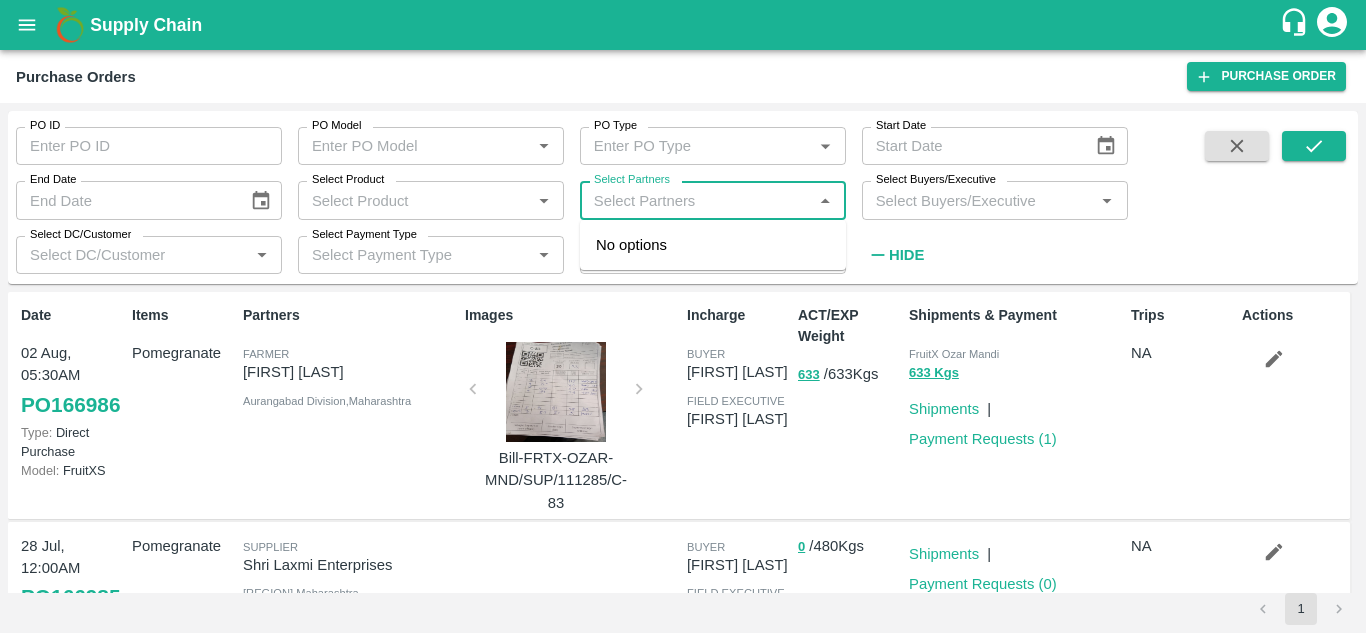 click on "Select Partners" at bounding box center [696, 200] 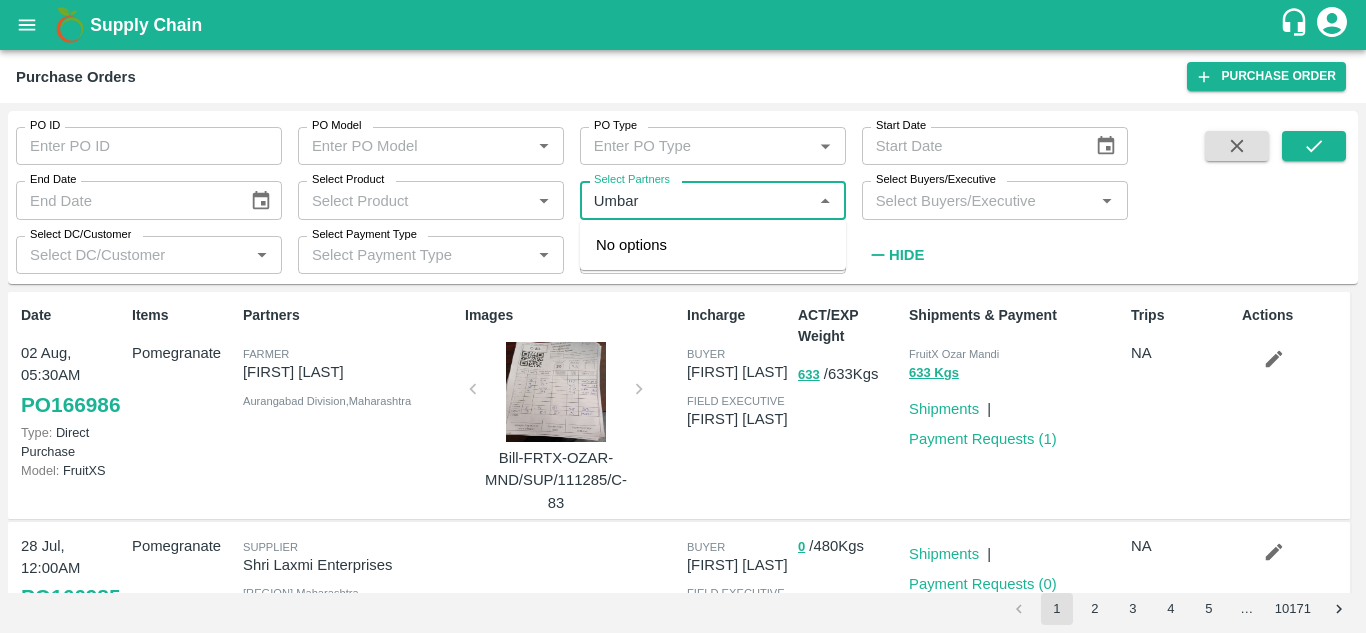 type on "Umbare" 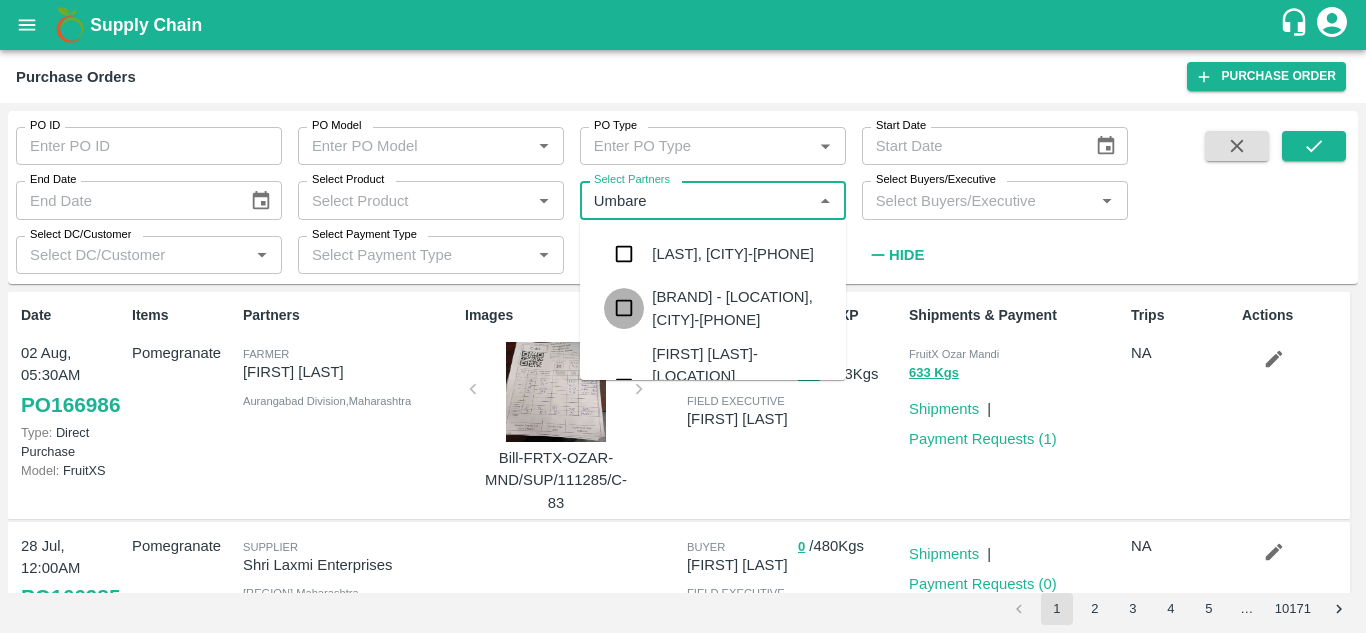 click at bounding box center [624, 308] 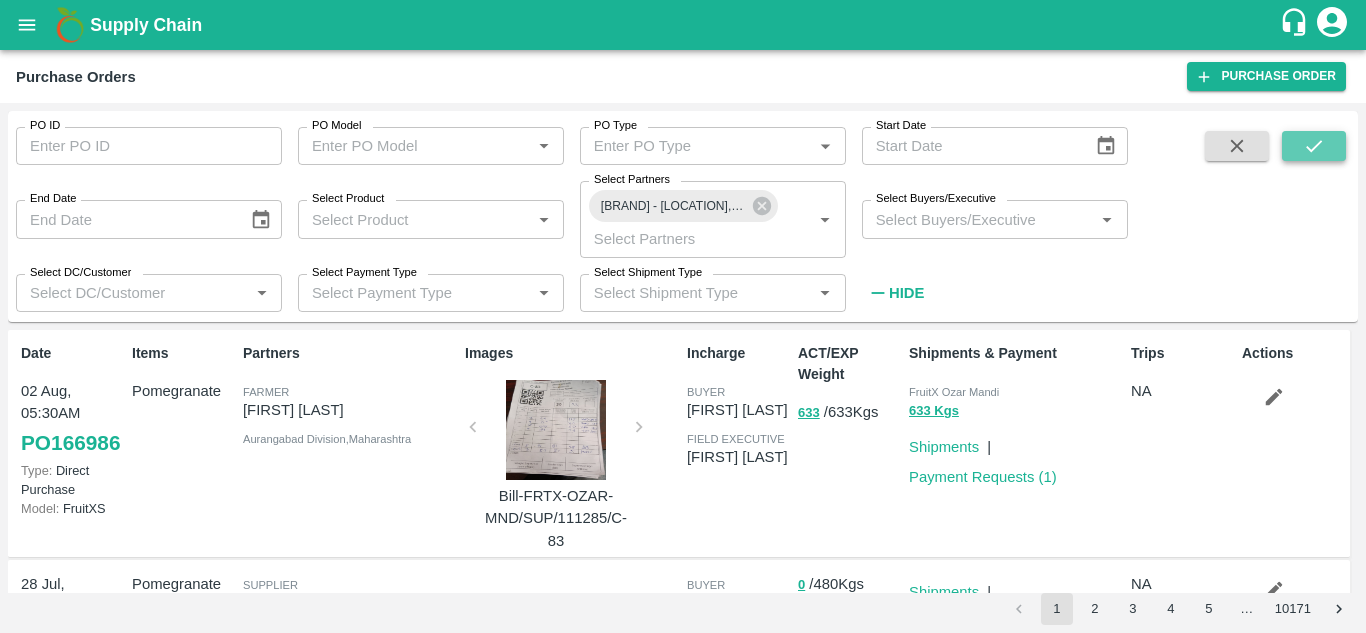 click 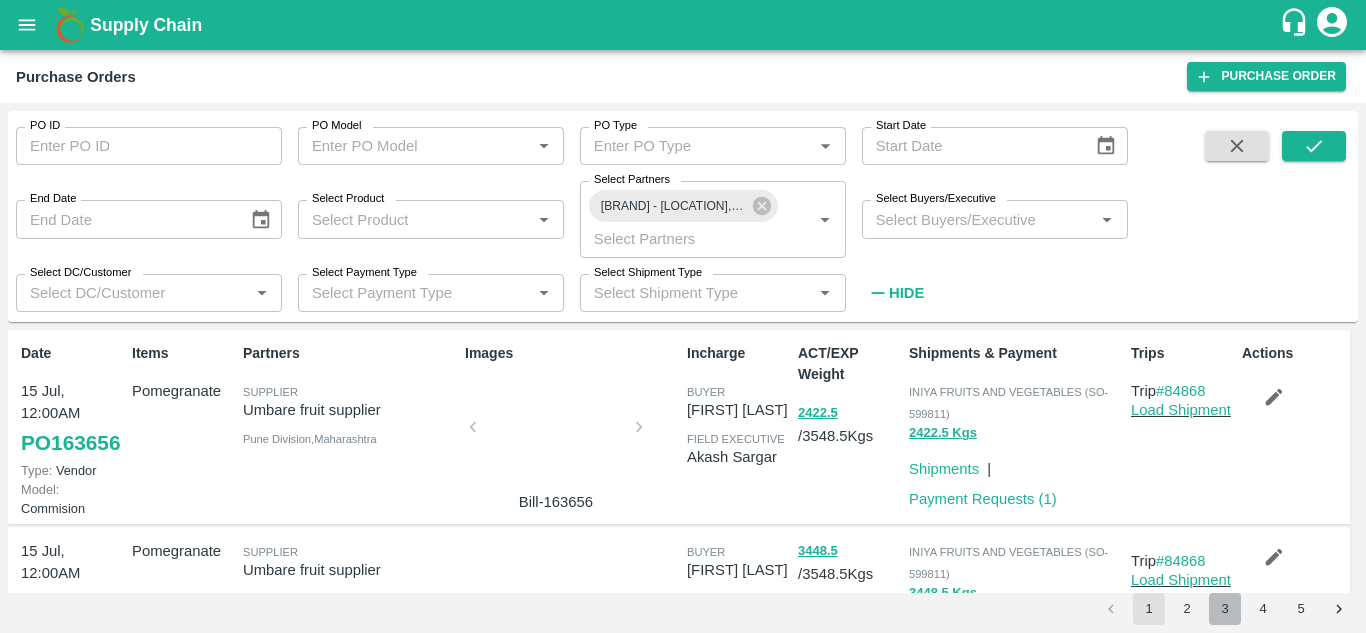 click on "3" at bounding box center (1225, 609) 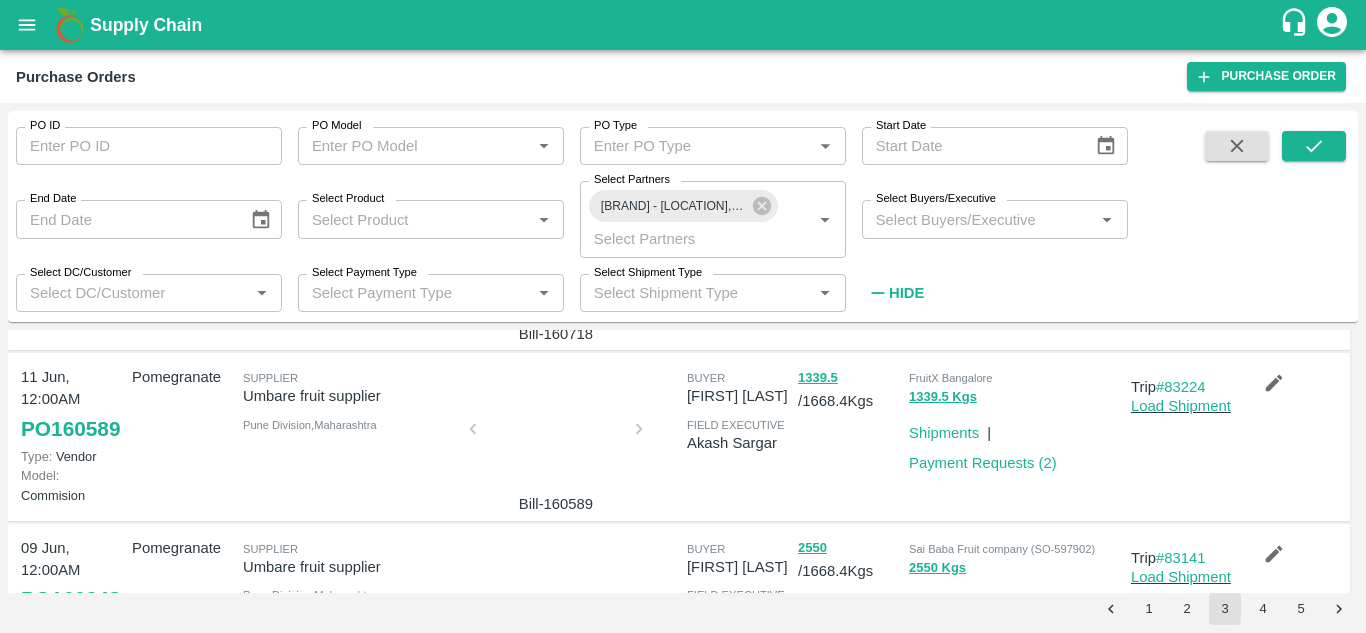 scroll, scrollTop: 1367, scrollLeft: 0, axis: vertical 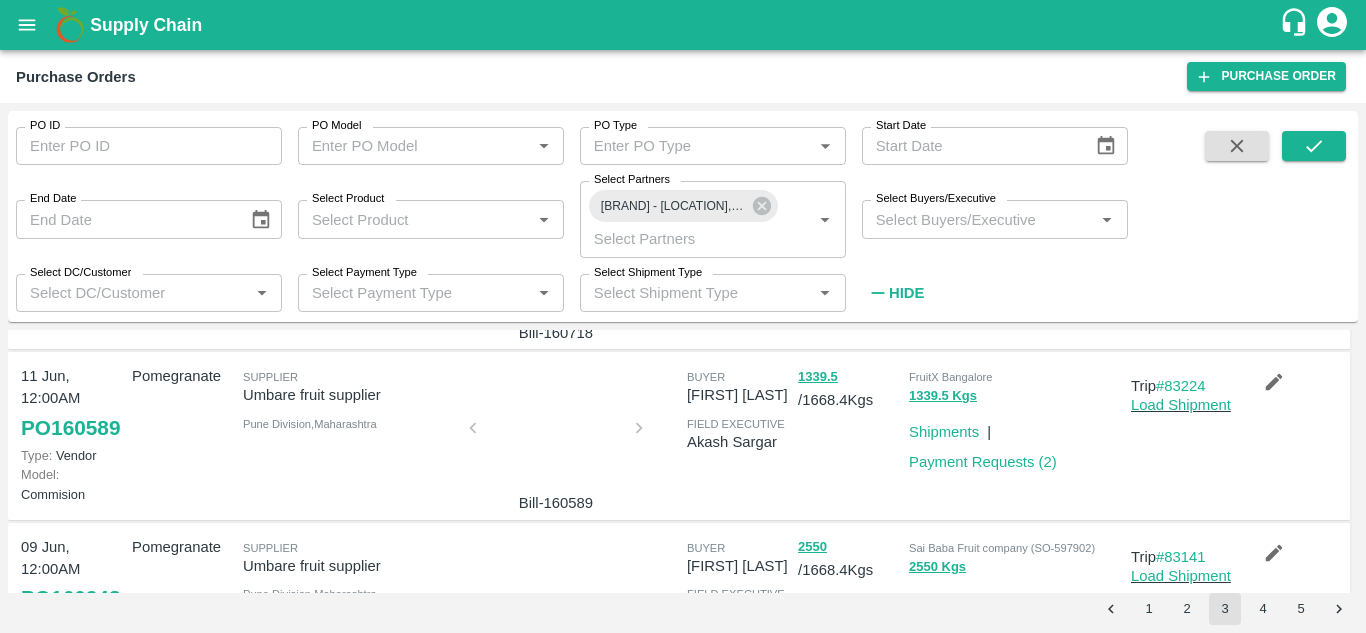 click on "Payment Requests ( 1 )" at bounding box center [983, 292] 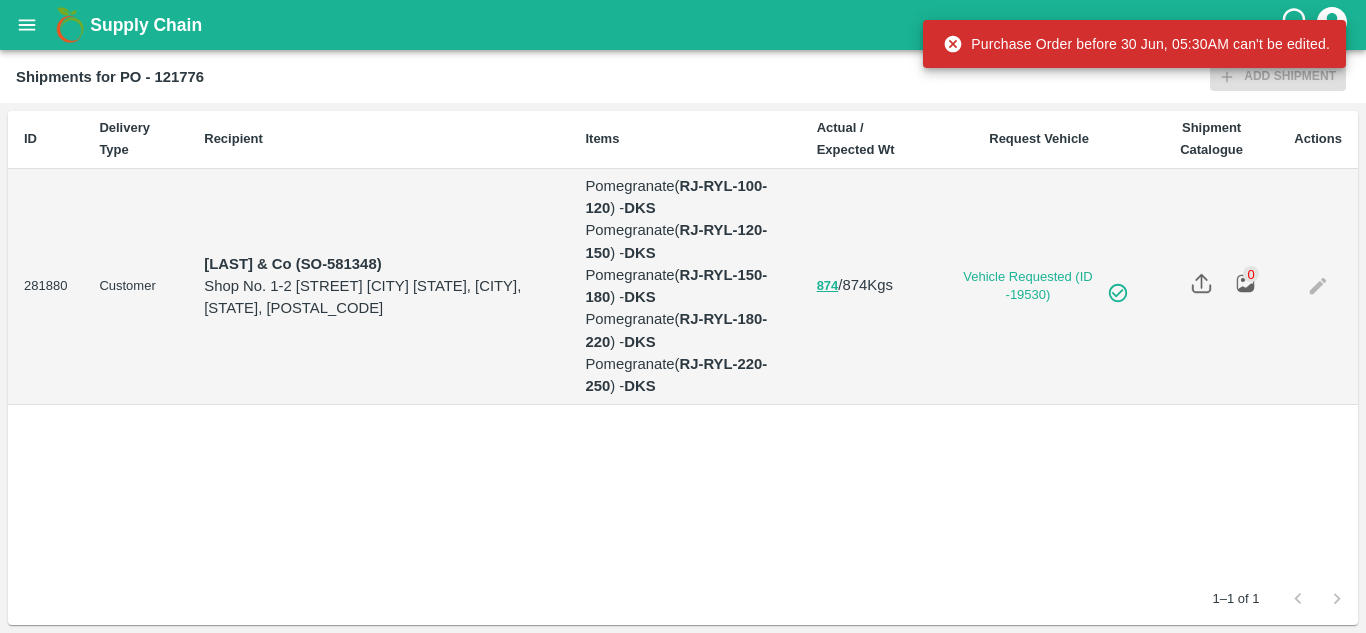 scroll, scrollTop: 0, scrollLeft: 0, axis: both 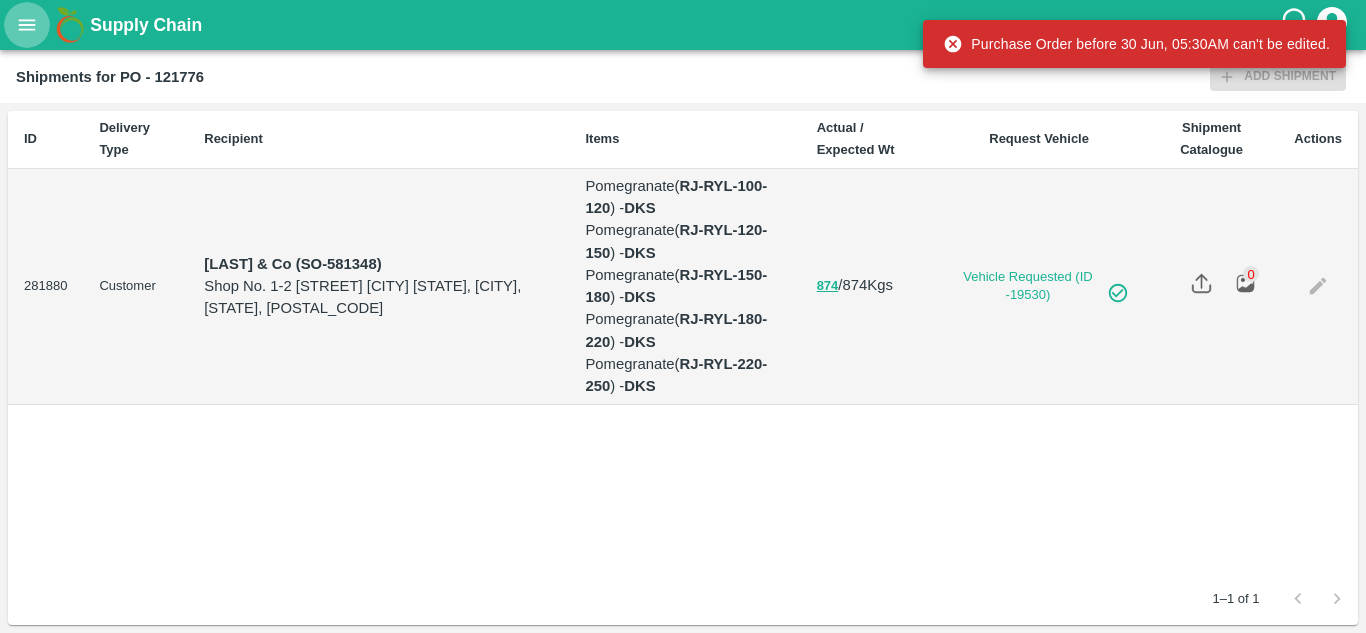 click at bounding box center [27, 25] 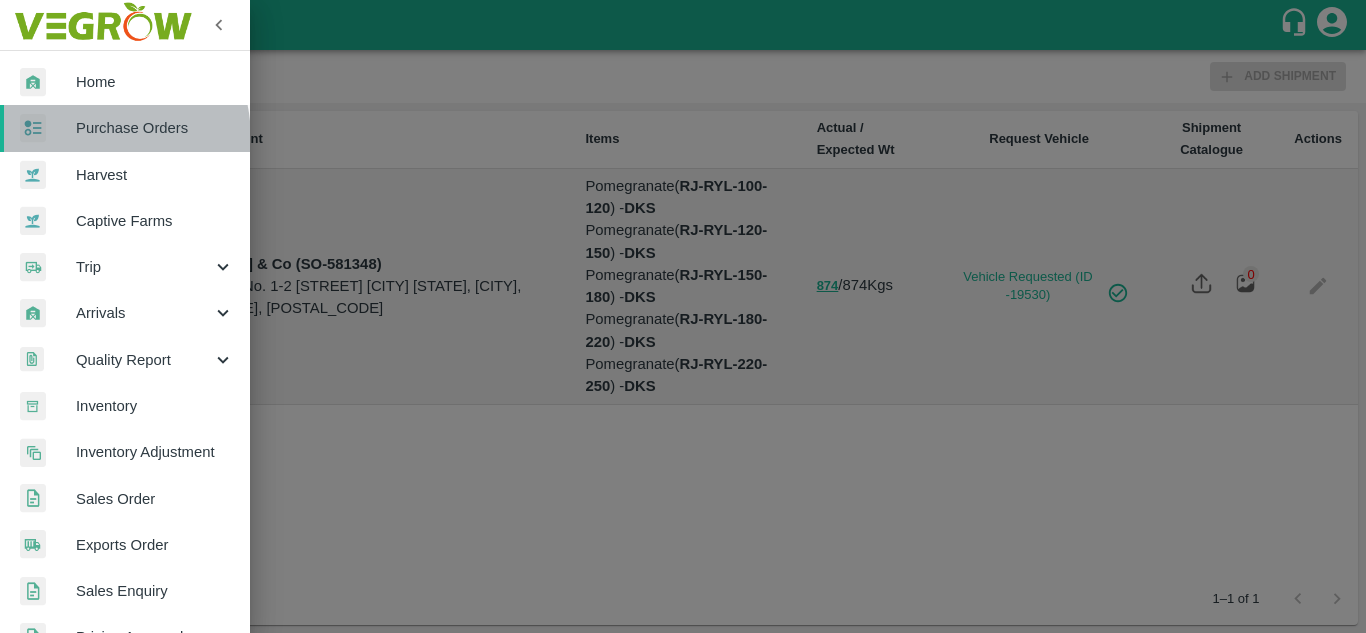 click at bounding box center (48, 128) 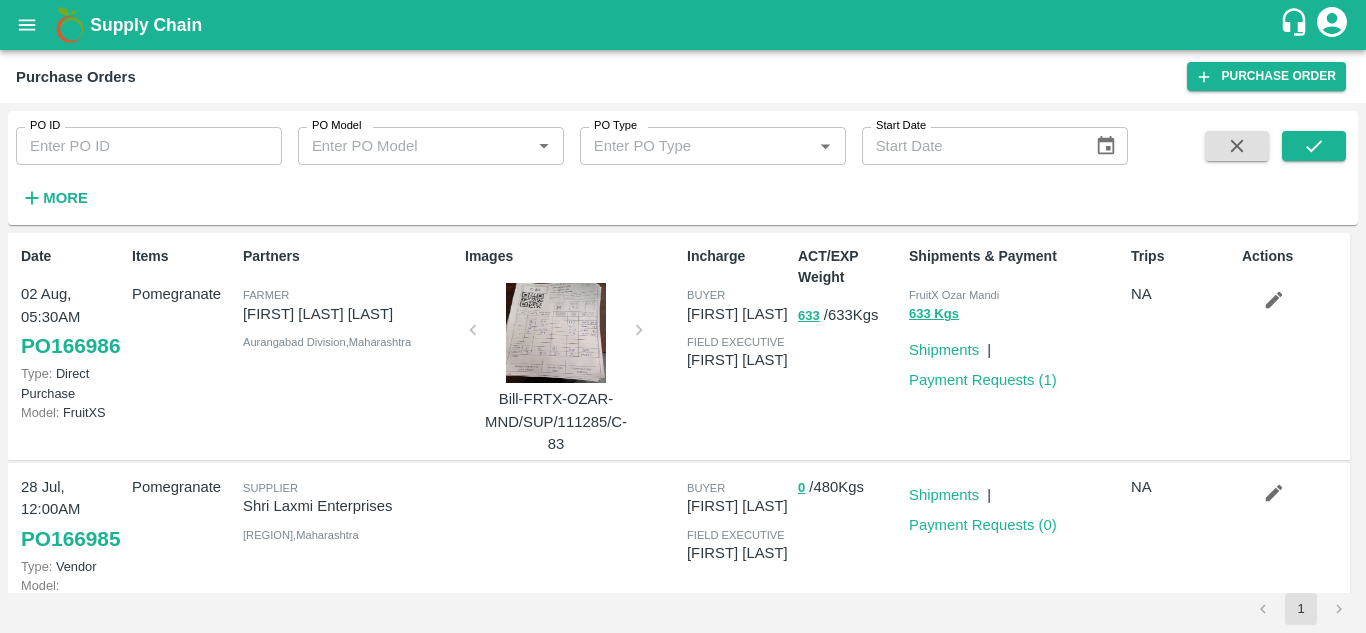click on "More" at bounding box center [65, 198] 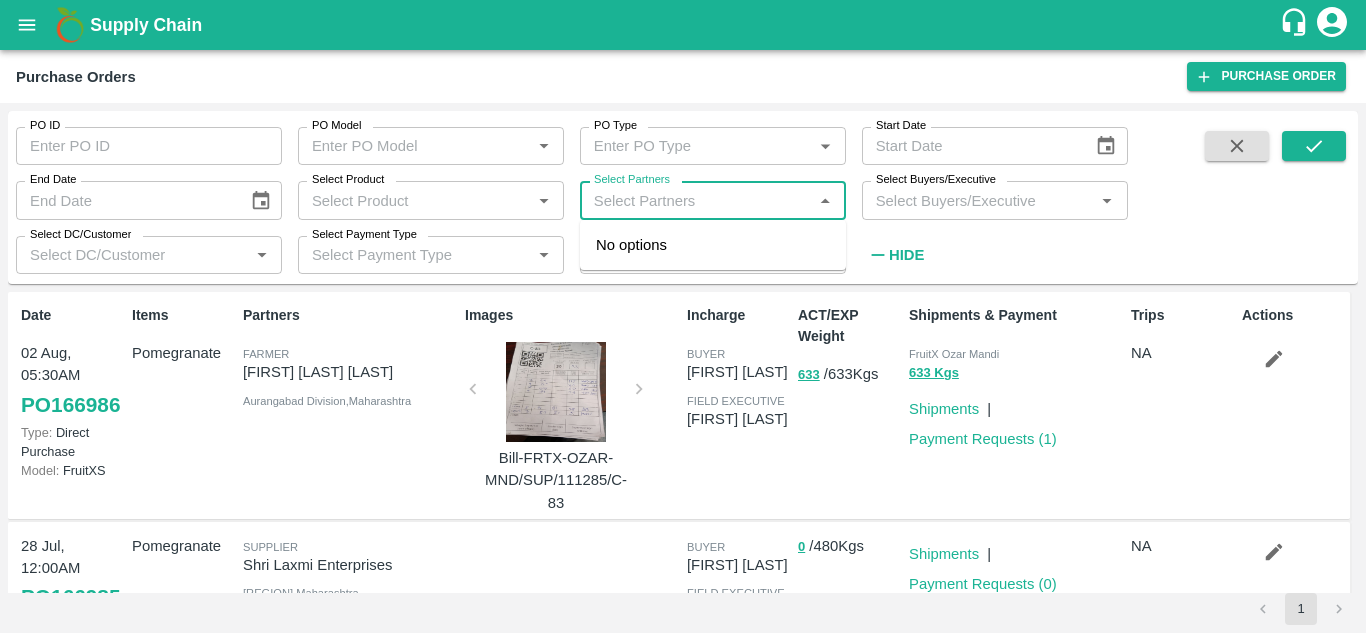 click on "Select Partners" at bounding box center [696, 200] 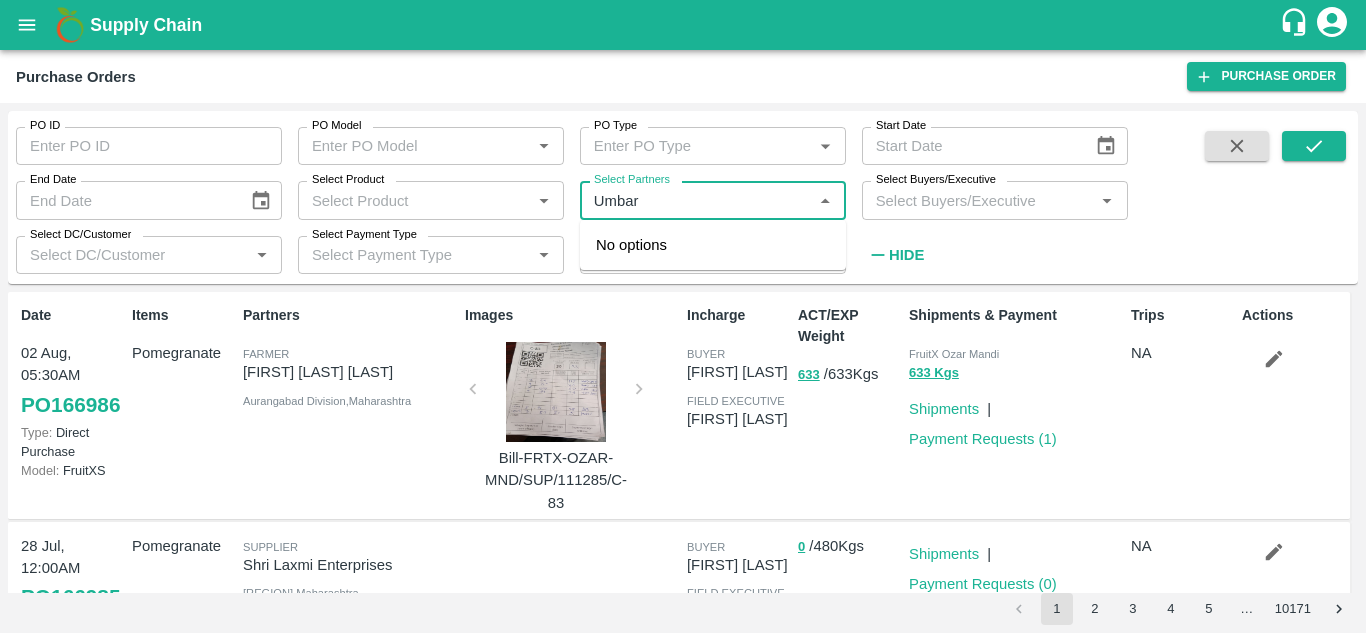 type on "Umbare" 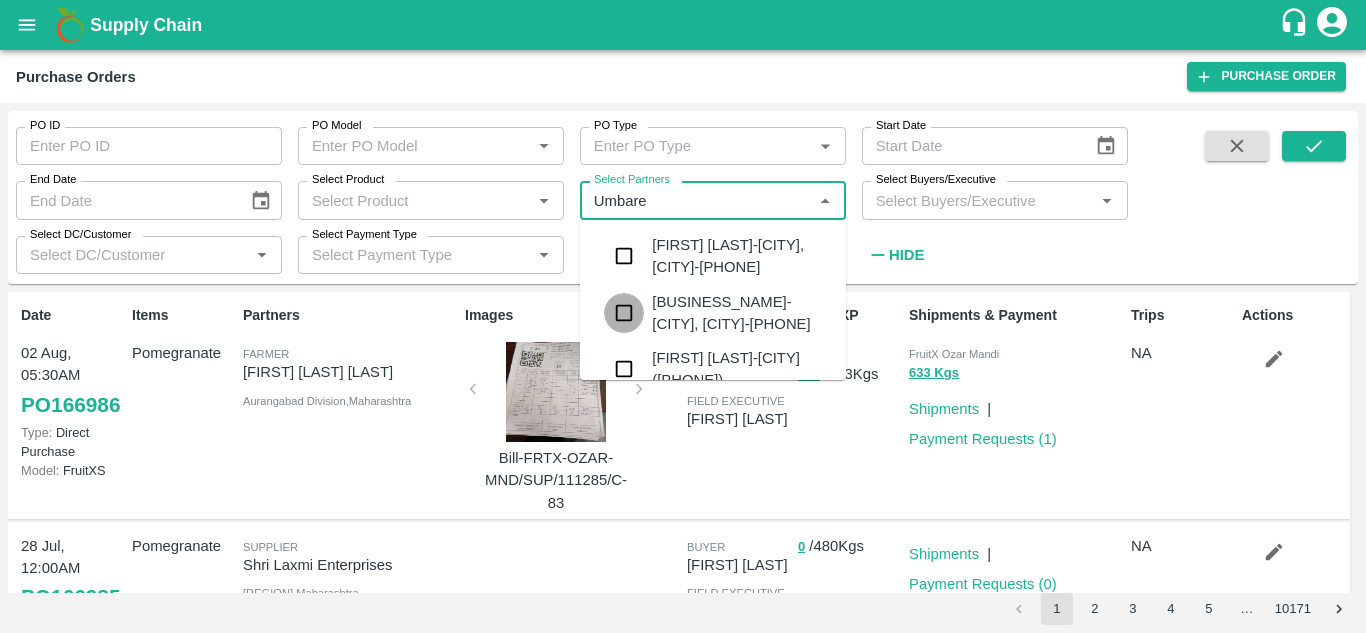 click at bounding box center [624, 313] 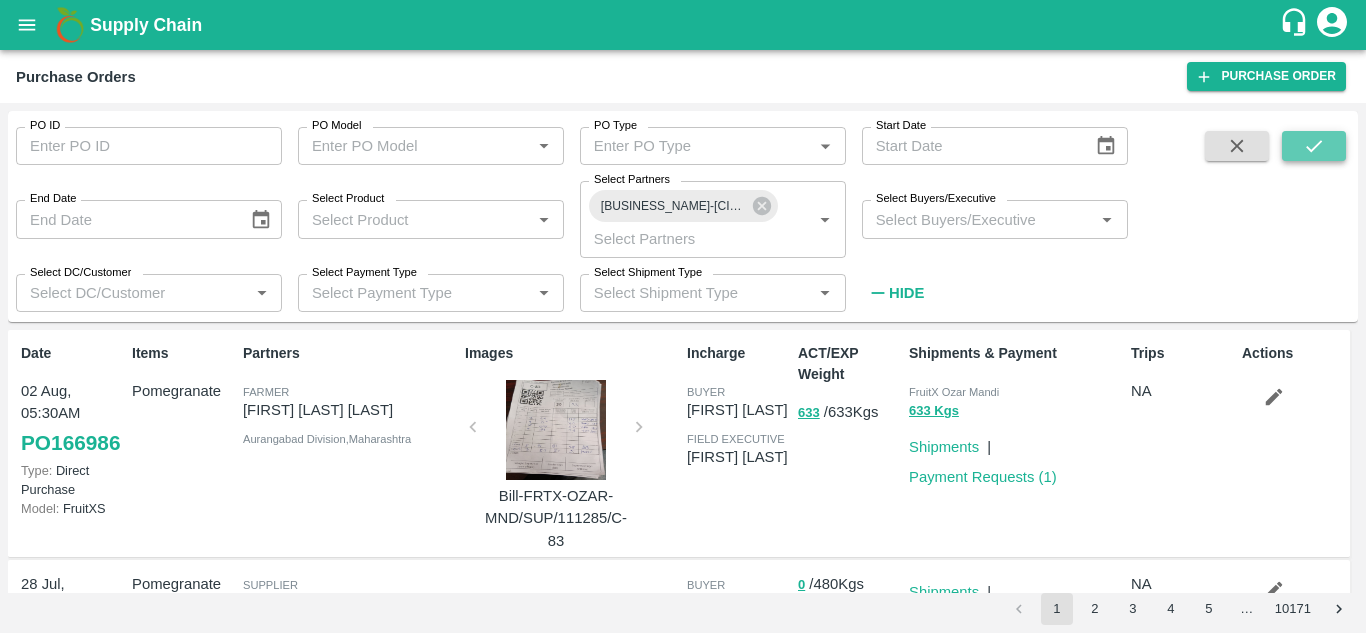 click 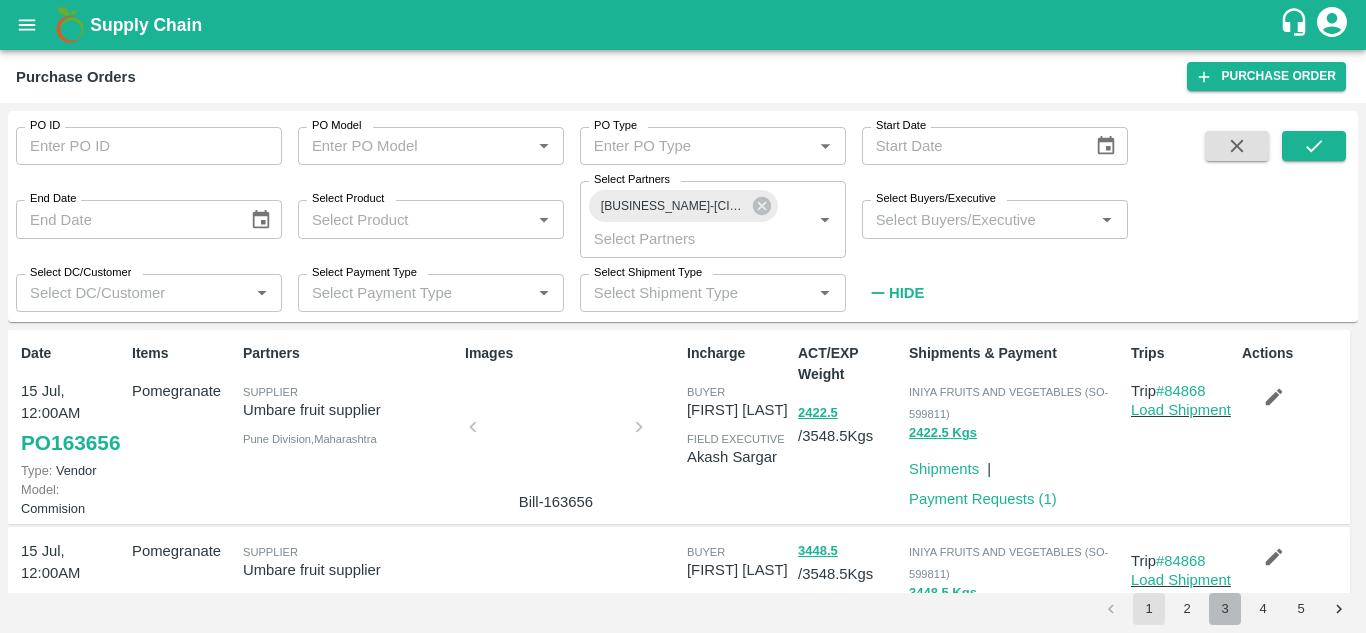 click on "3" at bounding box center (1225, 609) 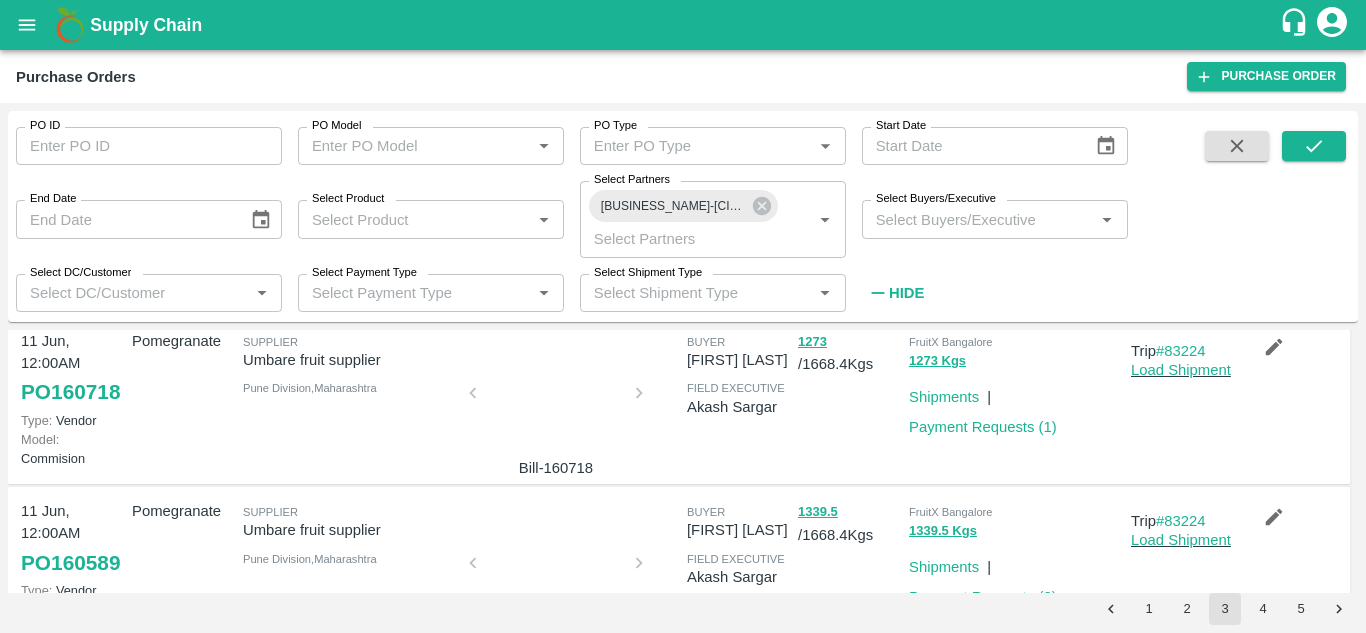 scroll, scrollTop: 1168, scrollLeft: 0, axis: vertical 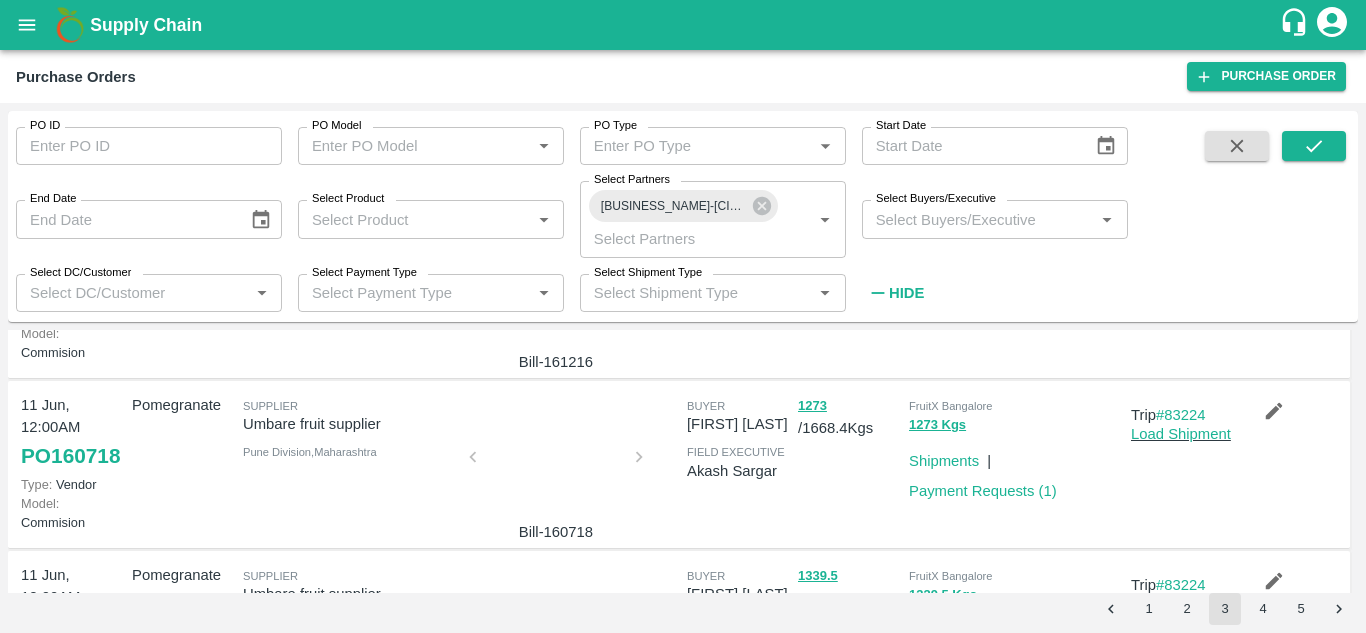 click at bounding box center [556, 292] 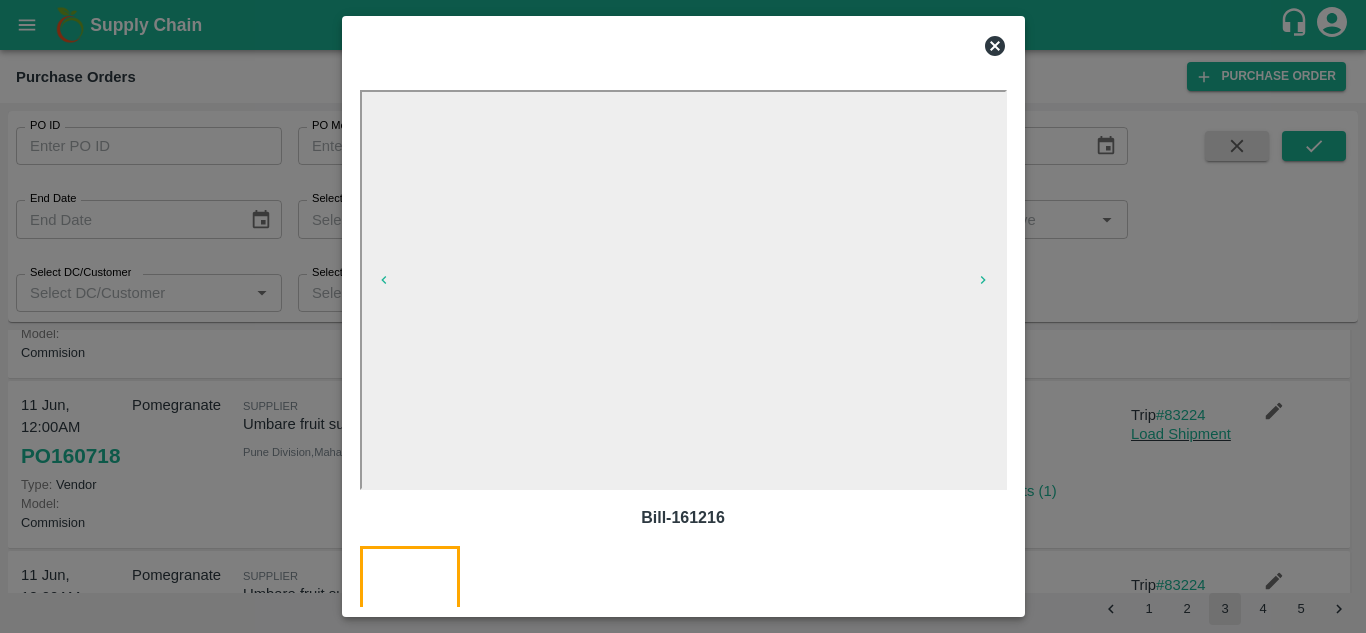 click 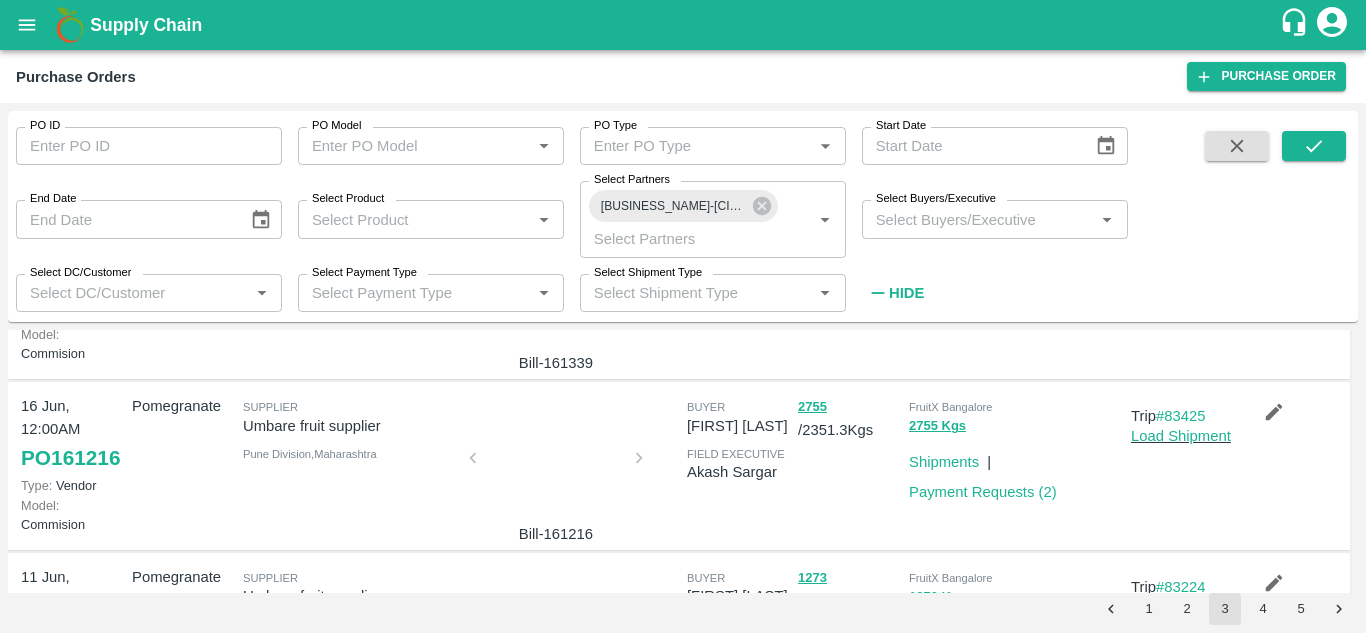 scroll, scrollTop: 995, scrollLeft: 0, axis: vertical 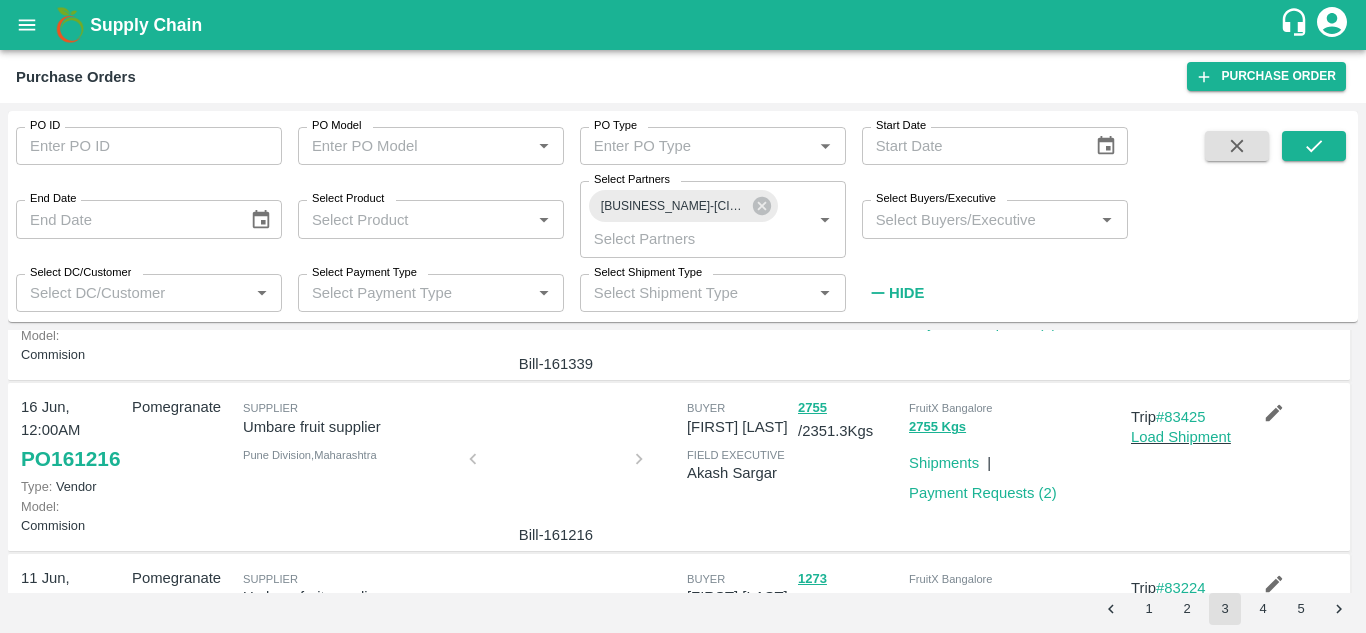 click at bounding box center [556, 295] 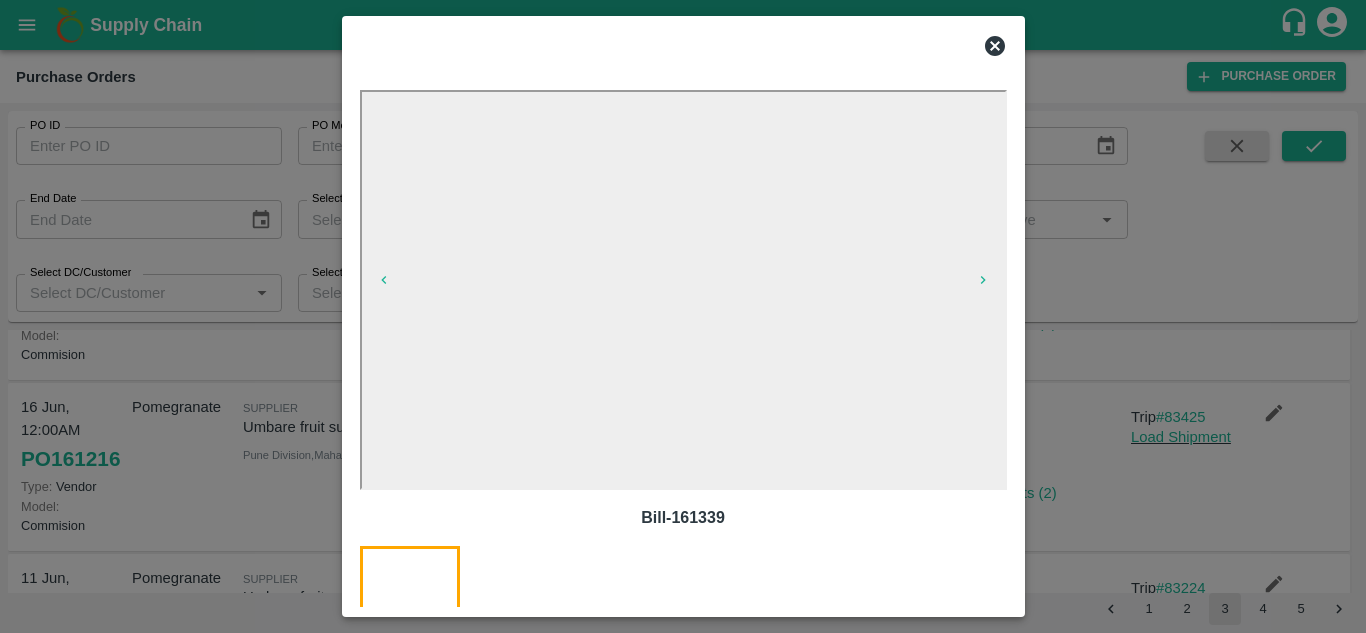click 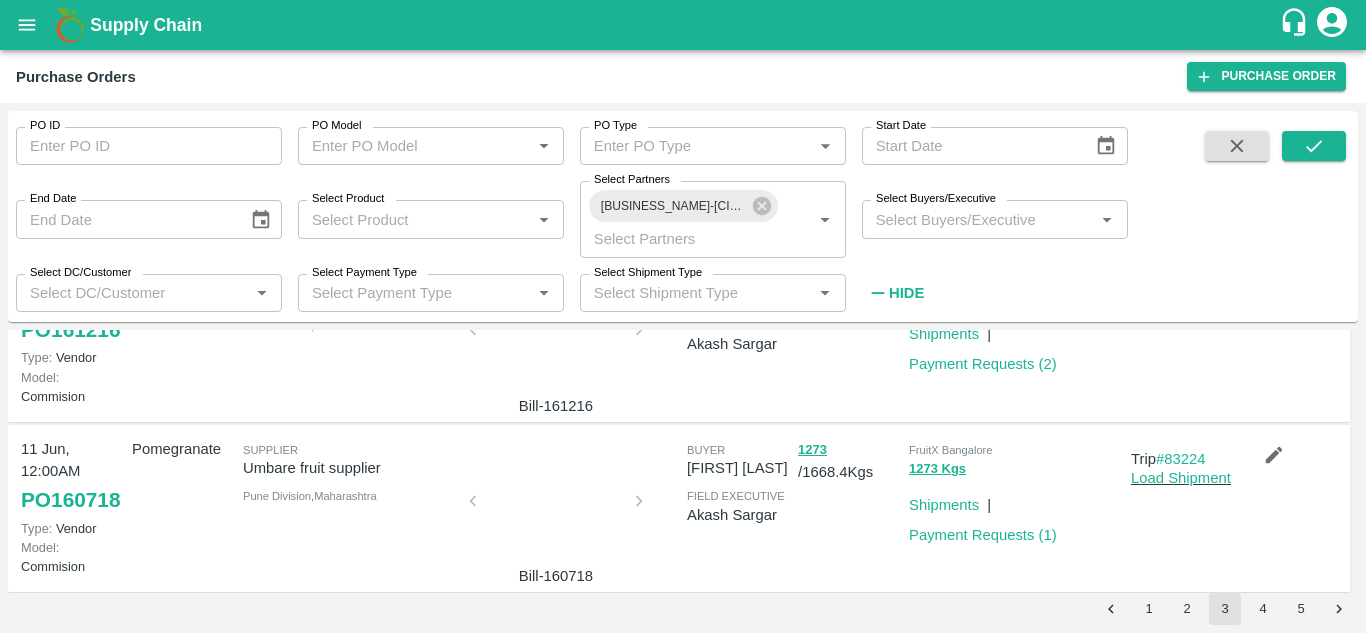 scroll, scrollTop: 1125, scrollLeft: 0, axis: vertical 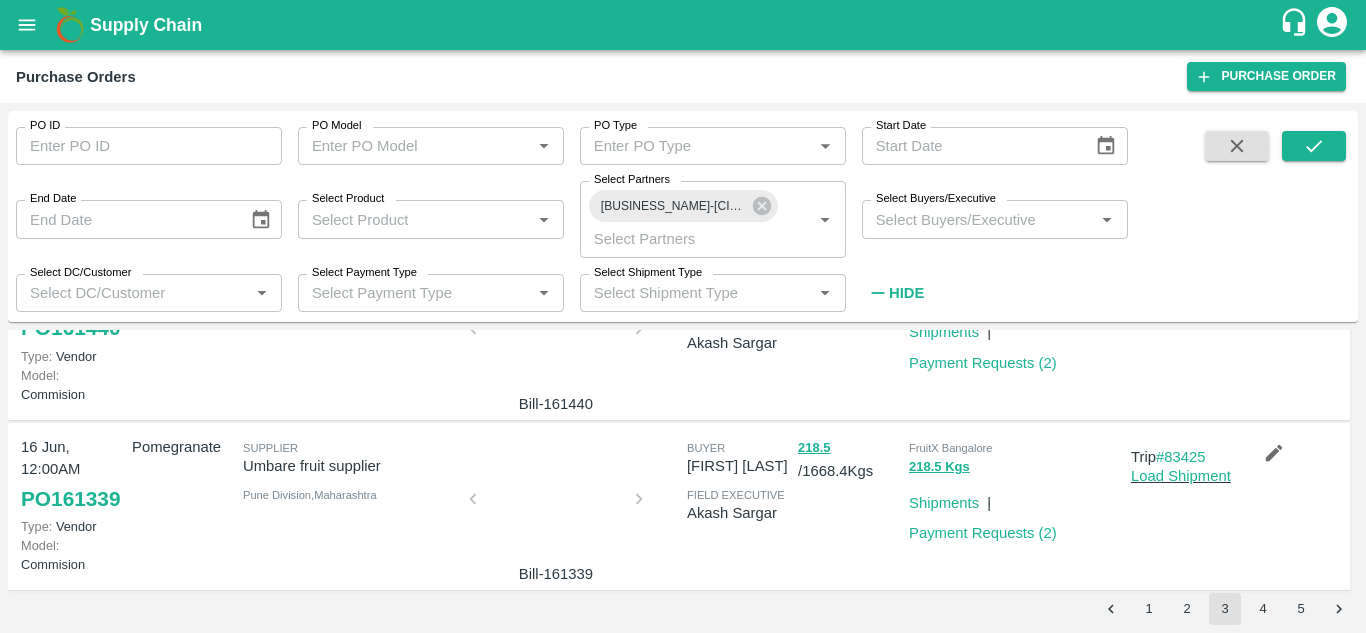 click at bounding box center (556, 335) 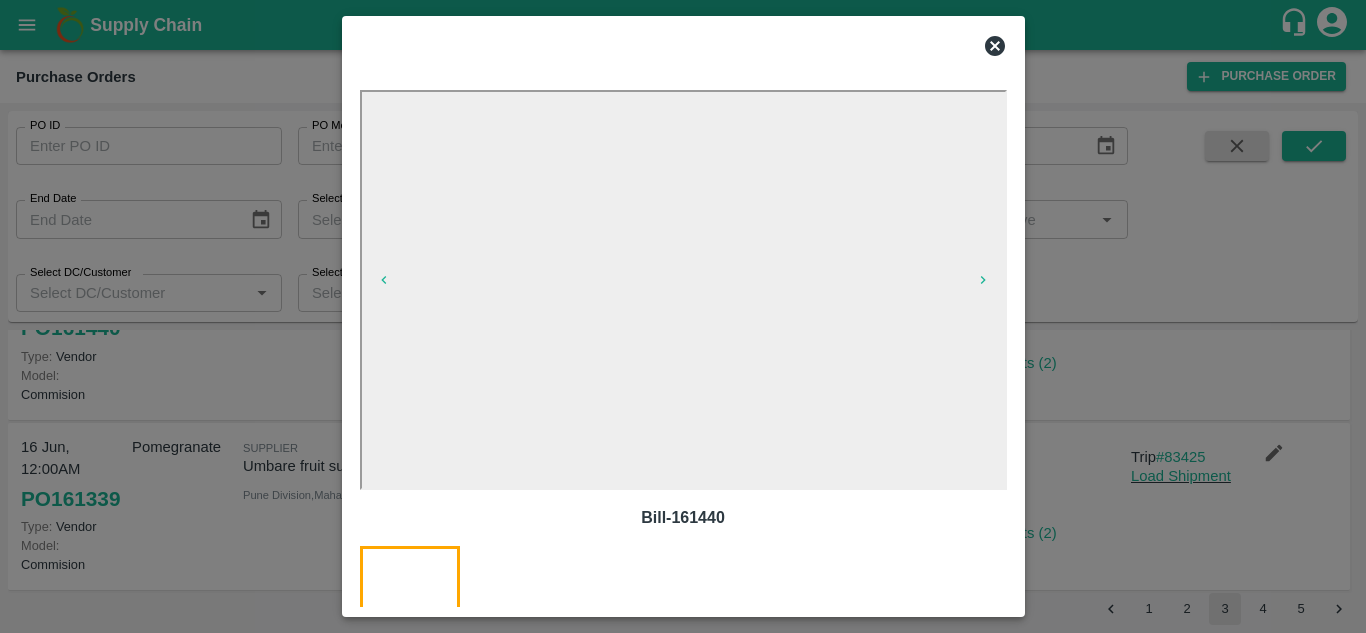 click 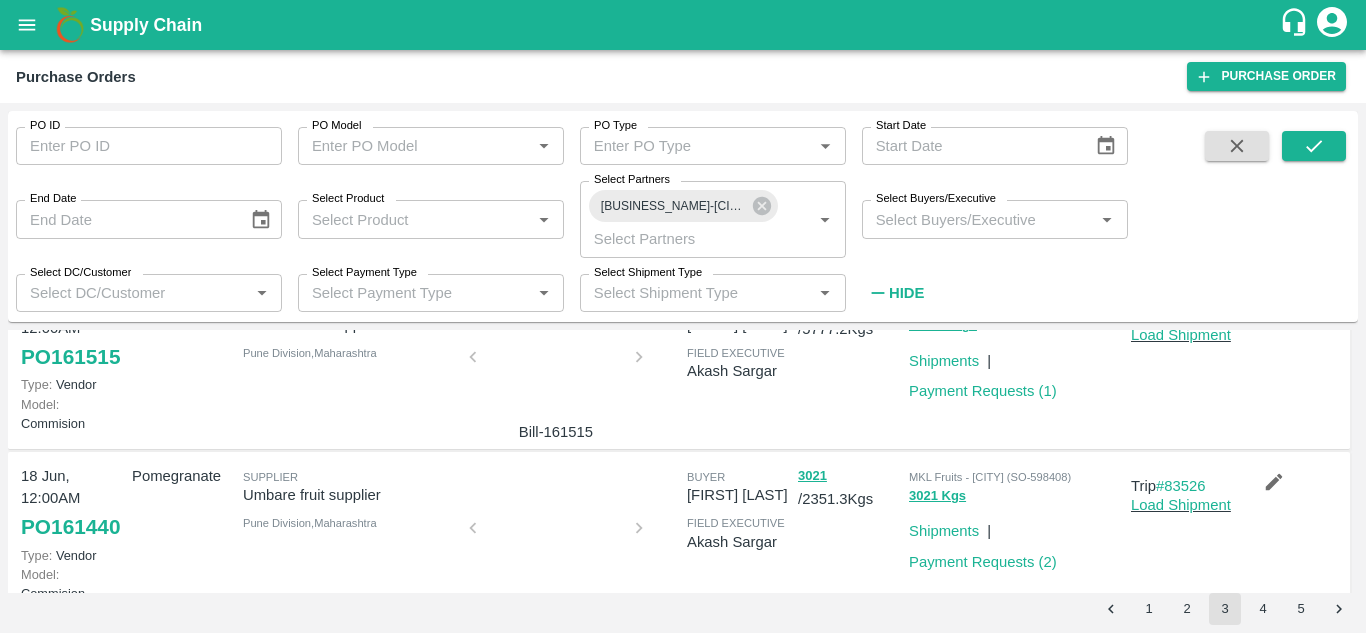 scroll, scrollTop: 587, scrollLeft: 0, axis: vertical 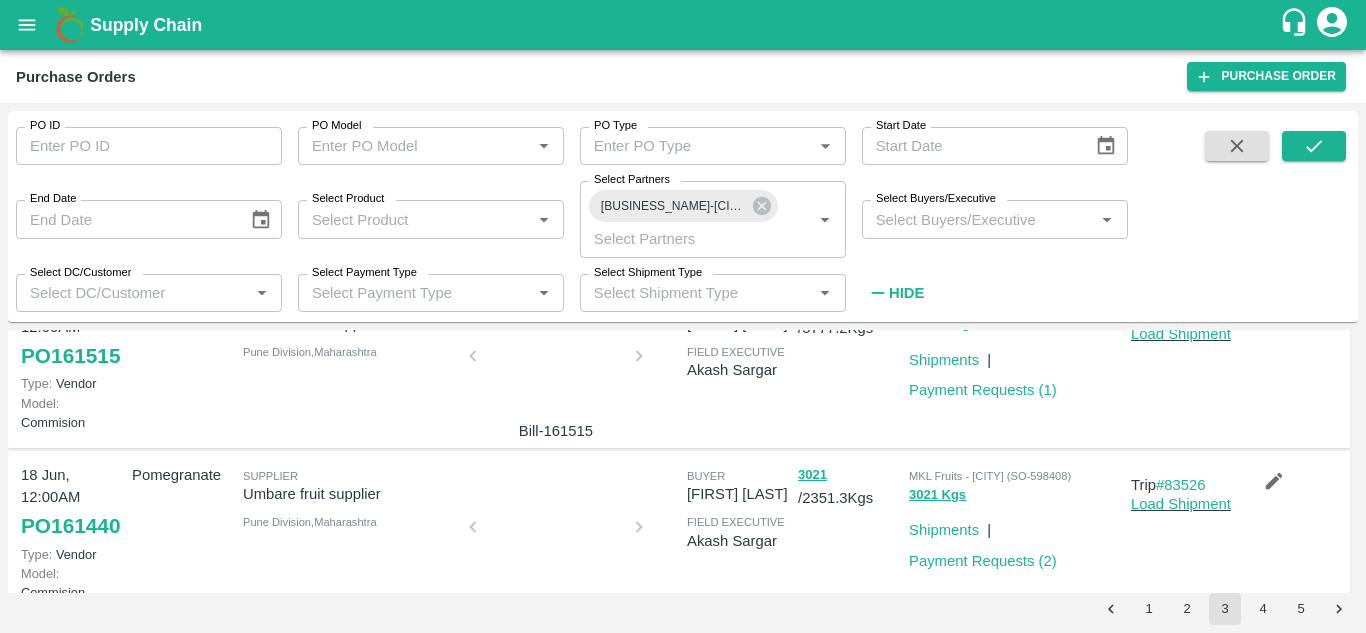 click at bounding box center (556, 362) 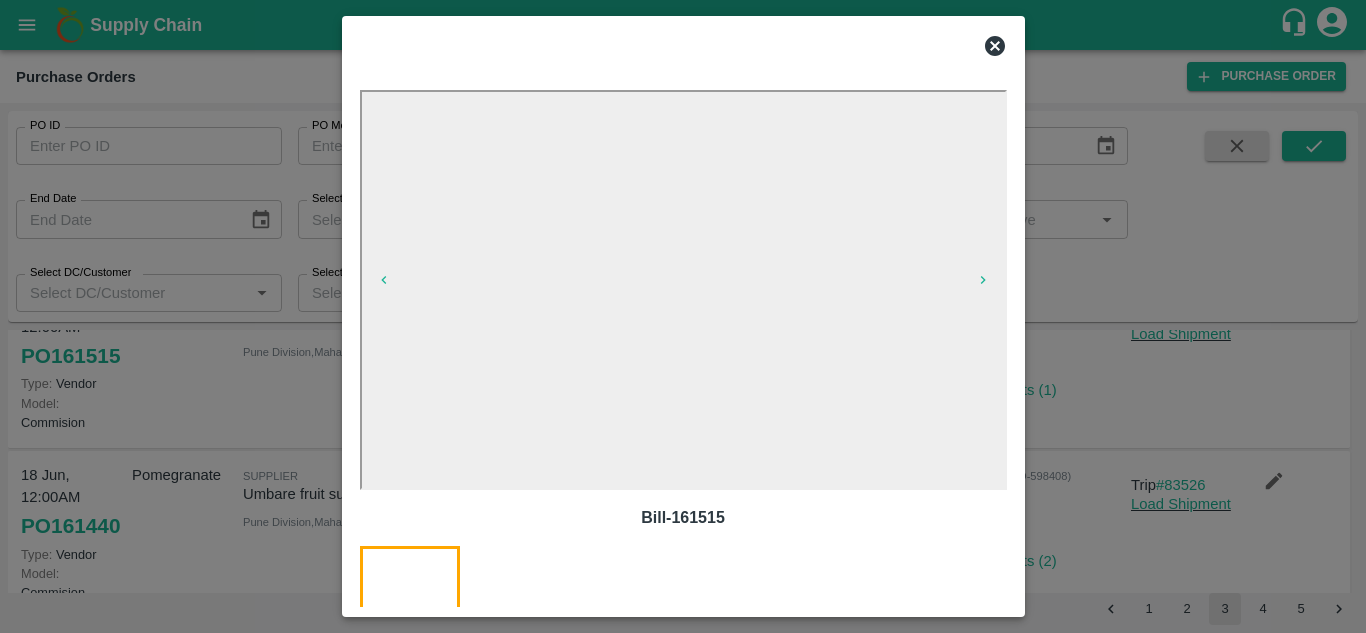 click 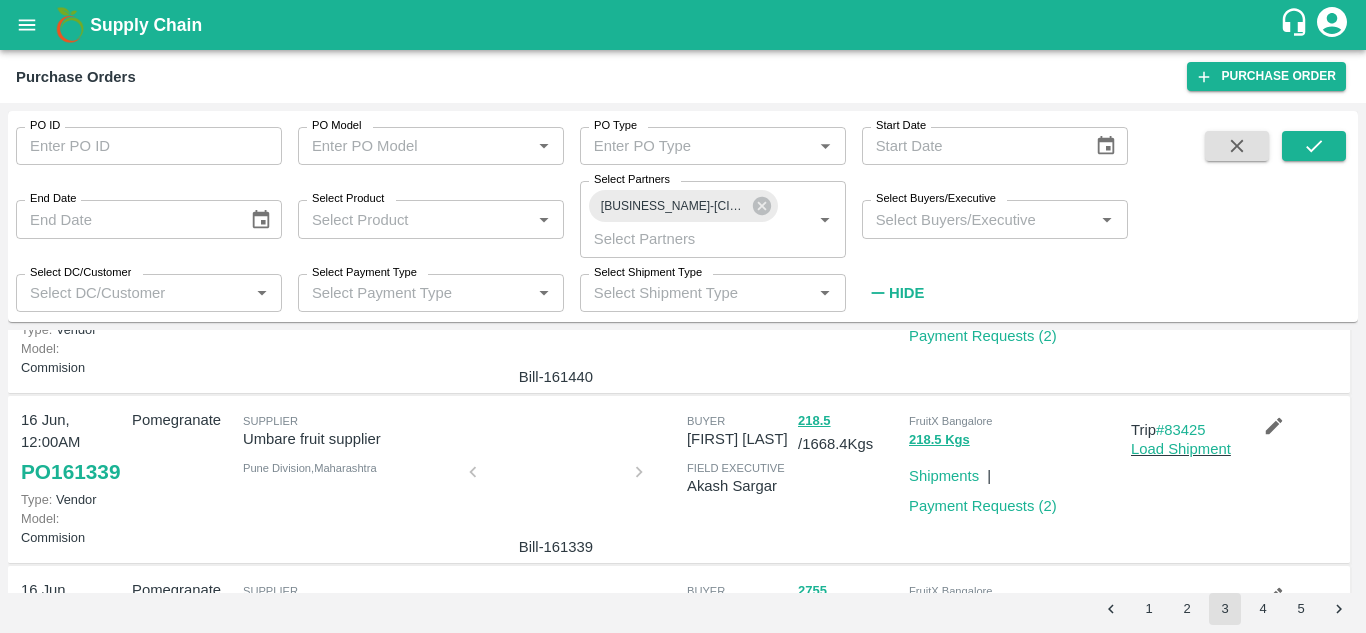 scroll, scrollTop: 814, scrollLeft: 0, axis: vertical 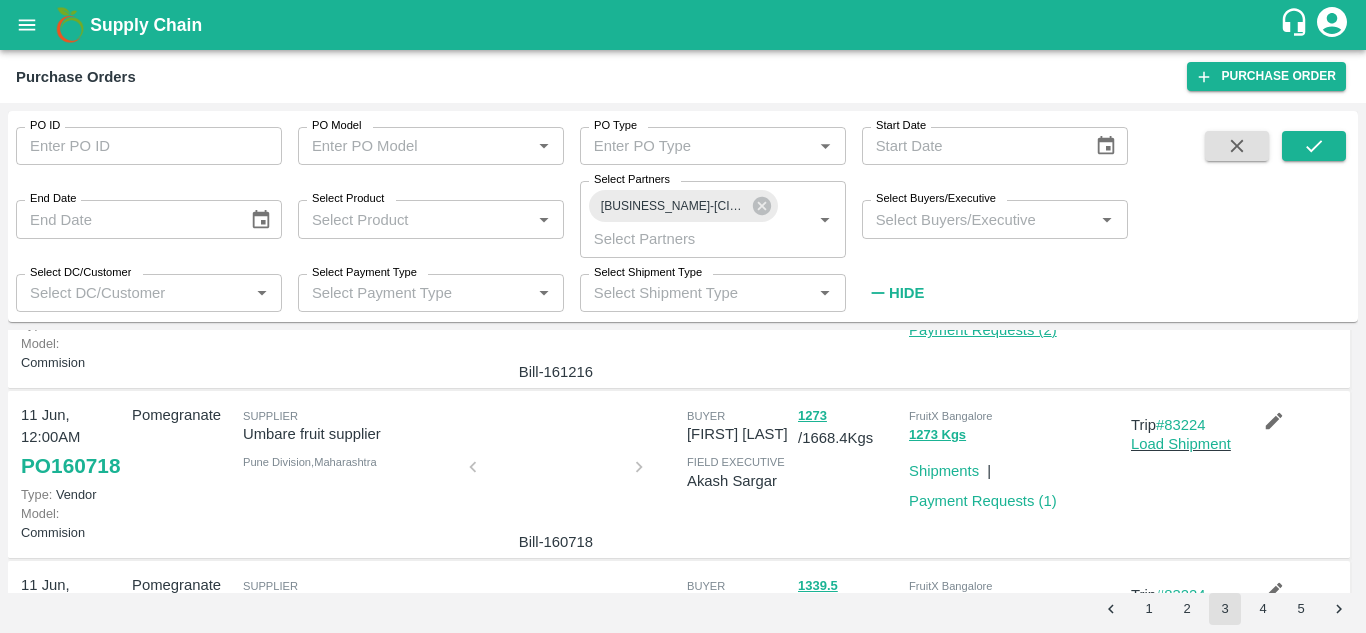 click on "Payment Requests ( 2 )" at bounding box center [983, 330] 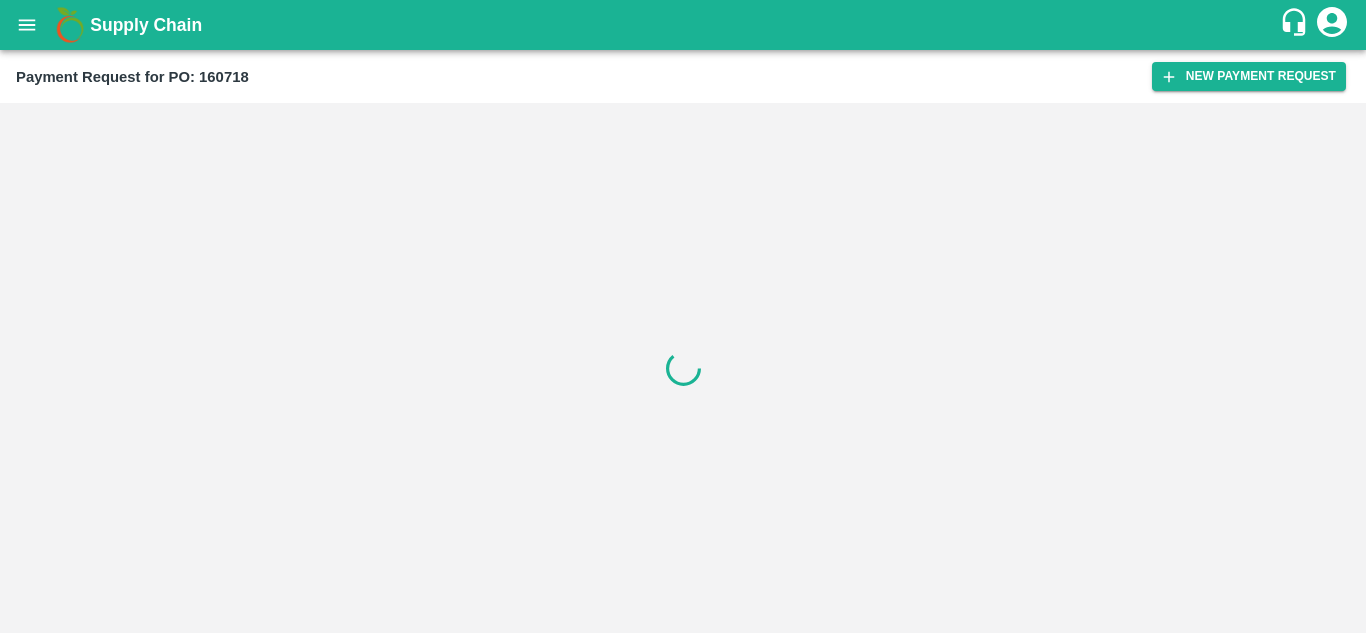 scroll, scrollTop: 0, scrollLeft: 0, axis: both 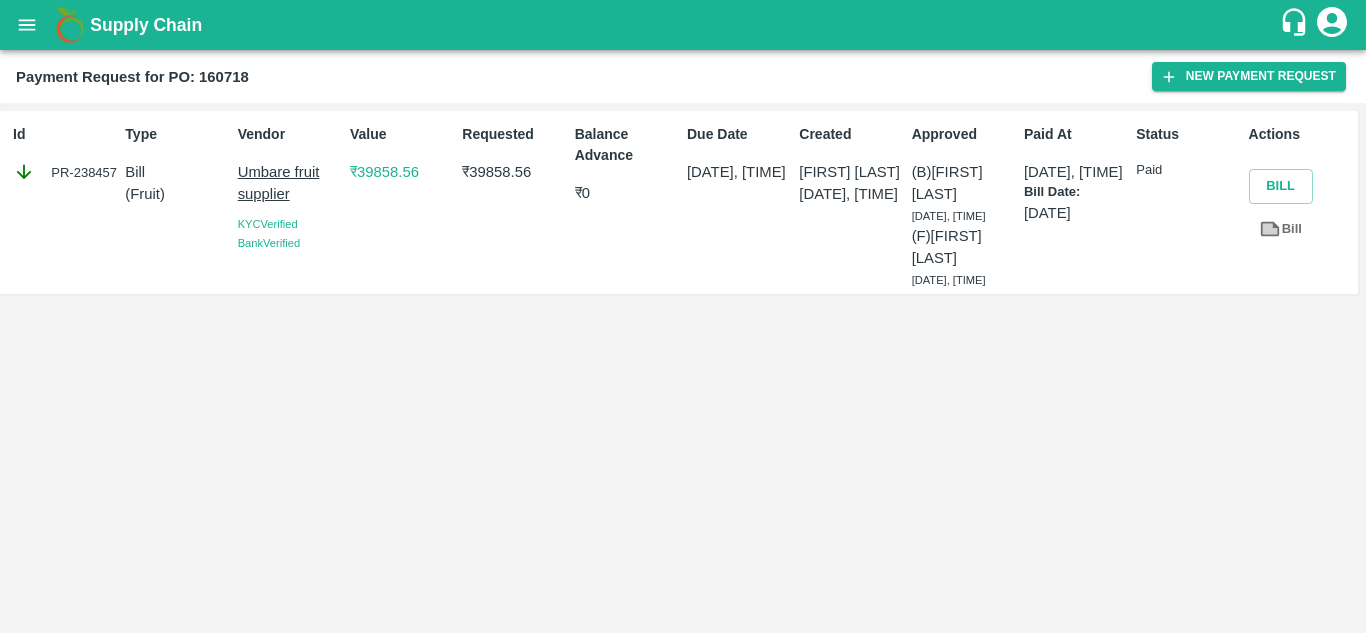 click at bounding box center [27, 25] 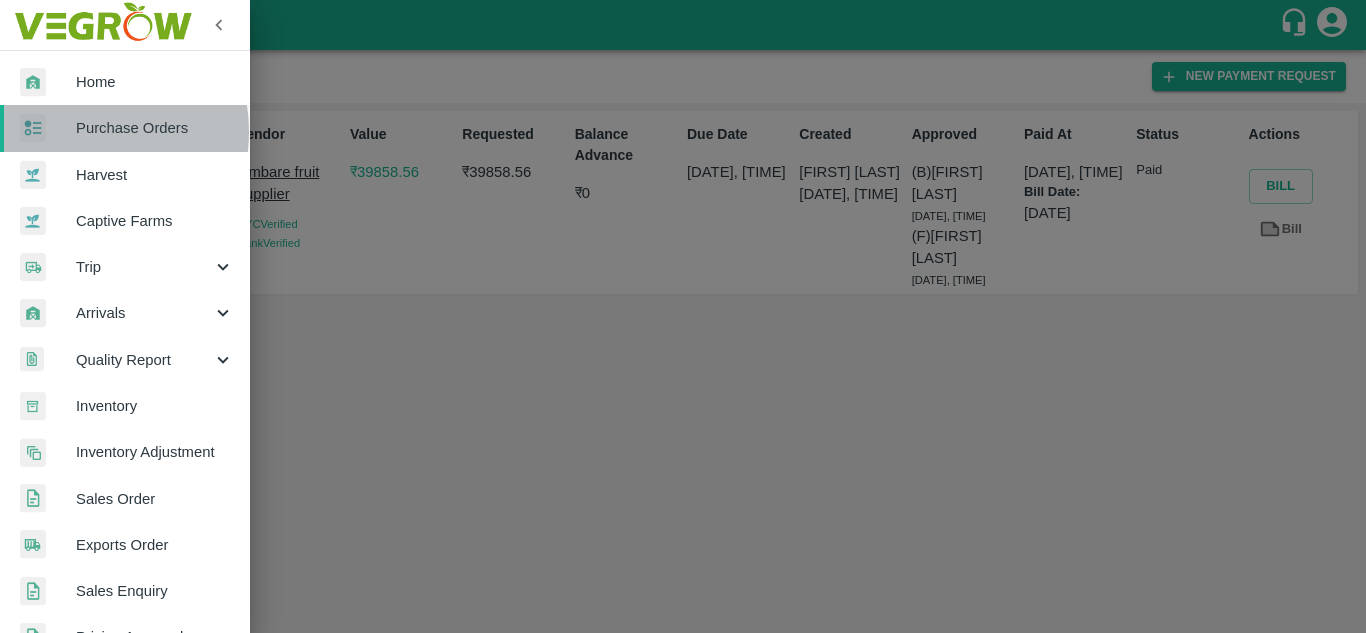 click on "Purchase Orders" at bounding box center (155, 128) 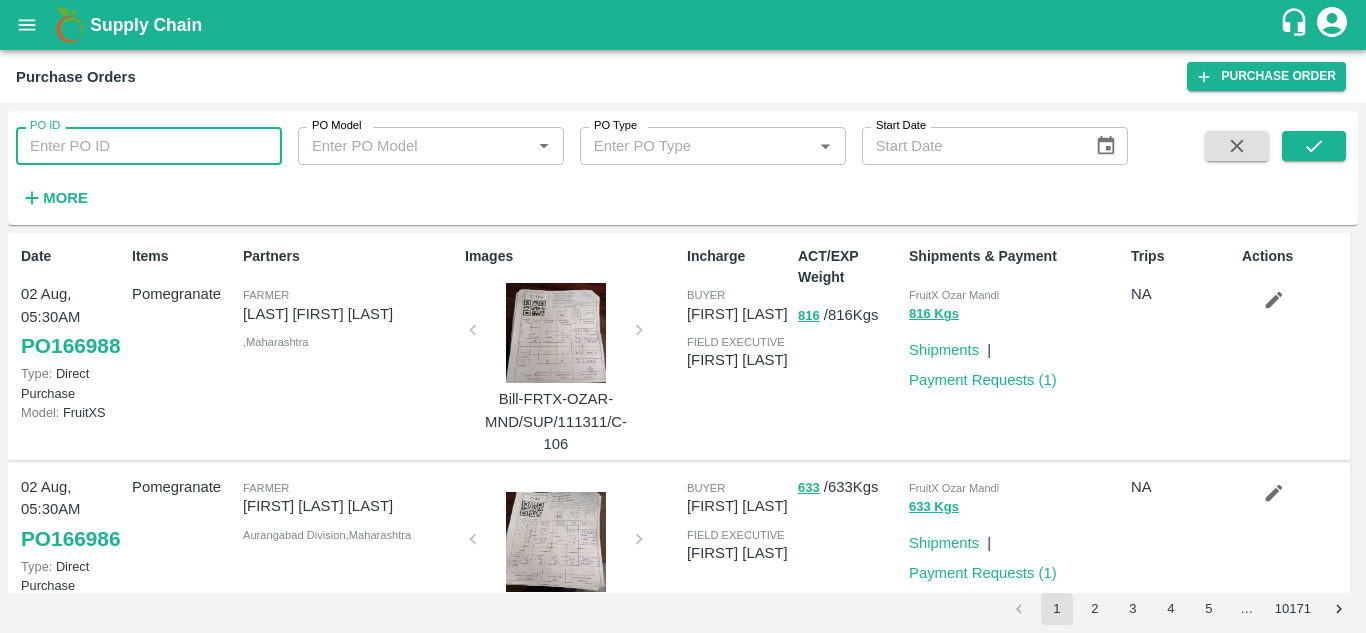 click on "PO ID" at bounding box center [149, 146] 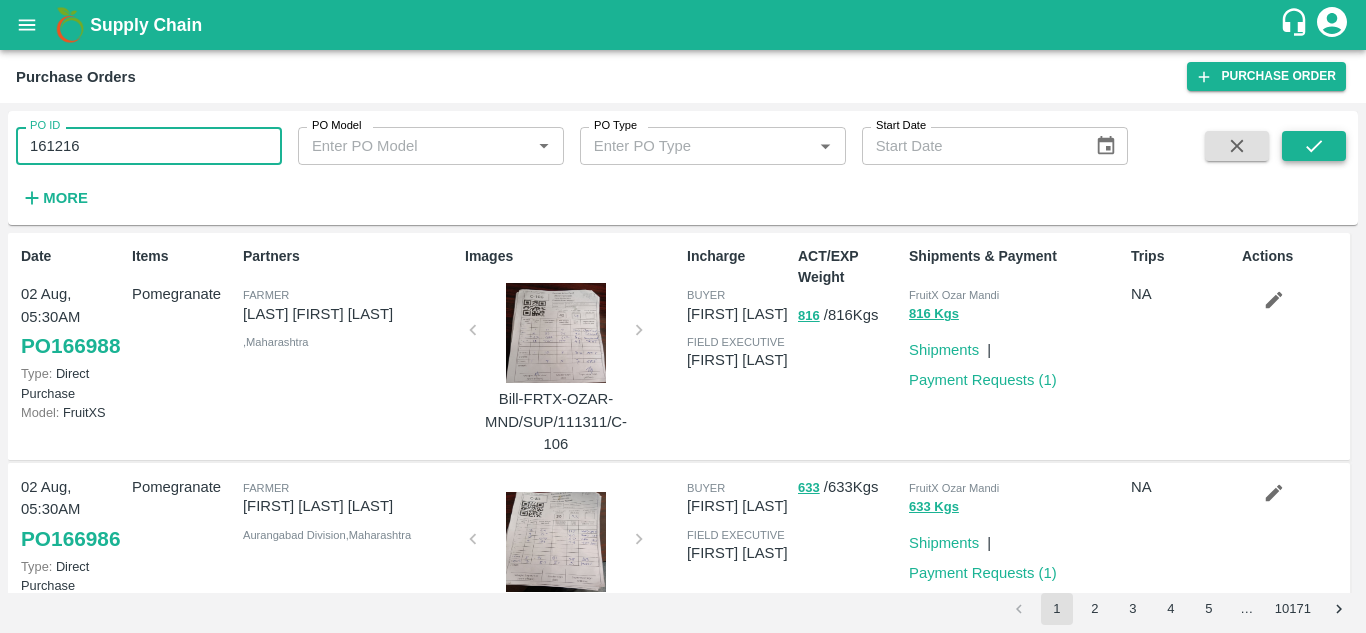 type on "161216" 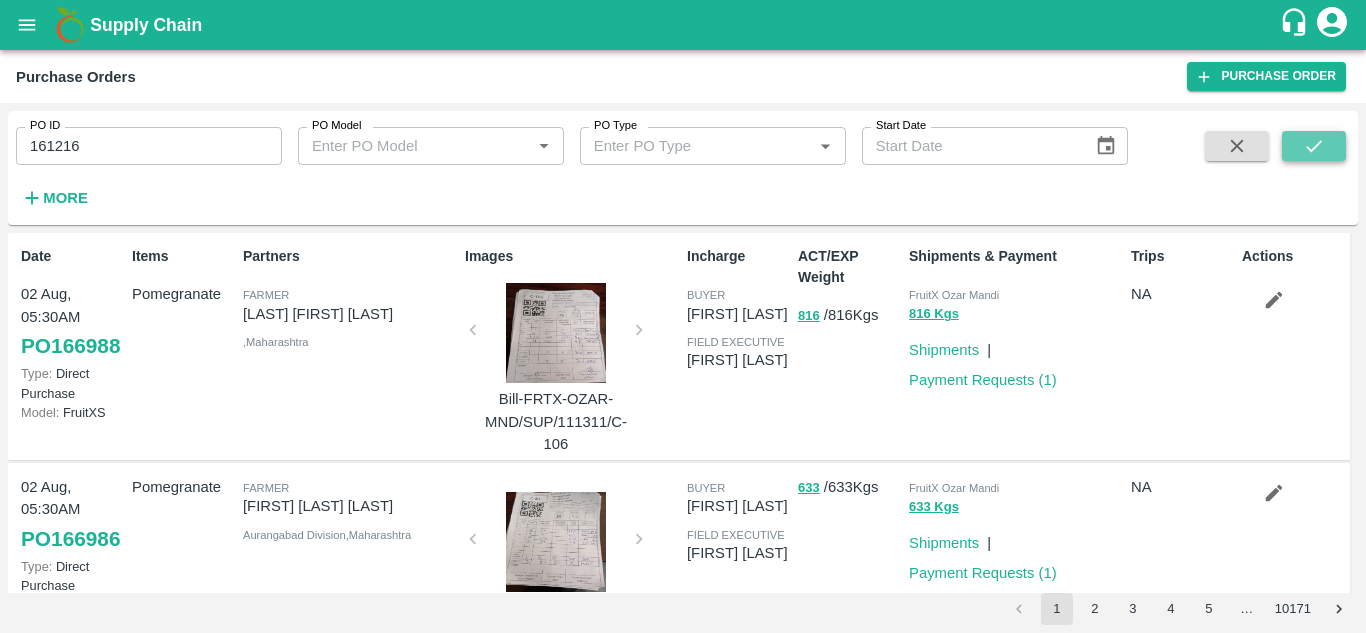 click 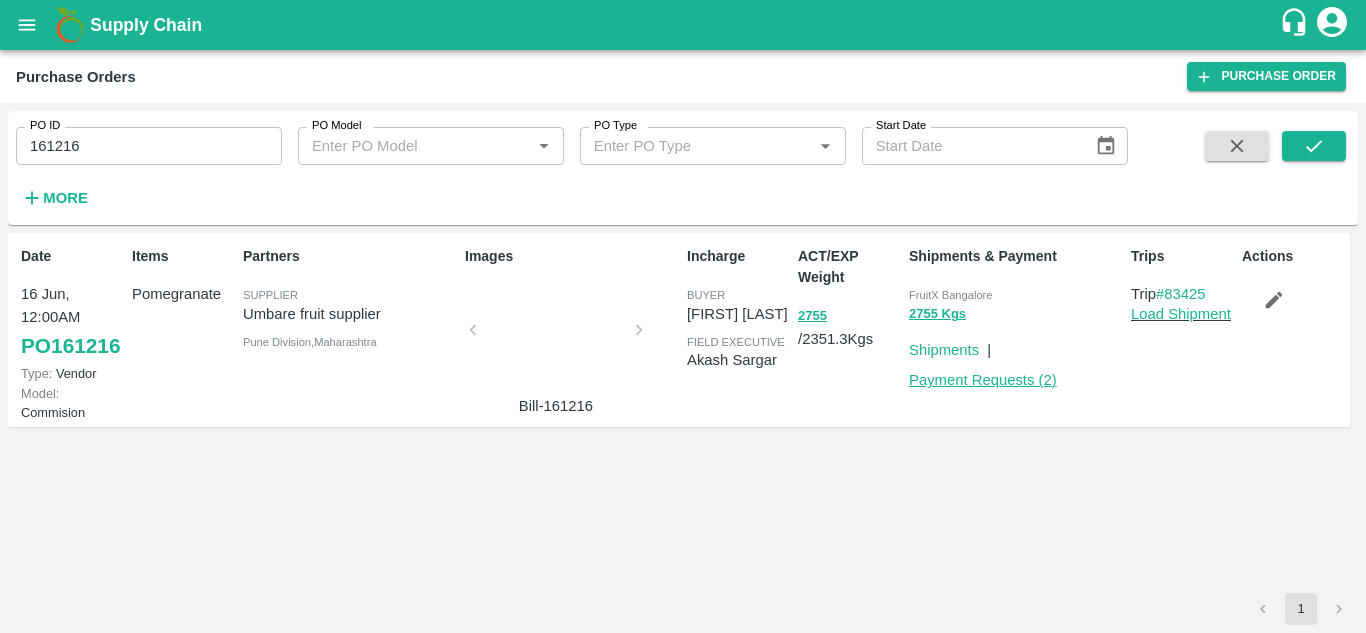 click on "Payment Requests ( 2 )" at bounding box center [983, 380] 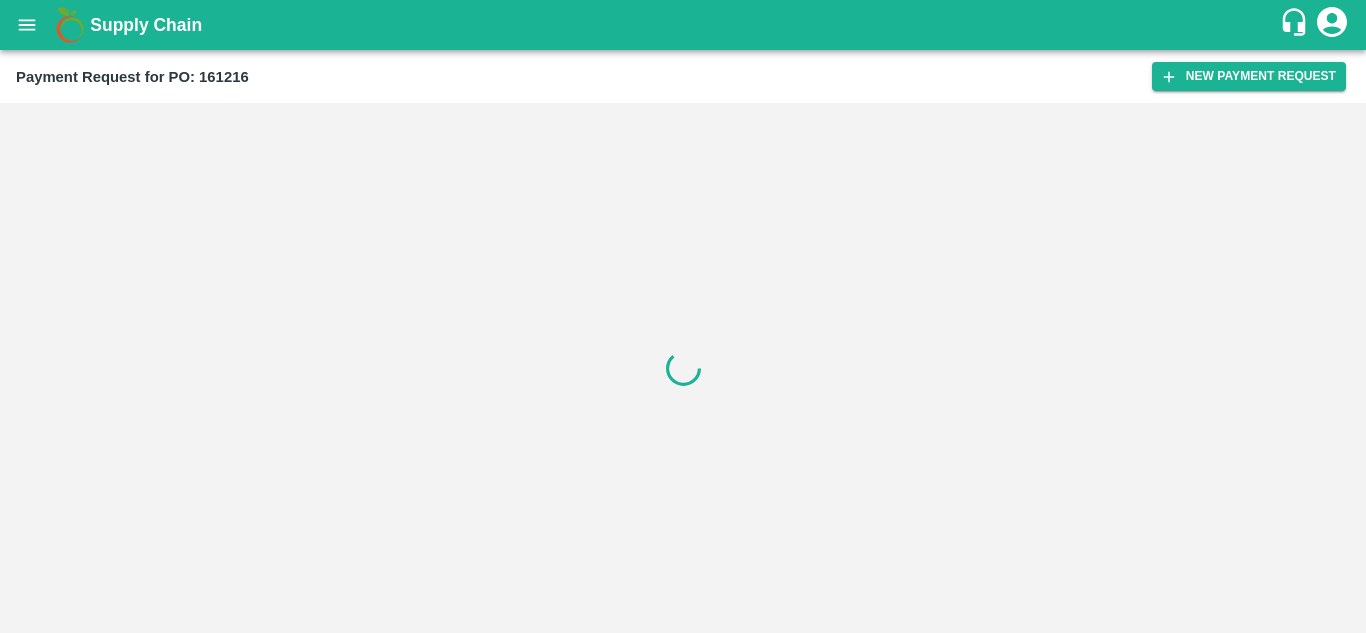 scroll, scrollTop: 0, scrollLeft: 0, axis: both 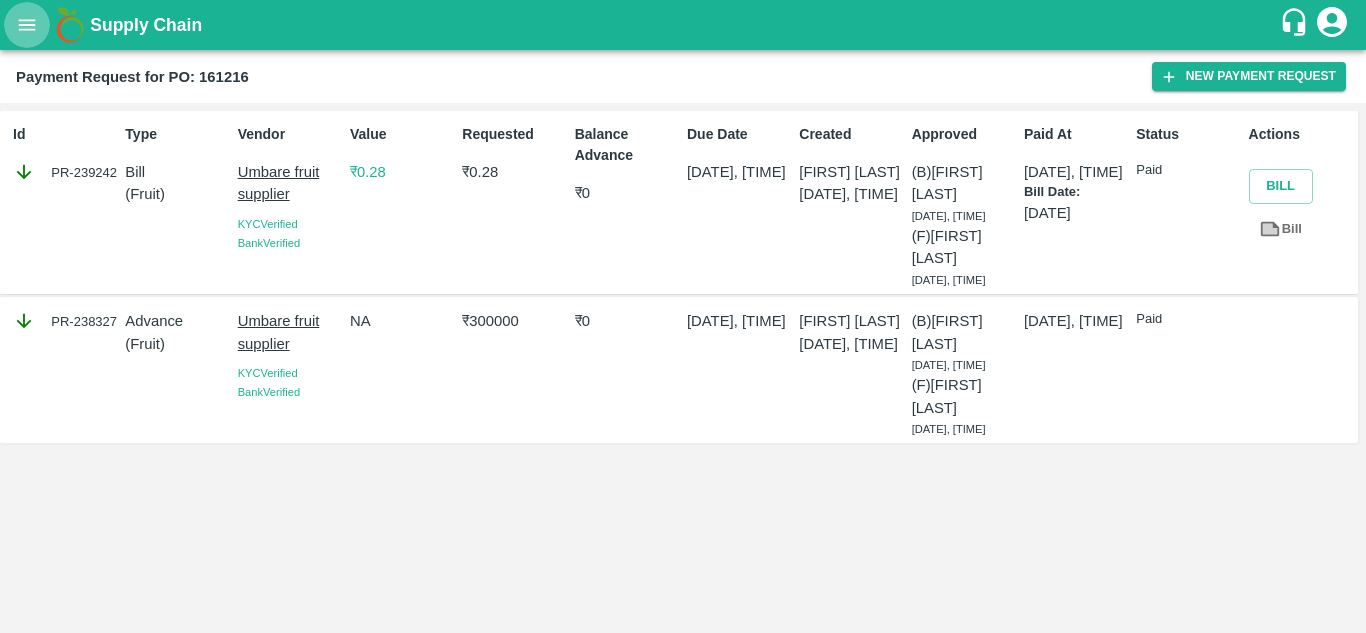 click 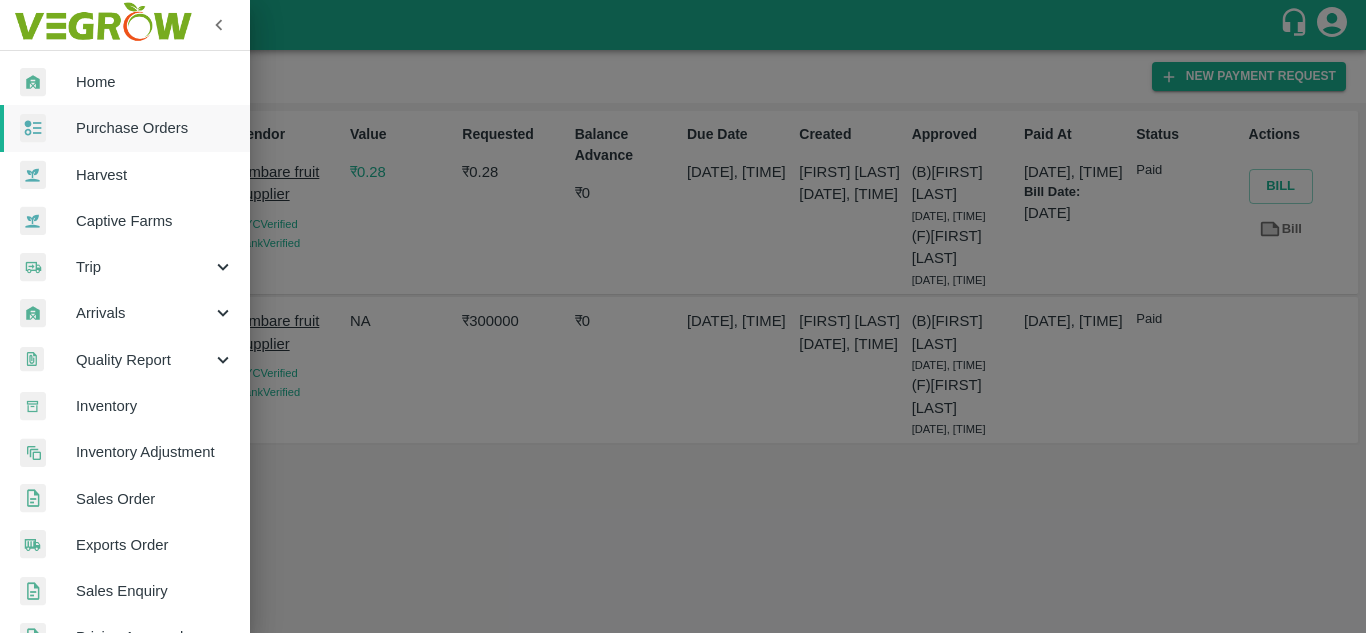 click on "Purchase Orders" at bounding box center [125, 128] 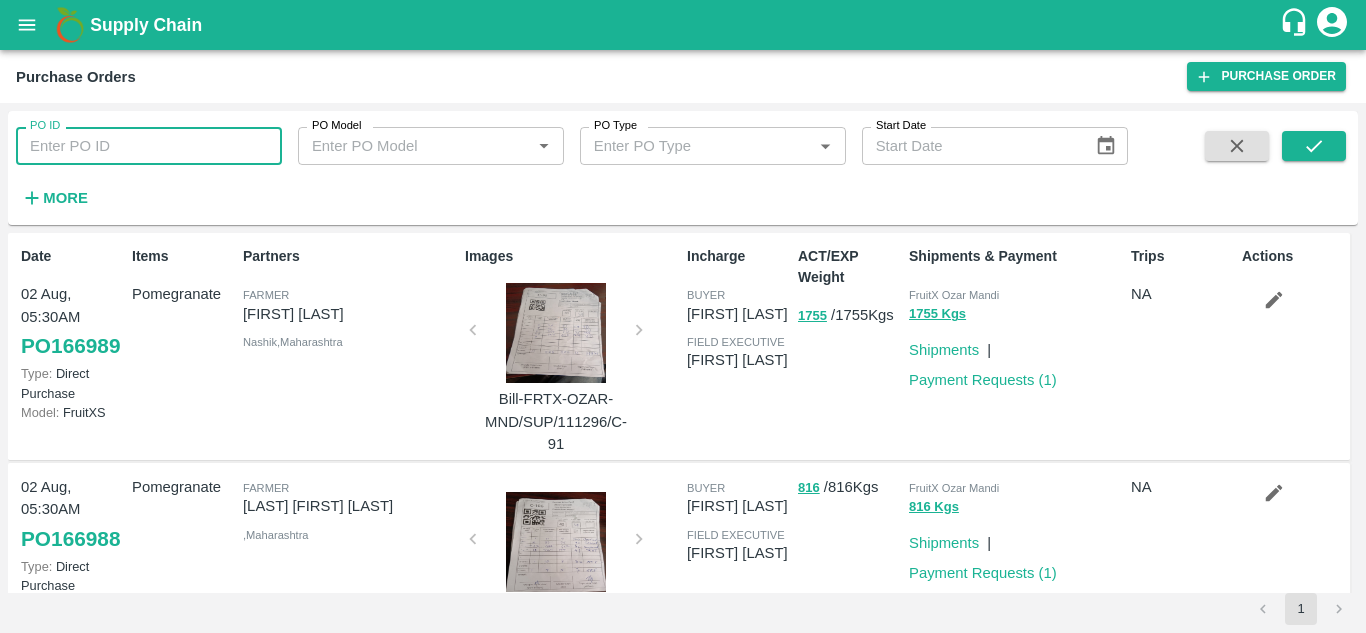click on "PO ID" at bounding box center (149, 146) 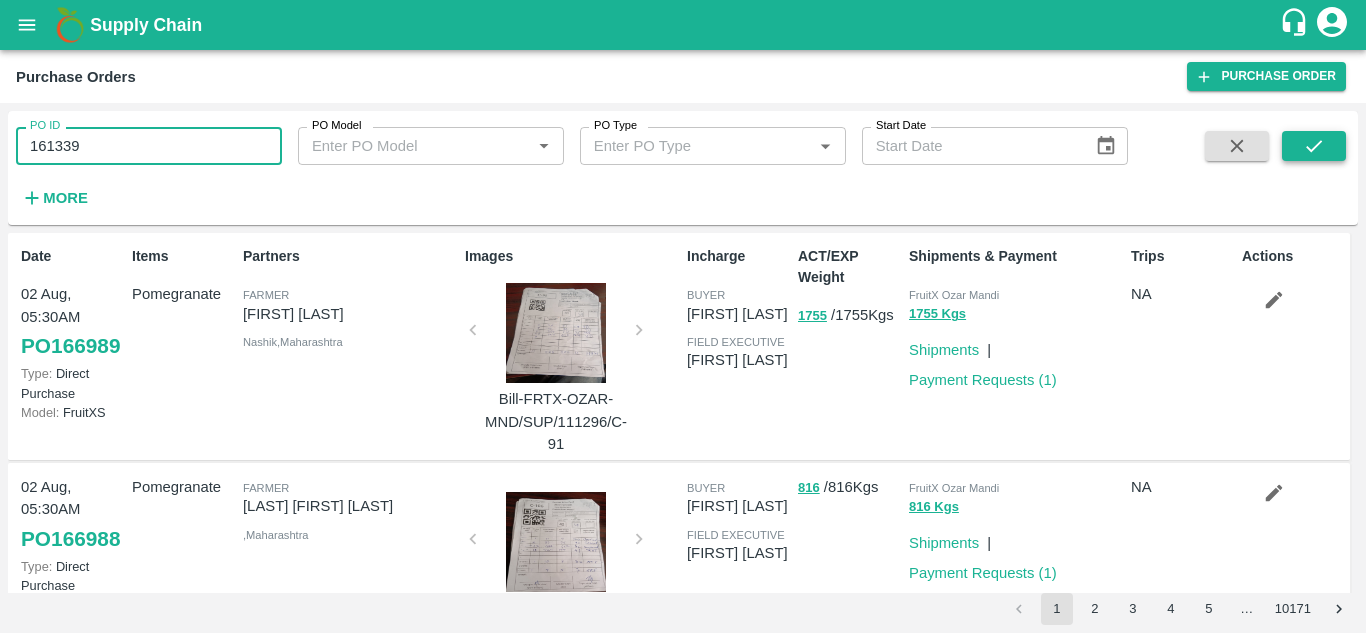 type on "161339" 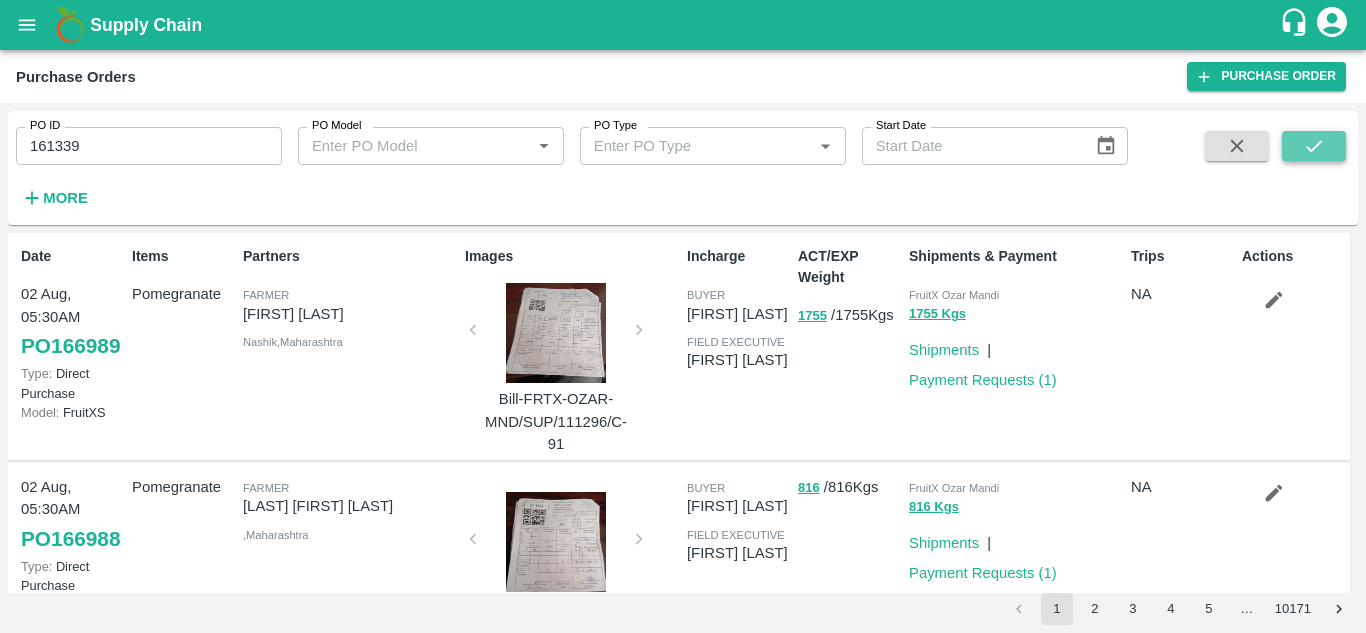 click 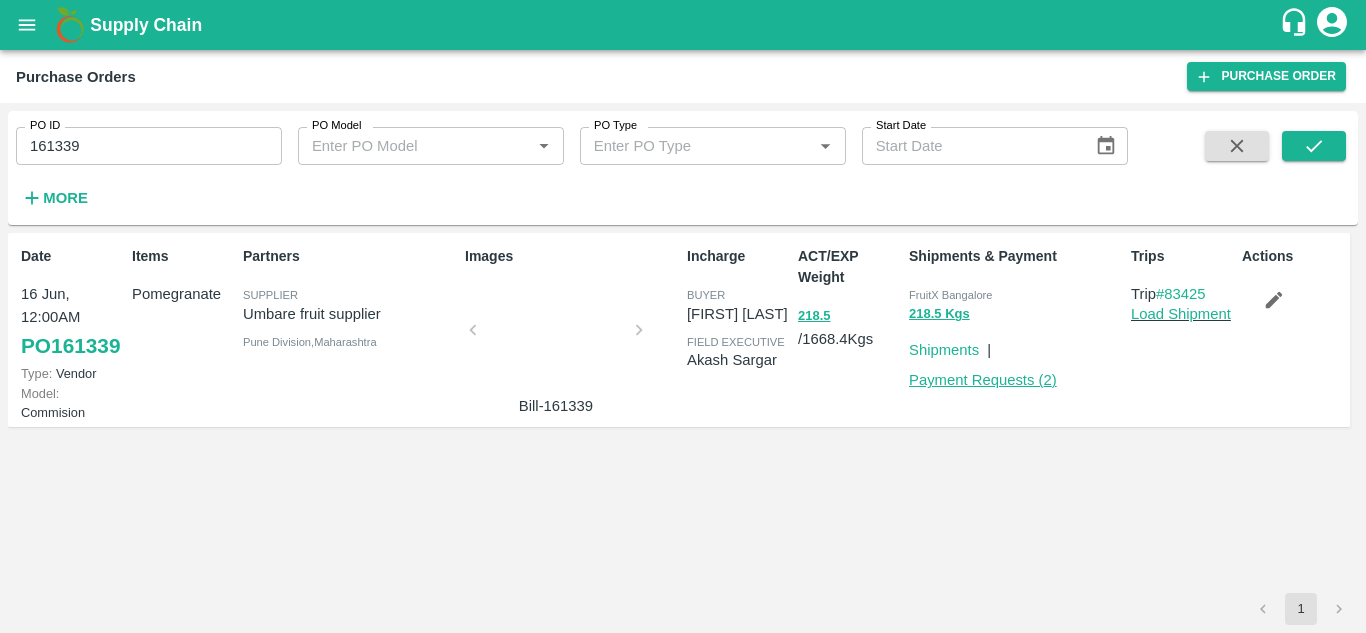 click on "Payment Requests ( 2 )" at bounding box center (983, 380) 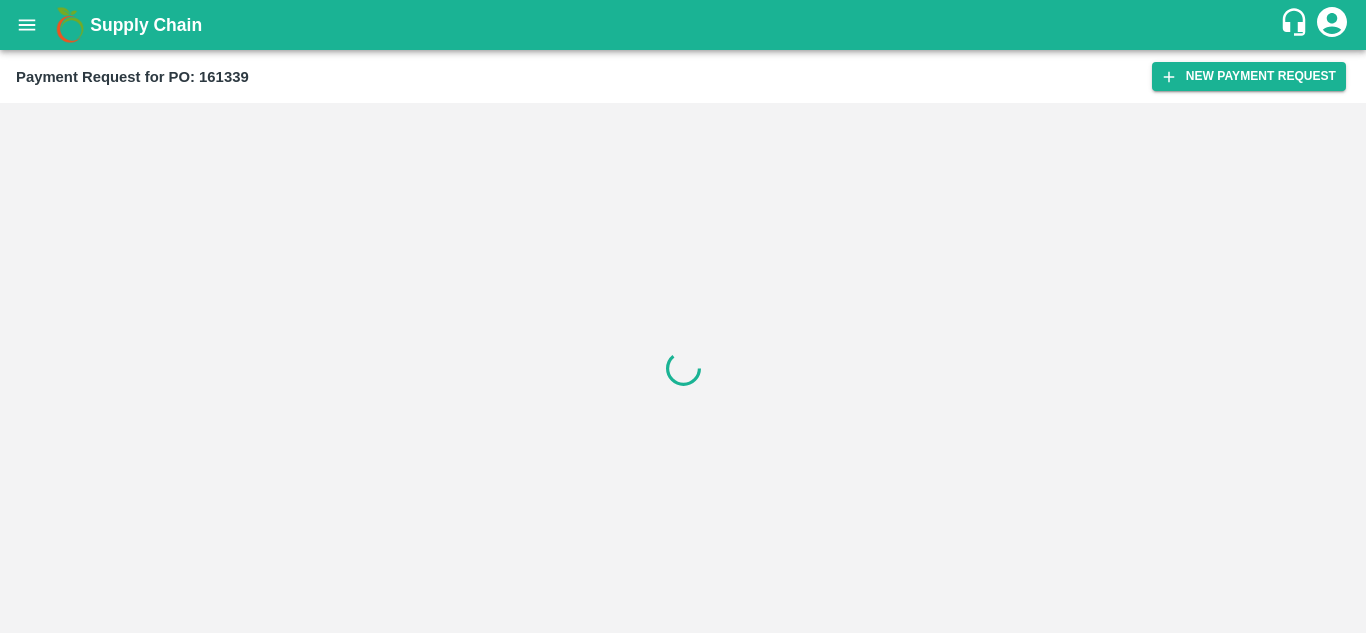 scroll, scrollTop: 0, scrollLeft: 0, axis: both 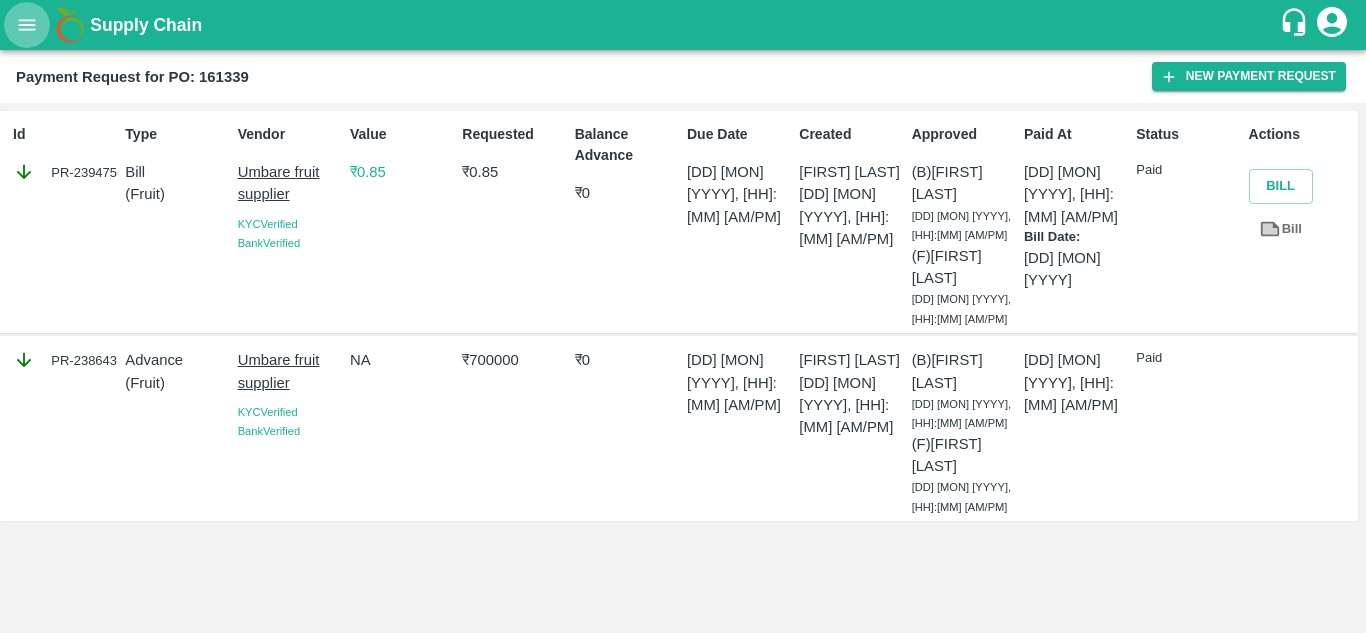 click at bounding box center [27, 25] 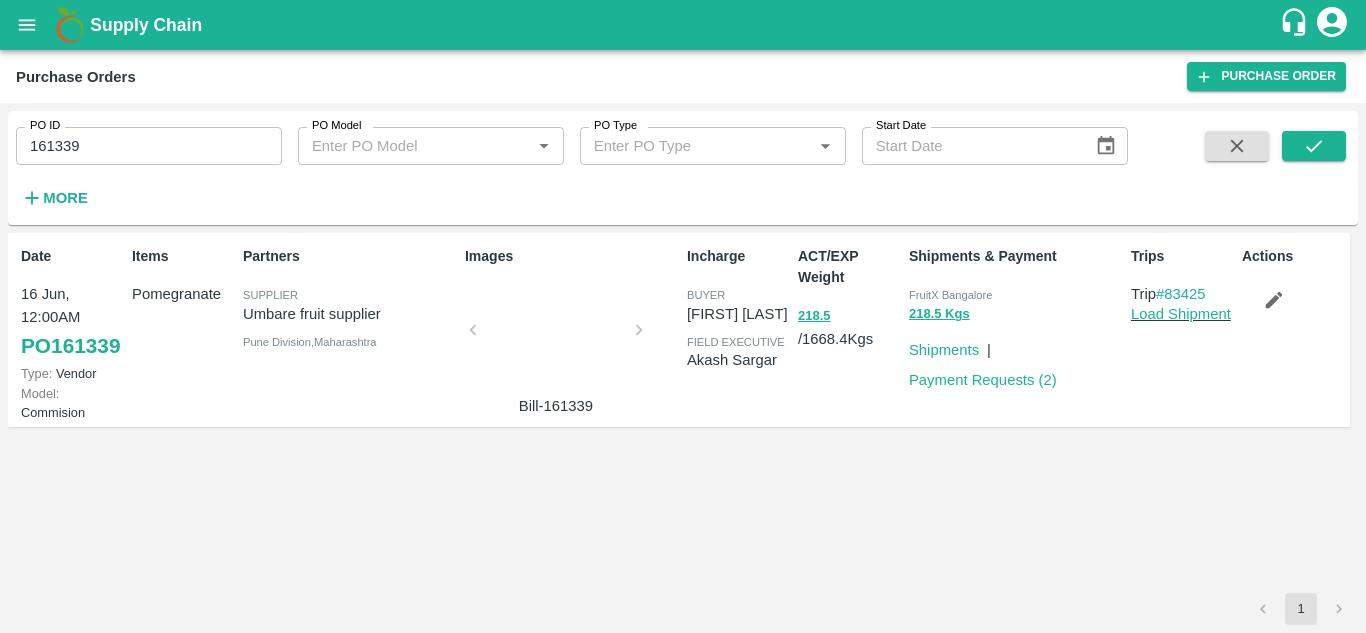 scroll, scrollTop: 0, scrollLeft: 0, axis: both 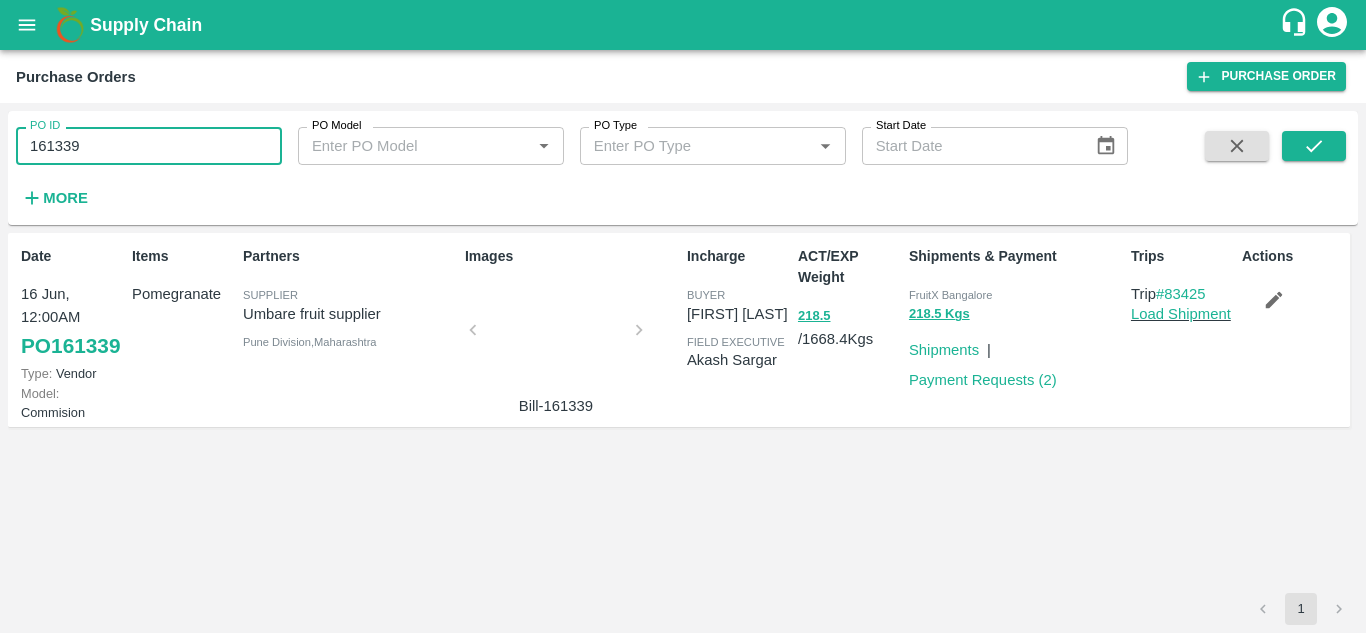 click on "161339" at bounding box center [149, 146] 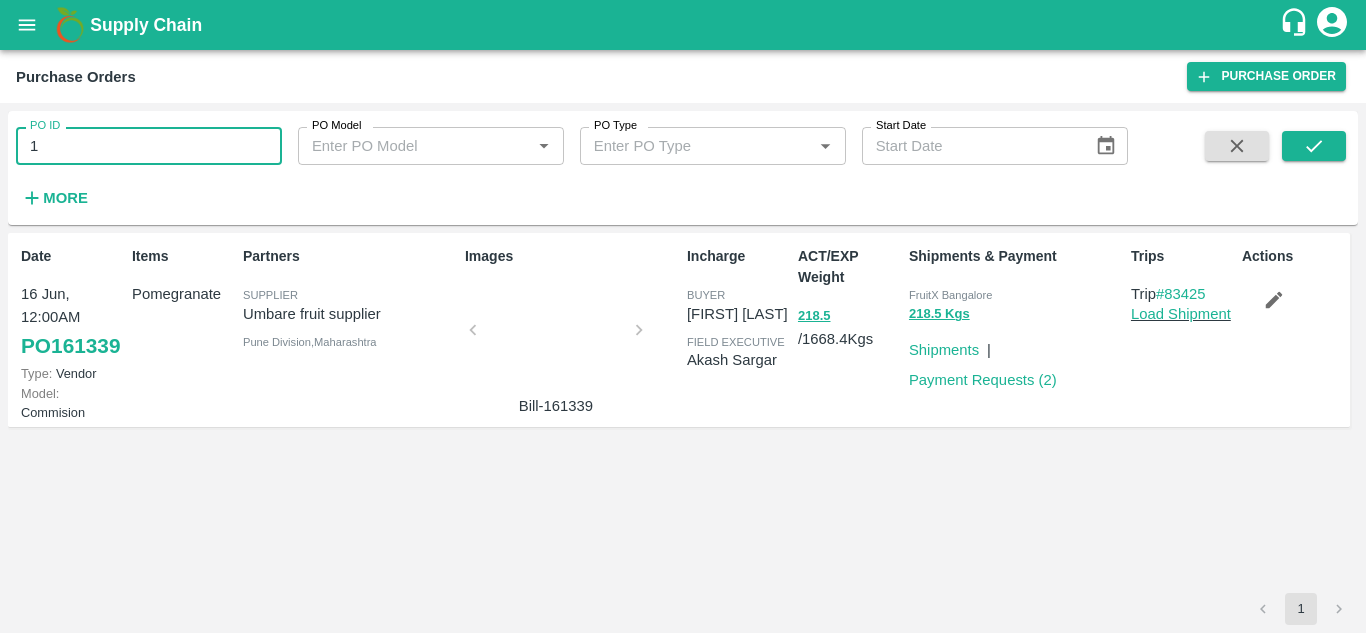 type on "1" 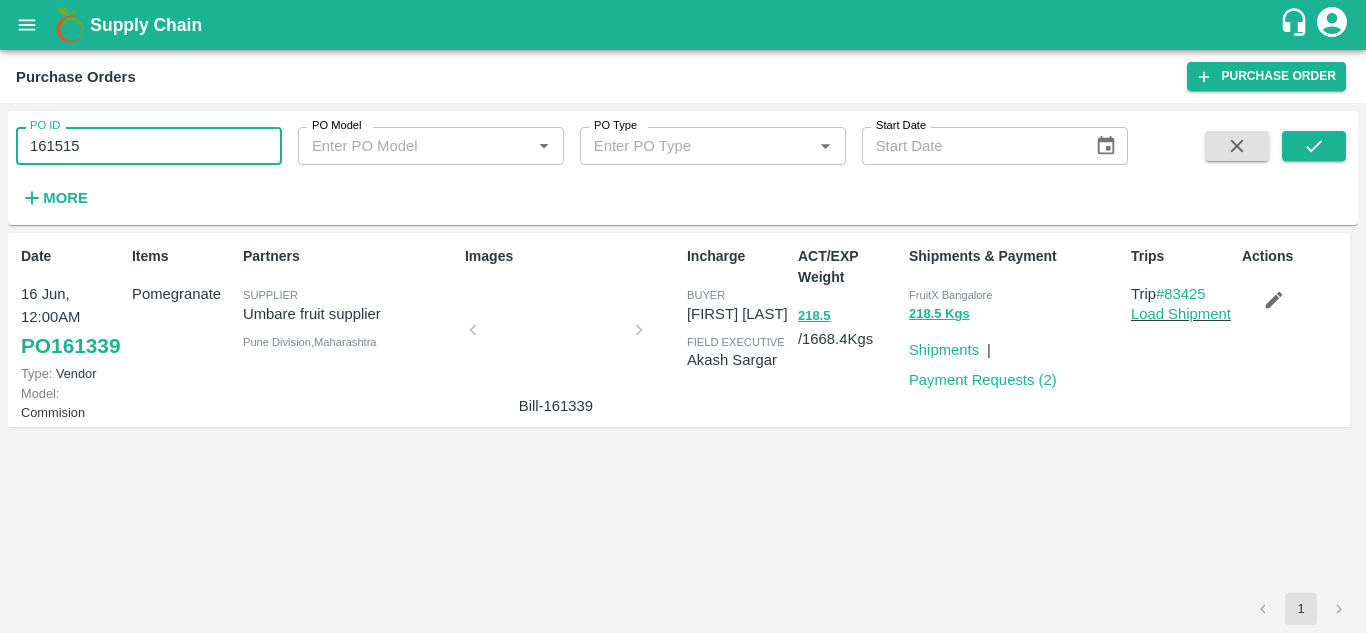 type on "161515" 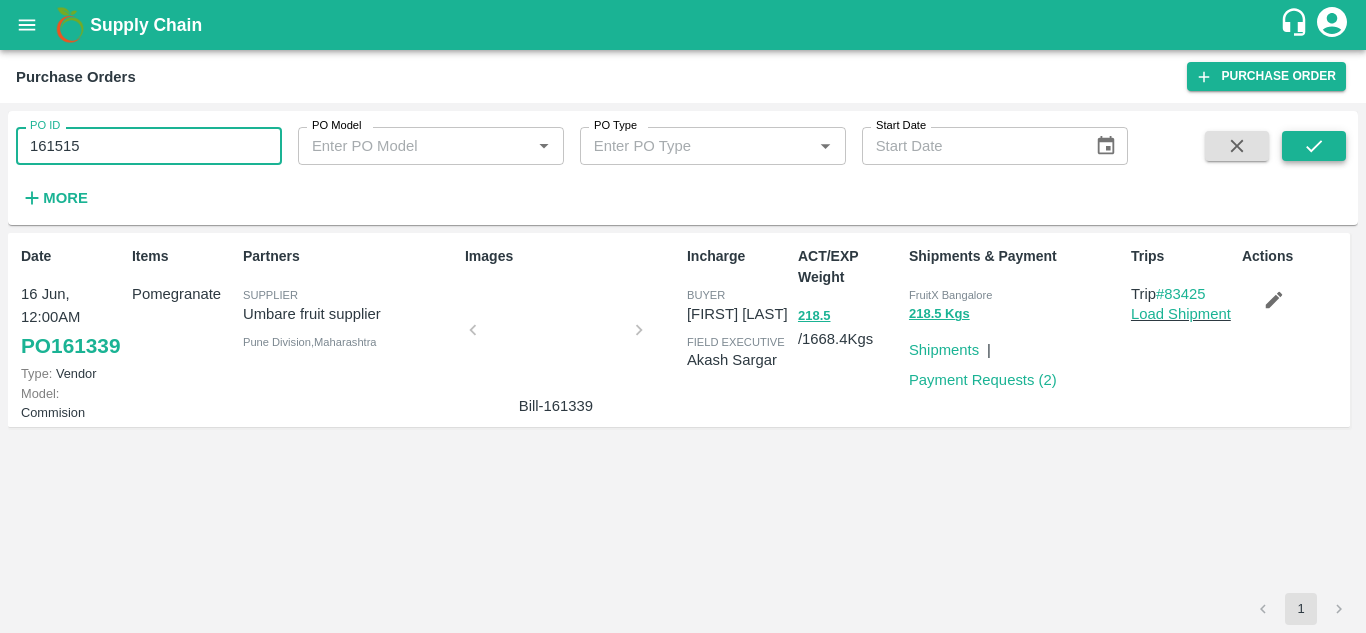 click 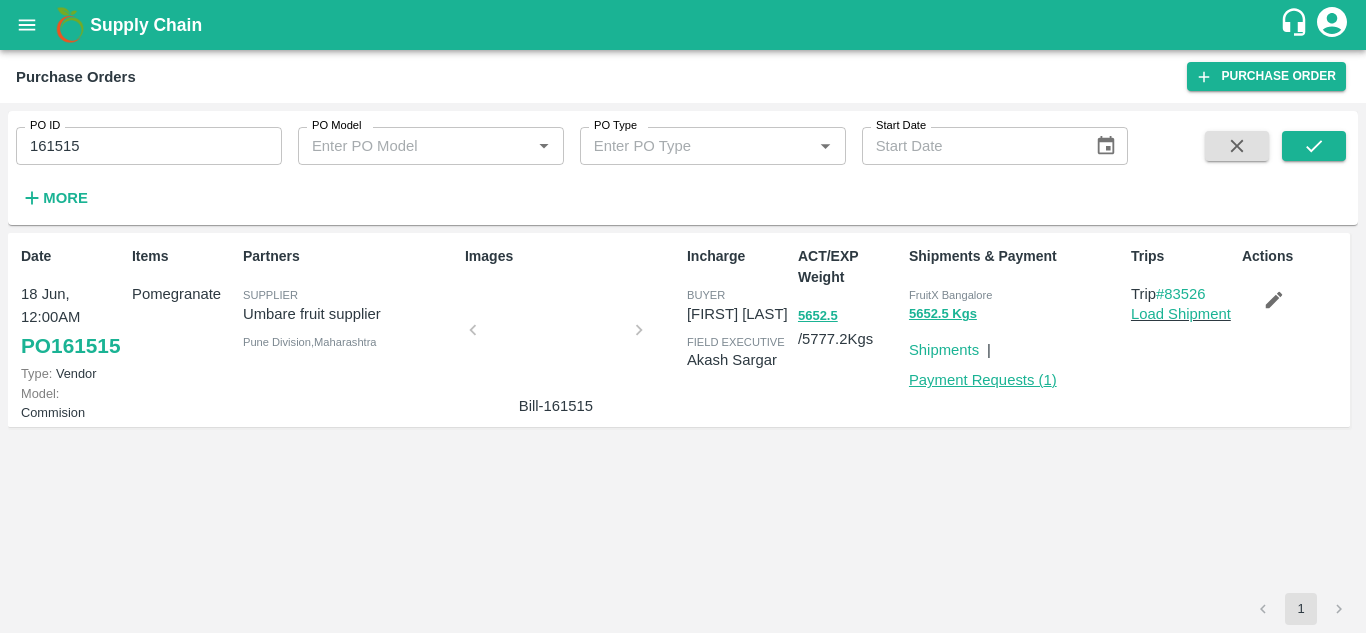 click on "Payment Requests ( 1 )" at bounding box center (983, 380) 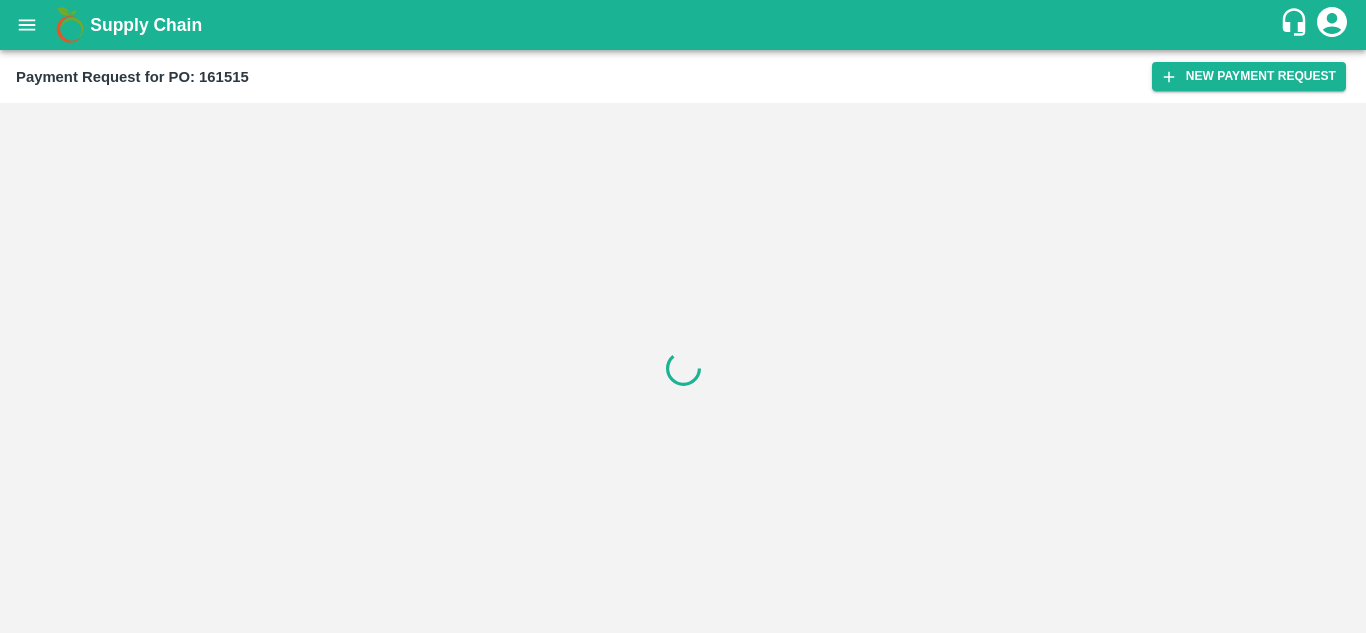scroll, scrollTop: 0, scrollLeft: 0, axis: both 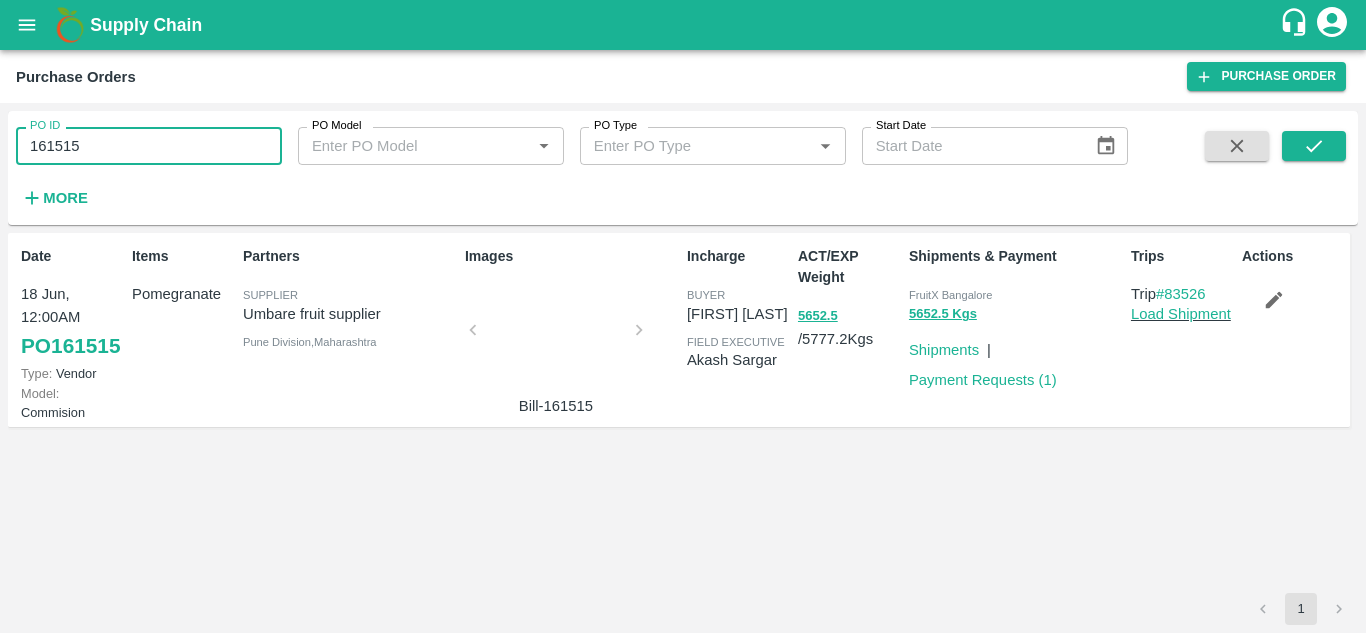 click on "161515" at bounding box center (149, 146) 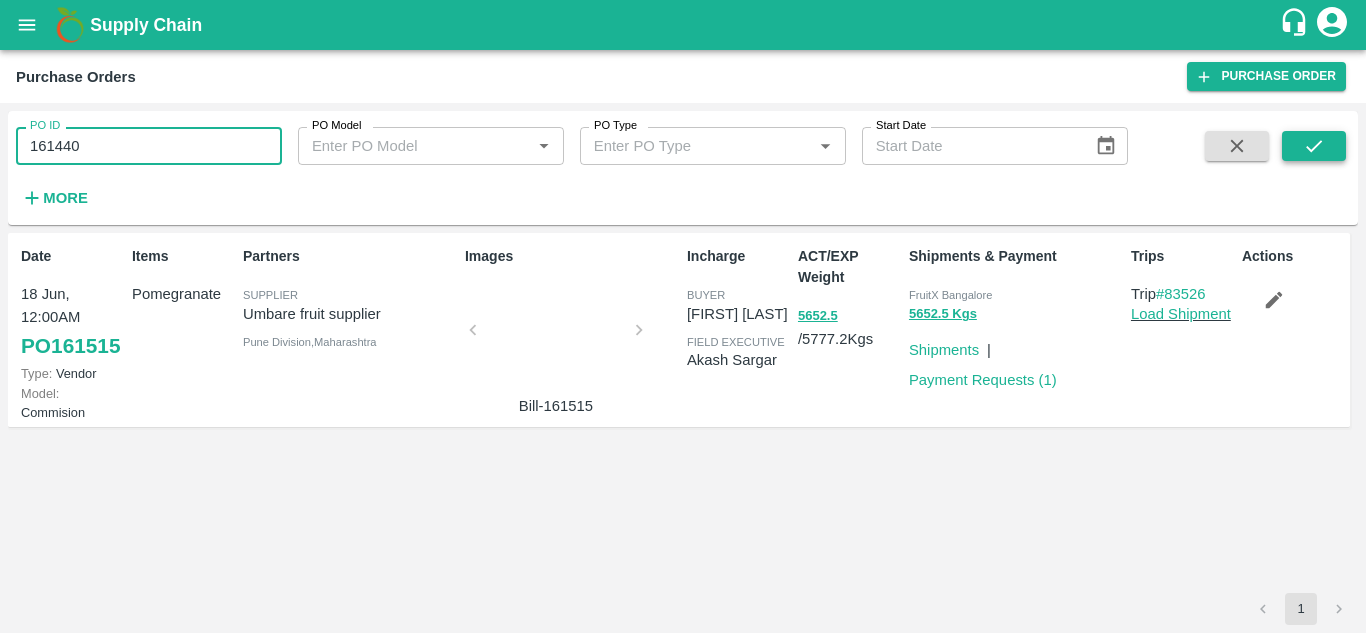type on "161440" 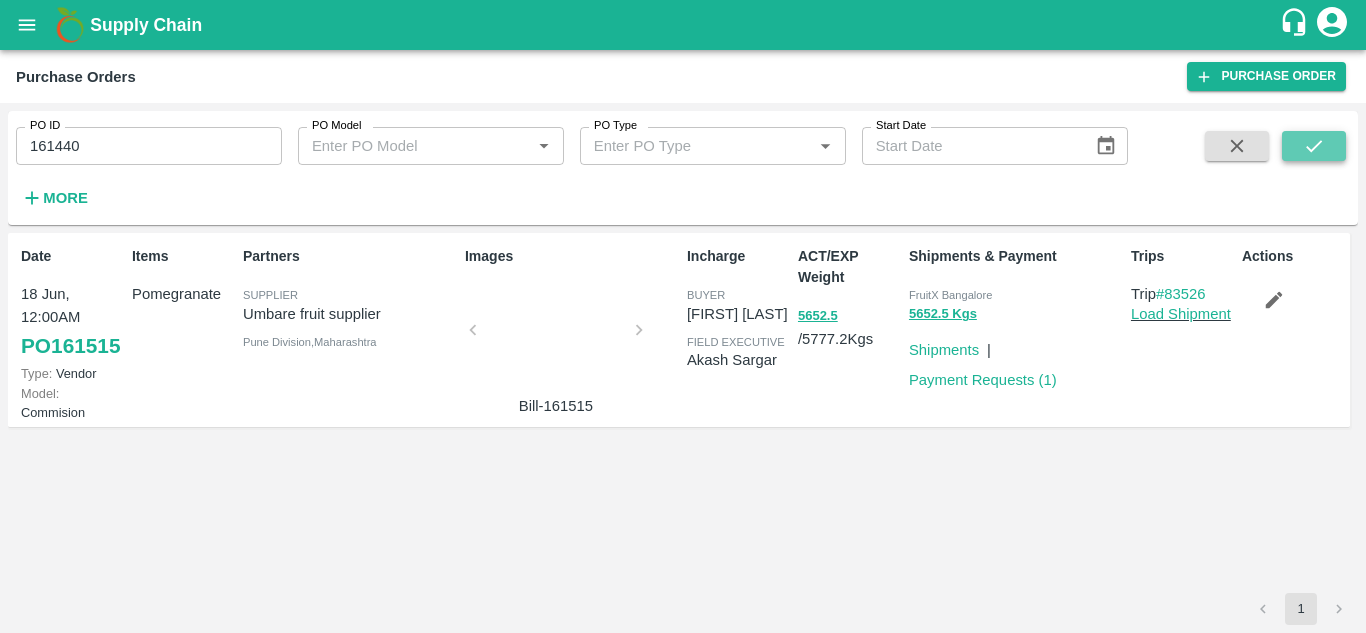 click 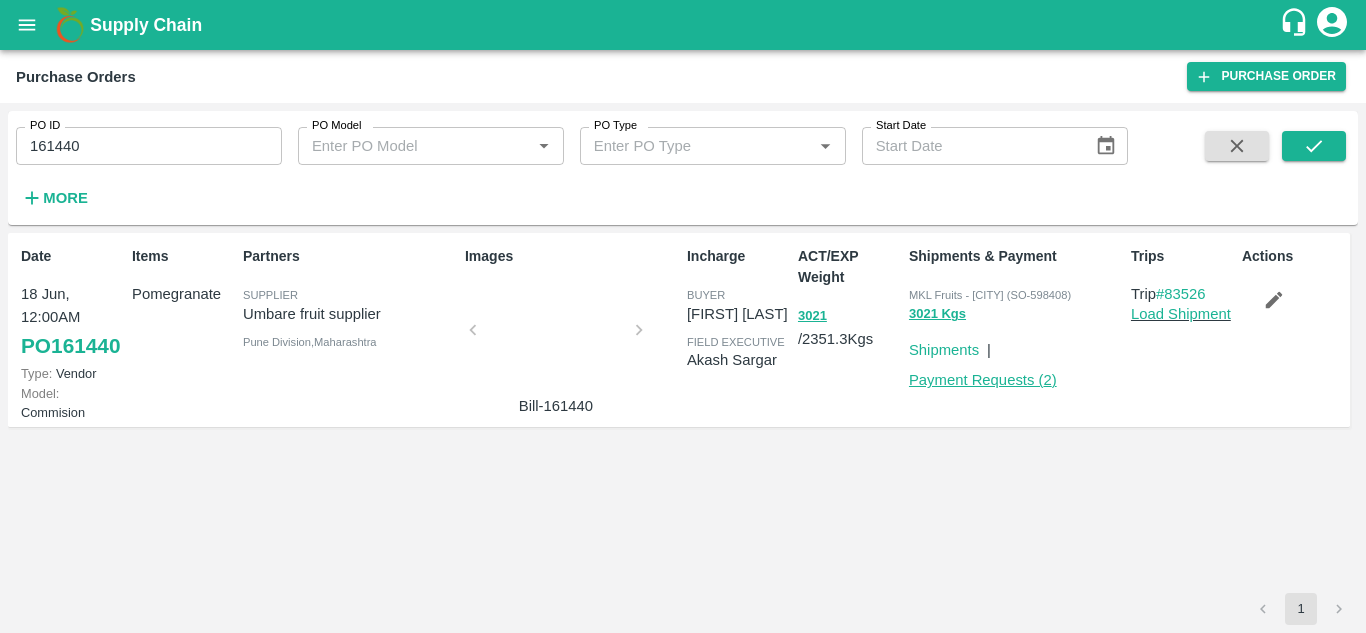 click on "Payment Requests ( 2 )" at bounding box center (983, 380) 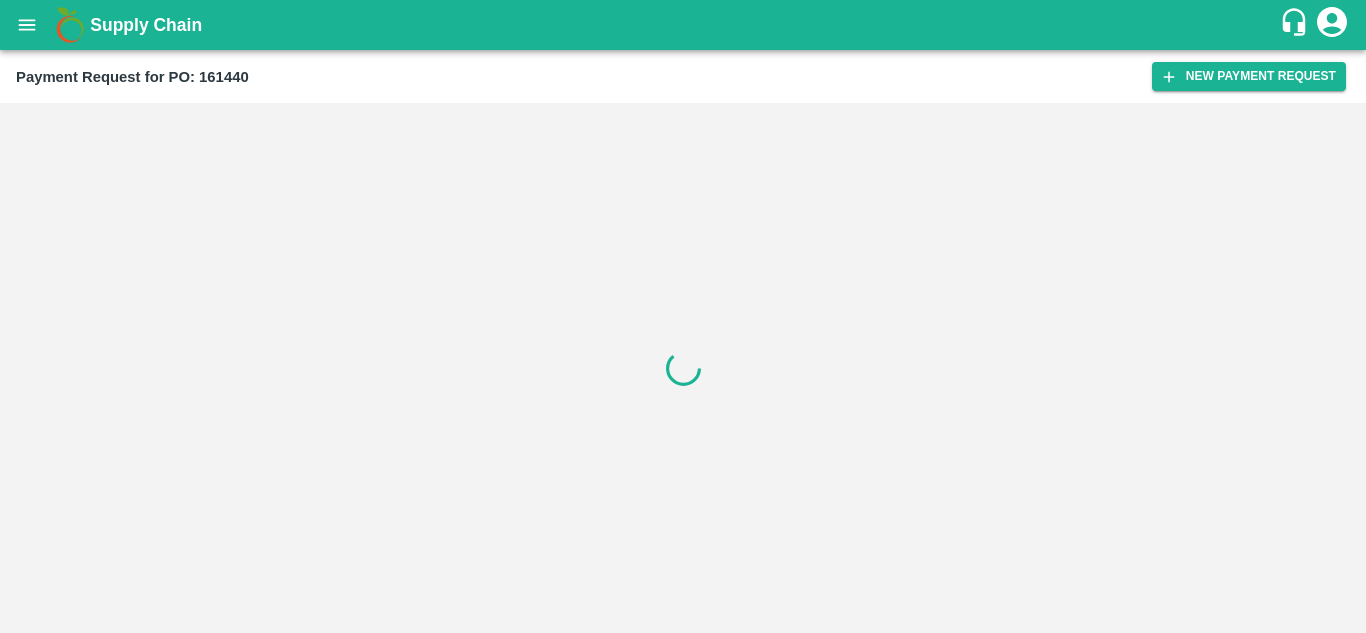 scroll, scrollTop: 0, scrollLeft: 0, axis: both 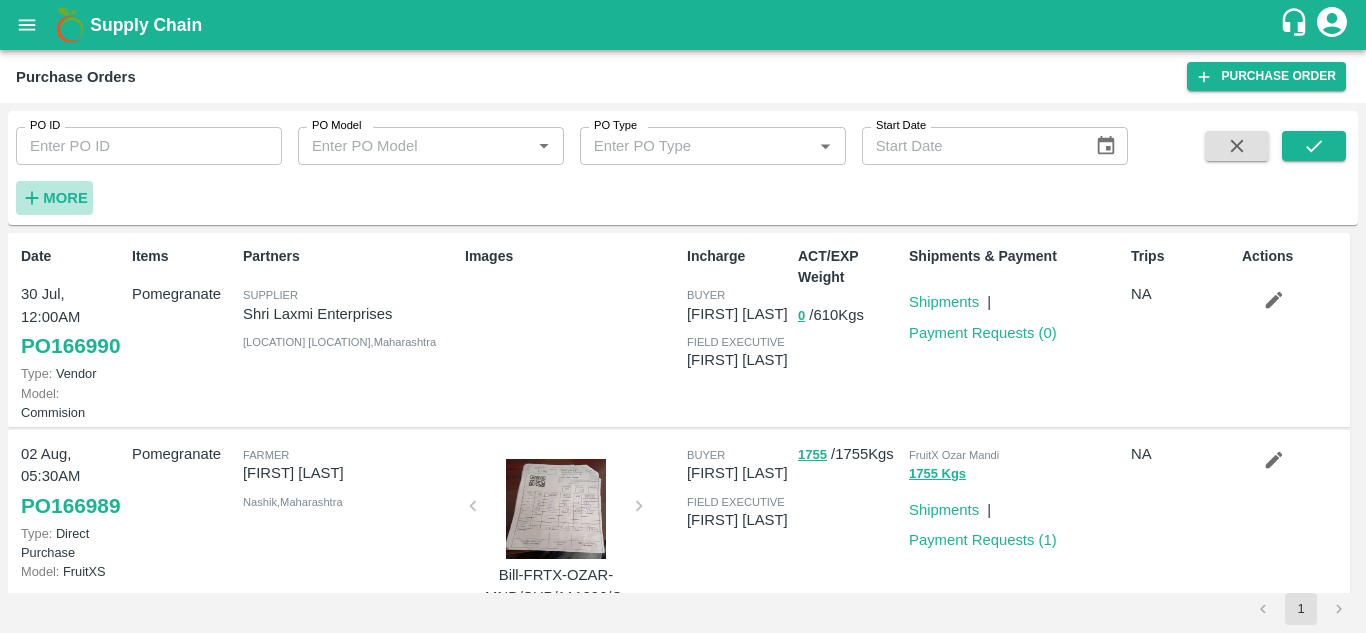 click 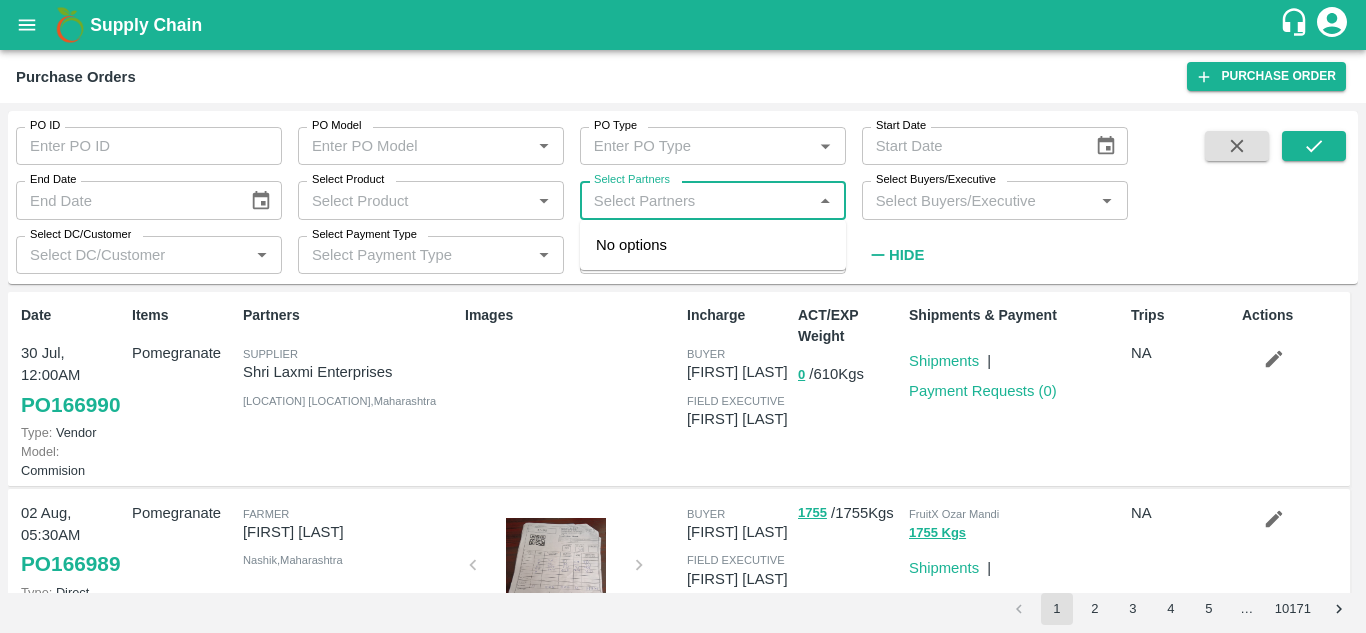 click on "Select Partners" at bounding box center (696, 200) 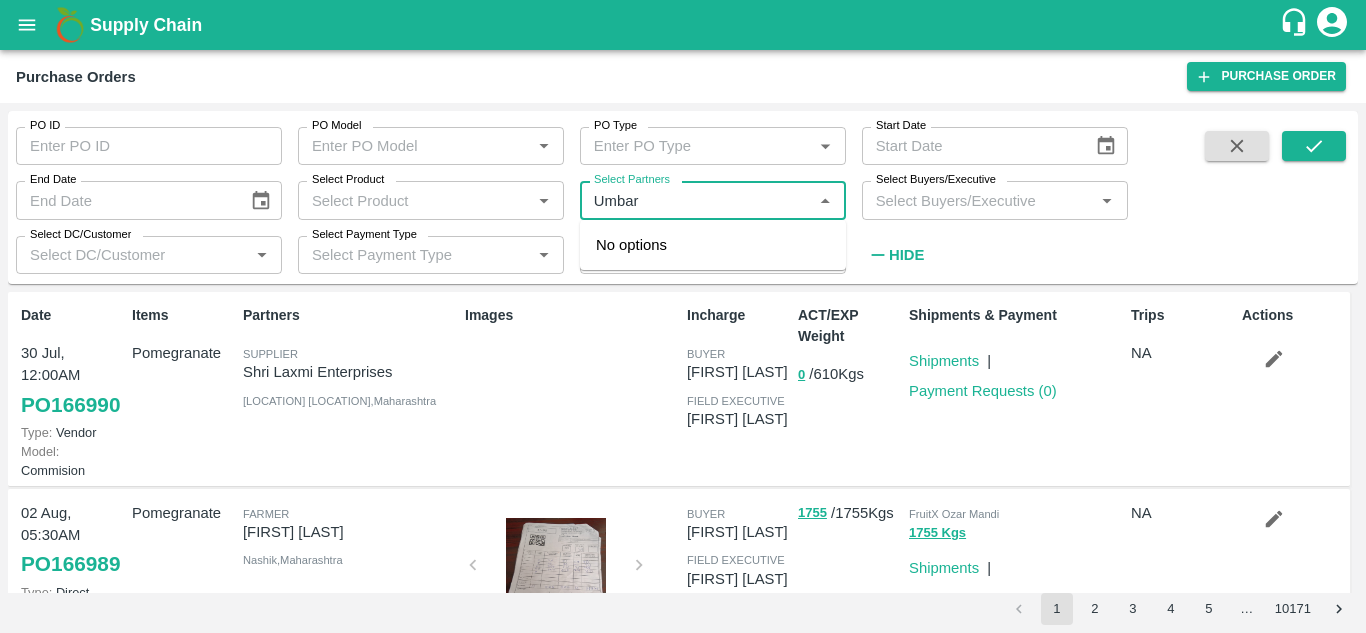 type on "Umbare" 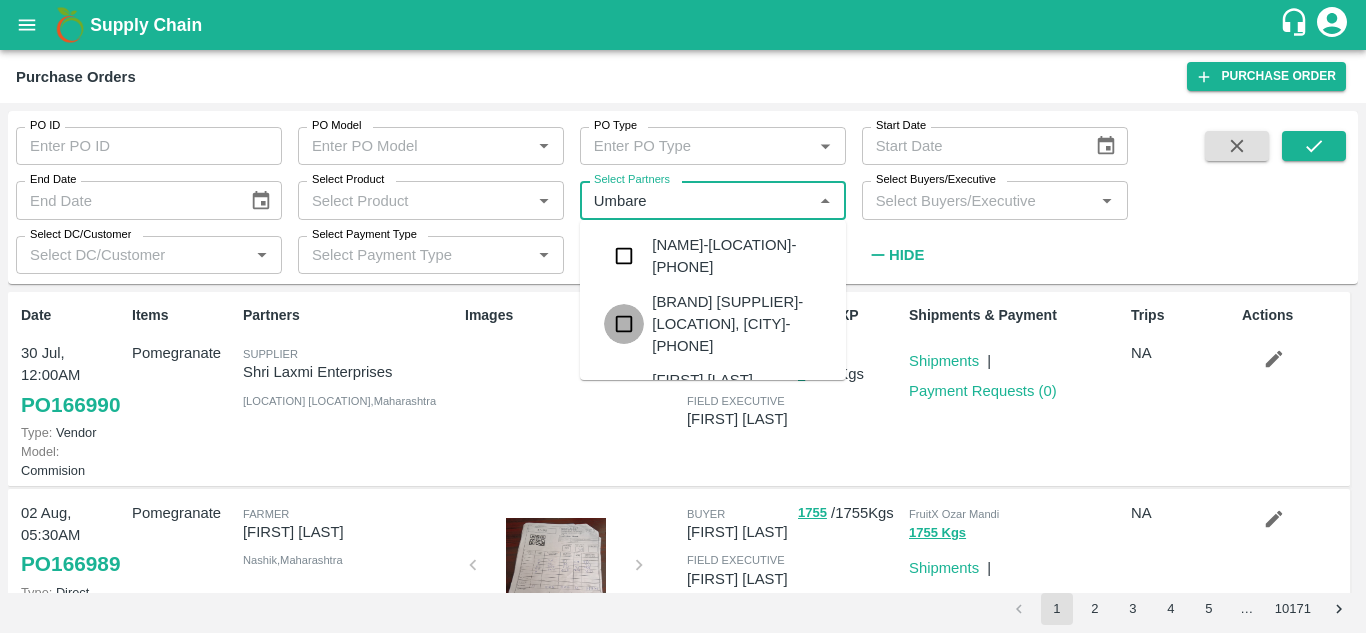click at bounding box center [624, 324] 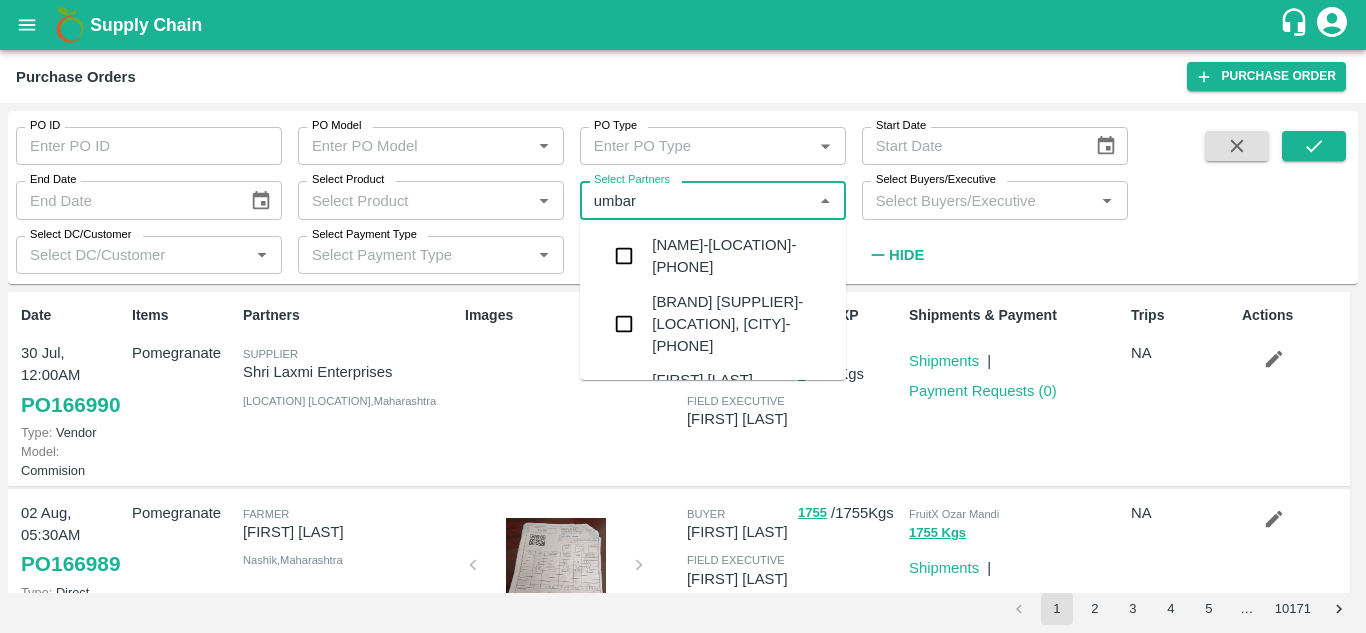 type on "umbare" 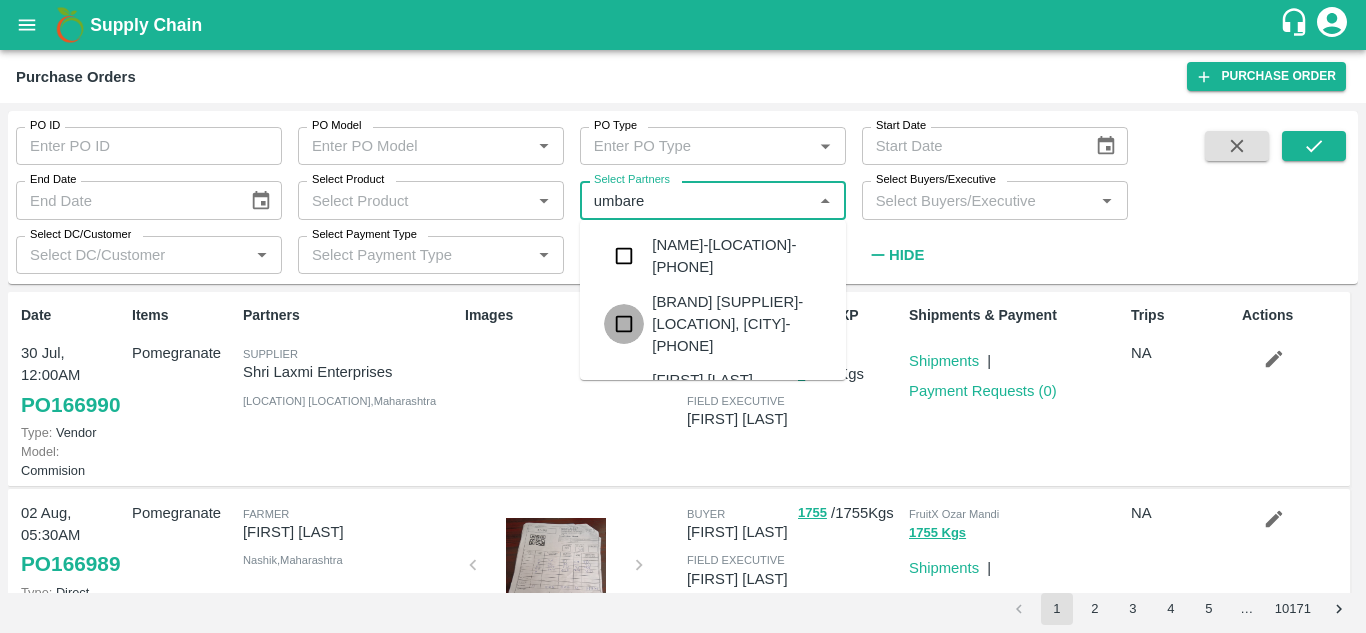 click at bounding box center [624, 324] 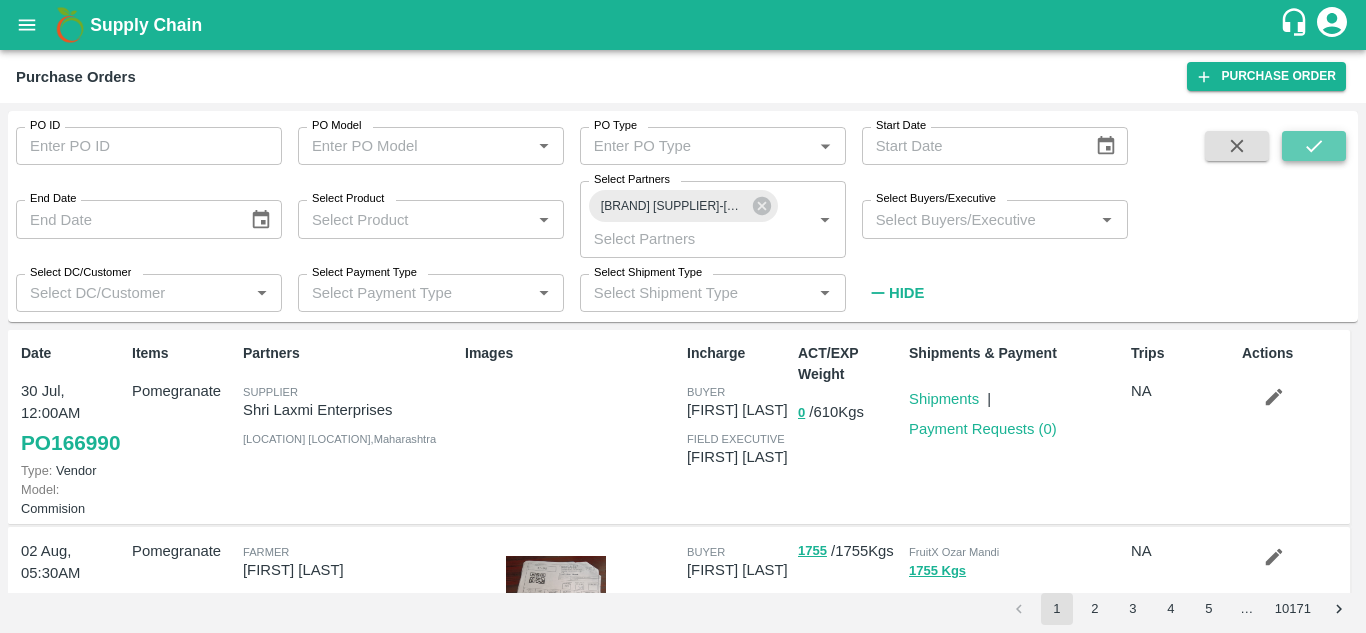 click at bounding box center [1314, 146] 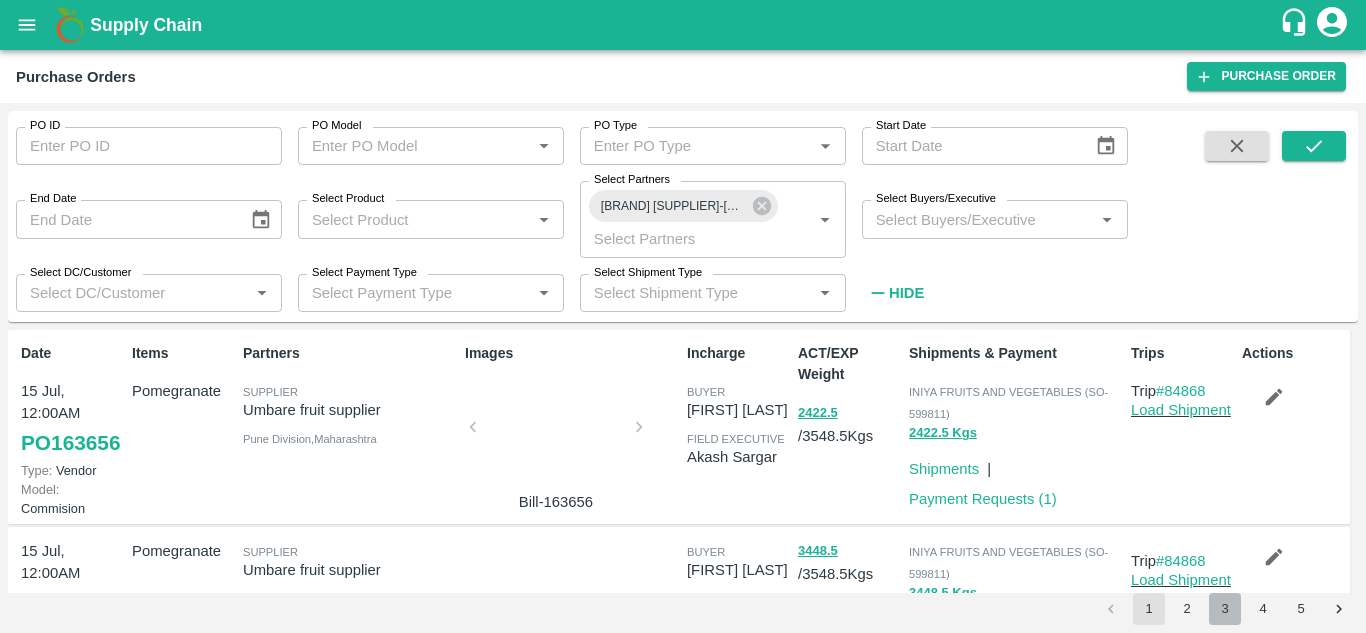 click on "3" at bounding box center (1225, 609) 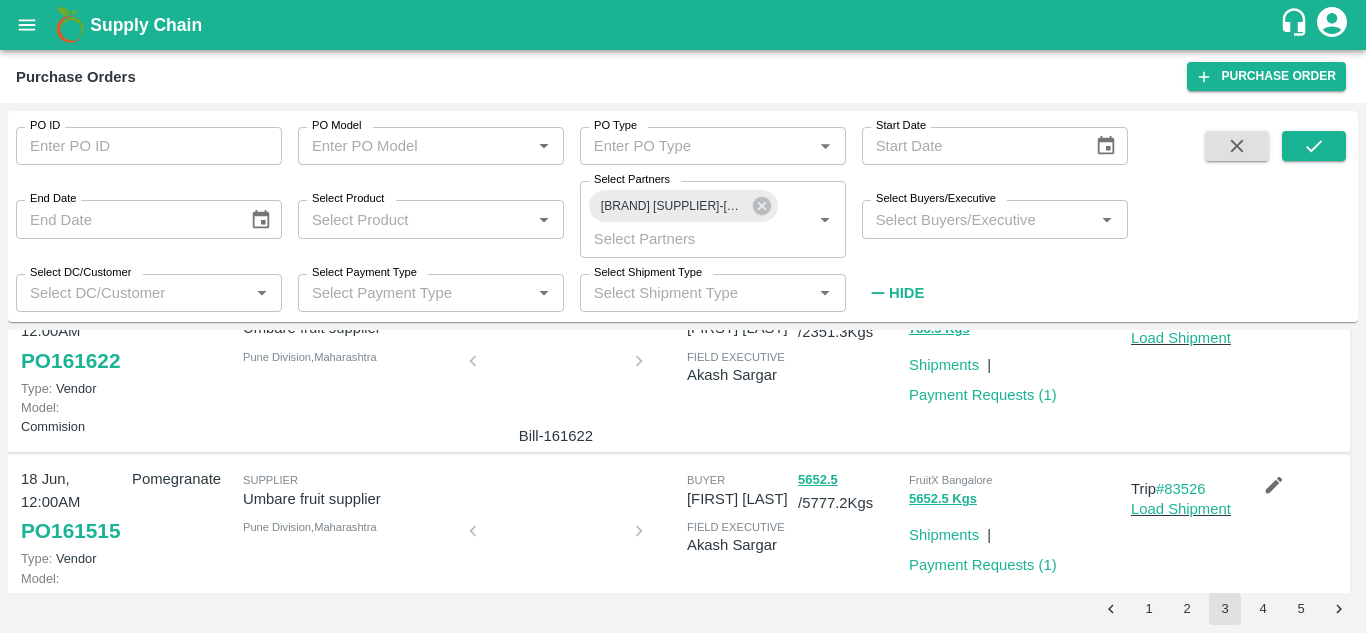 scroll, scrollTop: 380, scrollLeft: 0, axis: vertical 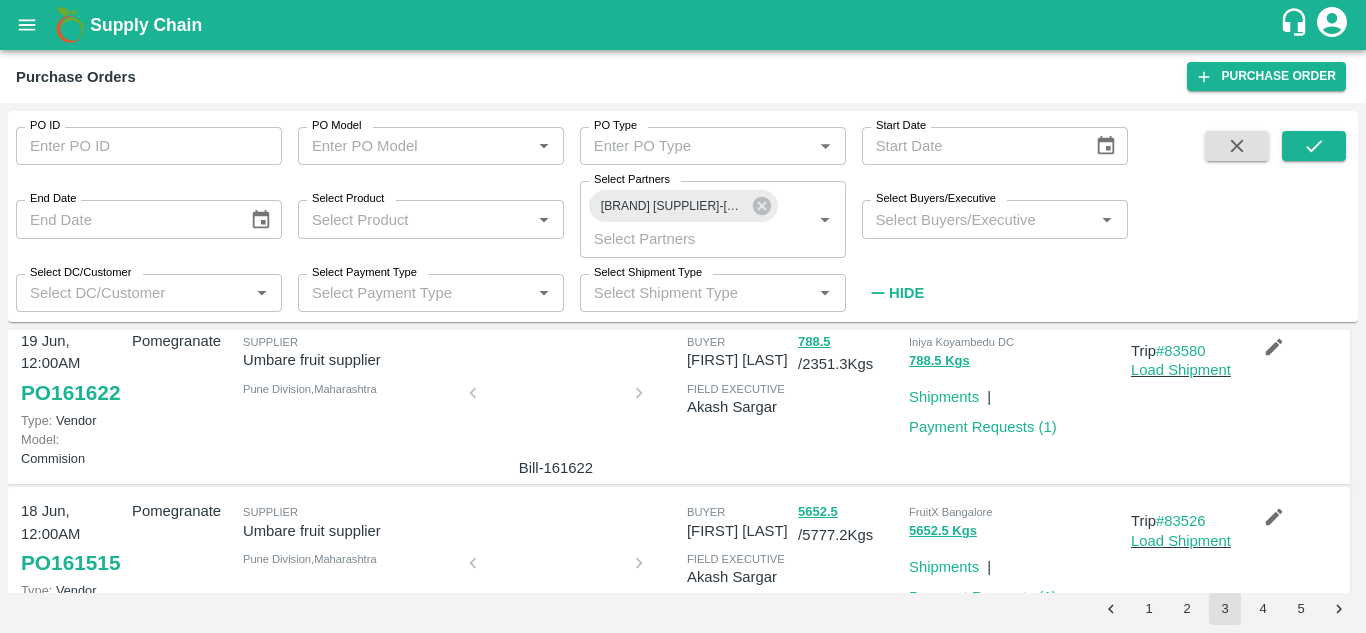 click at bounding box center (556, 399) 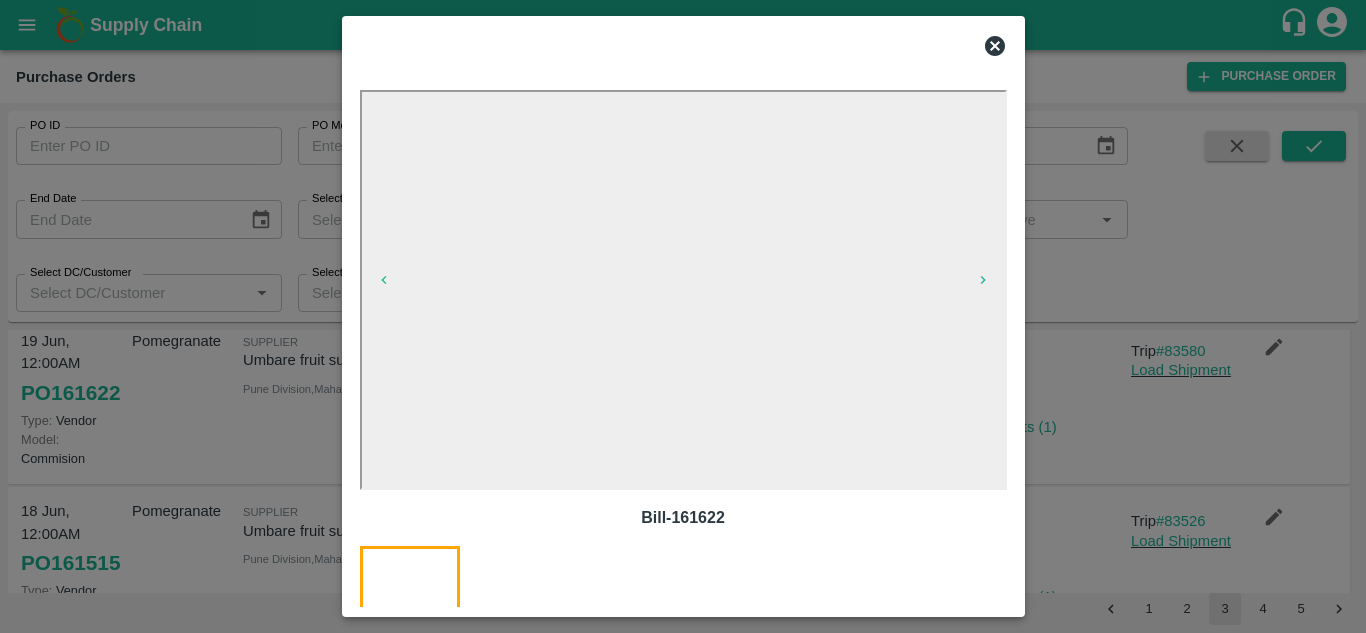 click 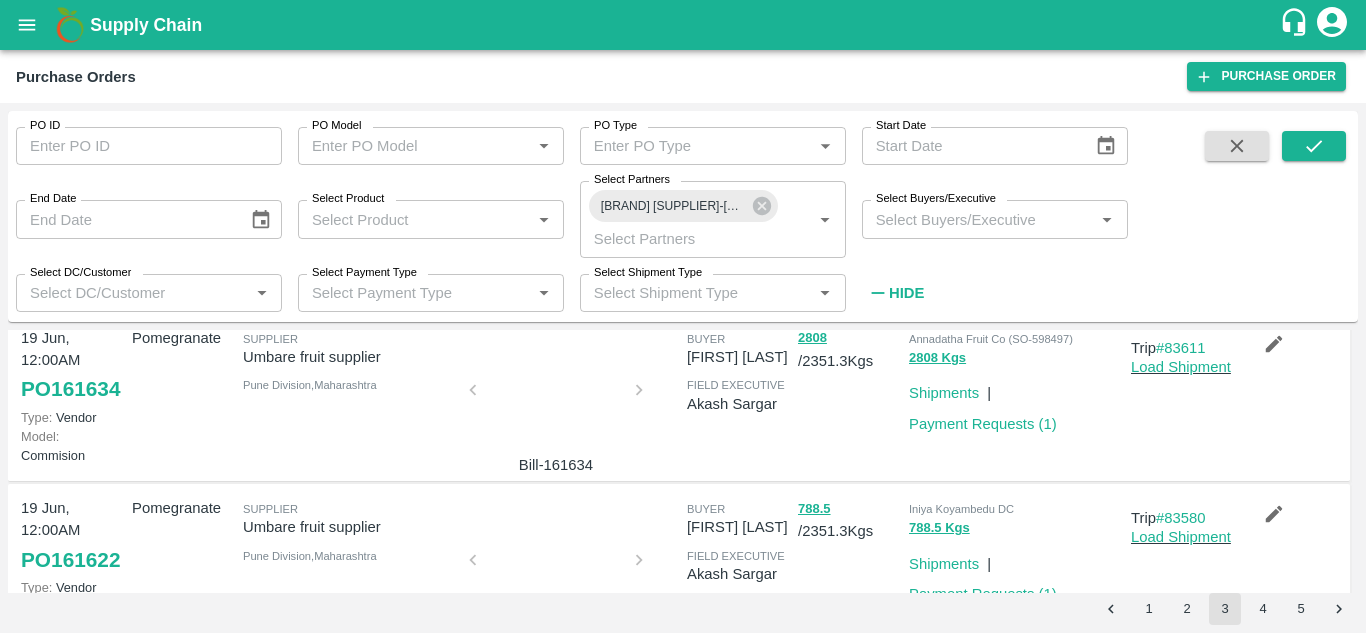 scroll, scrollTop: 212, scrollLeft: 0, axis: vertical 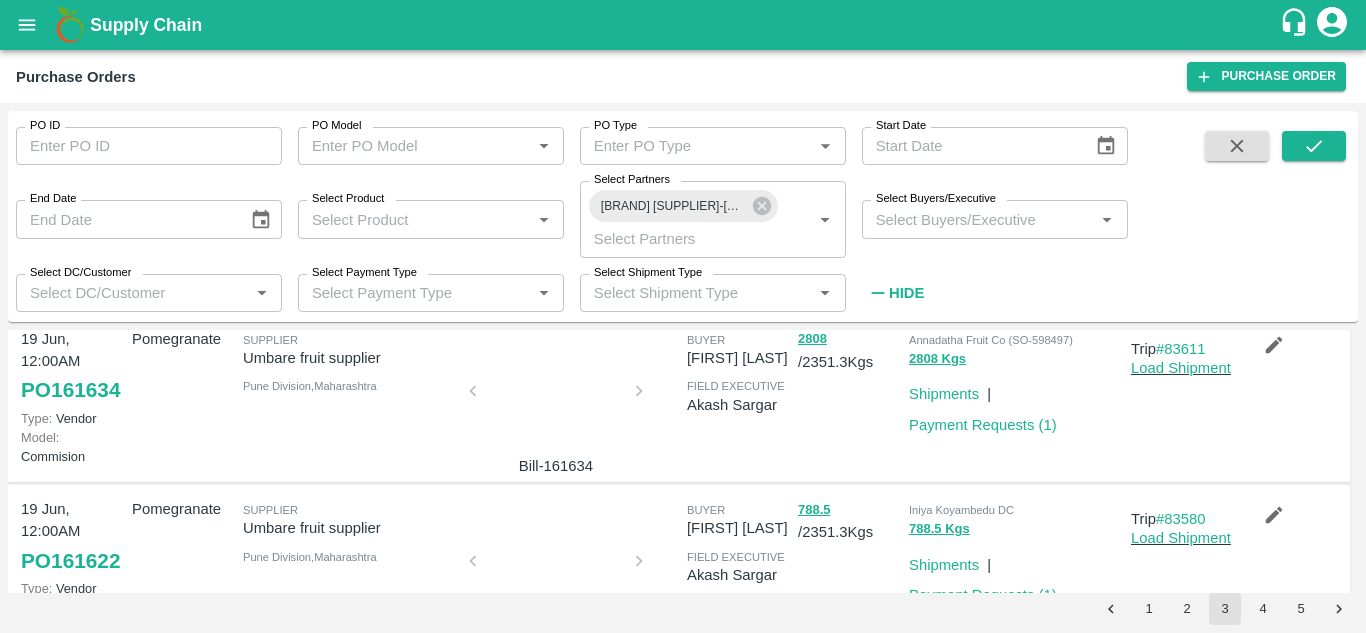 click at bounding box center (556, 397) 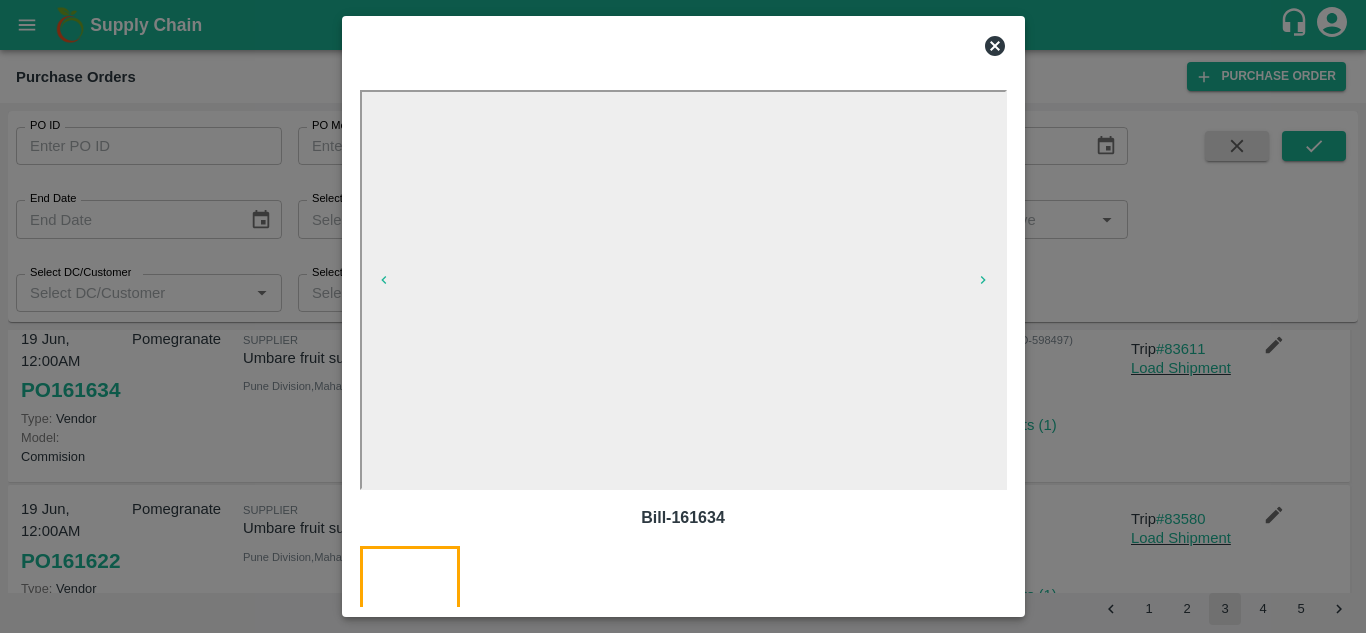 click 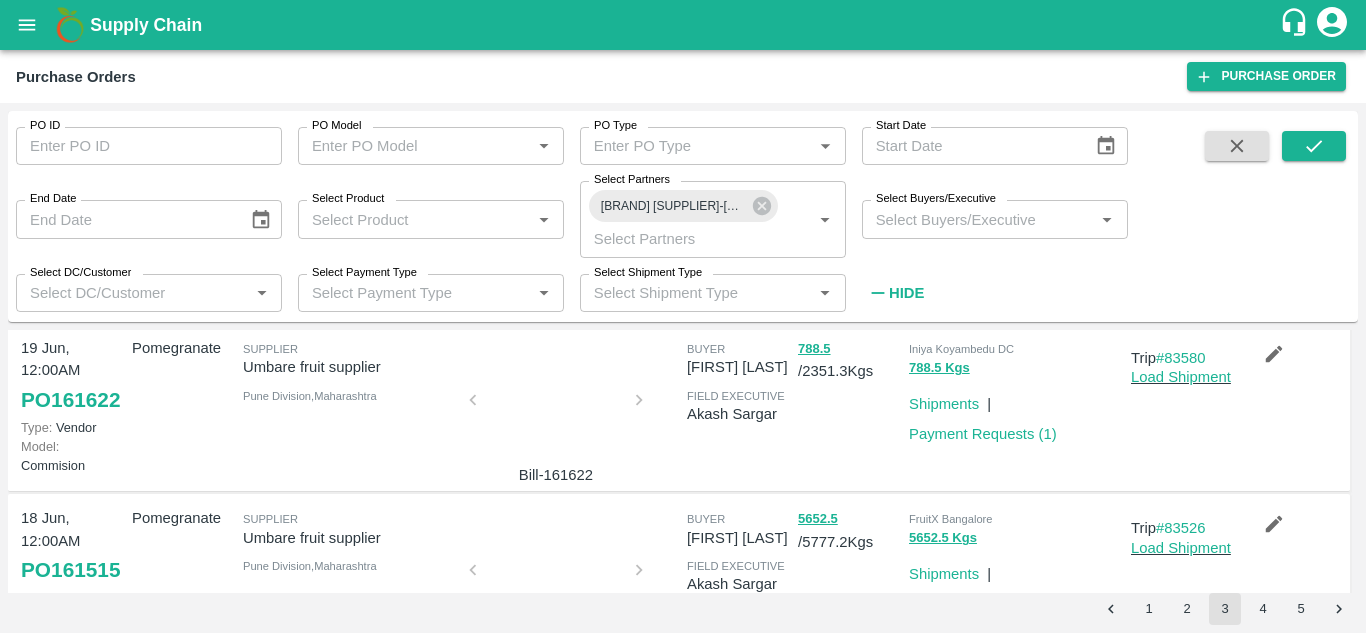 scroll, scrollTop: 366, scrollLeft: 0, axis: vertical 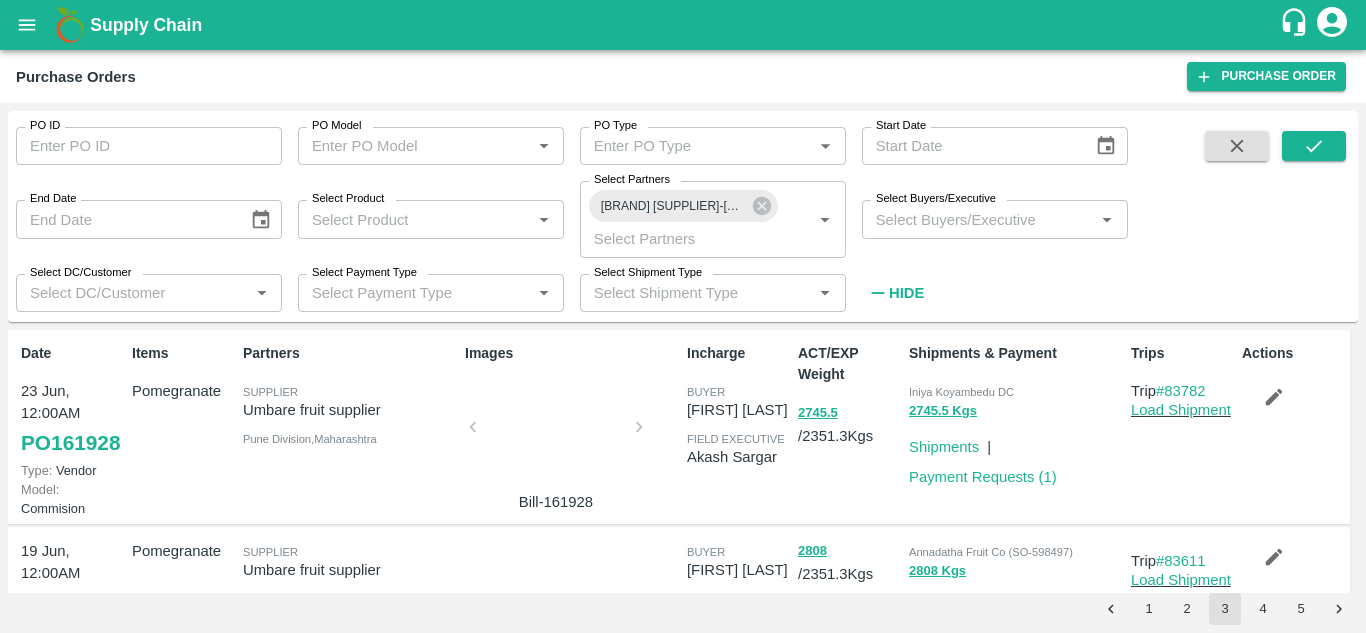 click at bounding box center [556, 433] 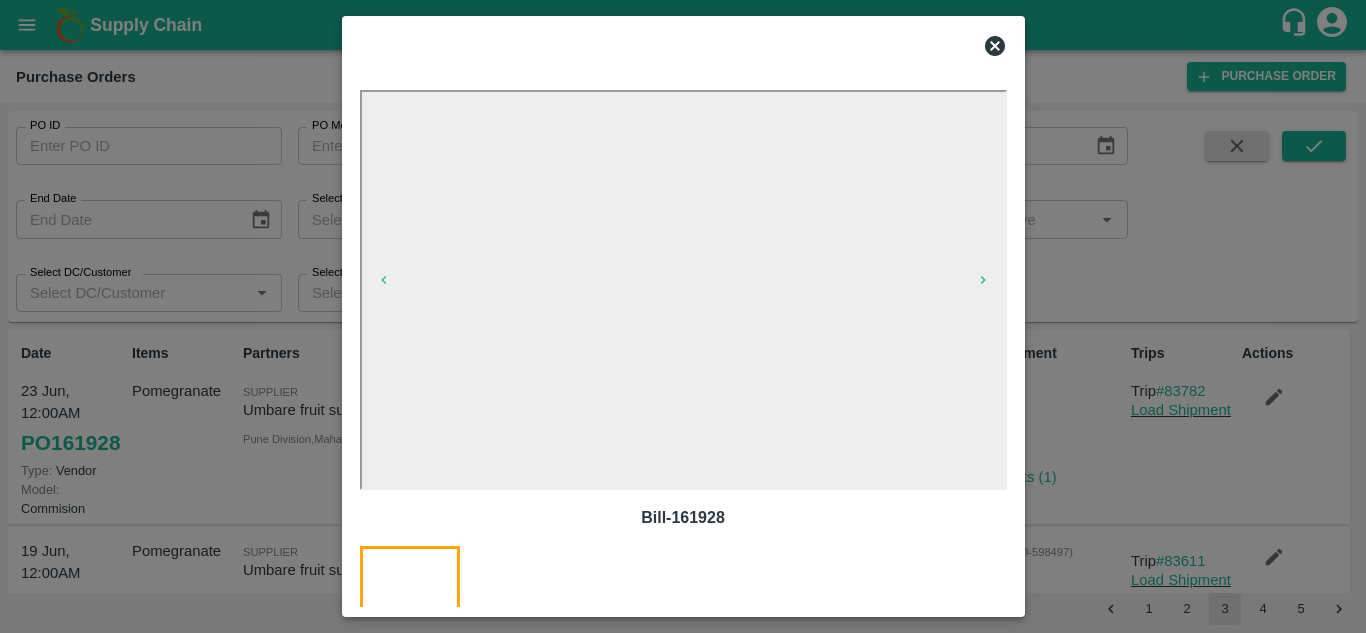 click 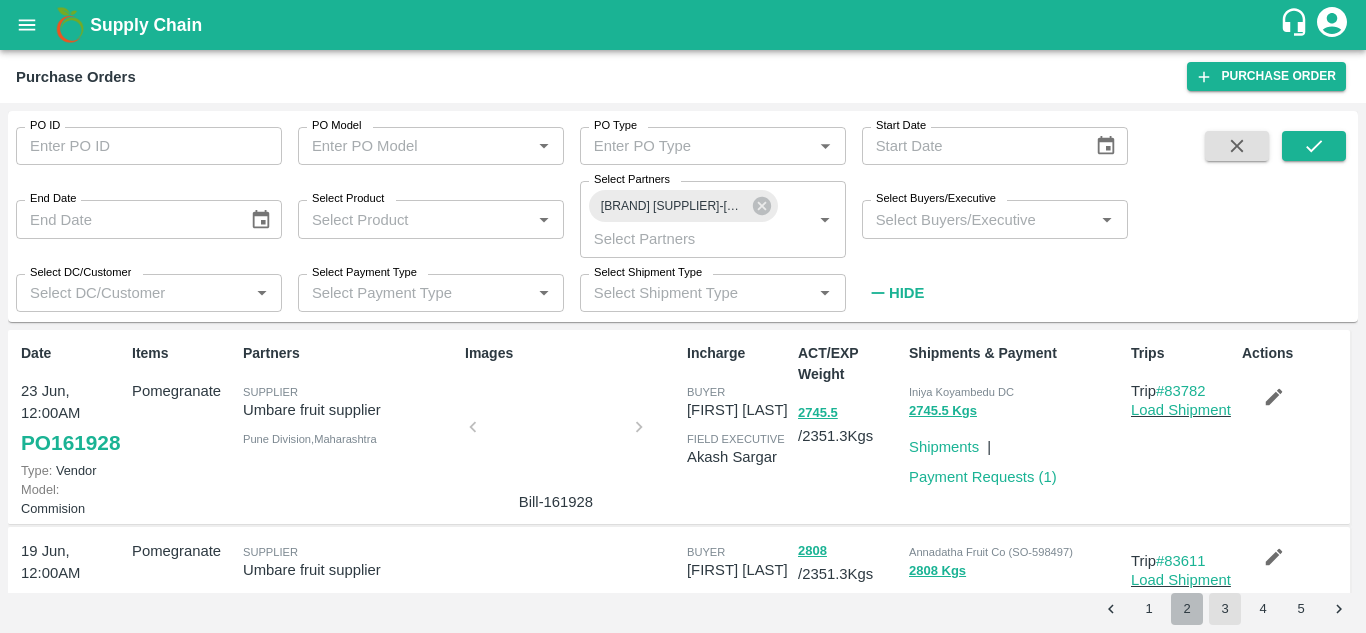 click on "2" at bounding box center [1187, 609] 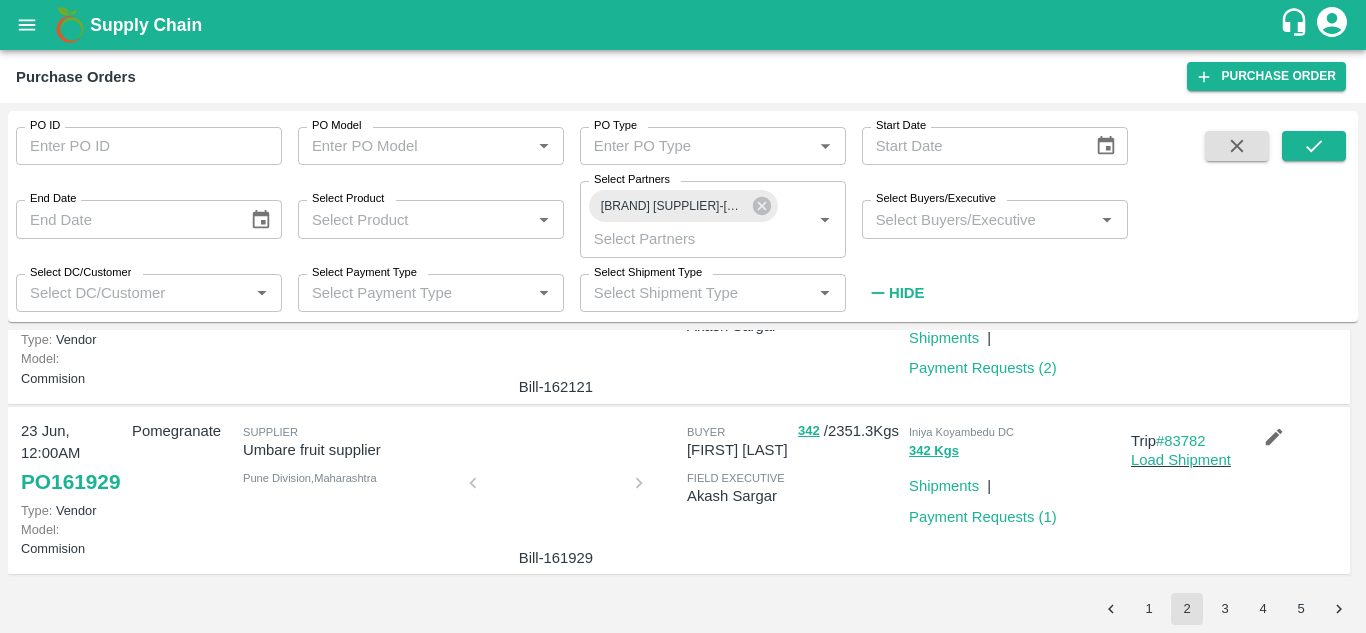 scroll, scrollTop: 1749, scrollLeft: 0, axis: vertical 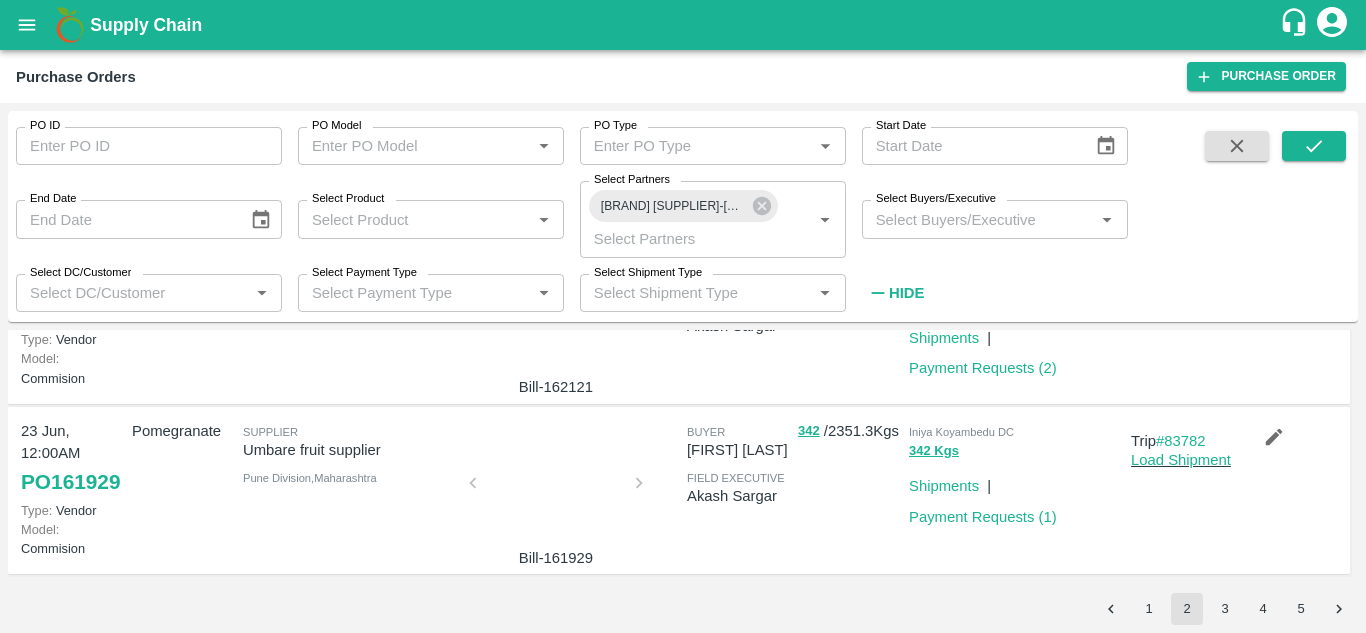 click at bounding box center [556, 489] 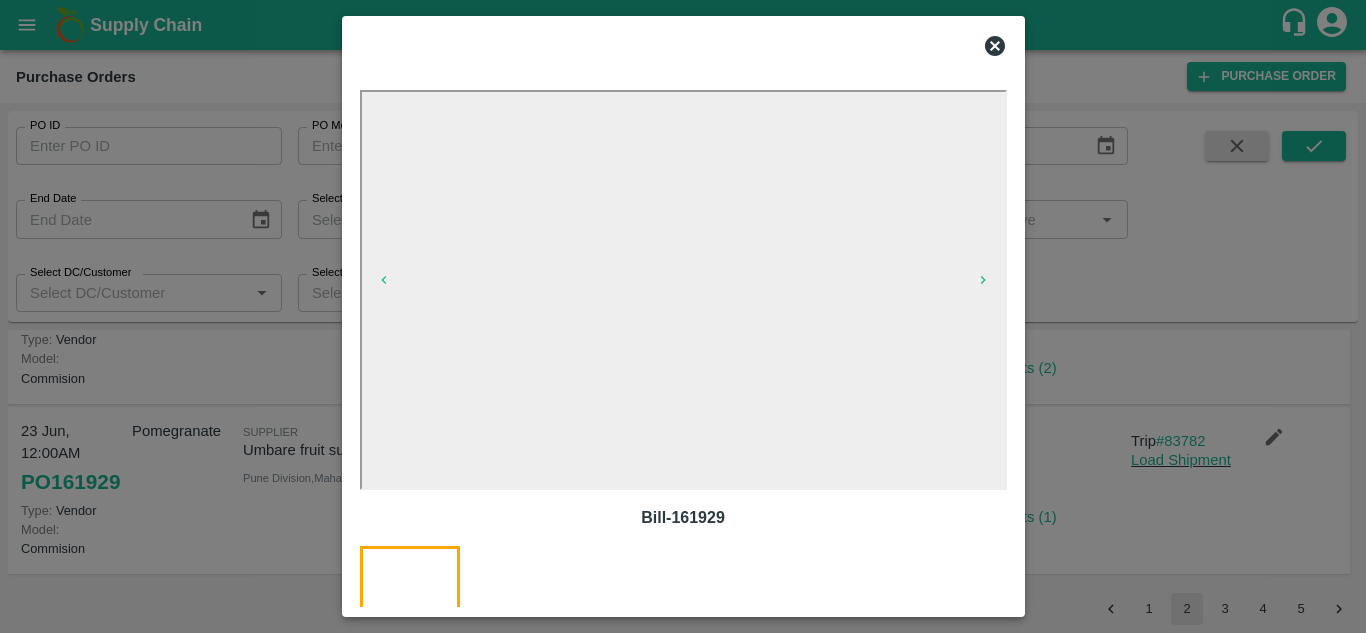 click 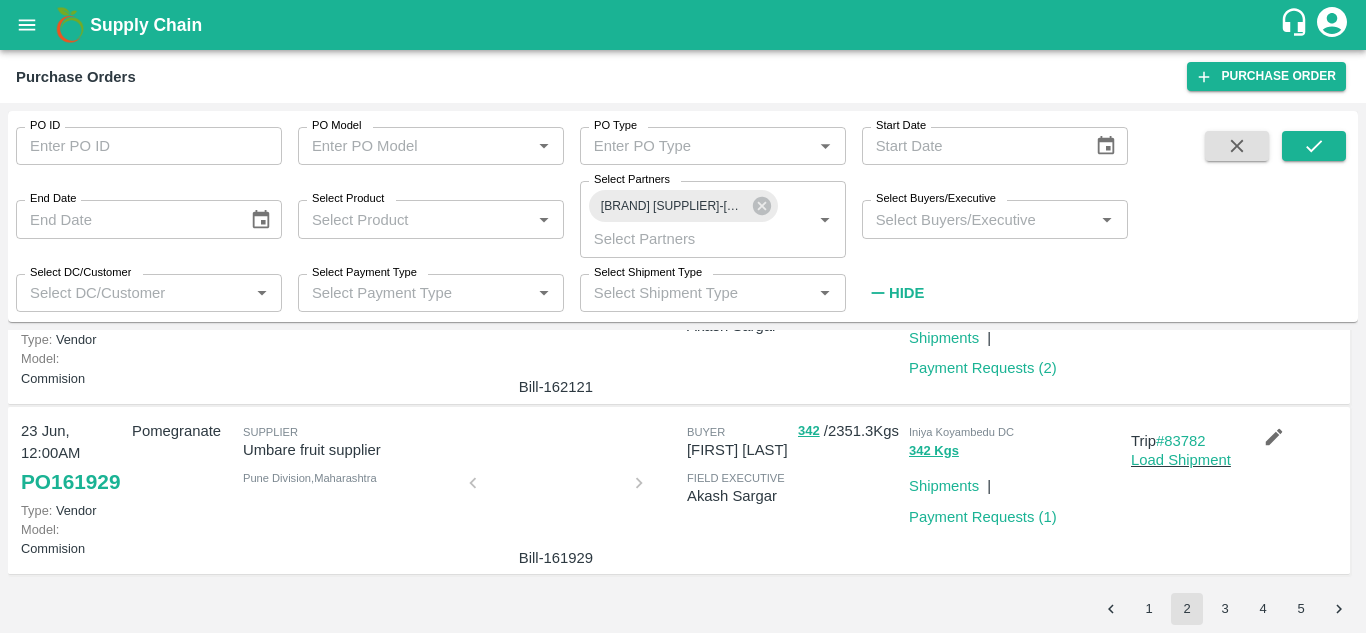 scroll, scrollTop: 1574, scrollLeft: 0, axis: vertical 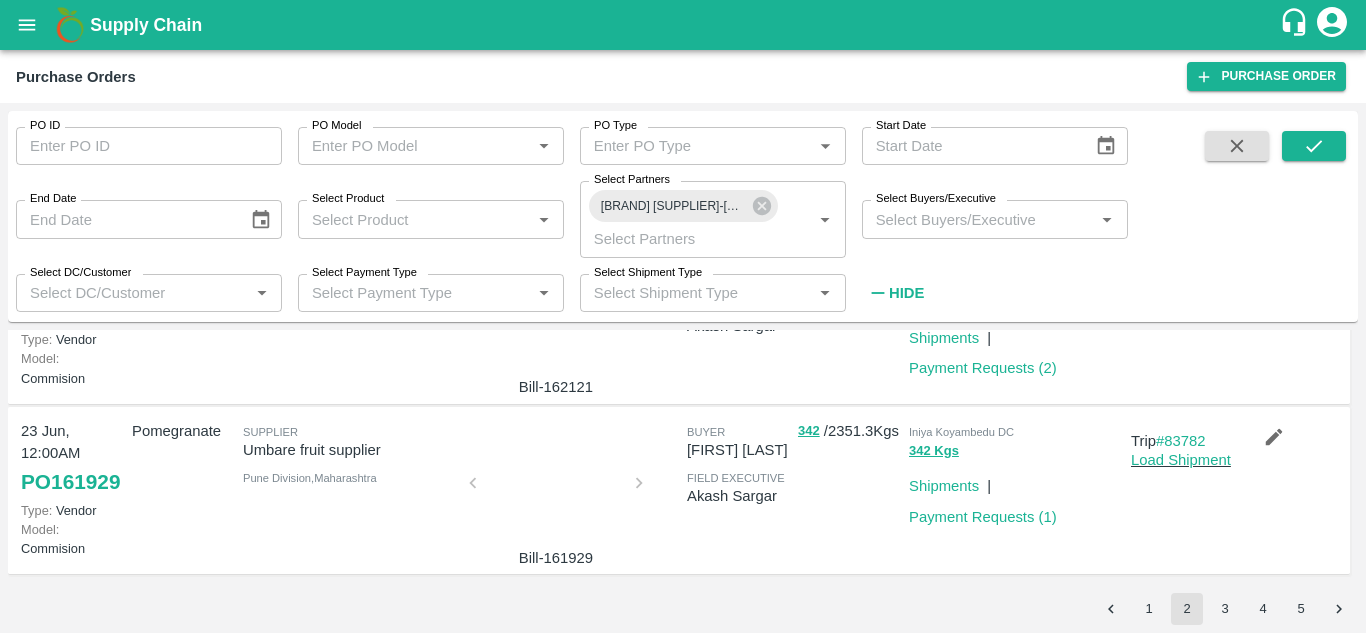 click at bounding box center (556, 318) 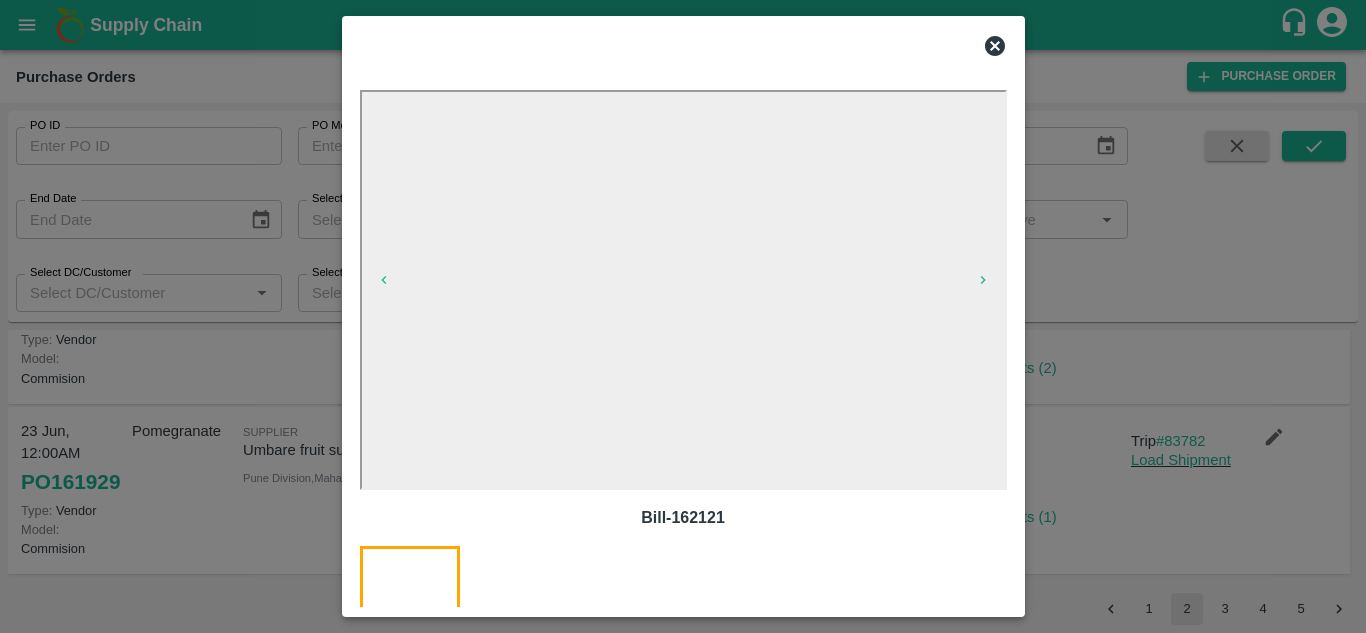 click 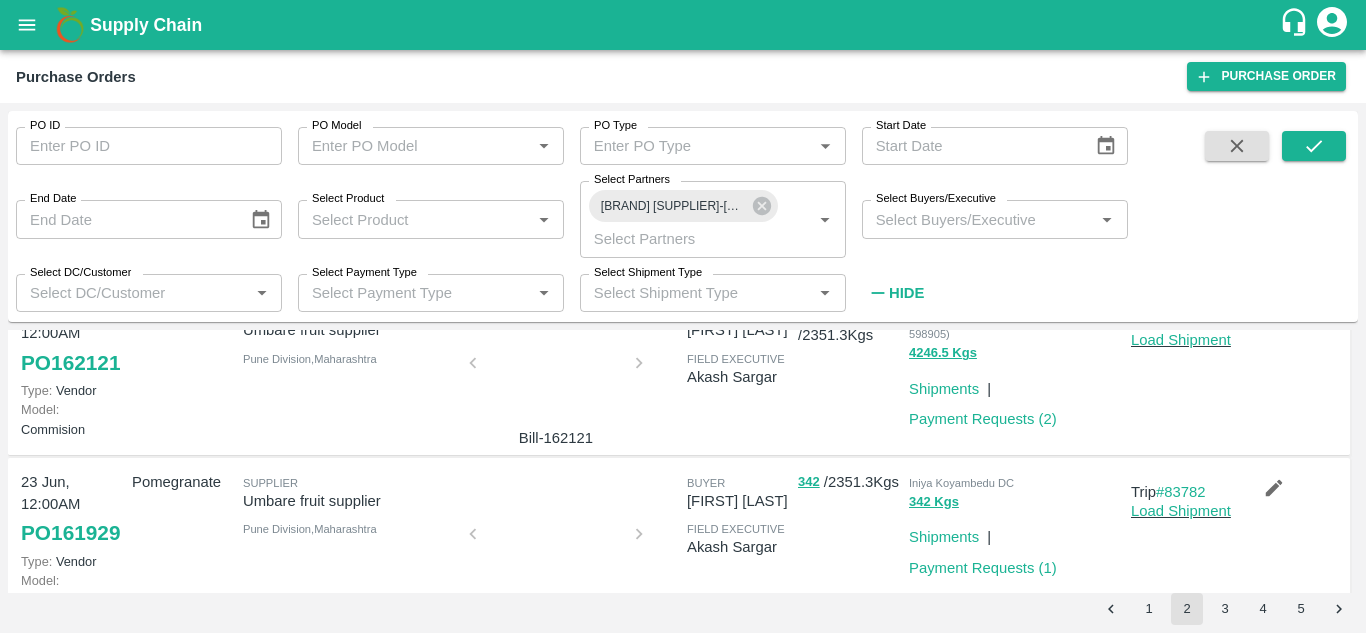 scroll, scrollTop: 1465, scrollLeft: 0, axis: vertical 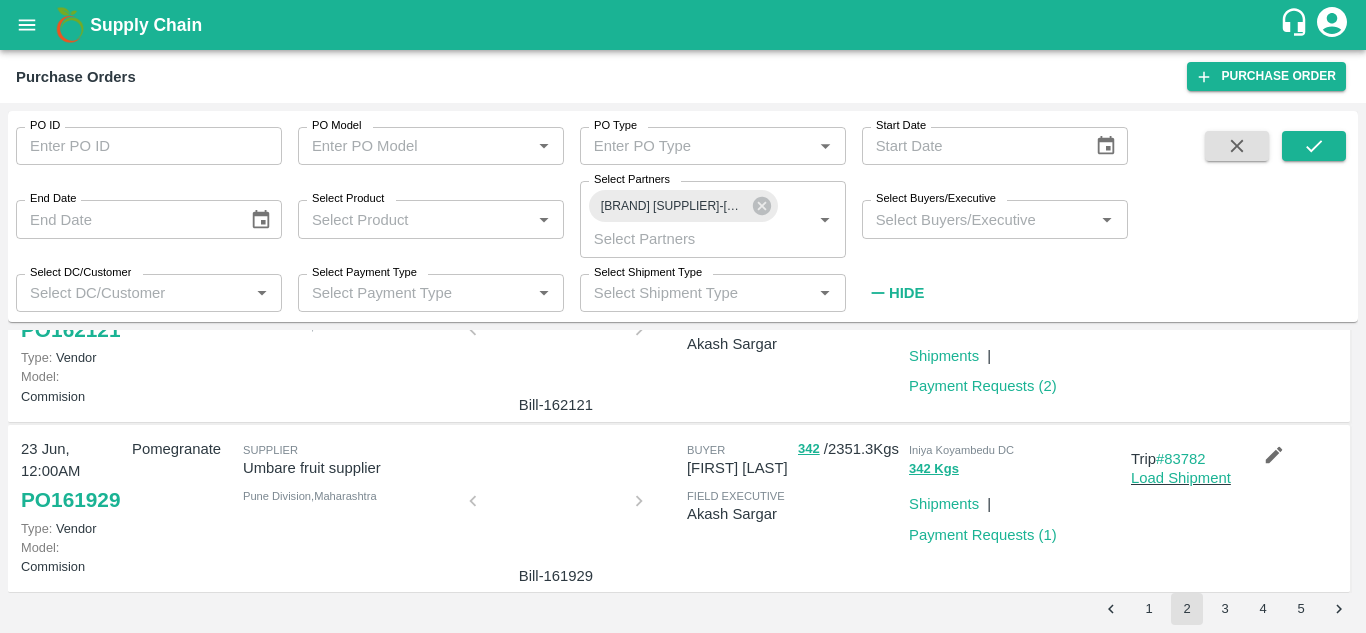 click at bounding box center (556, 166) 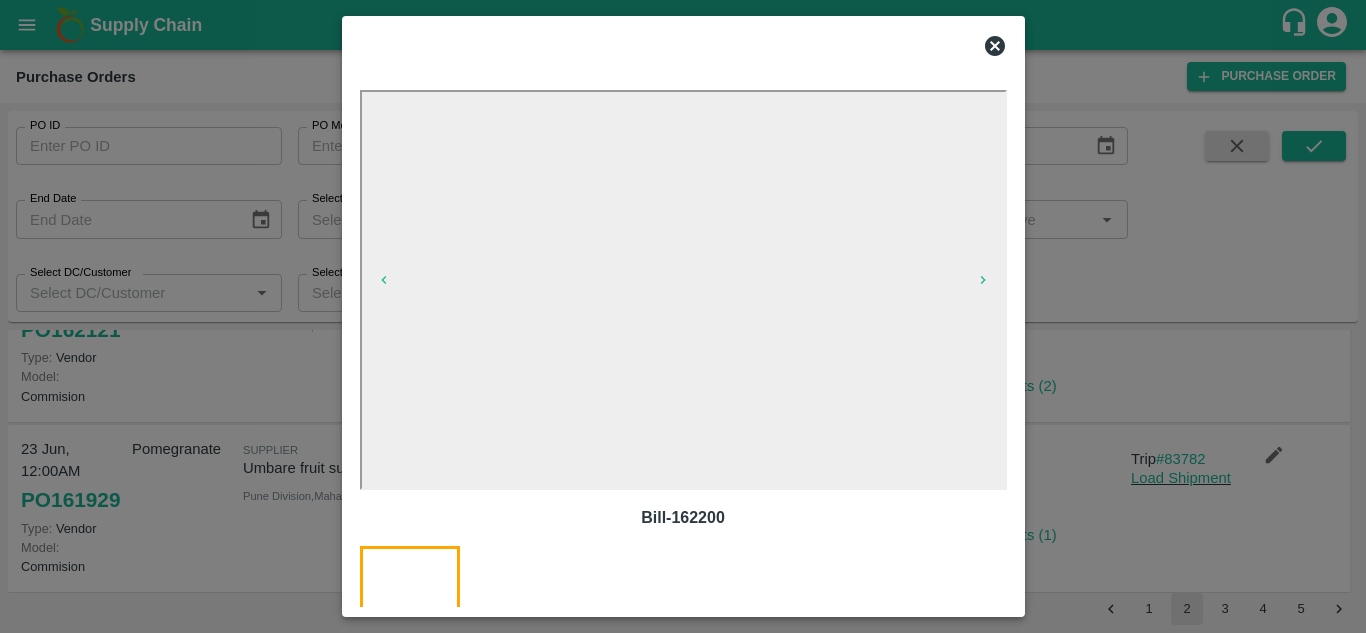click 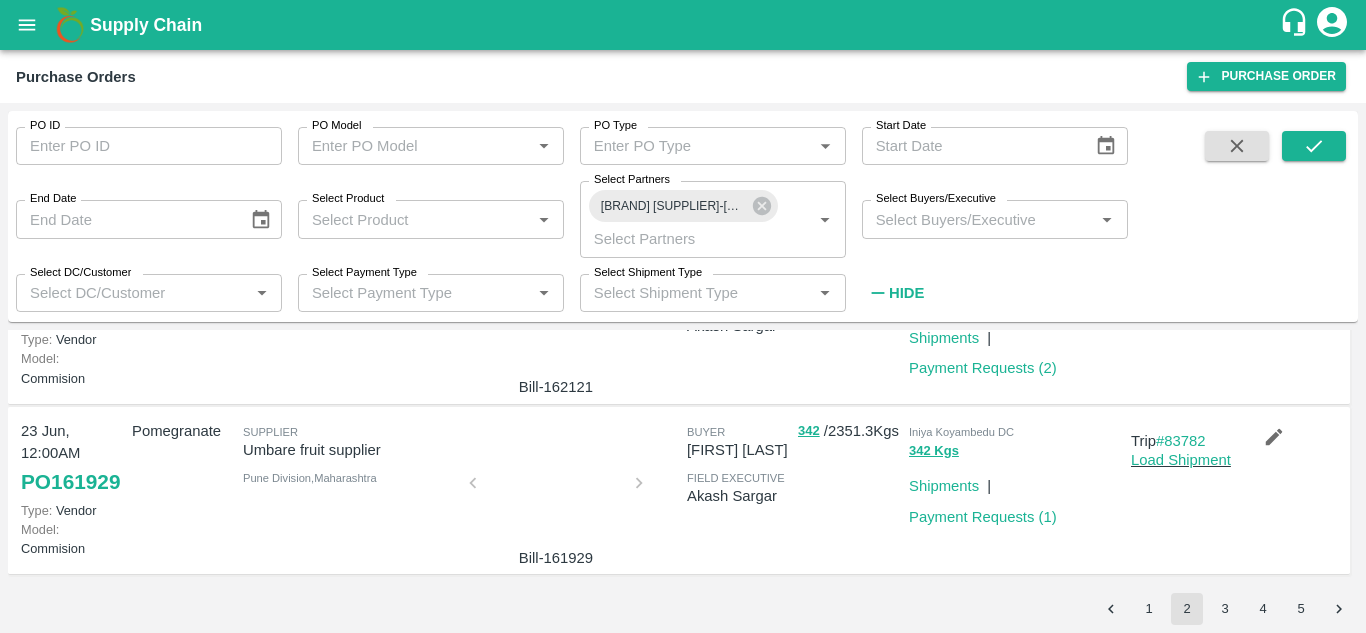 scroll, scrollTop: 1570, scrollLeft: 0, axis: vertical 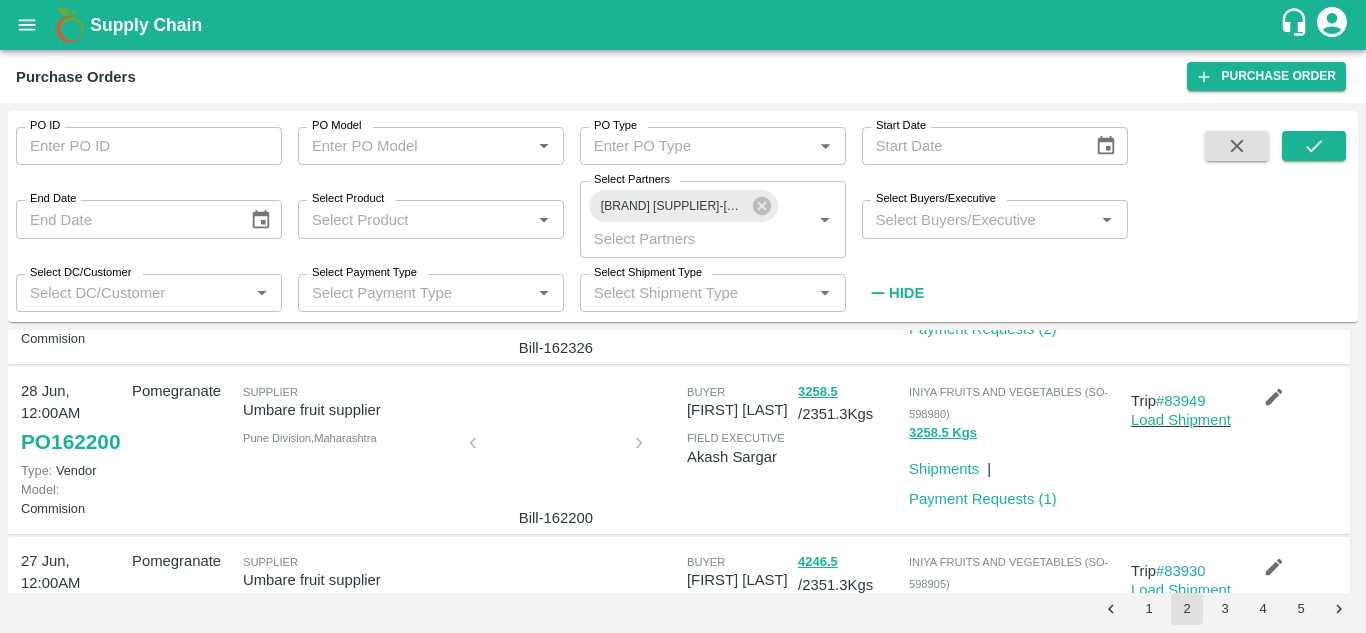 click at bounding box center [556, 278] 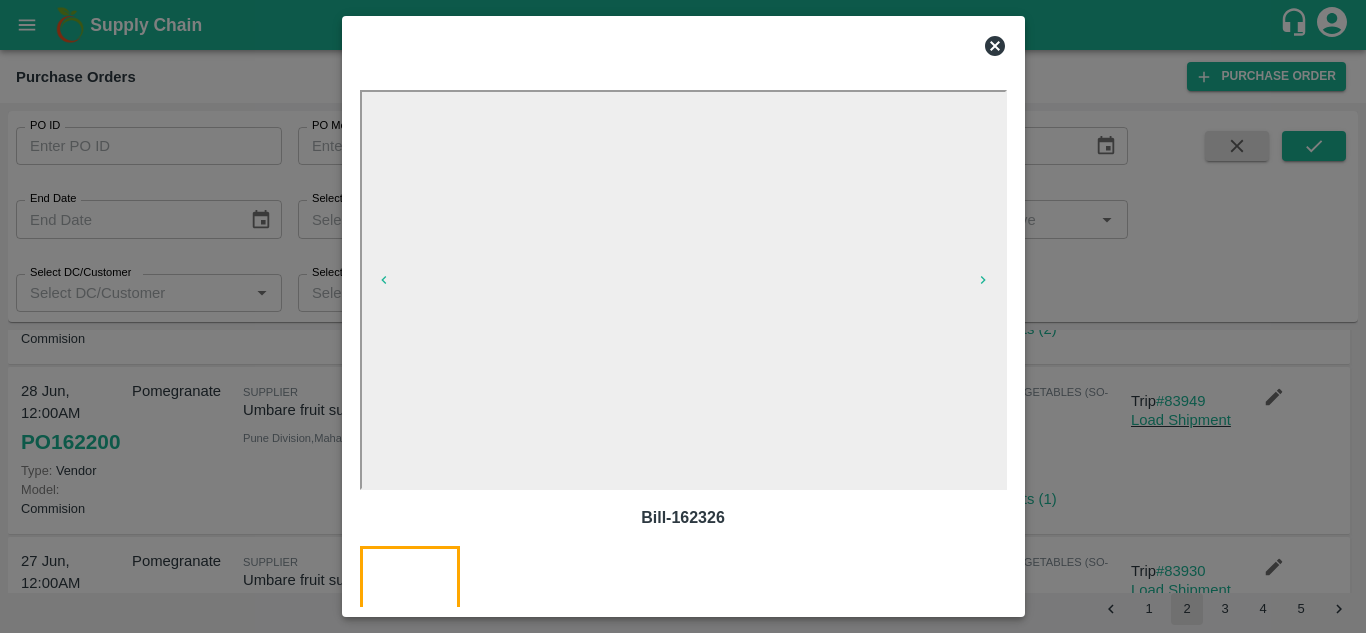 click 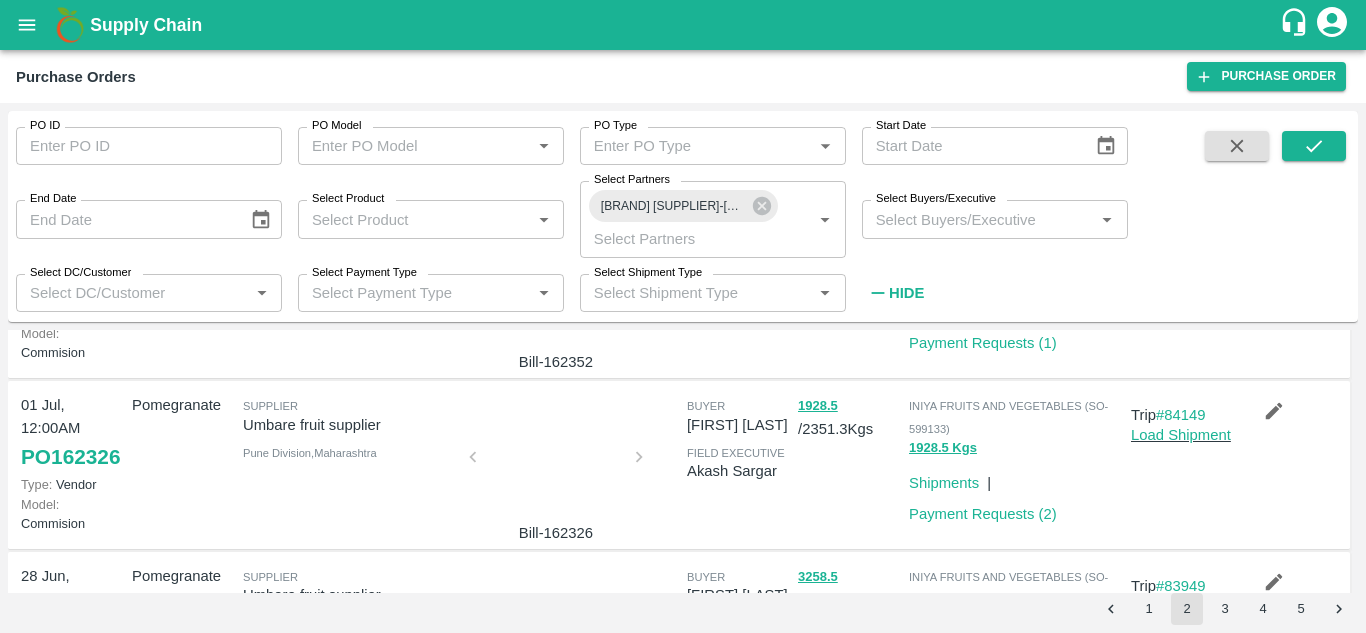 scroll, scrollTop: 1011, scrollLeft: 0, axis: vertical 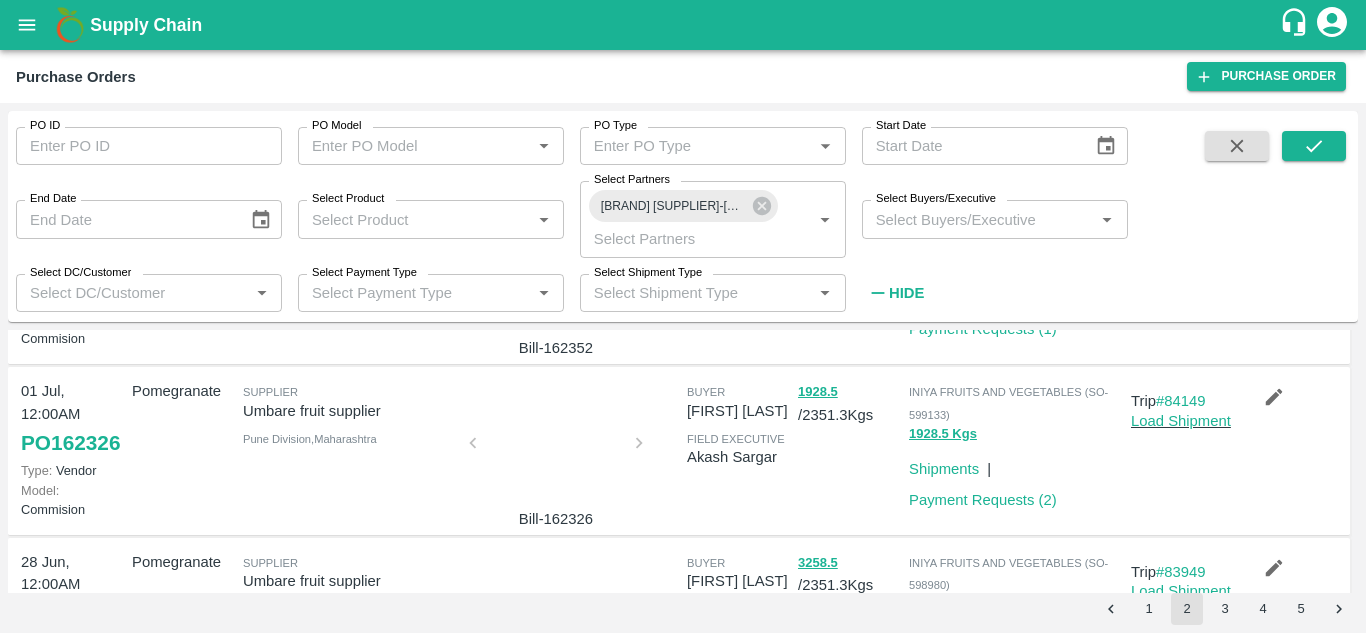 click at bounding box center (556, 279) 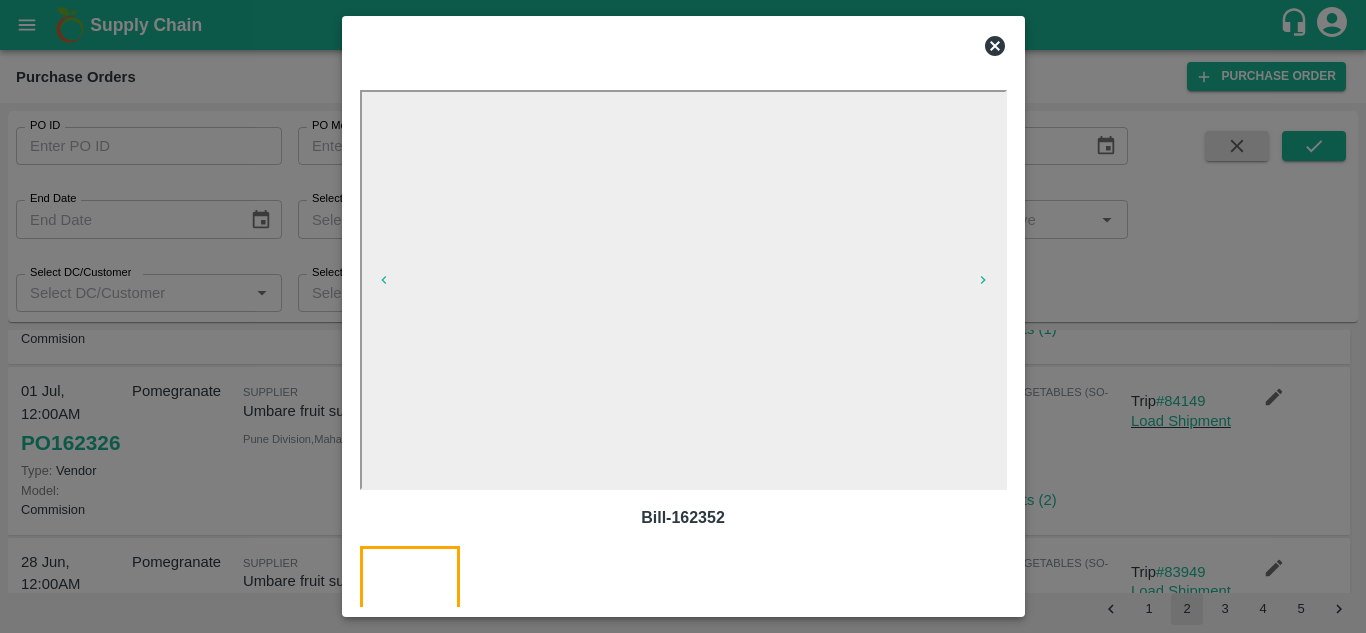 click 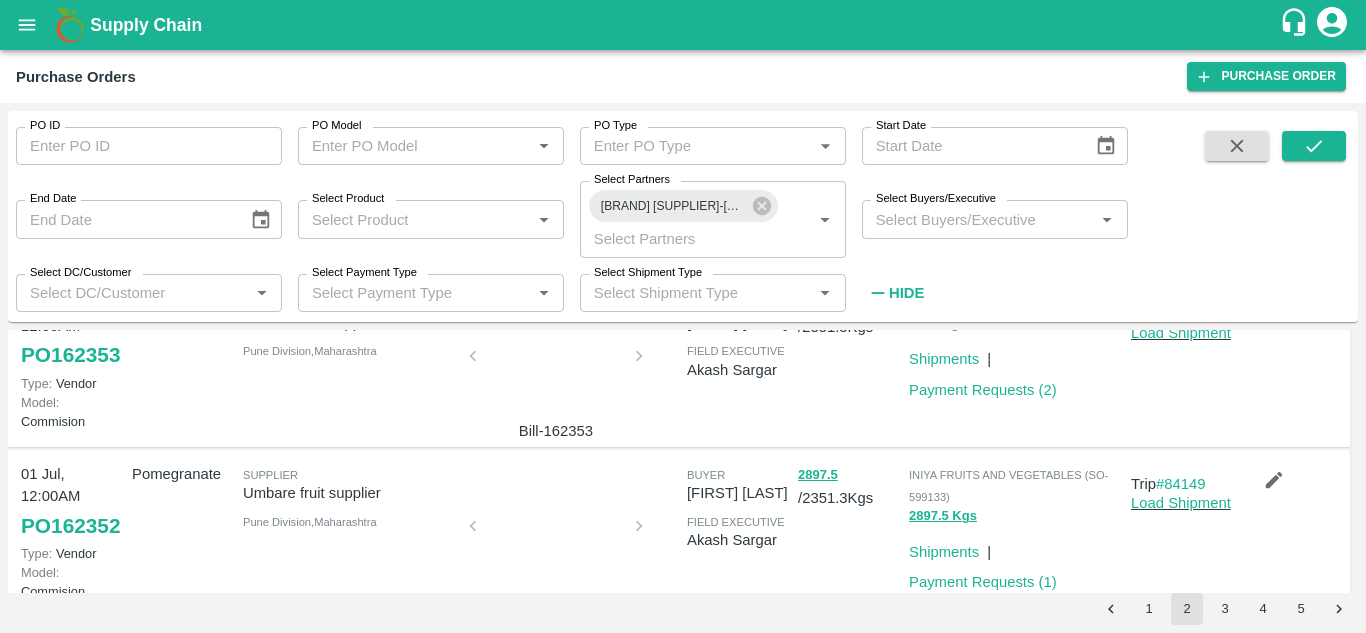 scroll, scrollTop: 757, scrollLeft: 0, axis: vertical 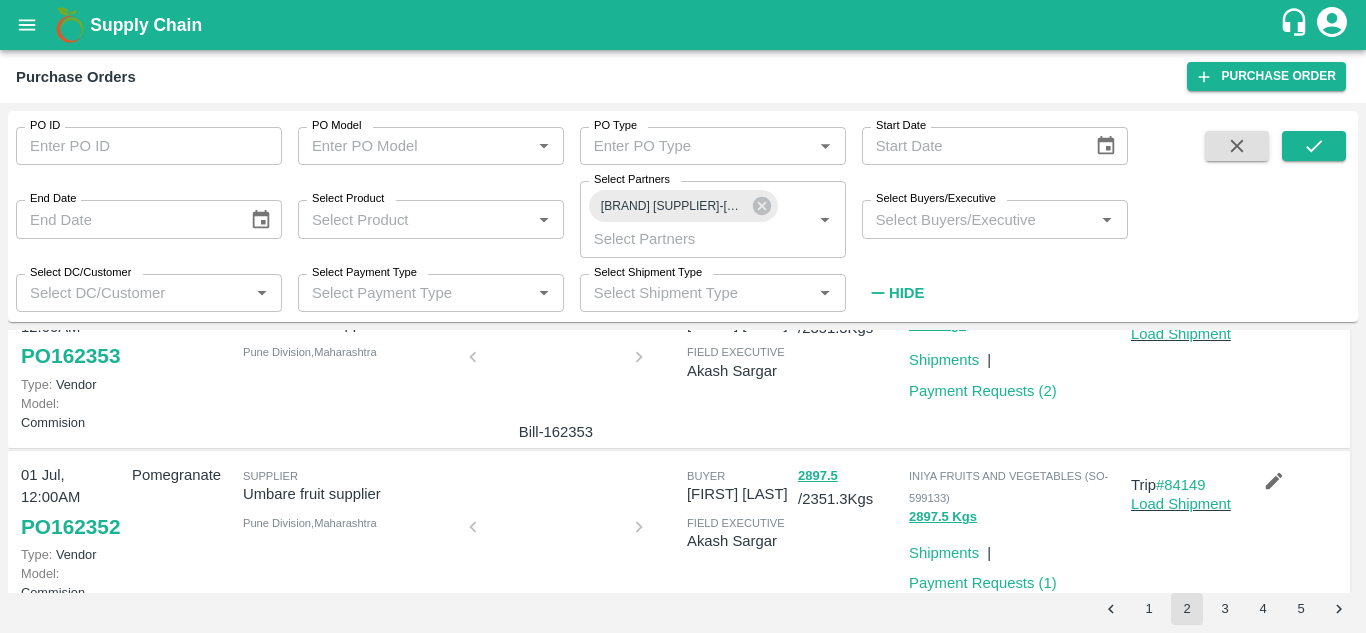 click at bounding box center (556, 363) 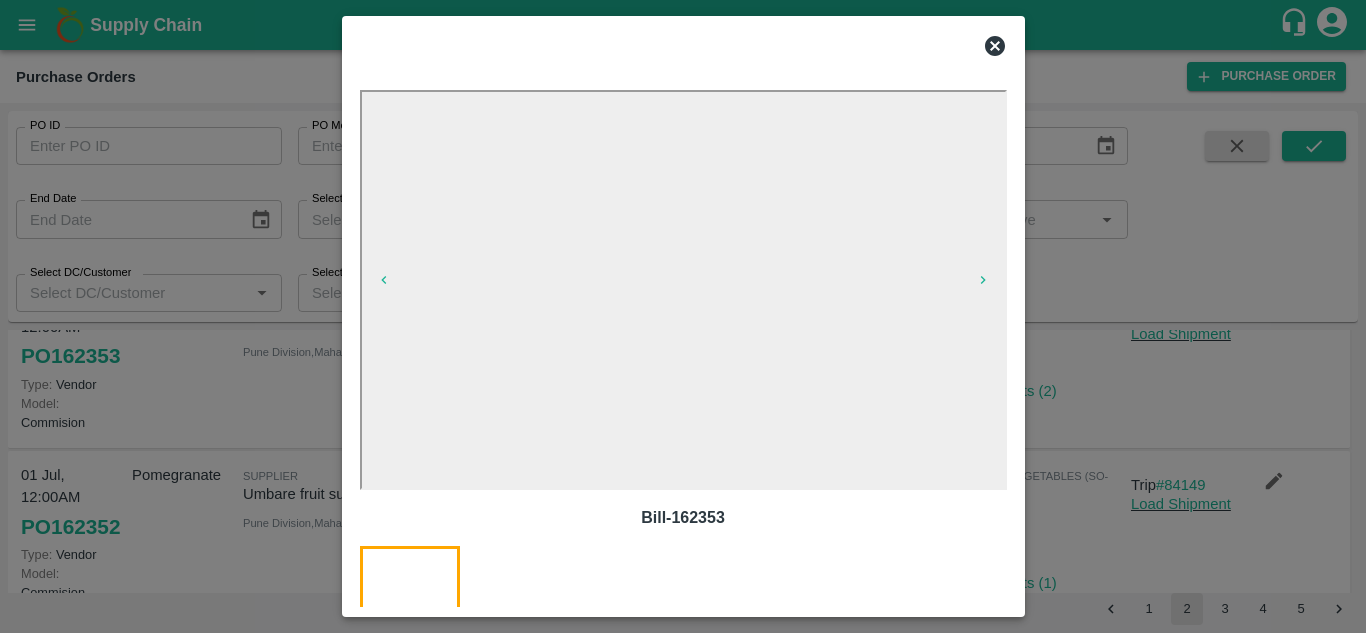 click 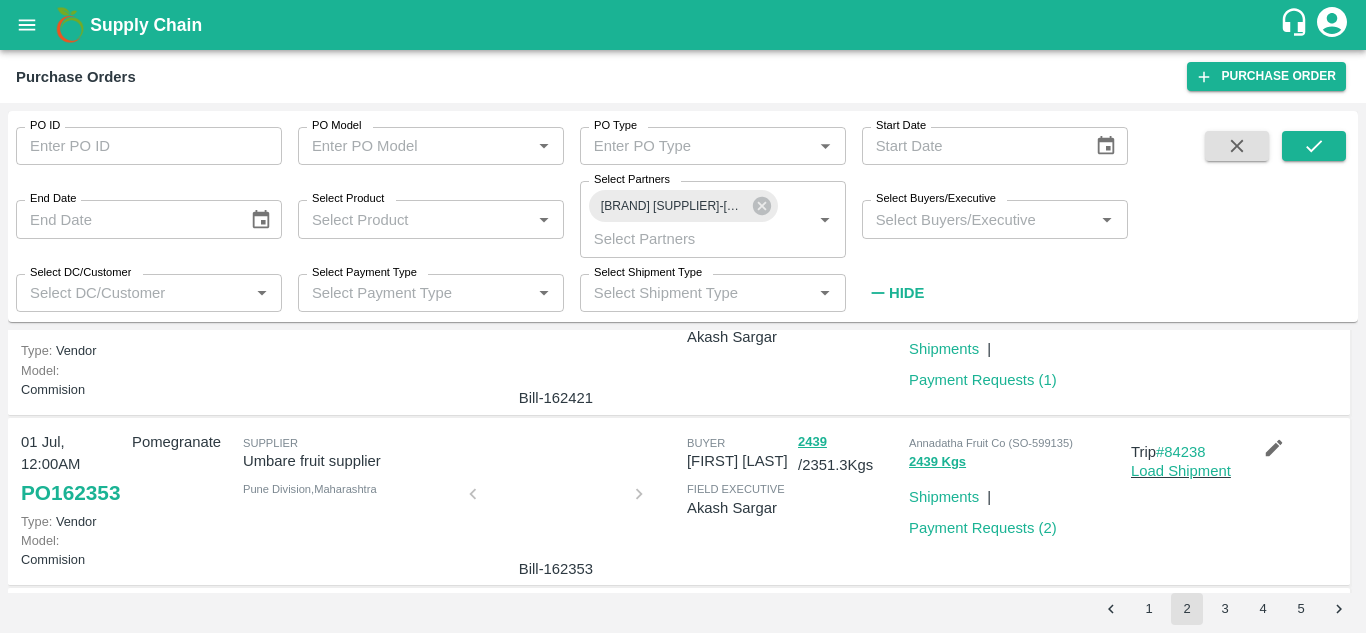 scroll, scrollTop: 574, scrollLeft: 0, axis: vertical 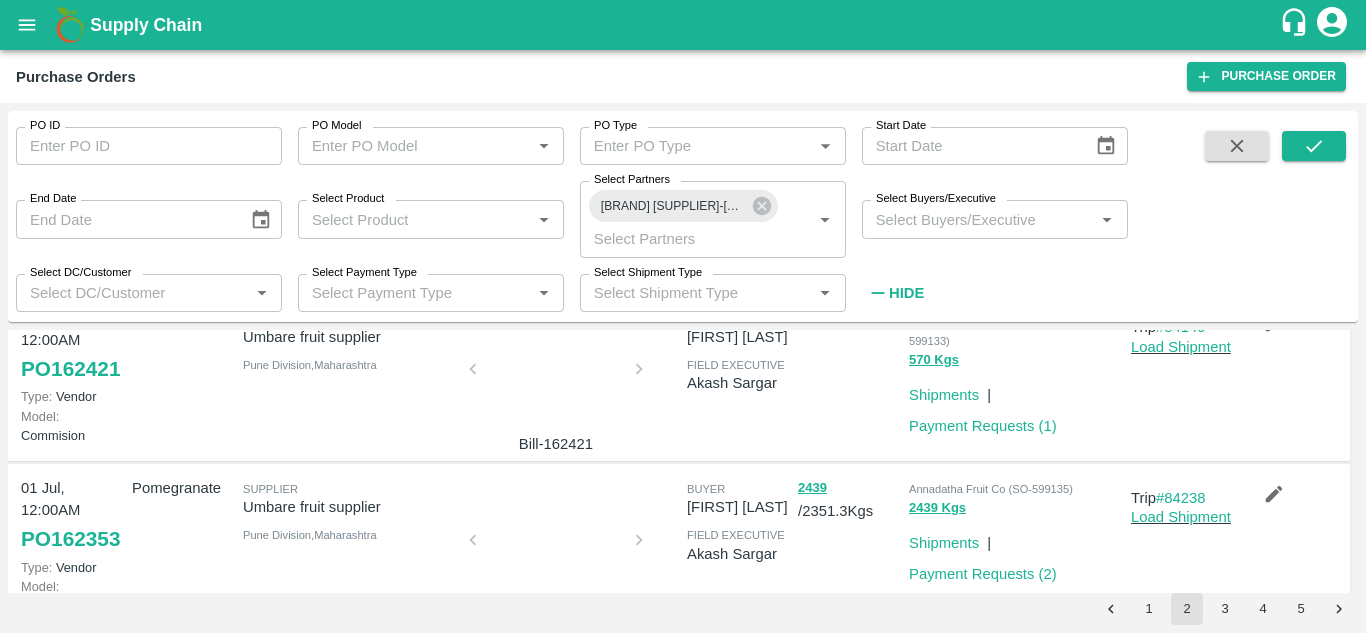 click at bounding box center (556, 375) 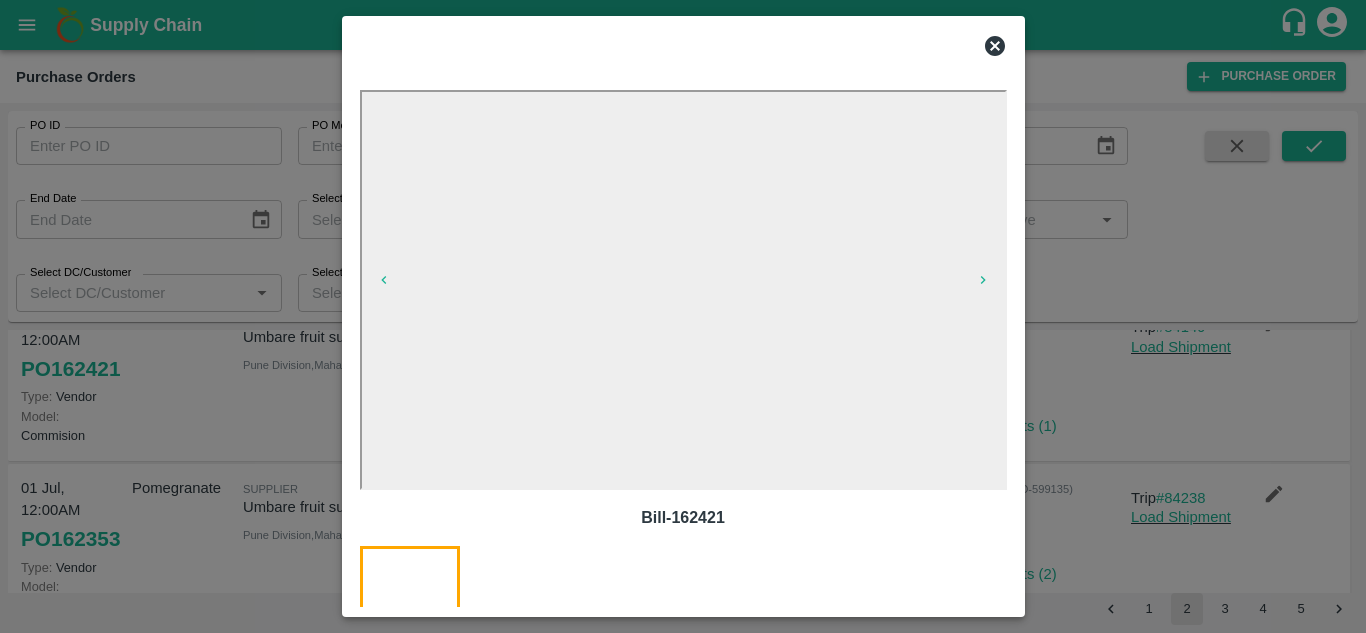 click 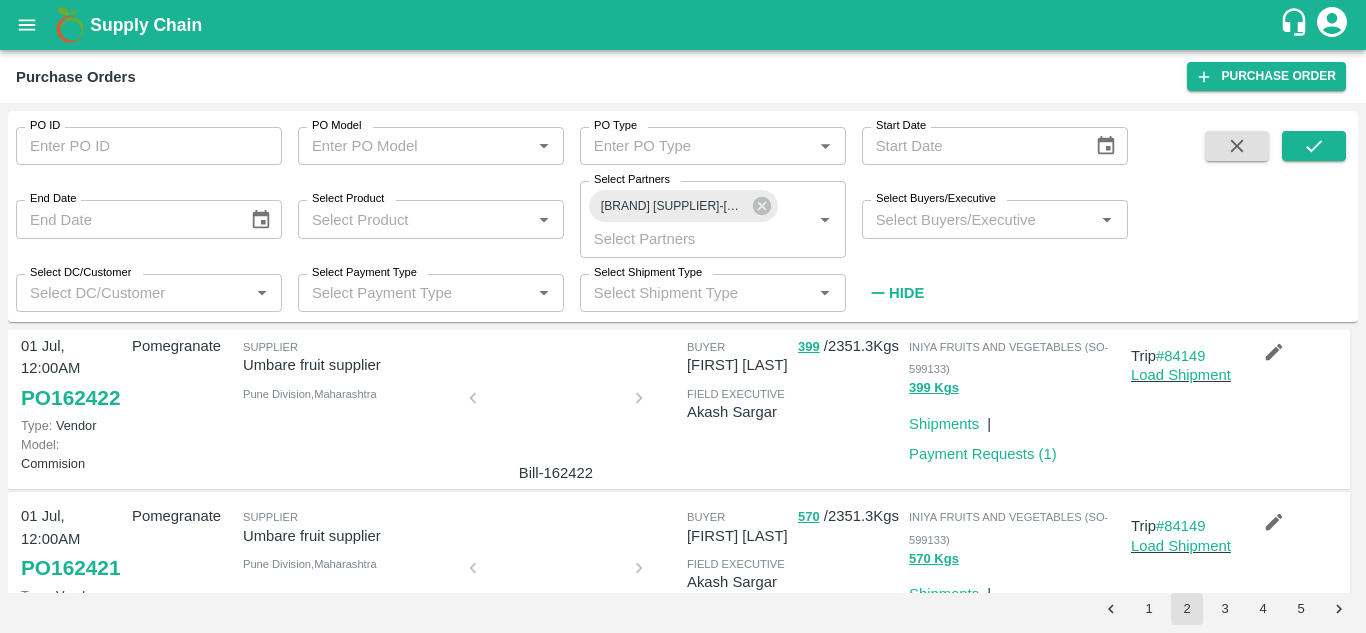scroll, scrollTop: 374, scrollLeft: 0, axis: vertical 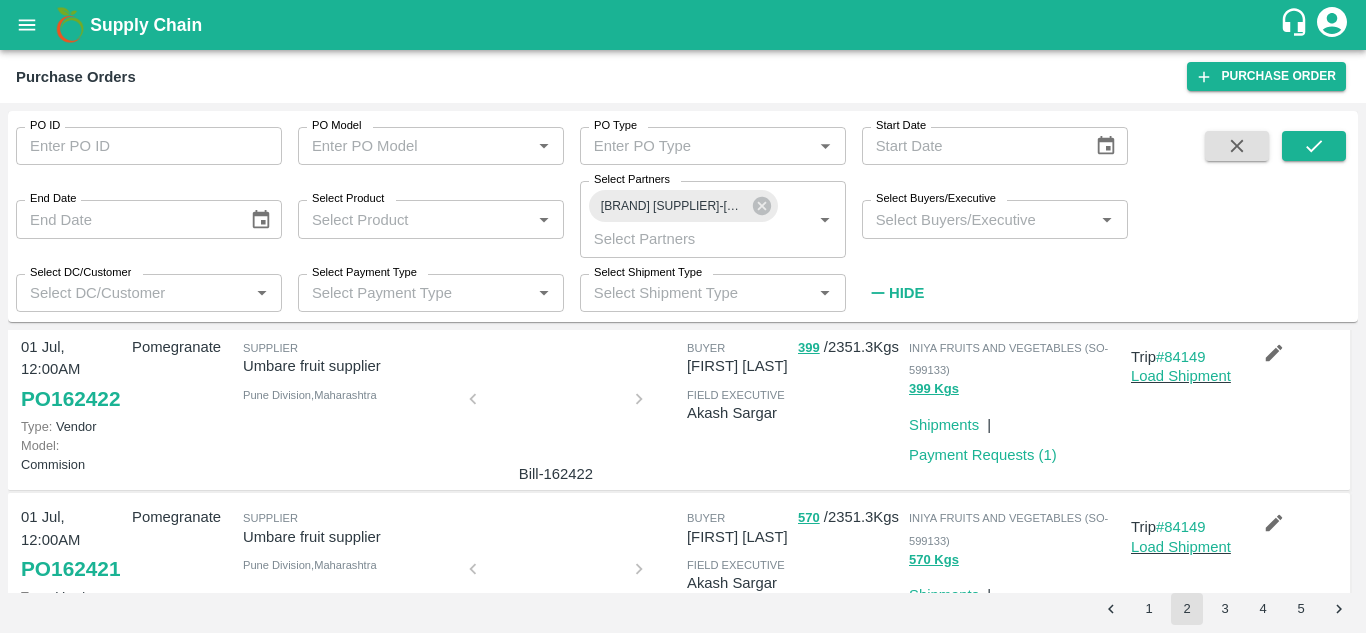 click at bounding box center (556, 405) 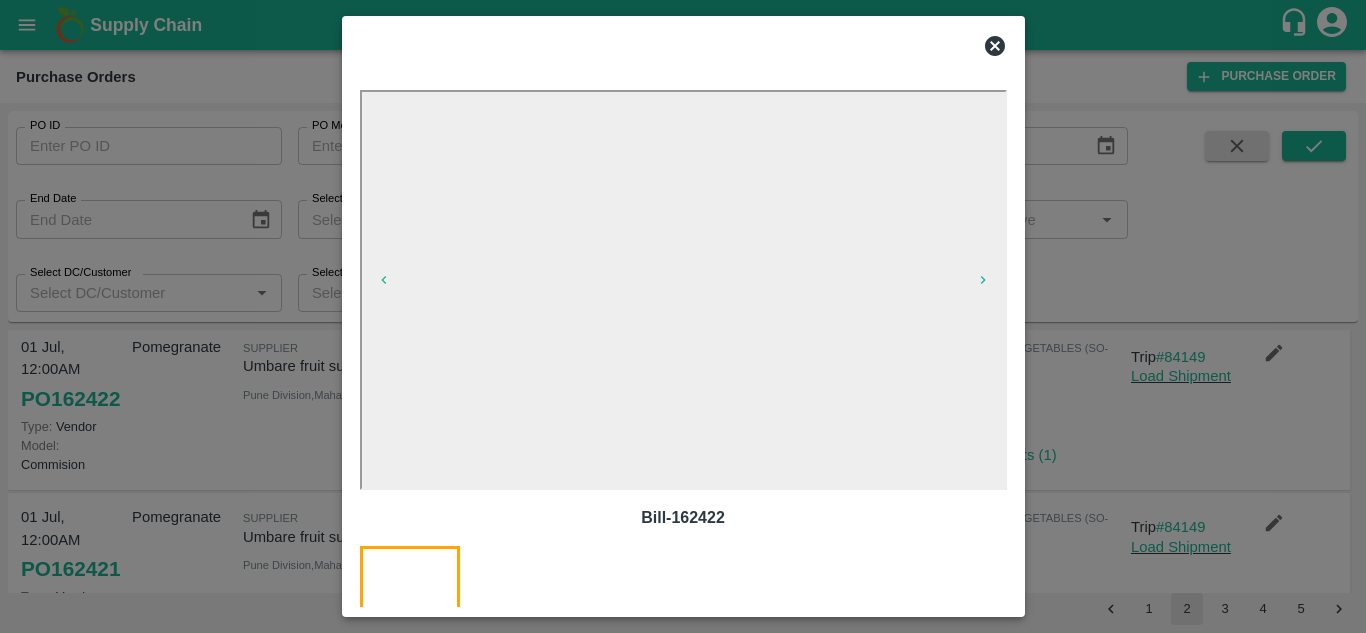 click 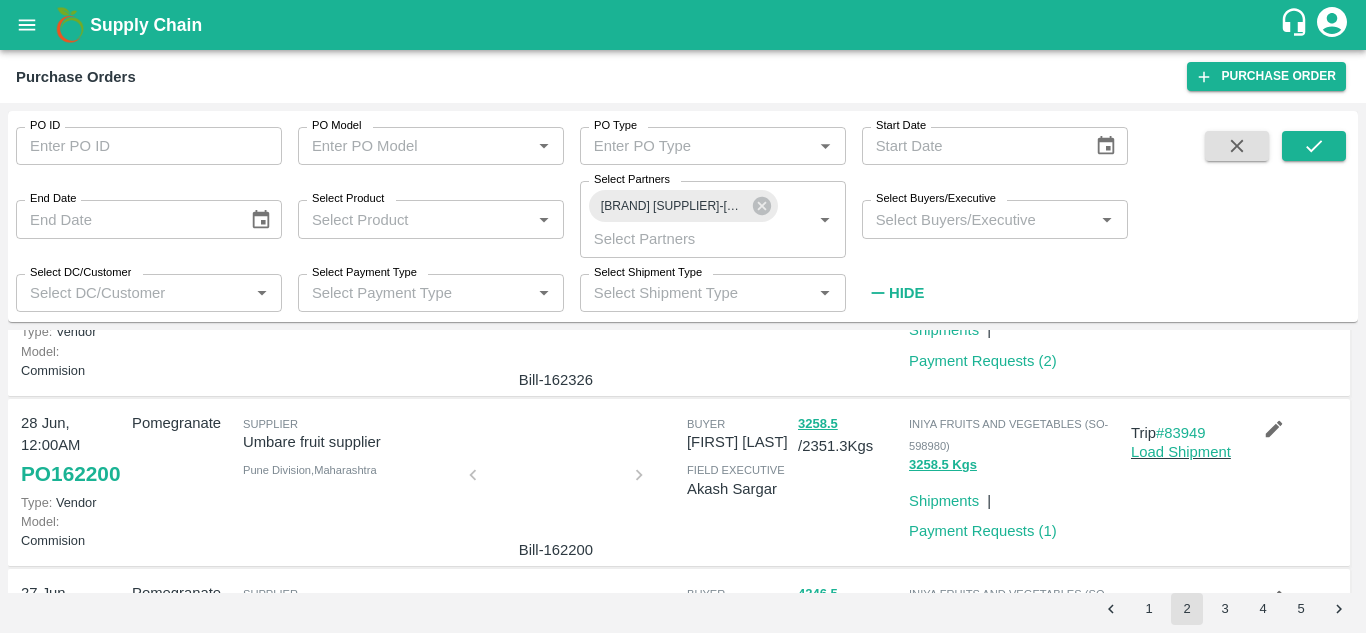 scroll, scrollTop: 1149, scrollLeft: 0, axis: vertical 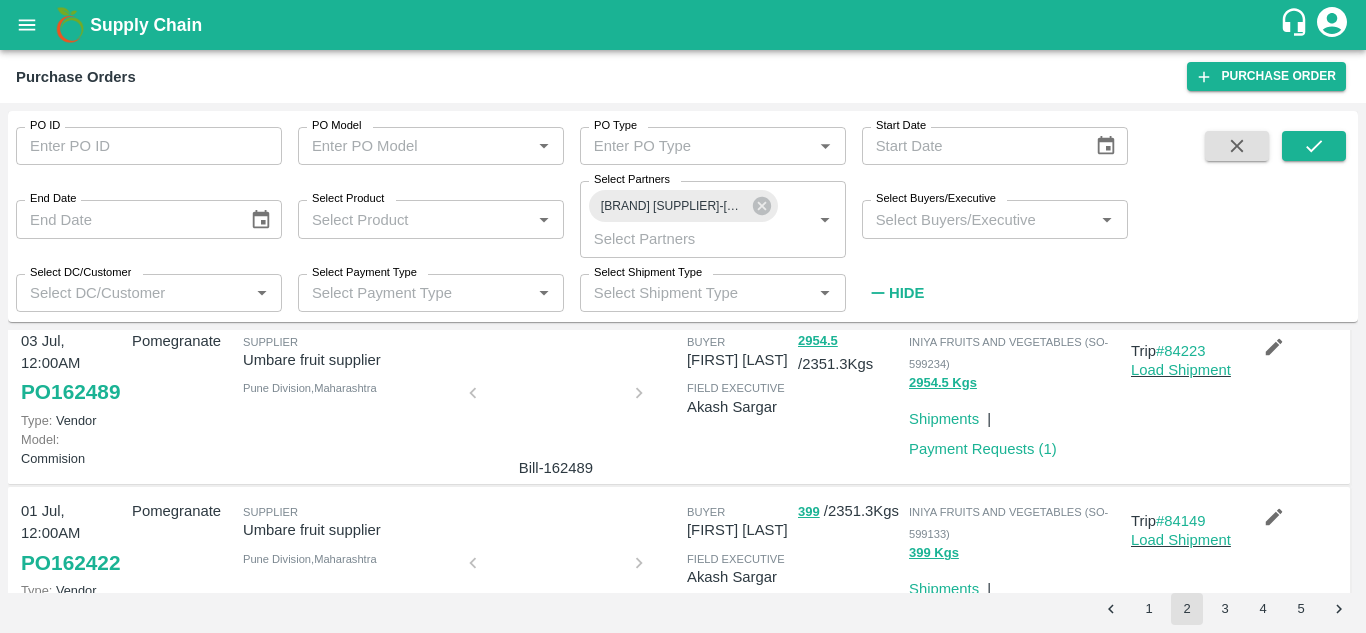 click at bounding box center (556, 399) 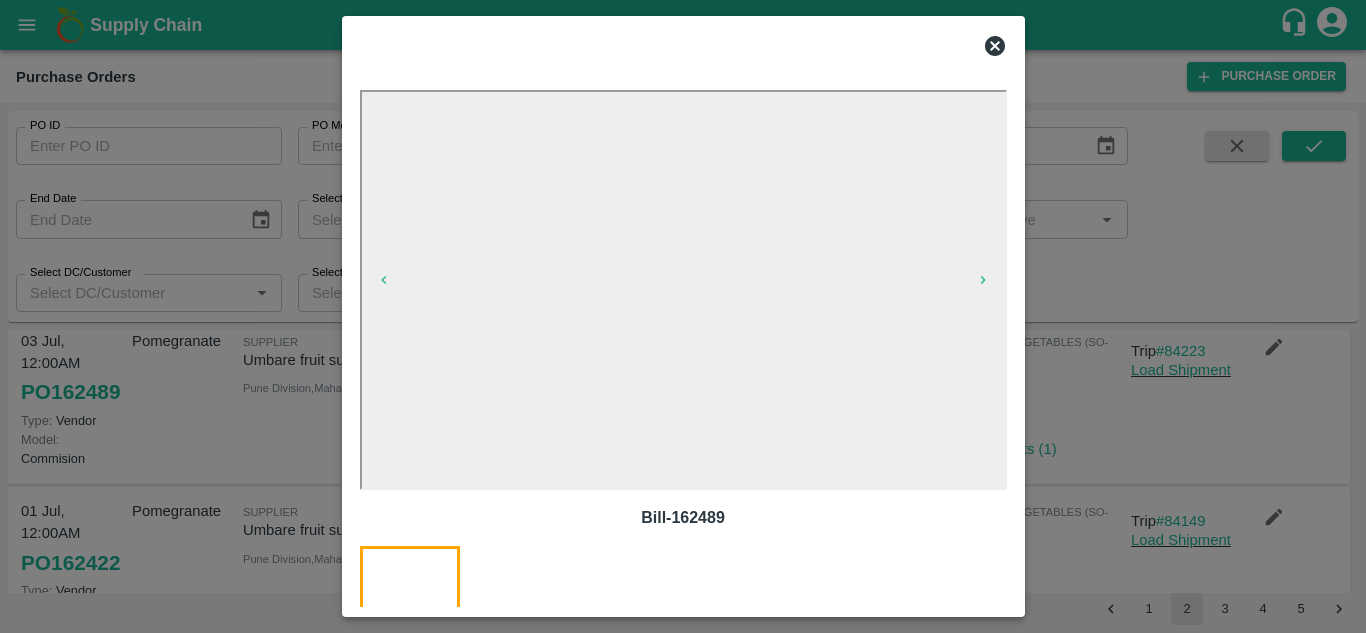 click 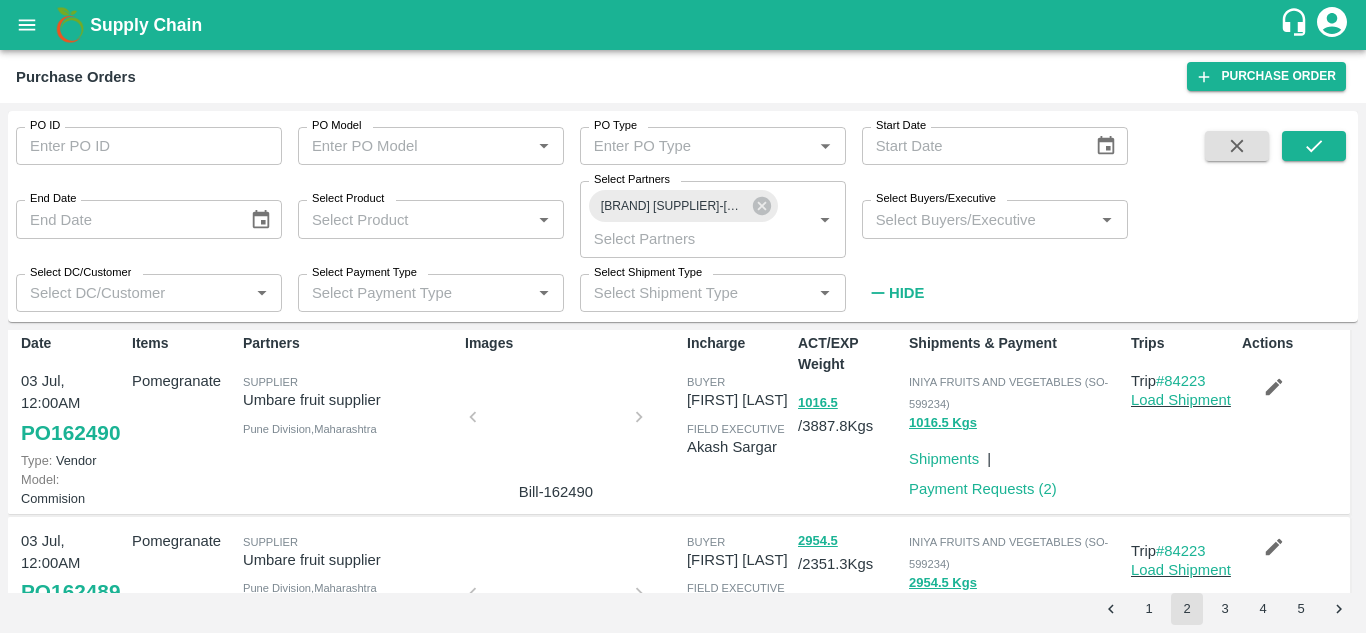 scroll, scrollTop: 9, scrollLeft: 0, axis: vertical 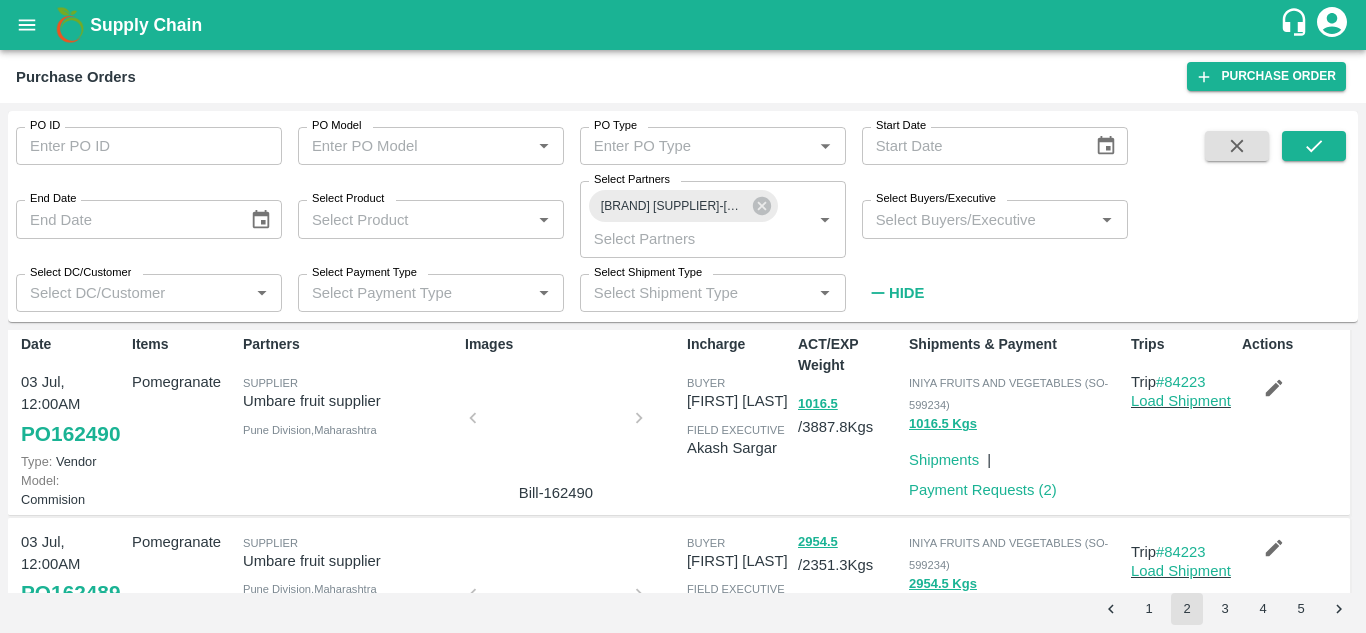 click at bounding box center (556, 424) 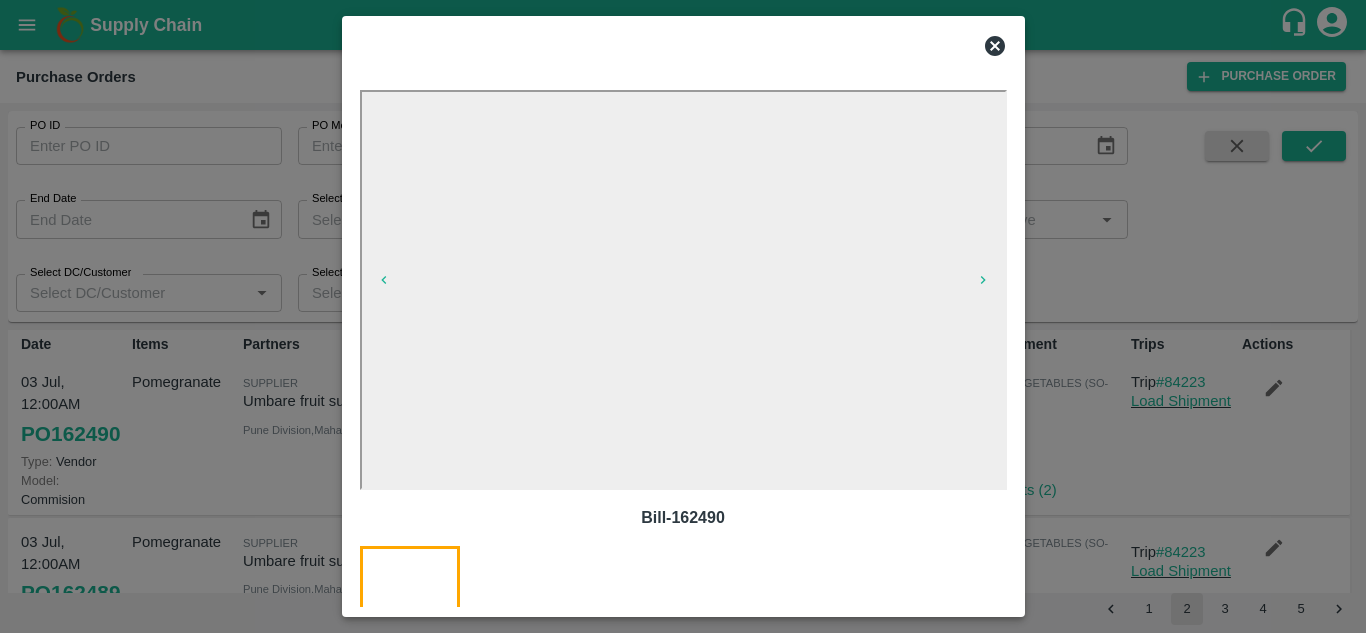 click 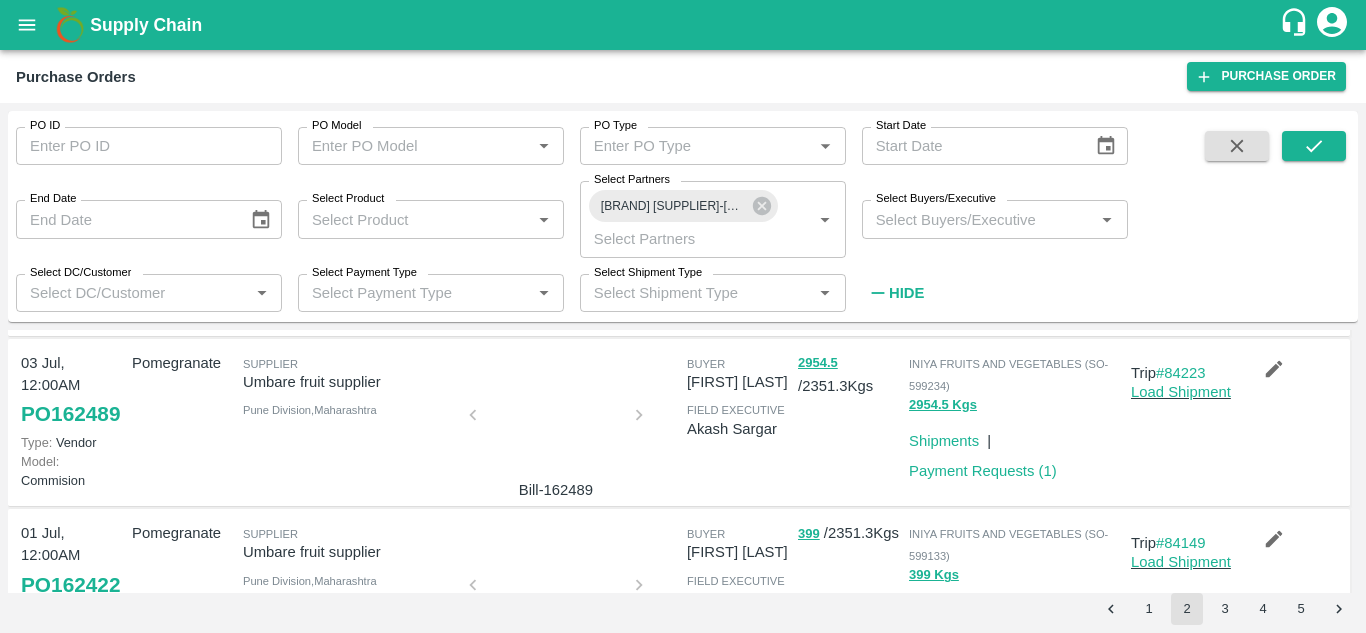 scroll, scrollTop: 189, scrollLeft: 0, axis: vertical 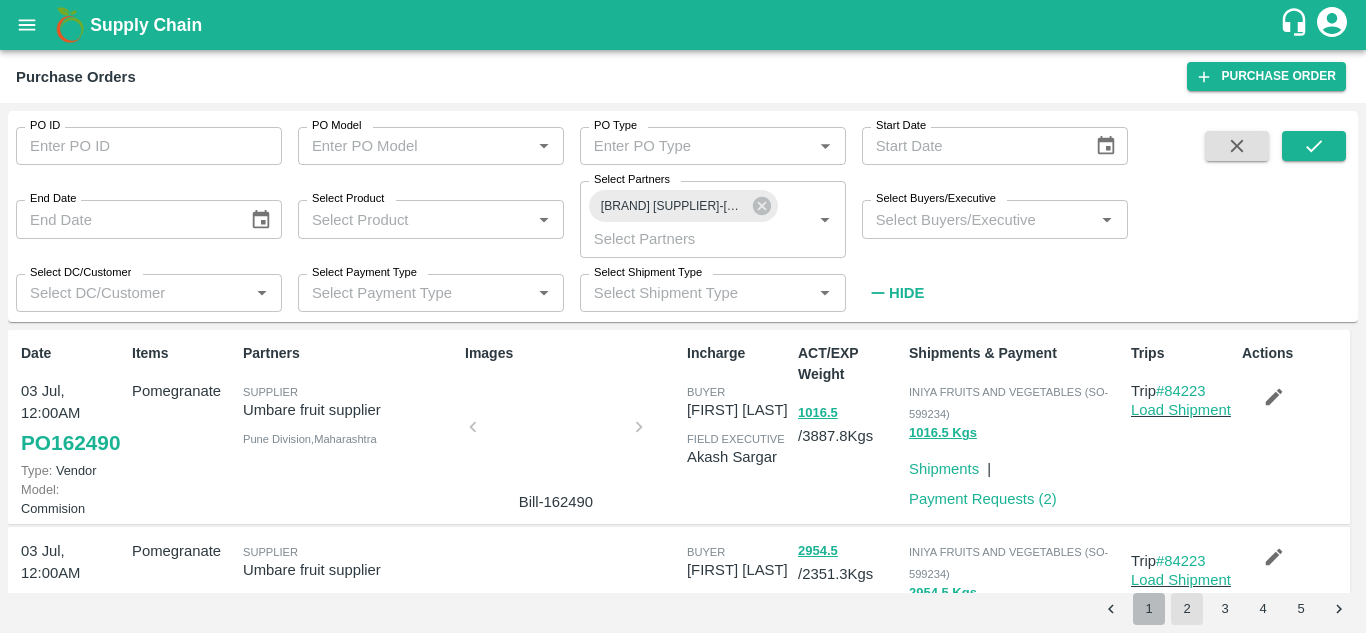 click on "1" at bounding box center [1149, 609] 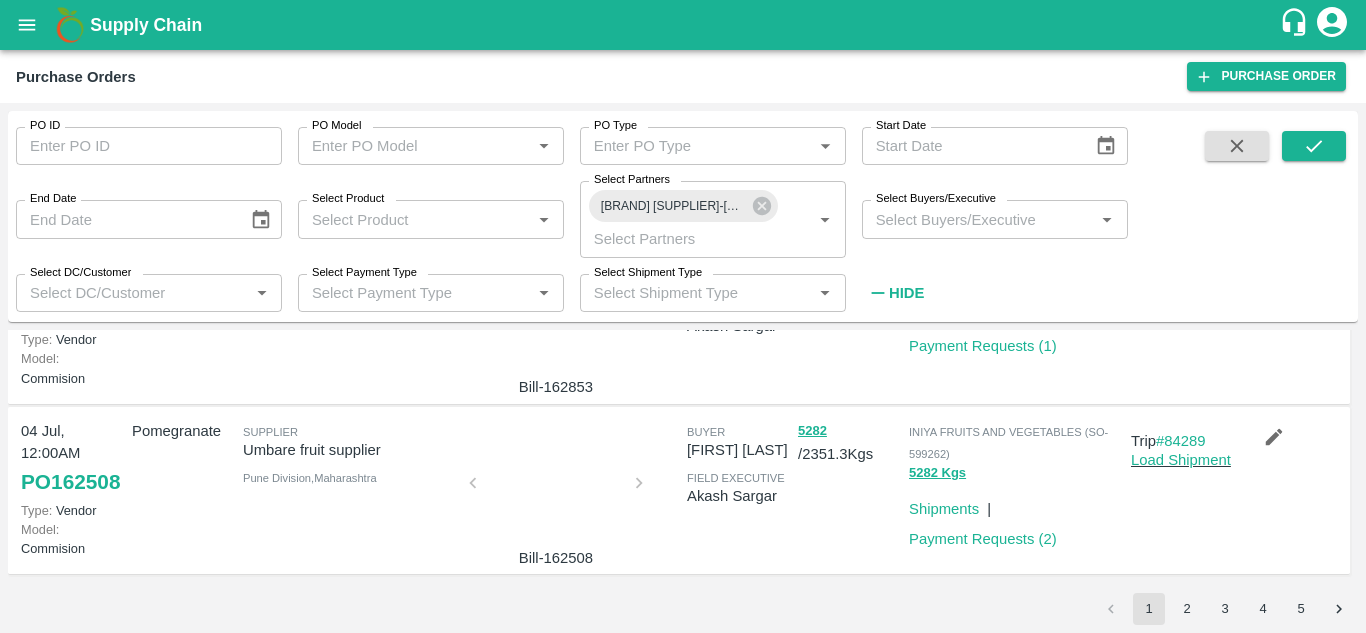 scroll, scrollTop: 1749, scrollLeft: 0, axis: vertical 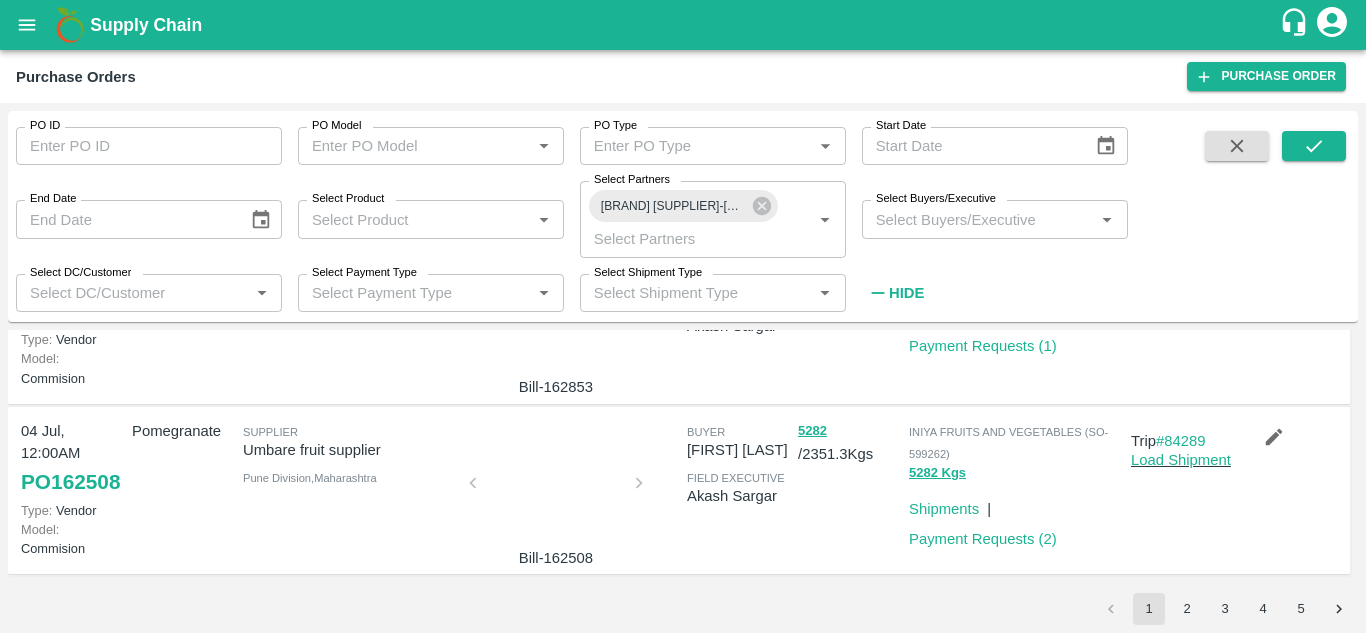 click at bounding box center [556, 489] 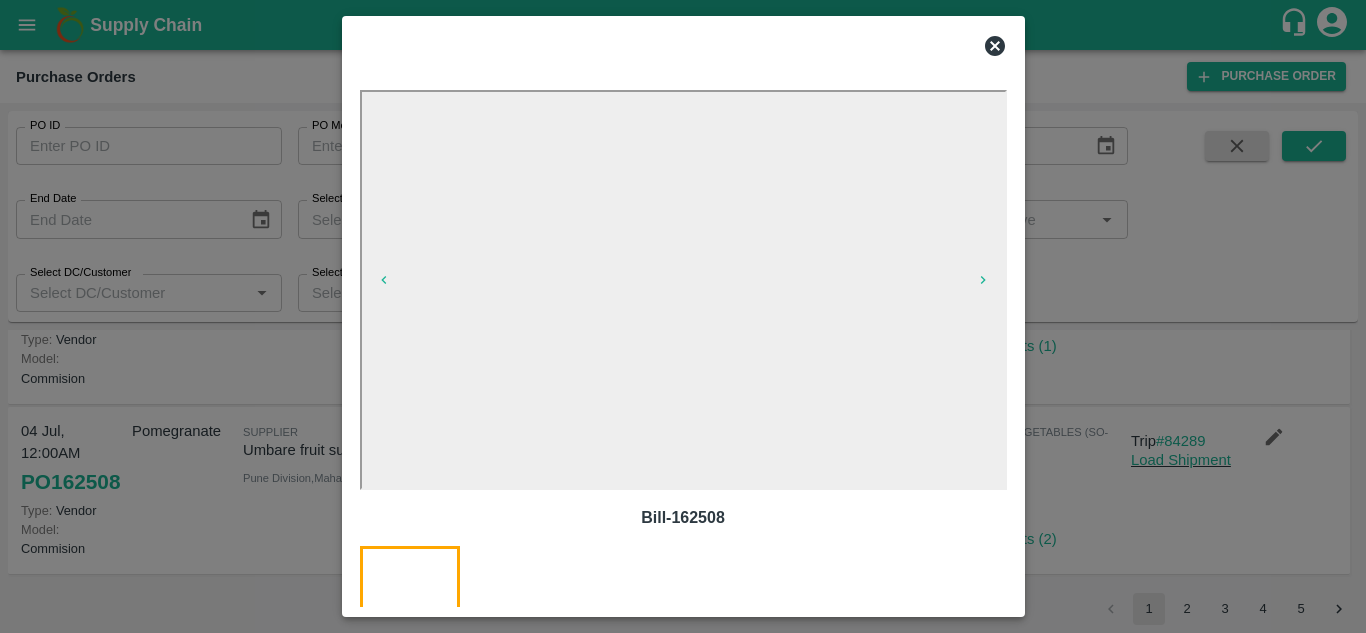 click 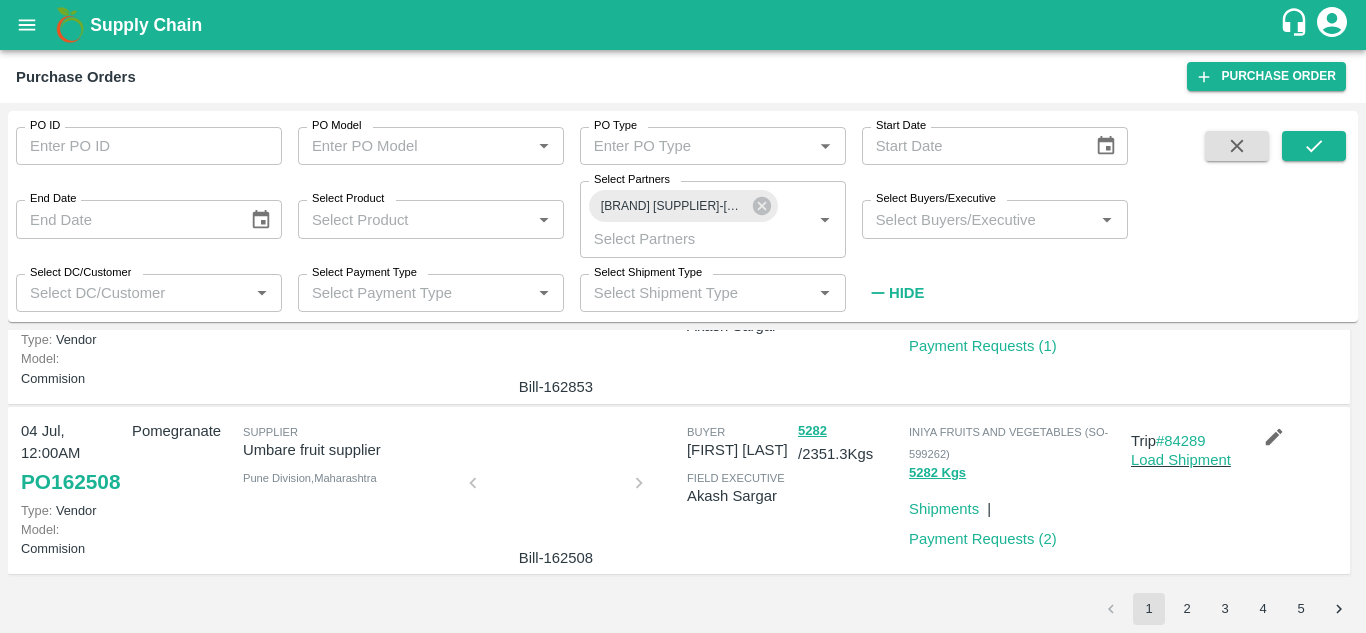 scroll, scrollTop: 1581, scrollLeft: 0, axis: vertical 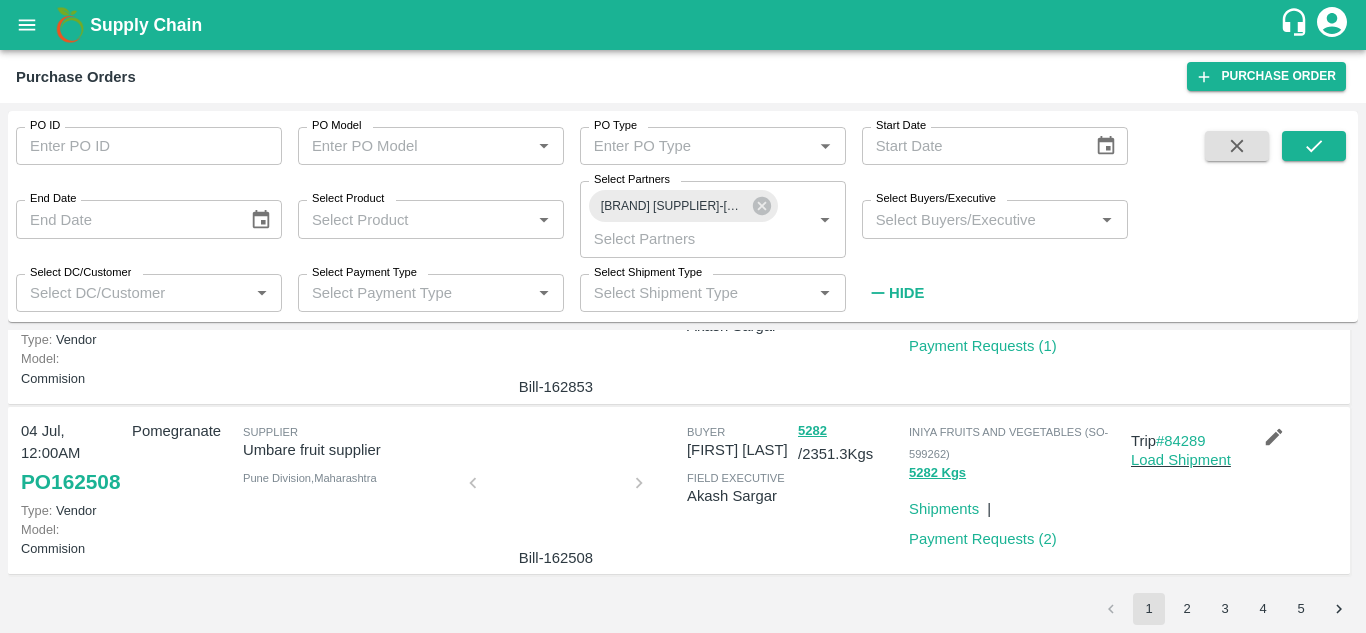 click at bounding box center [556, 318] 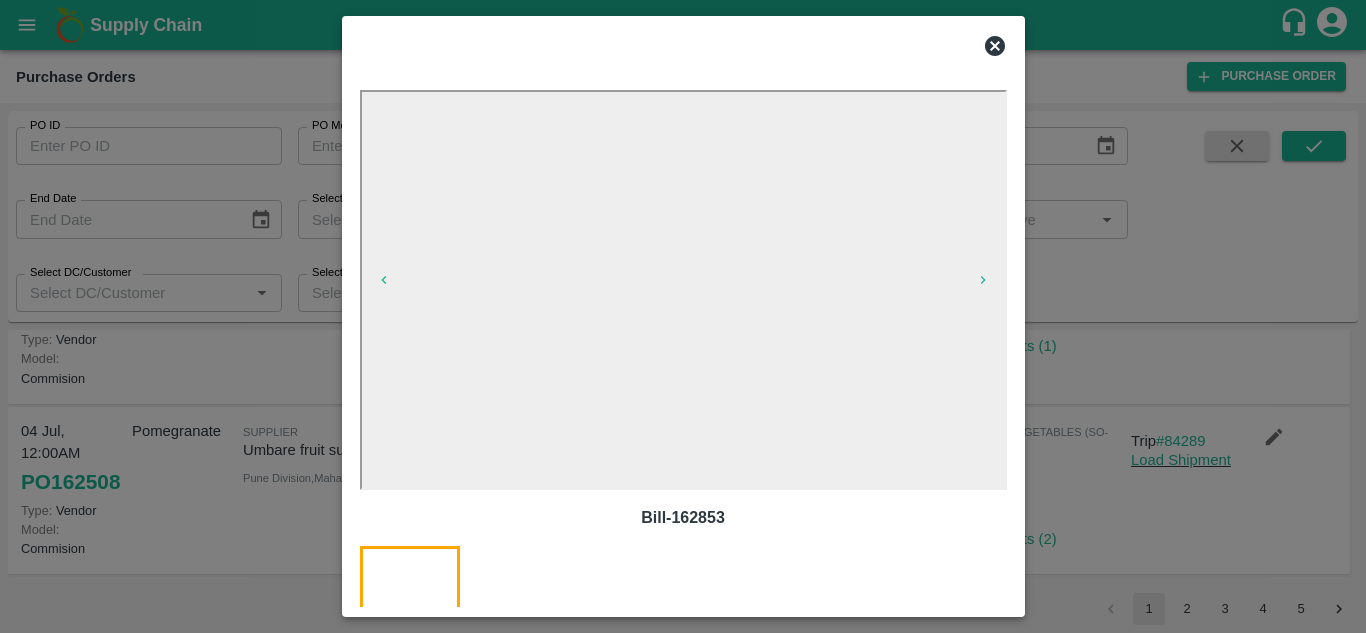 click 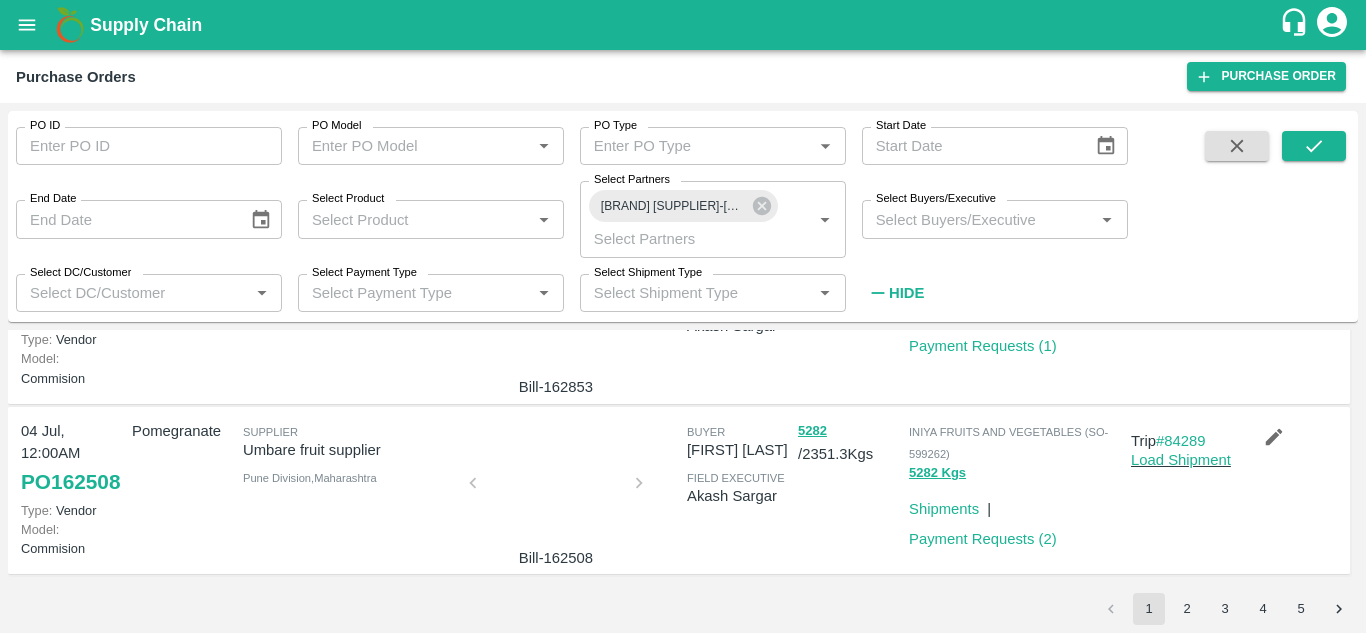 scroll, scrollTop: 1630, scrollLeft: 0, axis: vertical 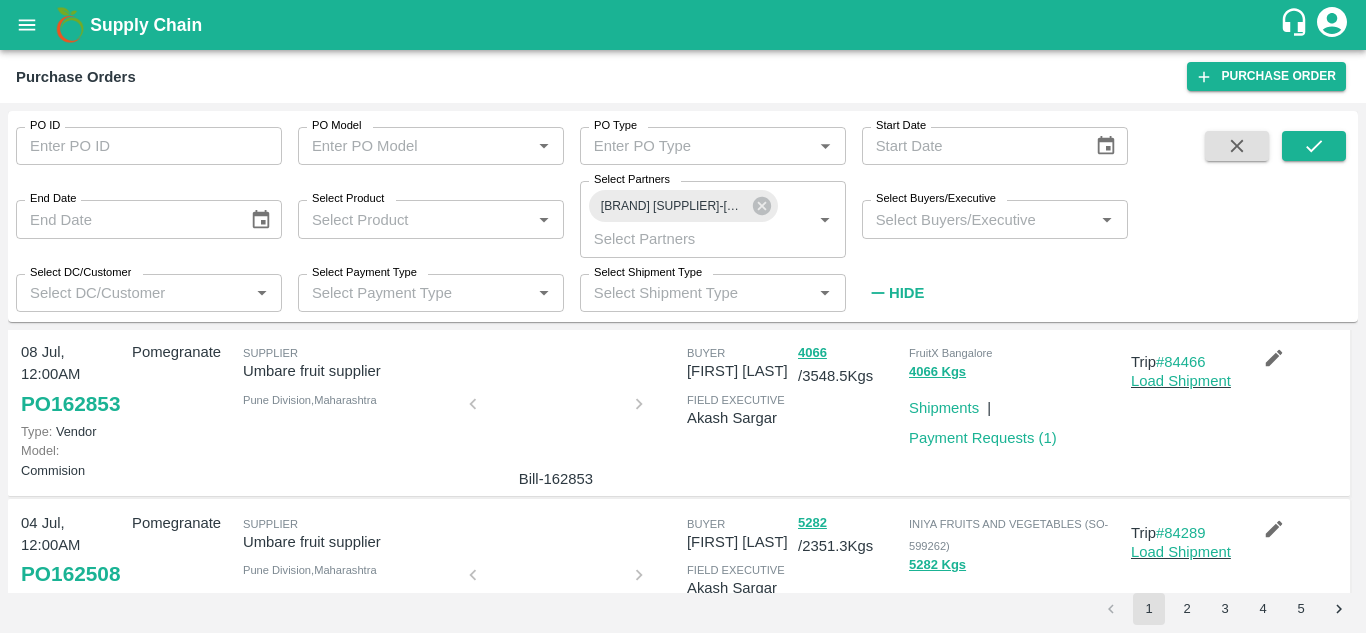 click at bounding box center (556, 240) 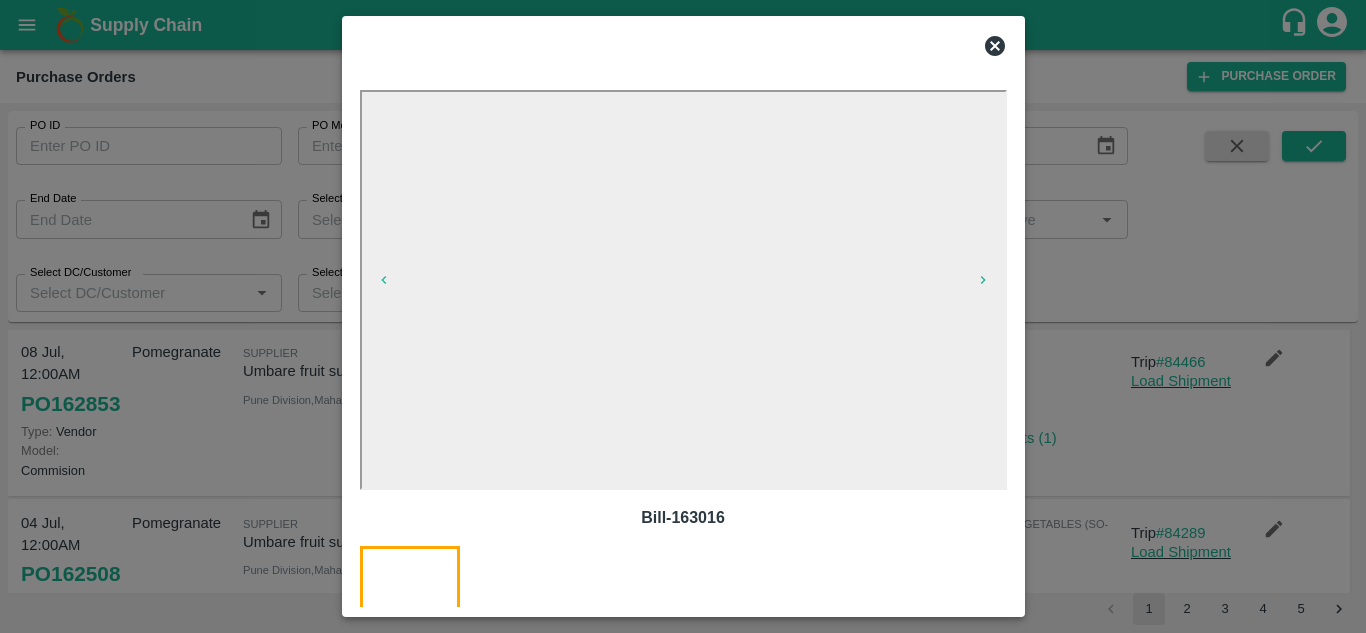 click 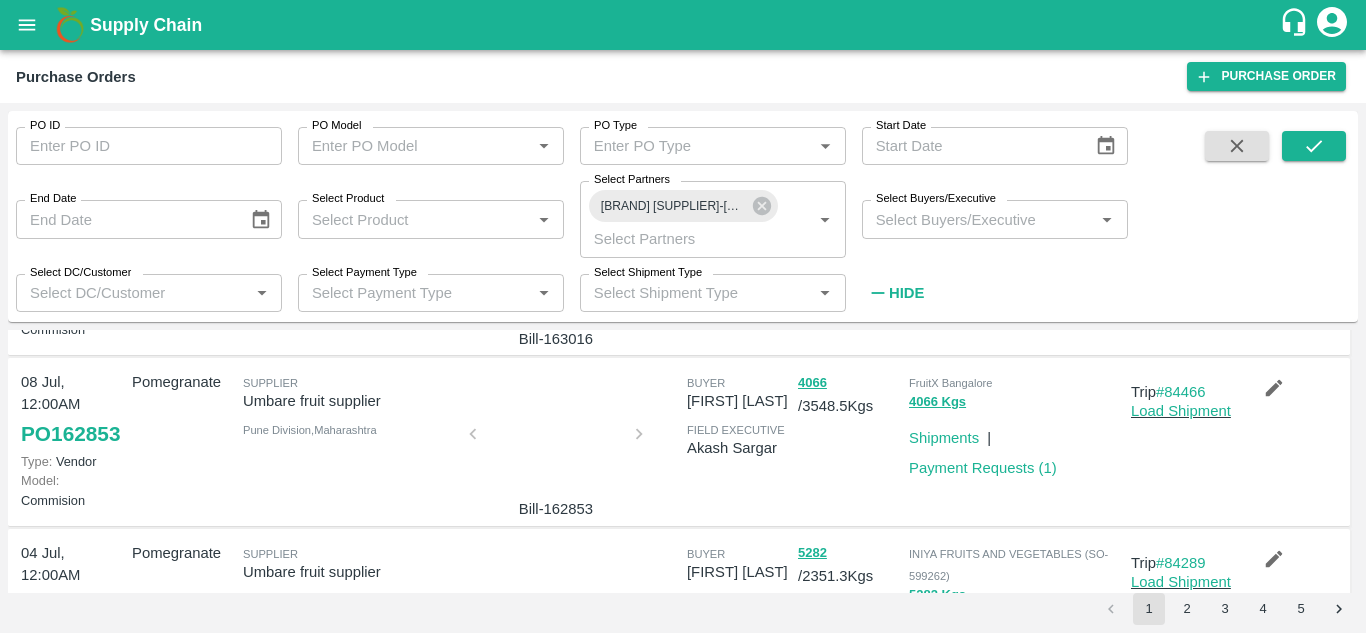 scroll, scrollTop: 1360, scrollLeft: 0, axis: vertical 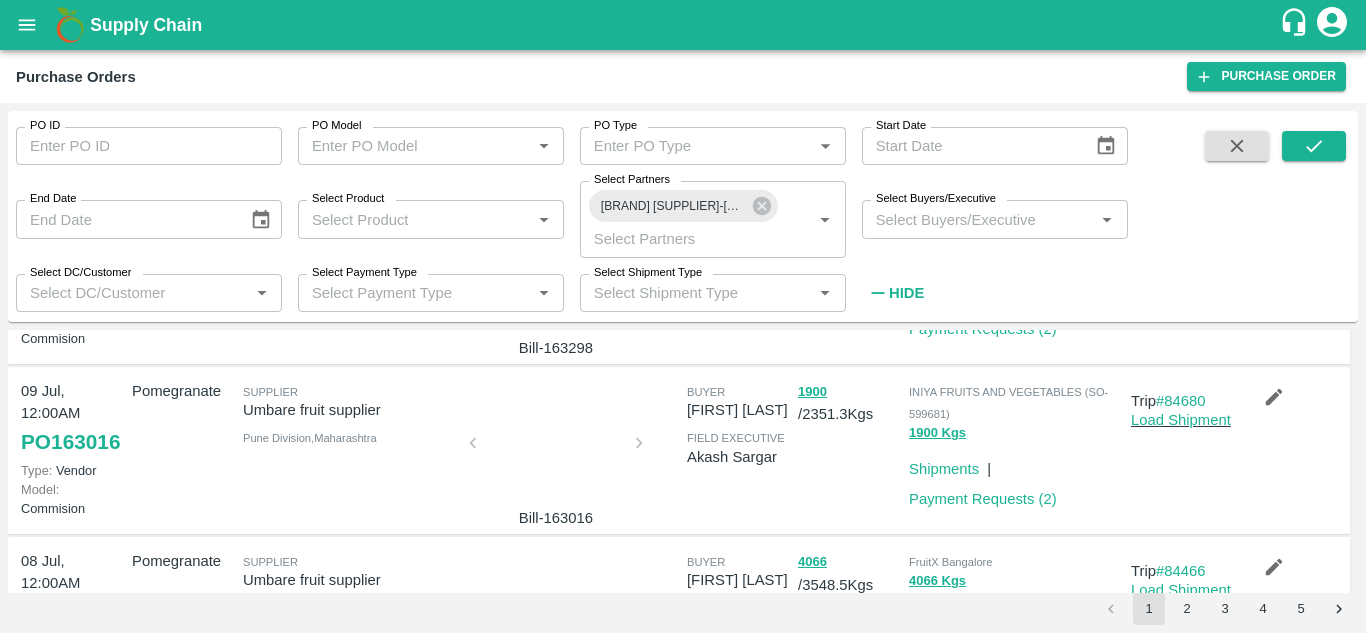 click at bounding box center [556, 278] 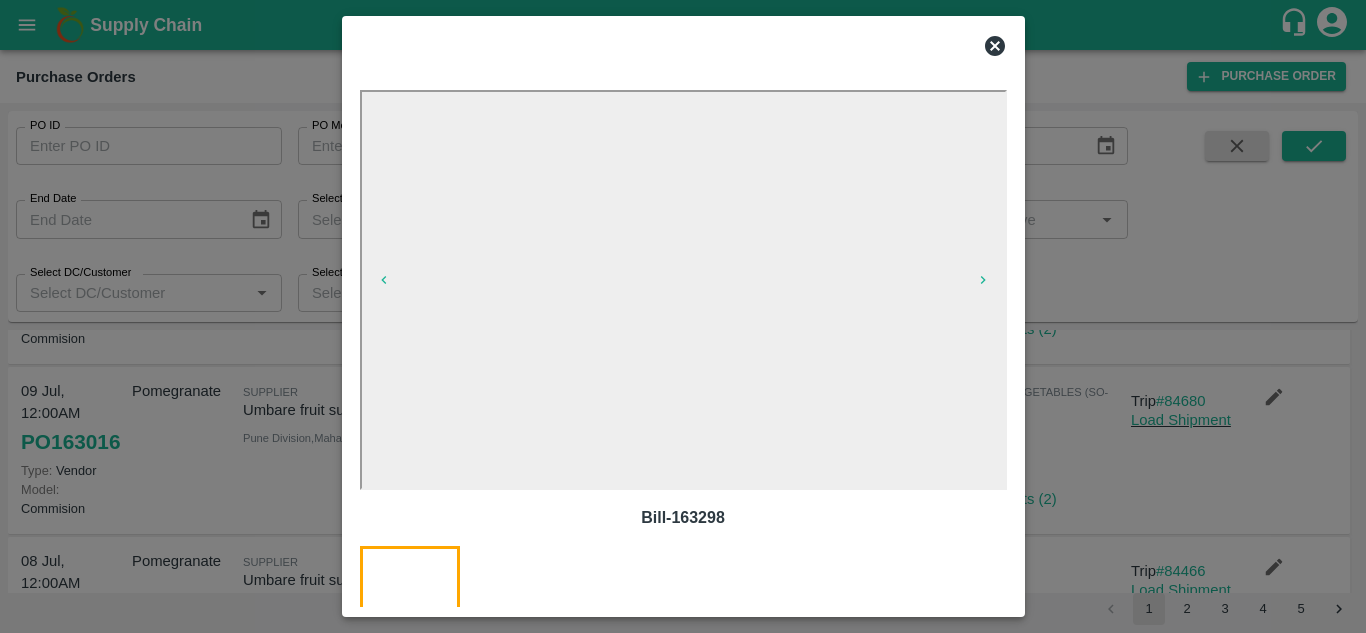 click 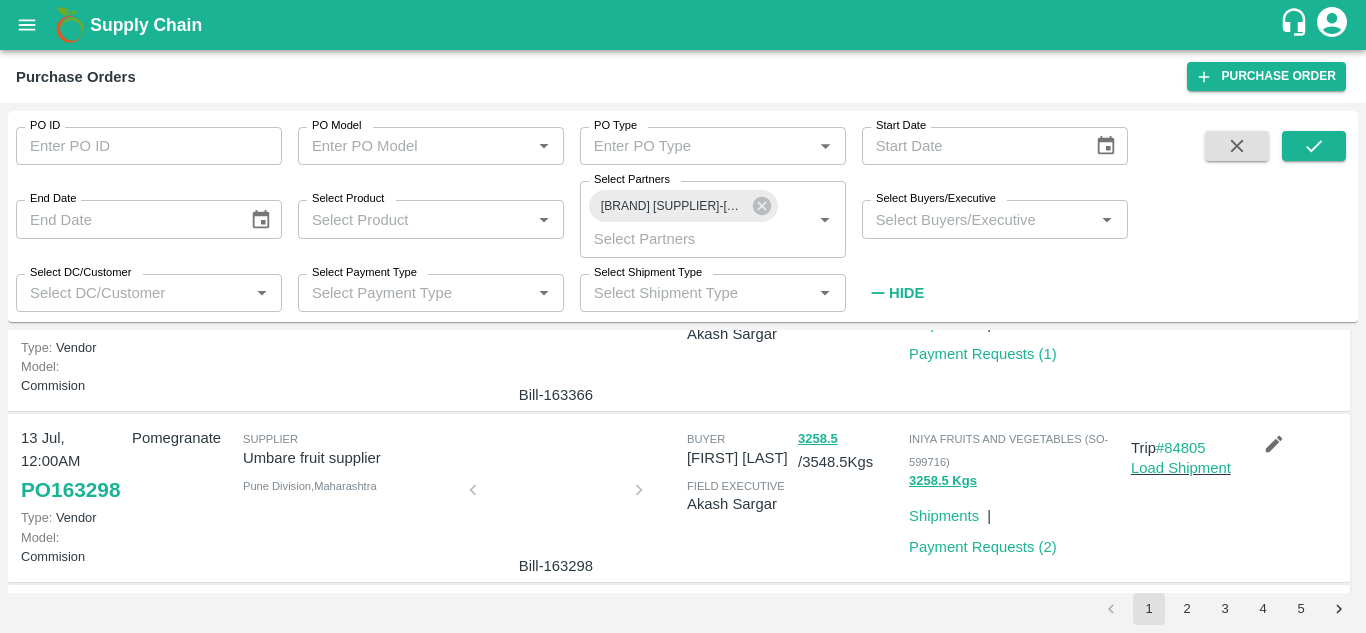 scroll, scrollTop: 963, scrollLeft: 0, axis: vertical 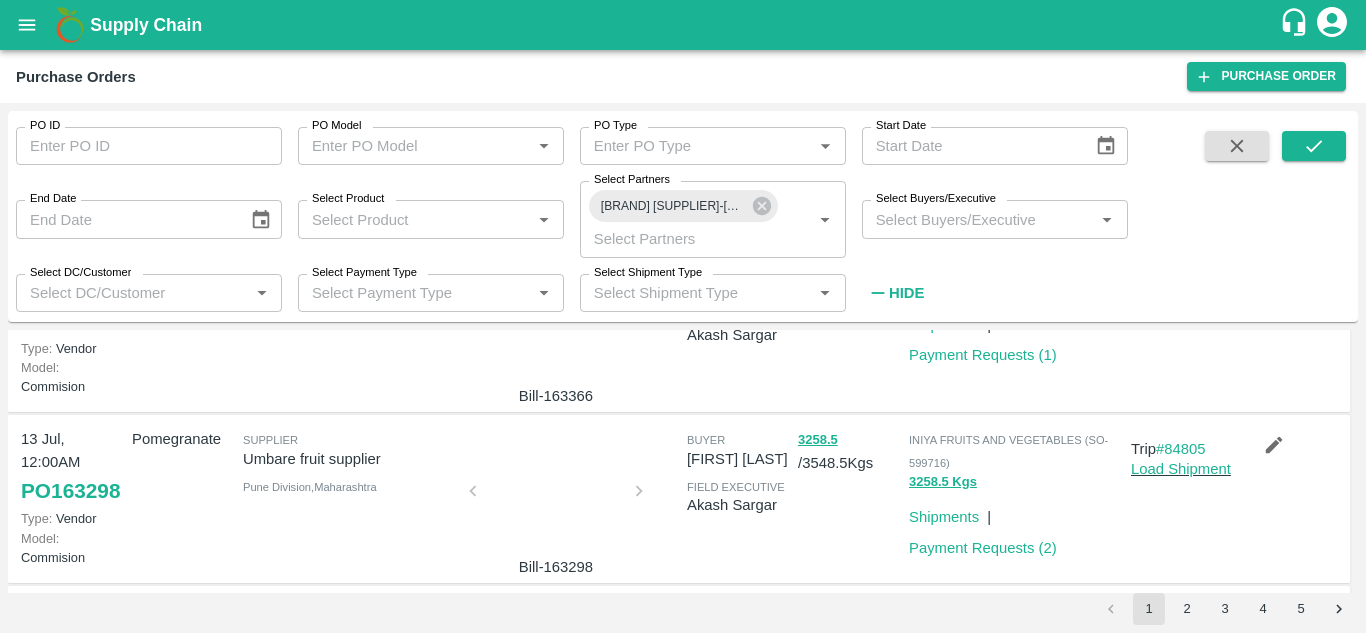 click at bounding box center [556, 327] 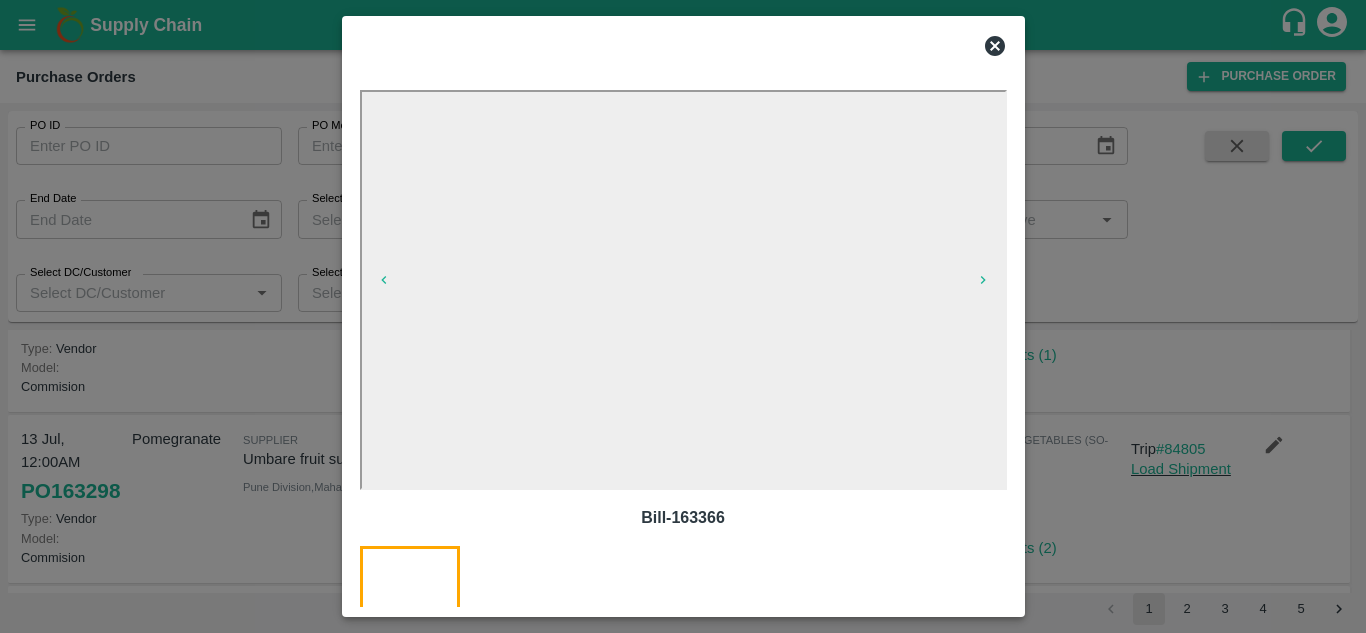 click 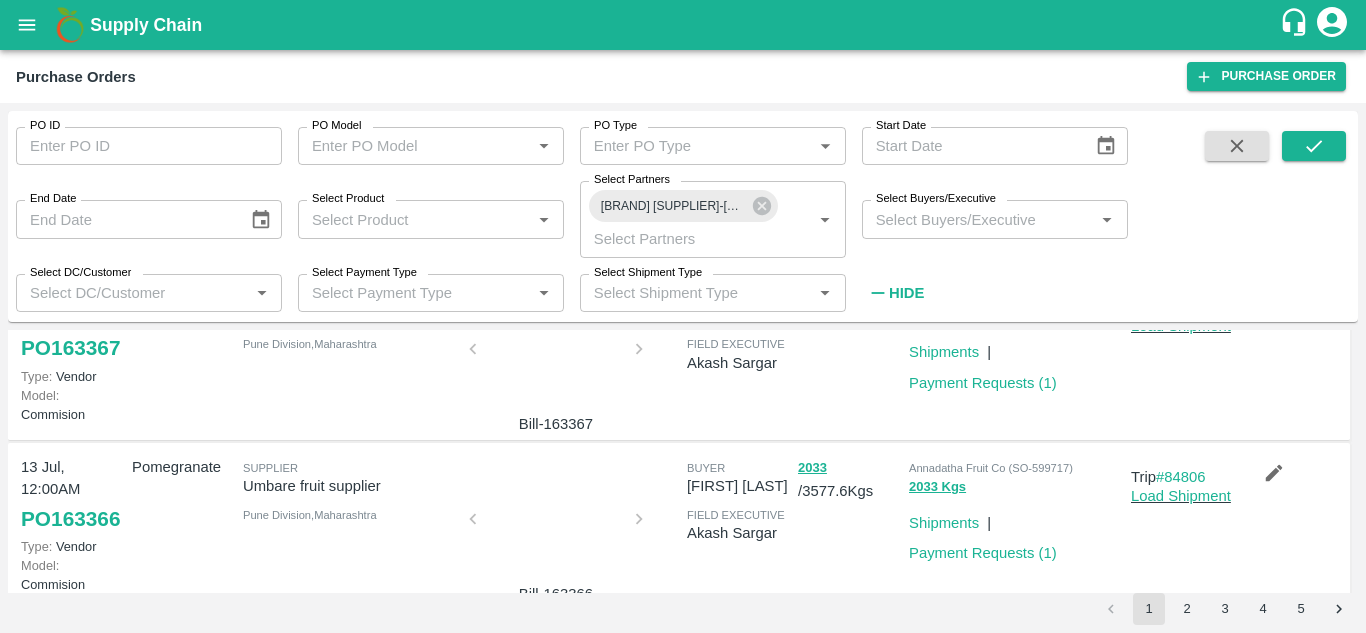 scroll, scrollTop: 764, scrollLeft: 0, axis: vertical 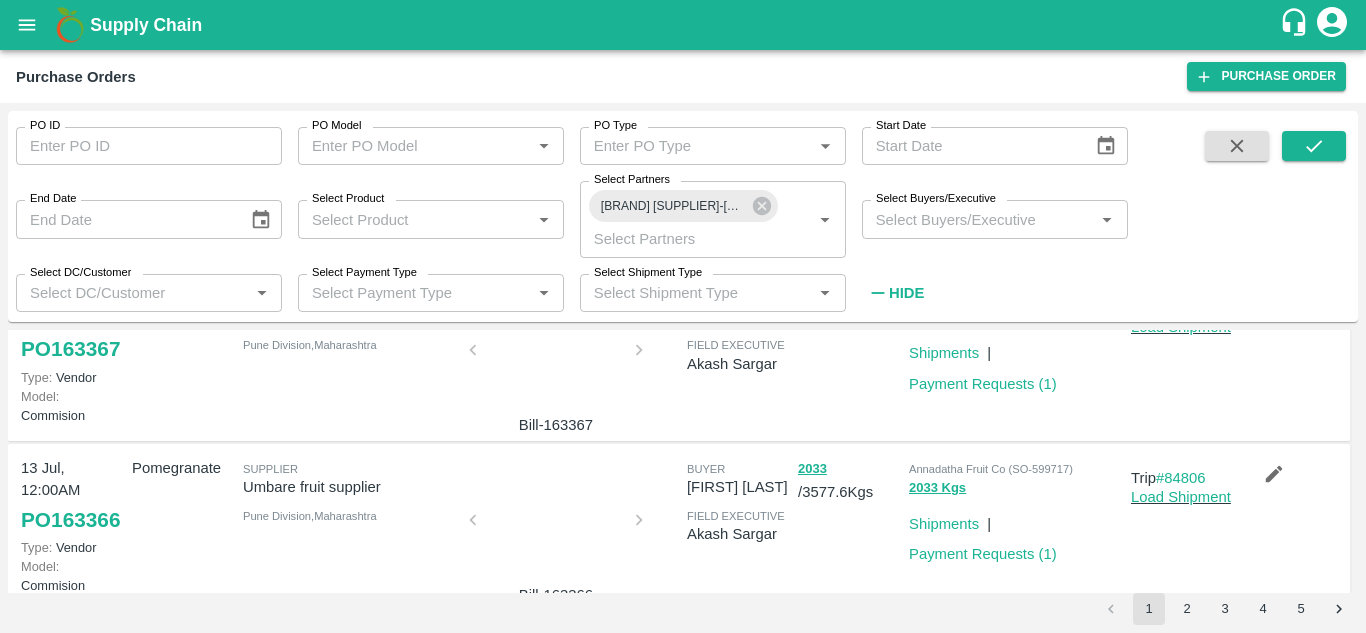 click at bounding box center [556, 356] 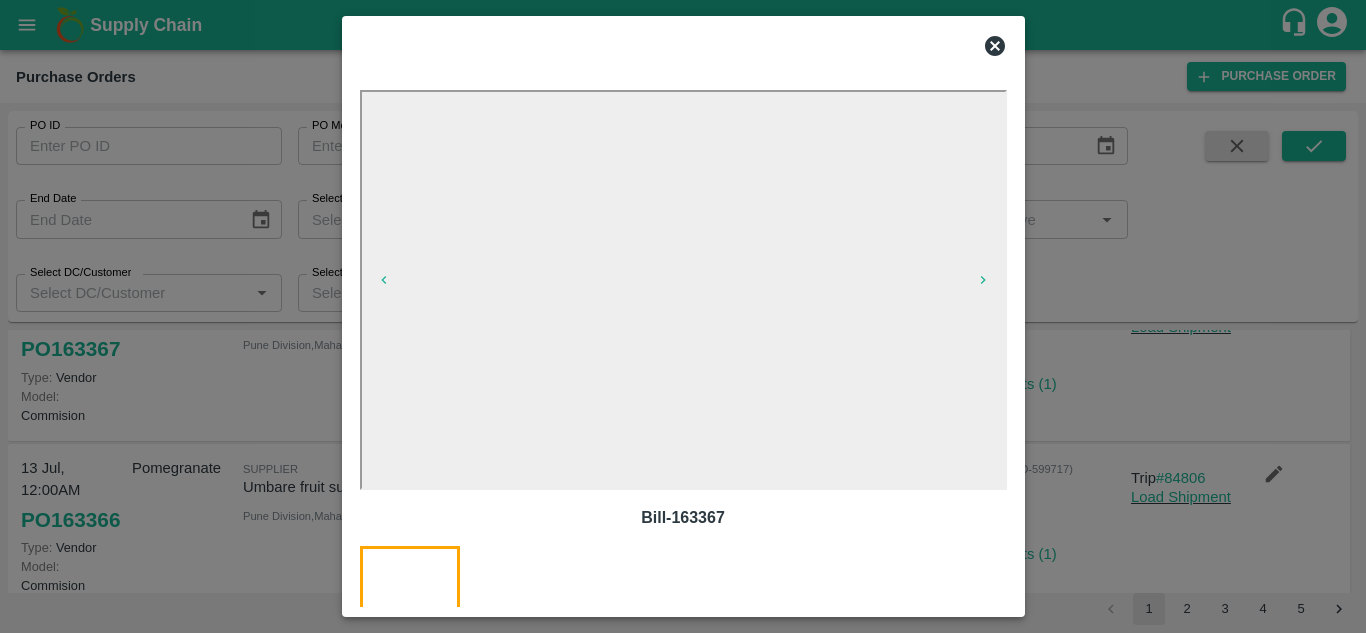 click 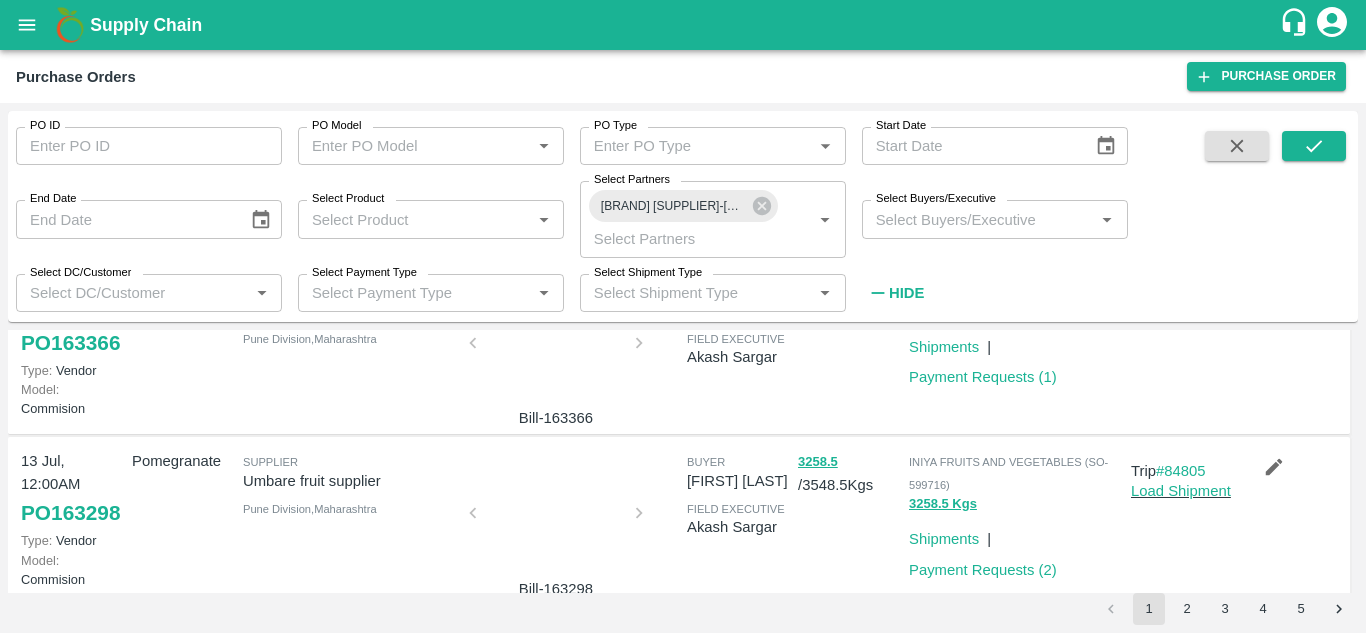 scroll, scrollTop: 950, scrollLeft: 0, axis: vertical 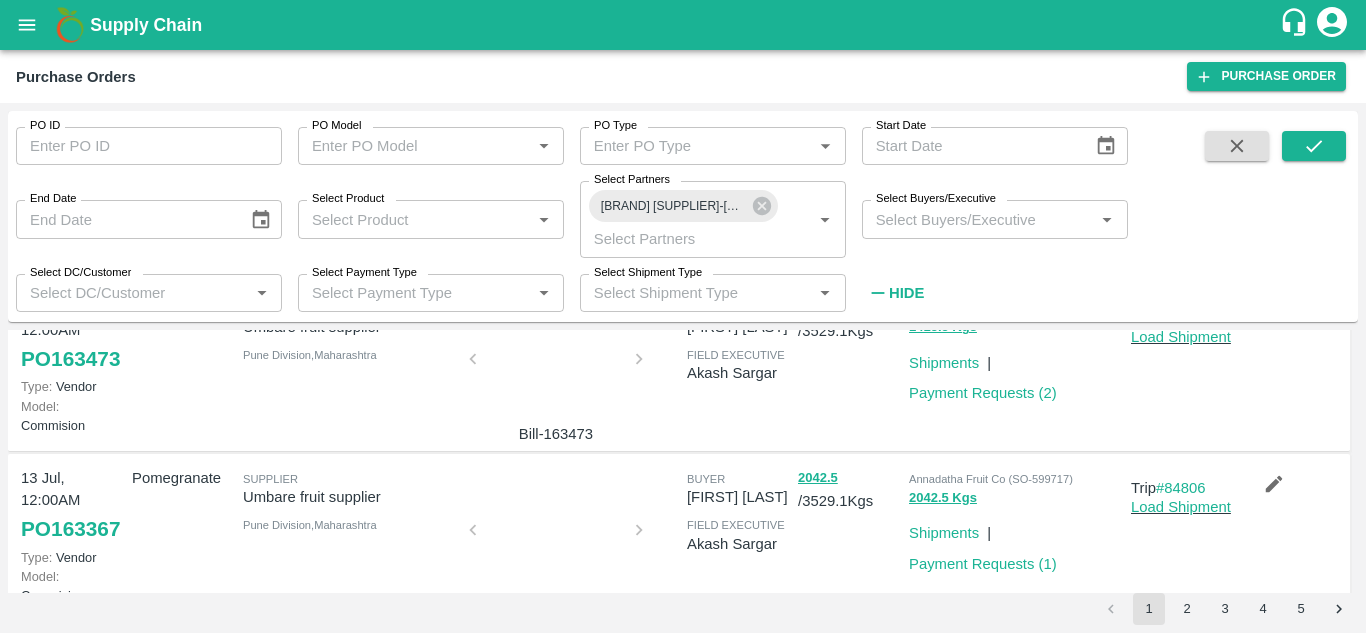 click at bounding box center (556, 365) 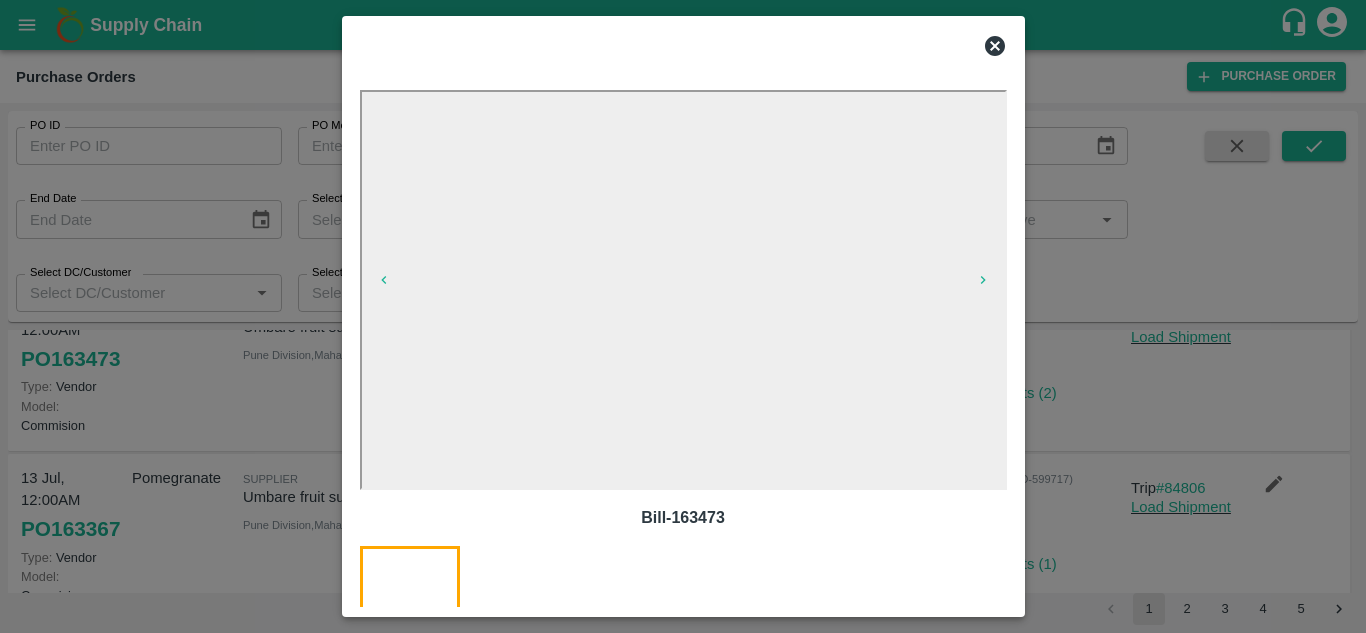 click 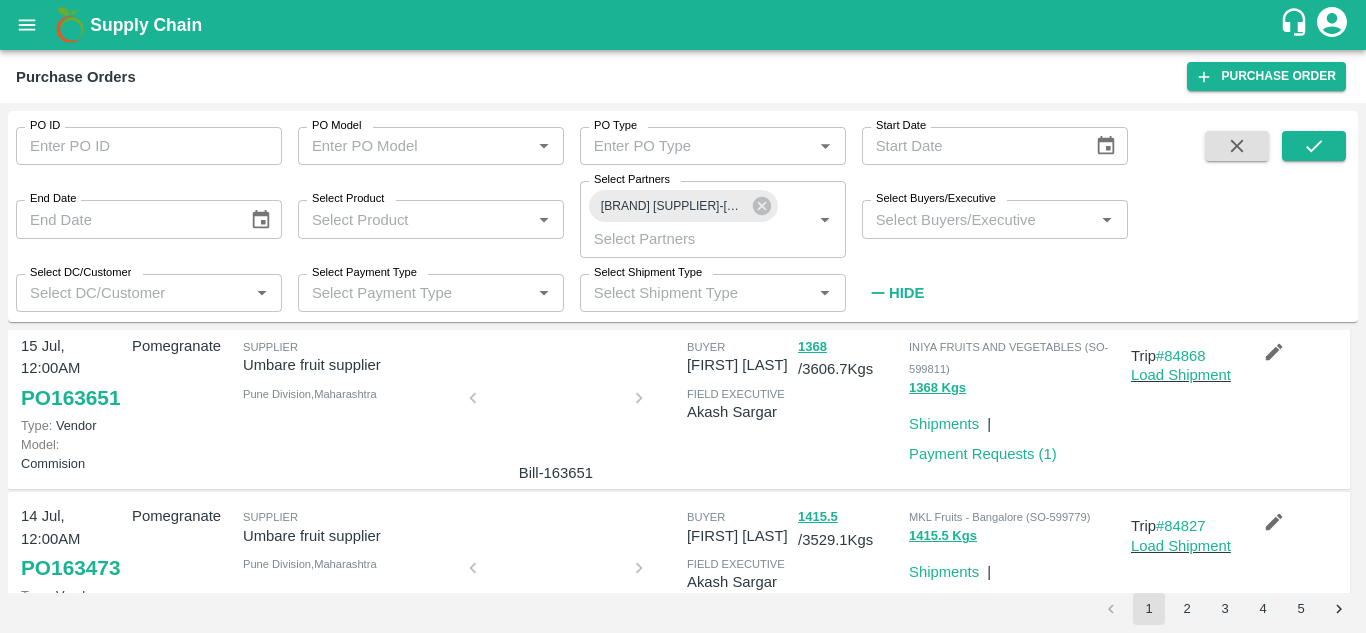 scroll, scrollTop: 374, scrollLeft: 0, axis: vertical 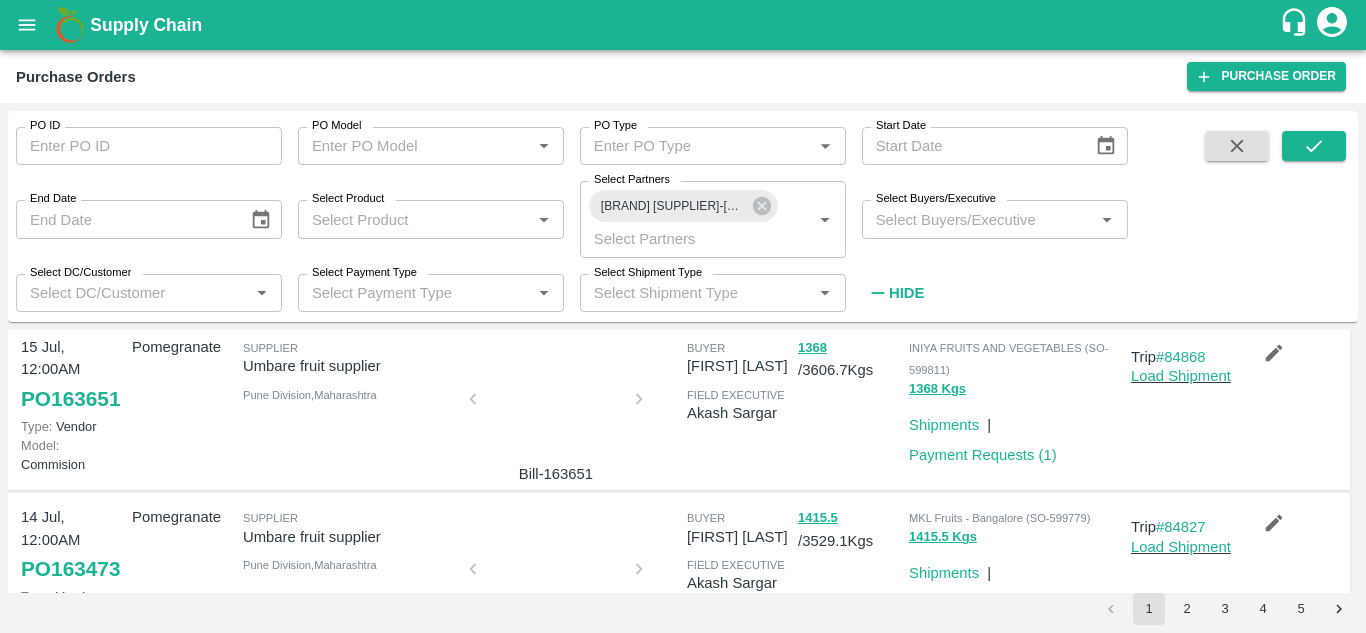 click at bounding box center [556, 405] 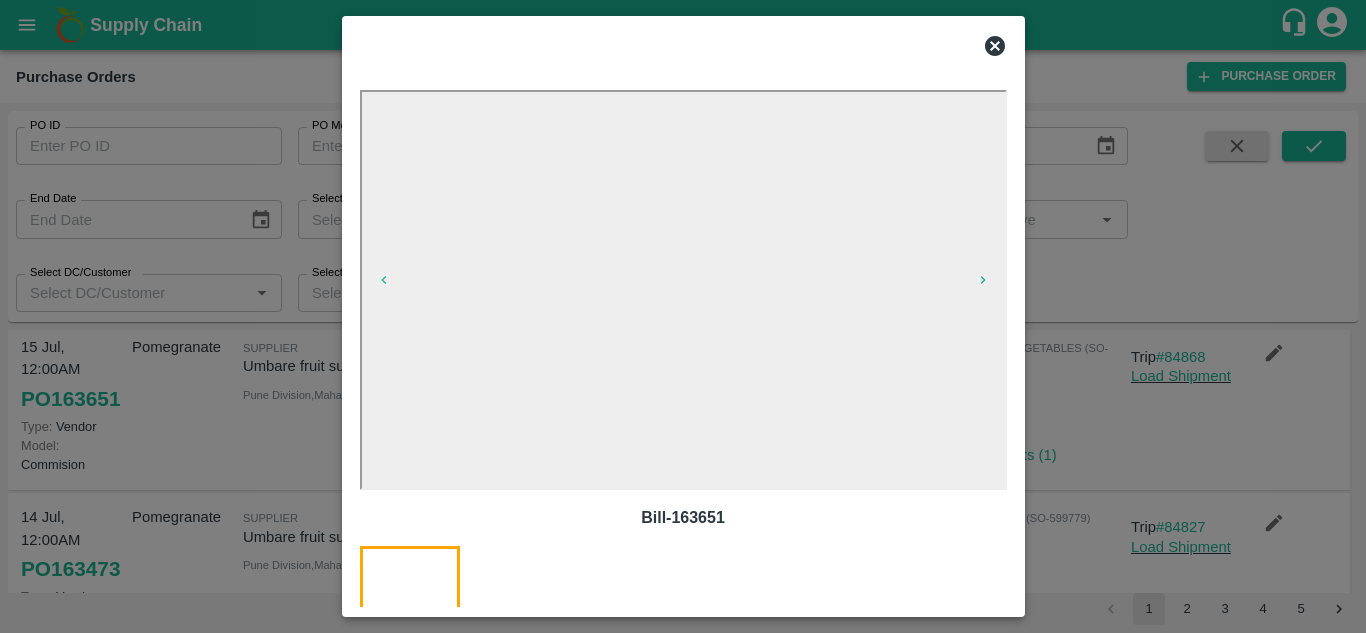 click 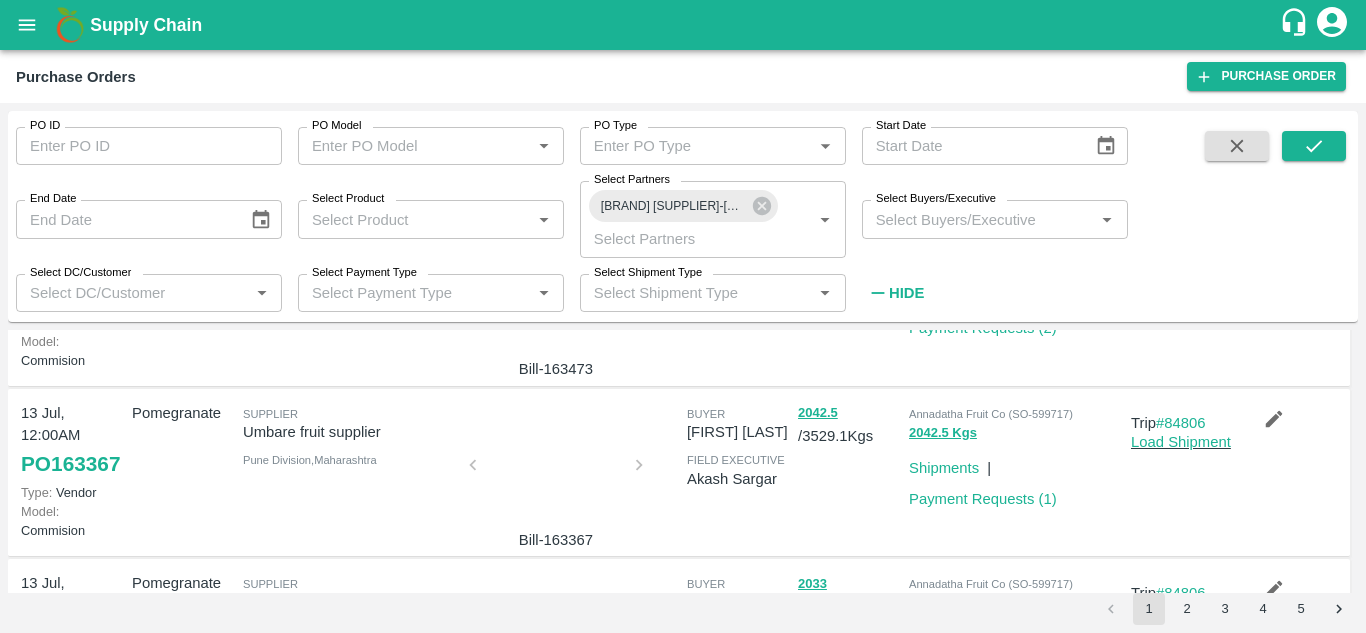 scroll, scrollTop: 650, scrollLeft: 0, axis: vertical 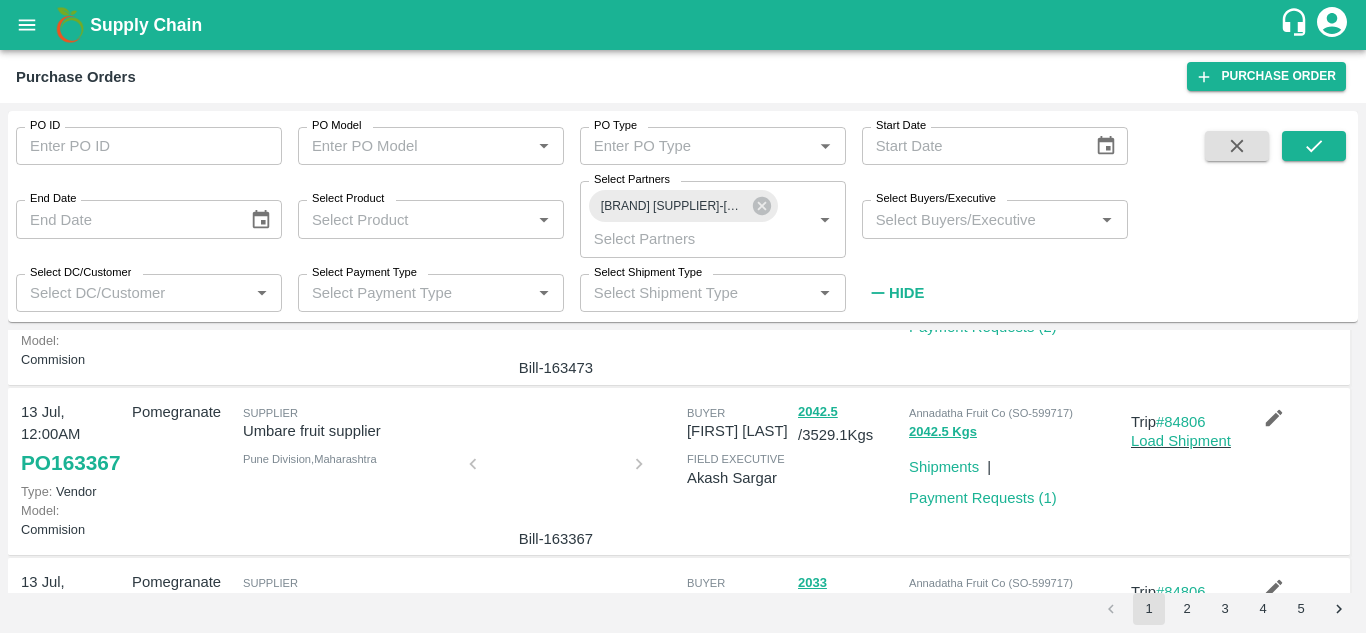 click at bounding box center (556, 299) 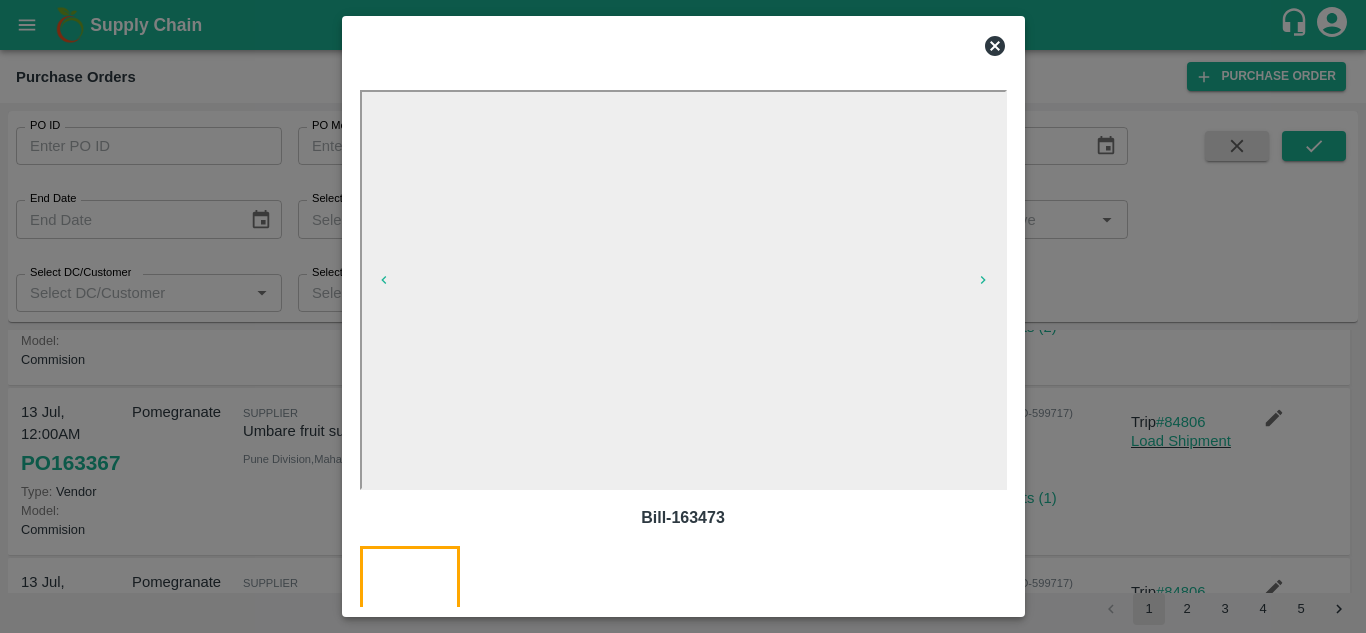 click 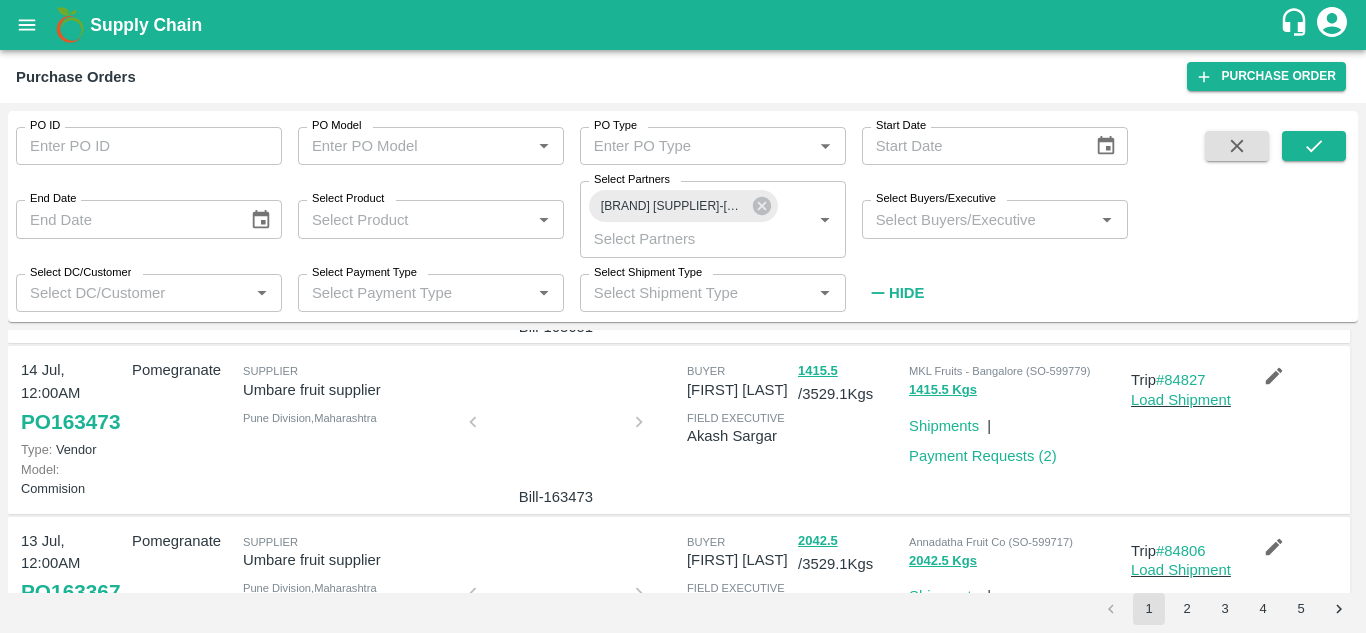 scroll, scrollTop: 522, scrollLeft: 0, axis: vertical 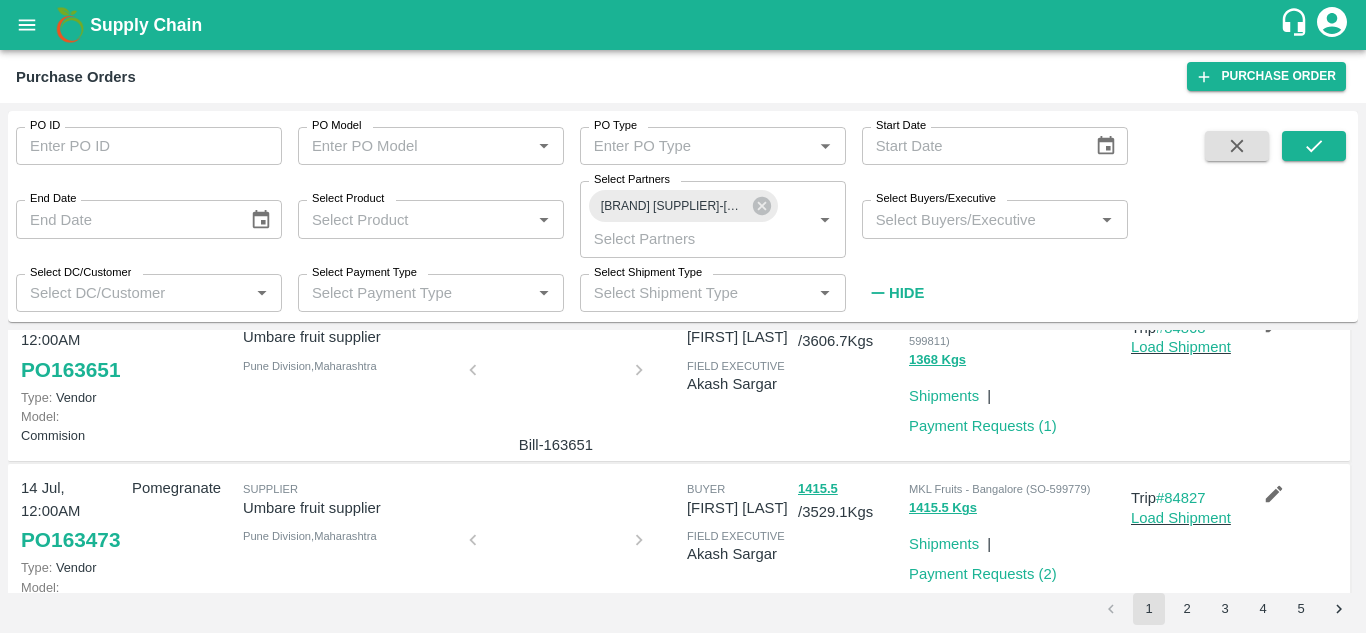 click at bounding box center [556, 376] 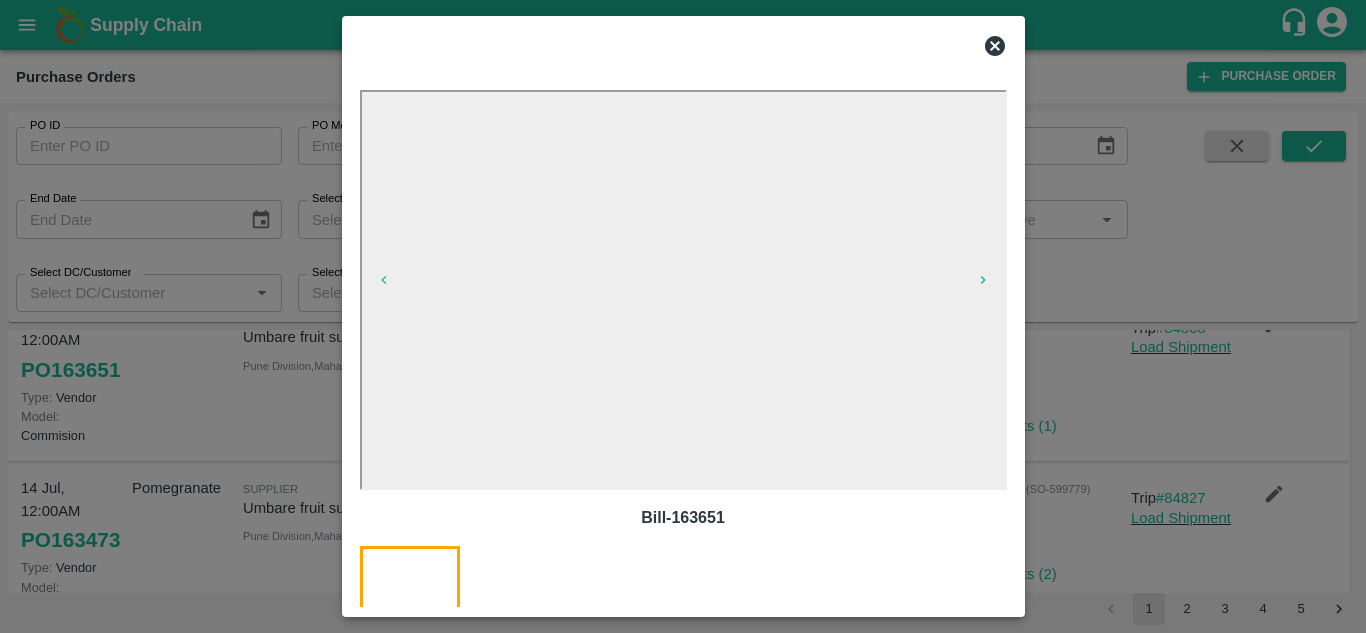 click 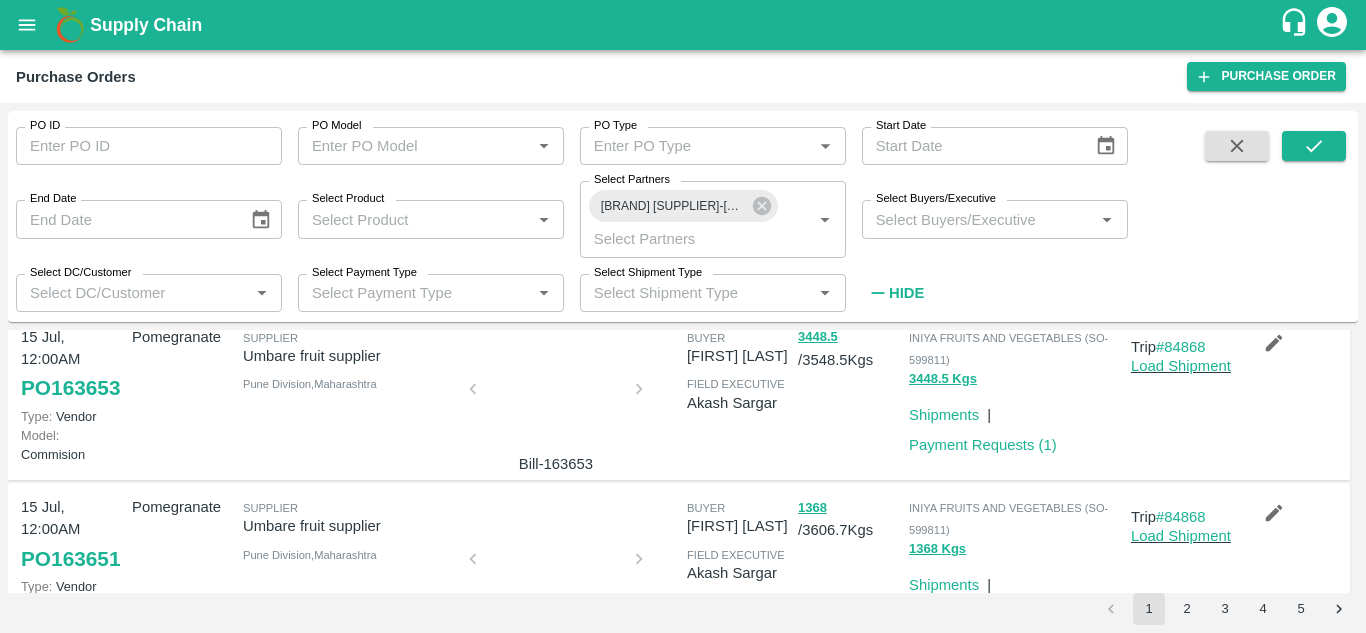 scroll, scrollTop: 209, scrollLeft: 0, axis: vertical 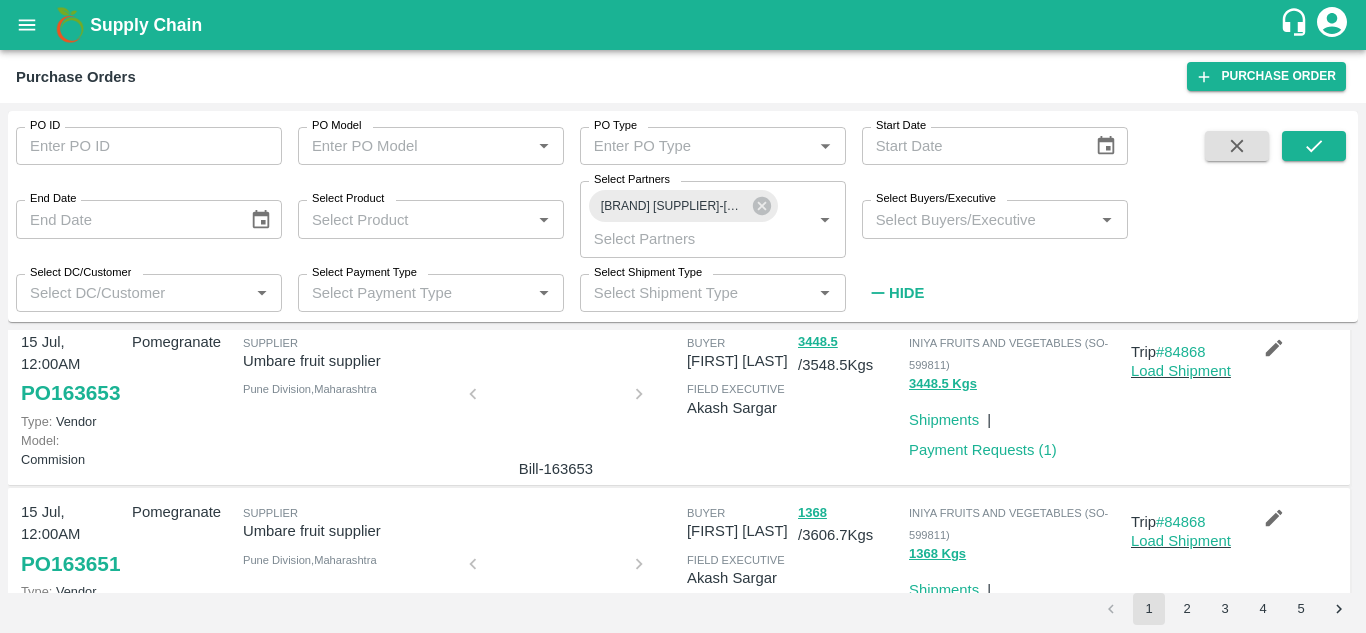 click at bounding box center (556, 400) 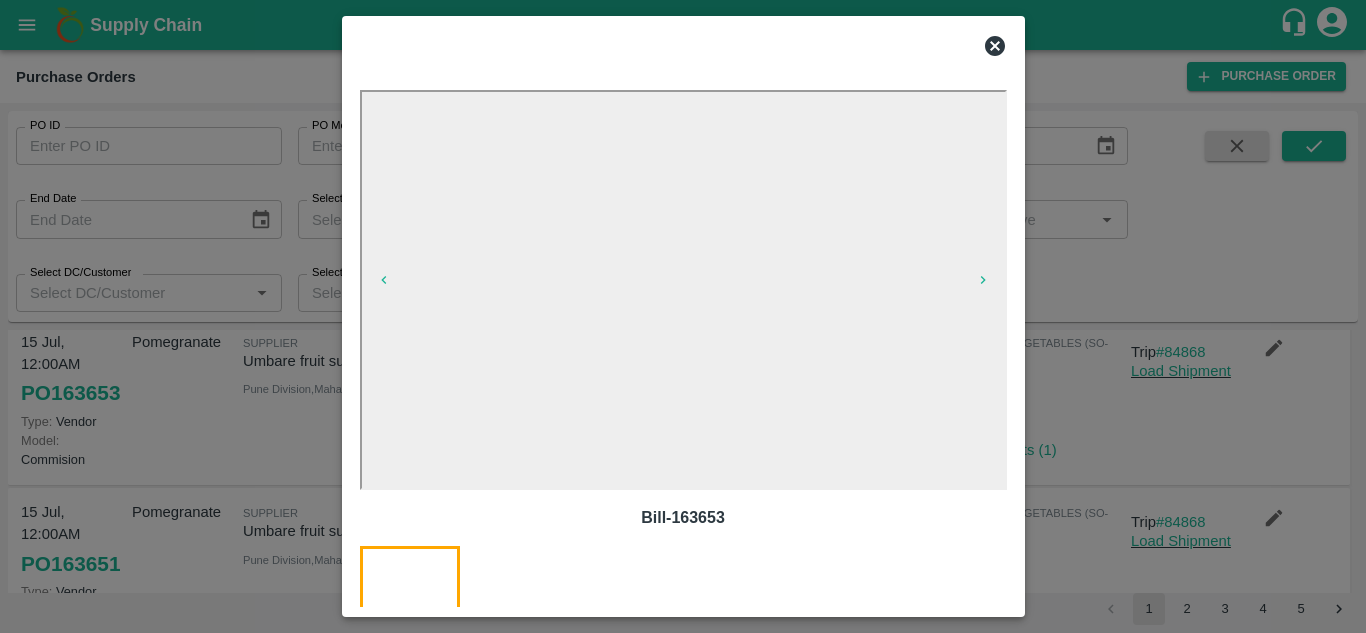 click 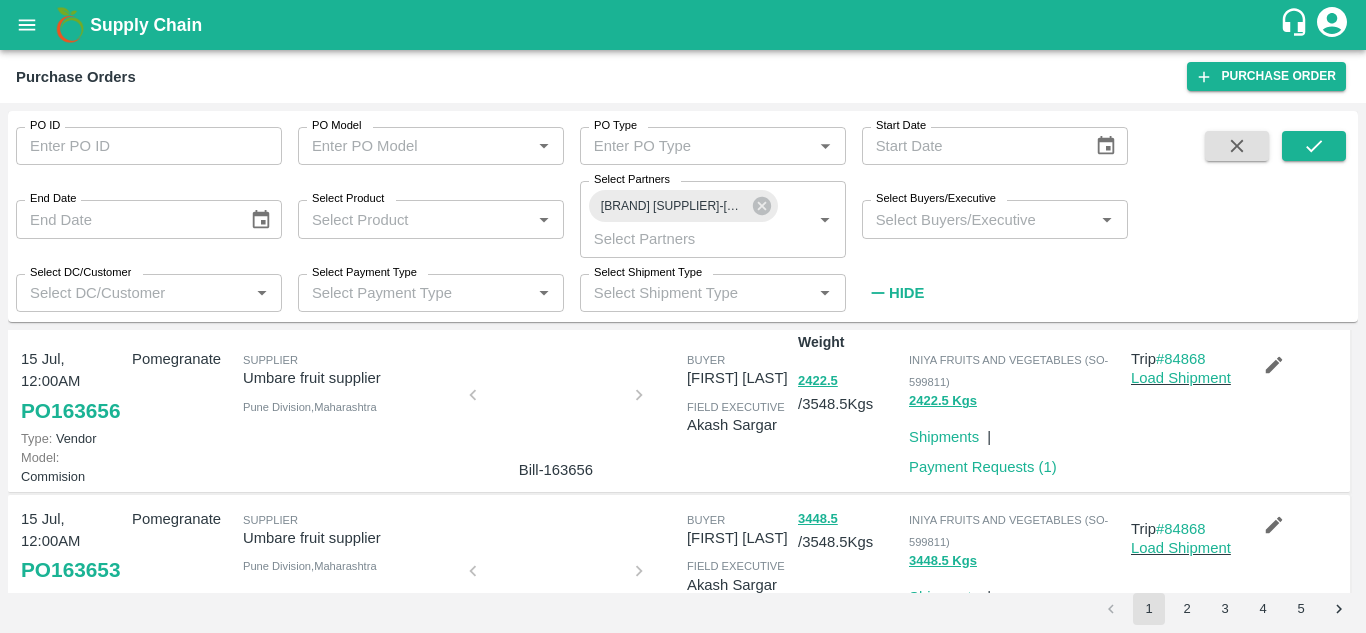 scroll, scrollTop: 0, scrollLeft: 0, axis: both 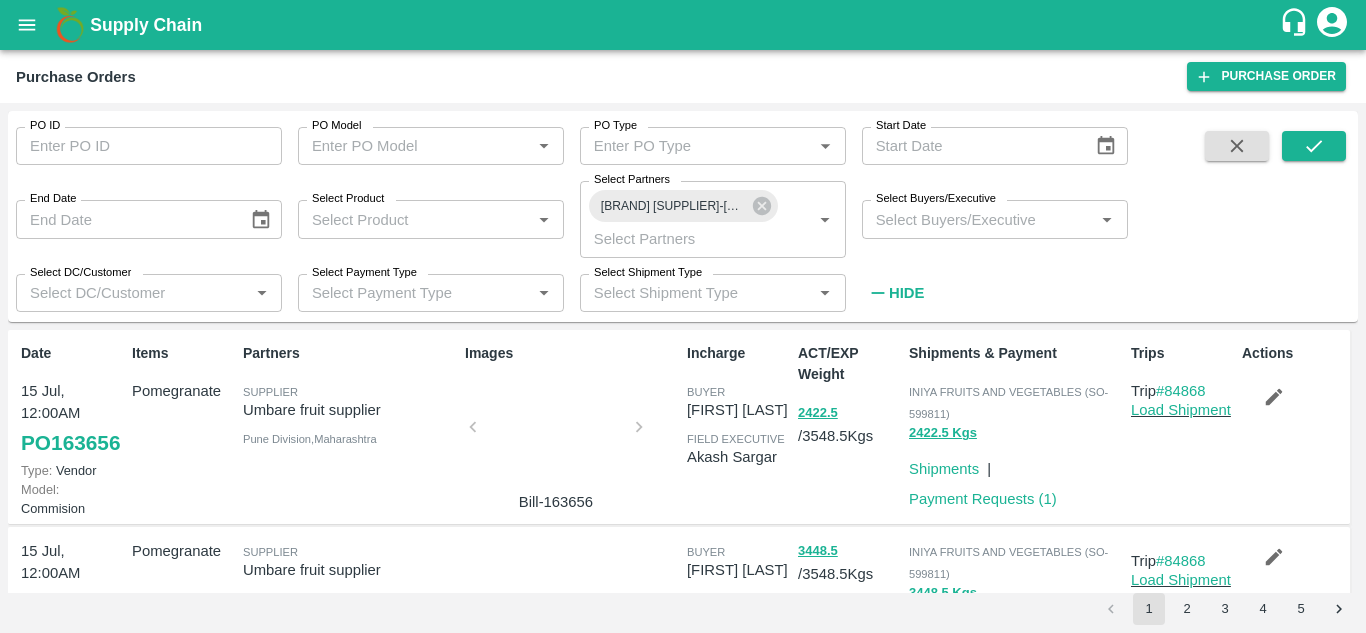 click at bounding box center [556, 433] 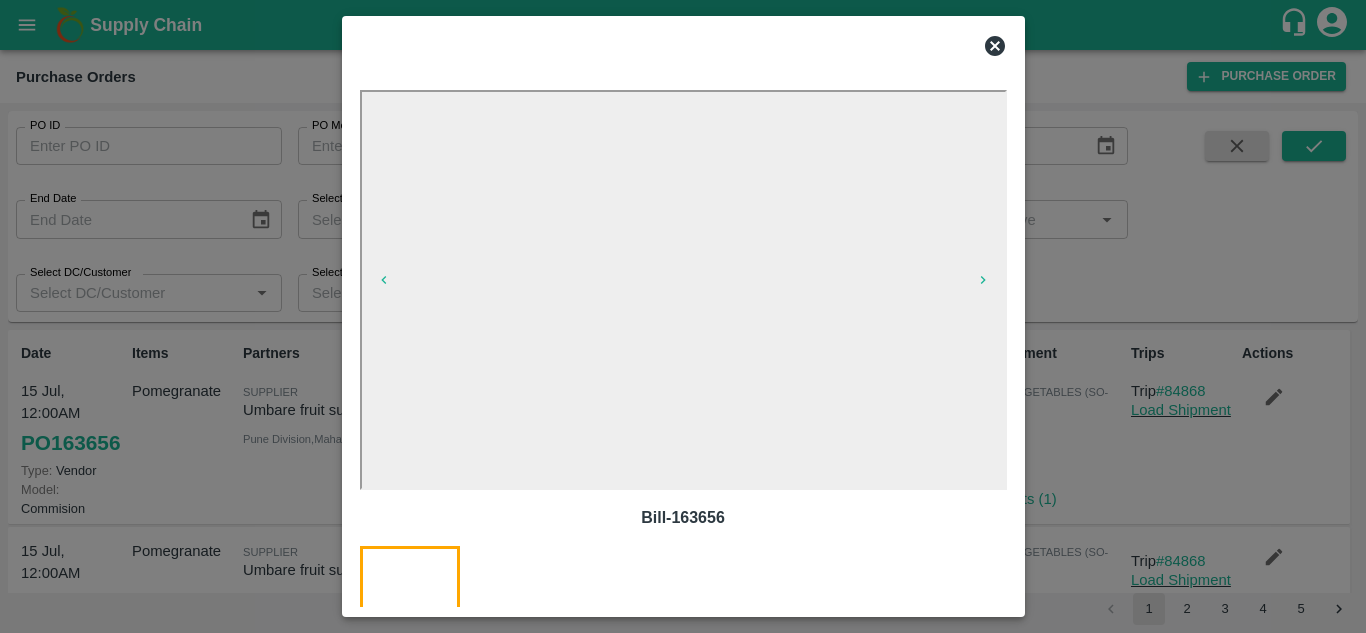 click 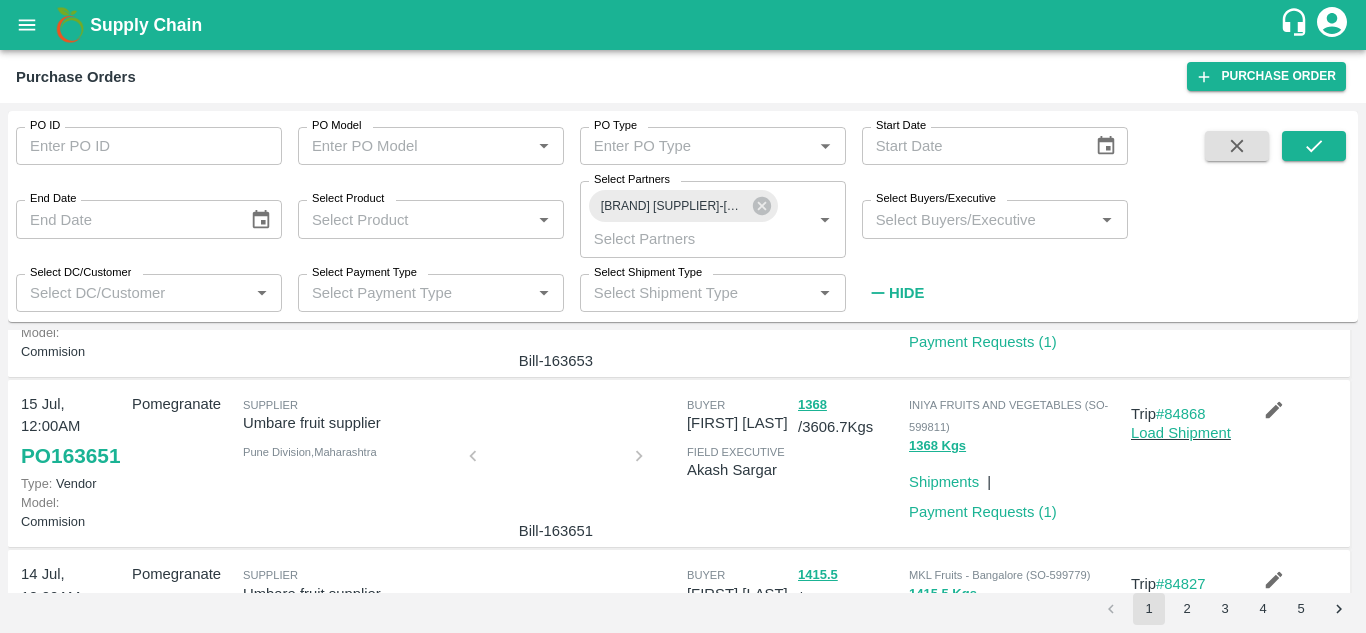 scroll, scrollTop: 318, scrollLeft: 0, axis: vertical 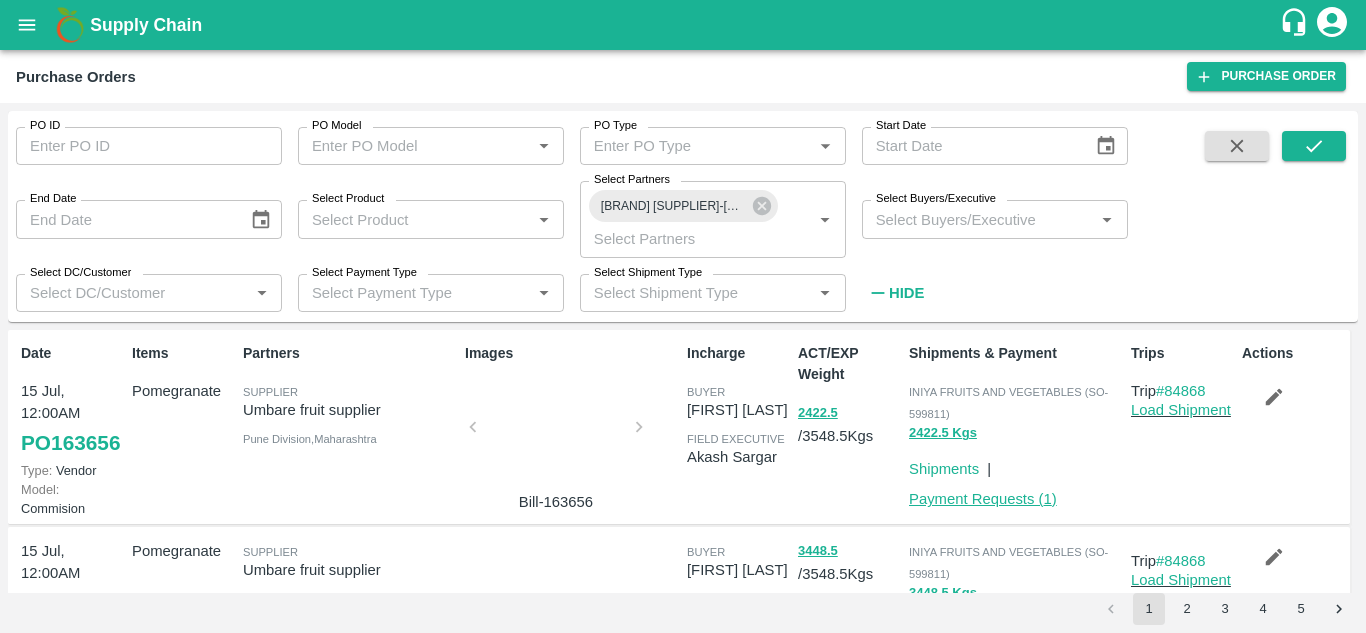 click on "Payment Requests ( 1 )" at bounding box center (983, 499) 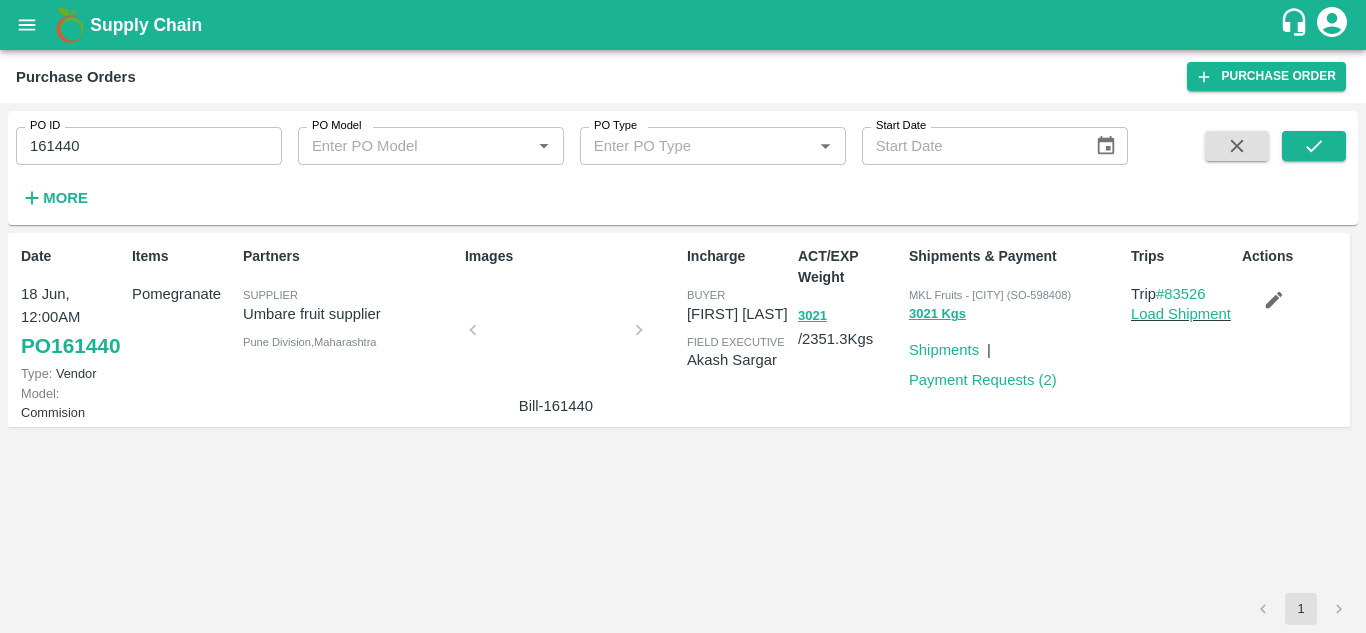 scroll, scrollTop: 0, scrollLeft: 0, axis: both 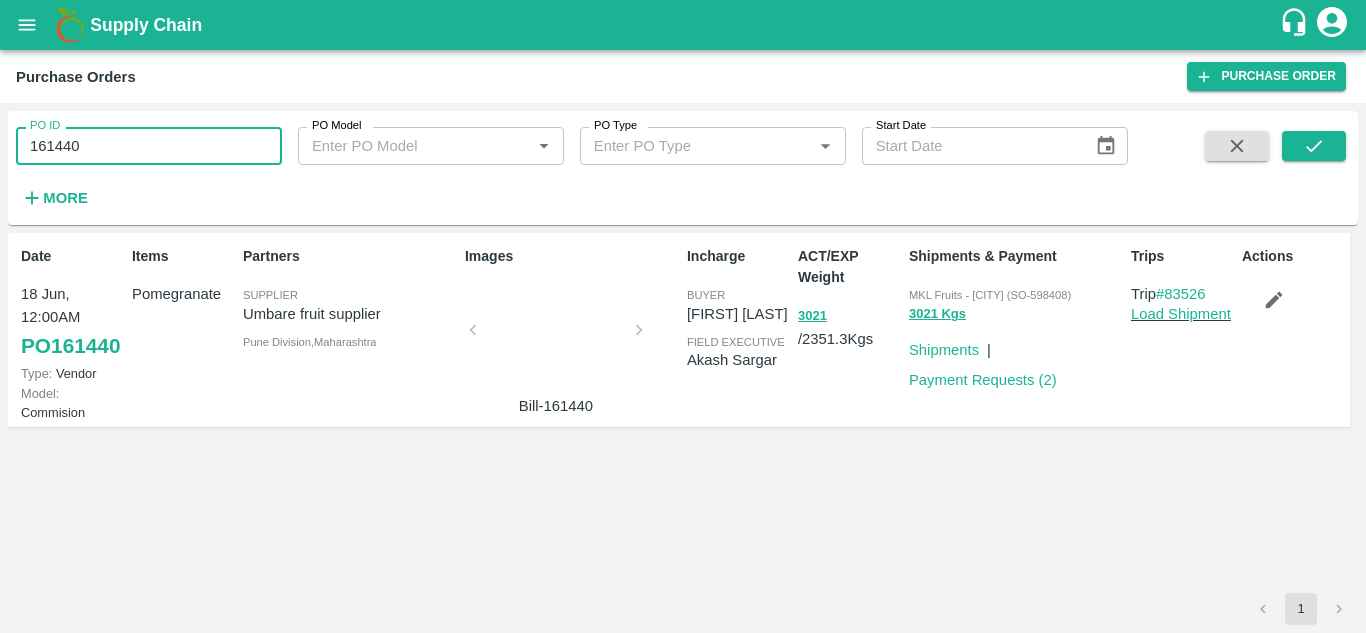 click on "161440" at bounding box center (149, 146) 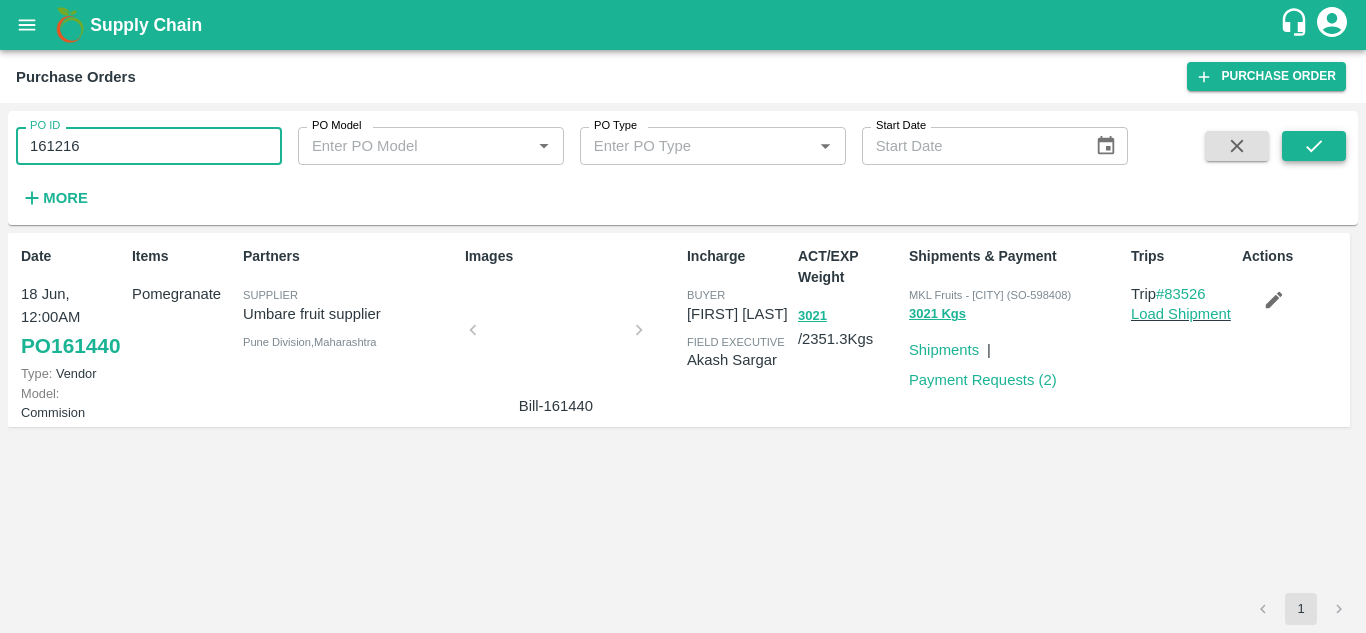 type on "161216" 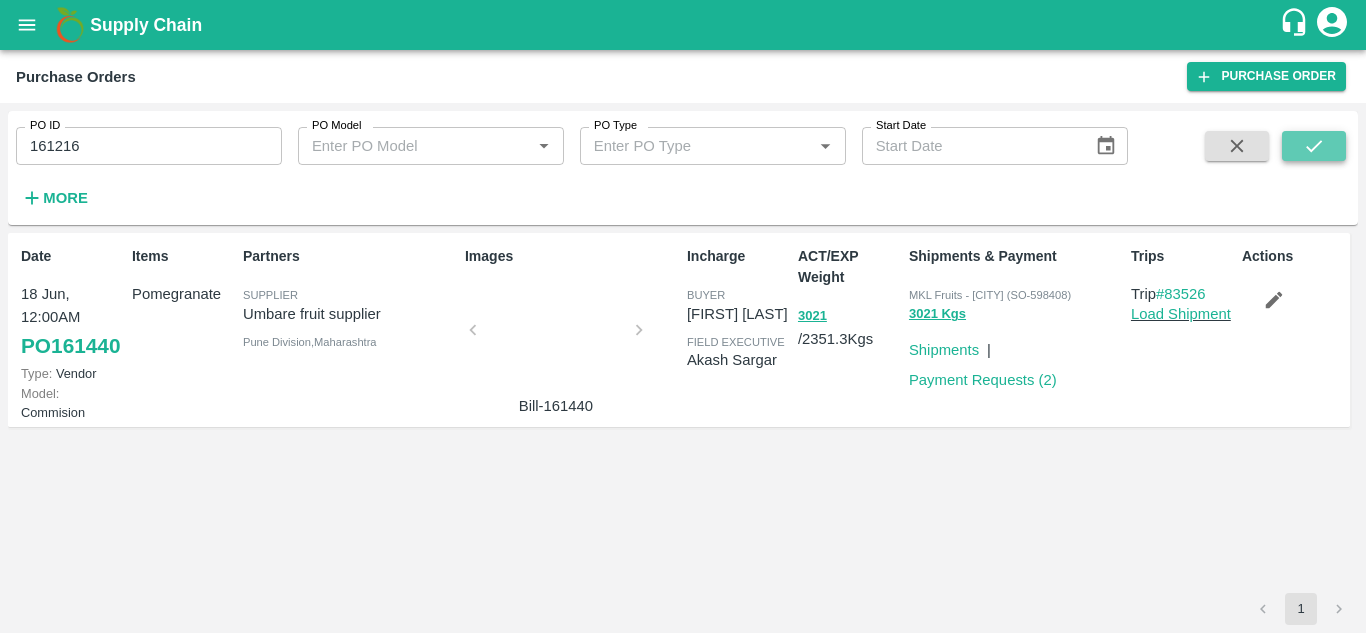 click 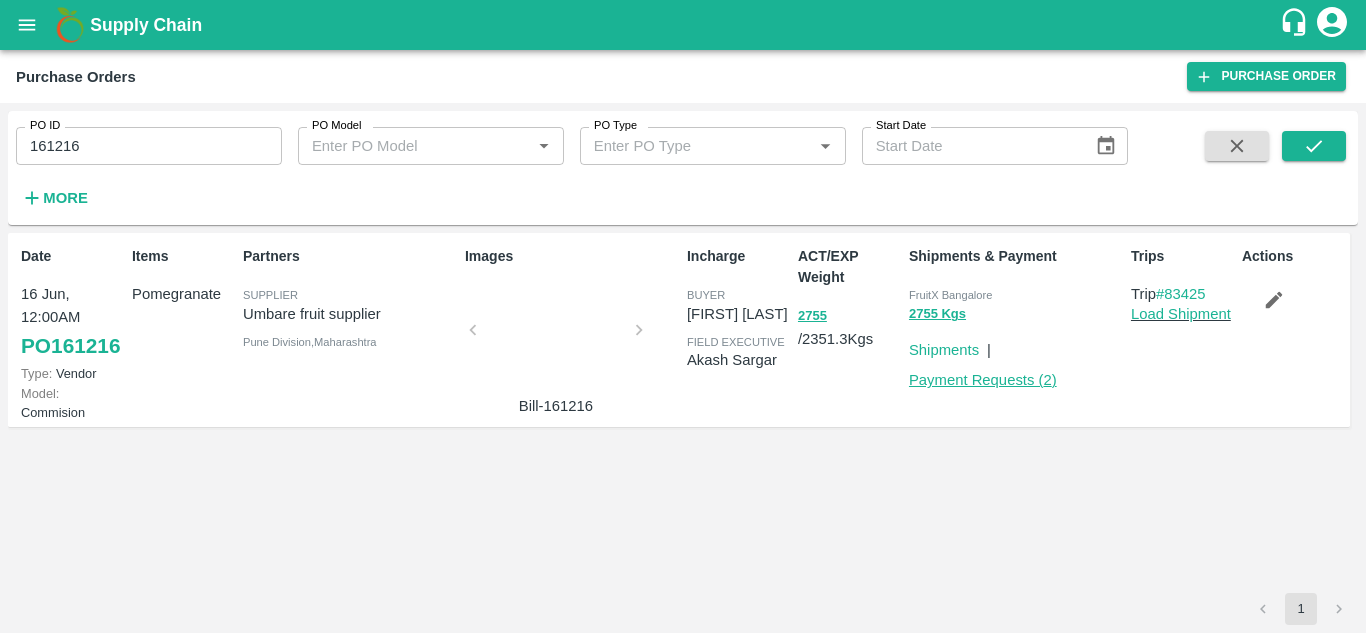 click on "Payment Requests ( 2 )" at bounding box center [983, 380] 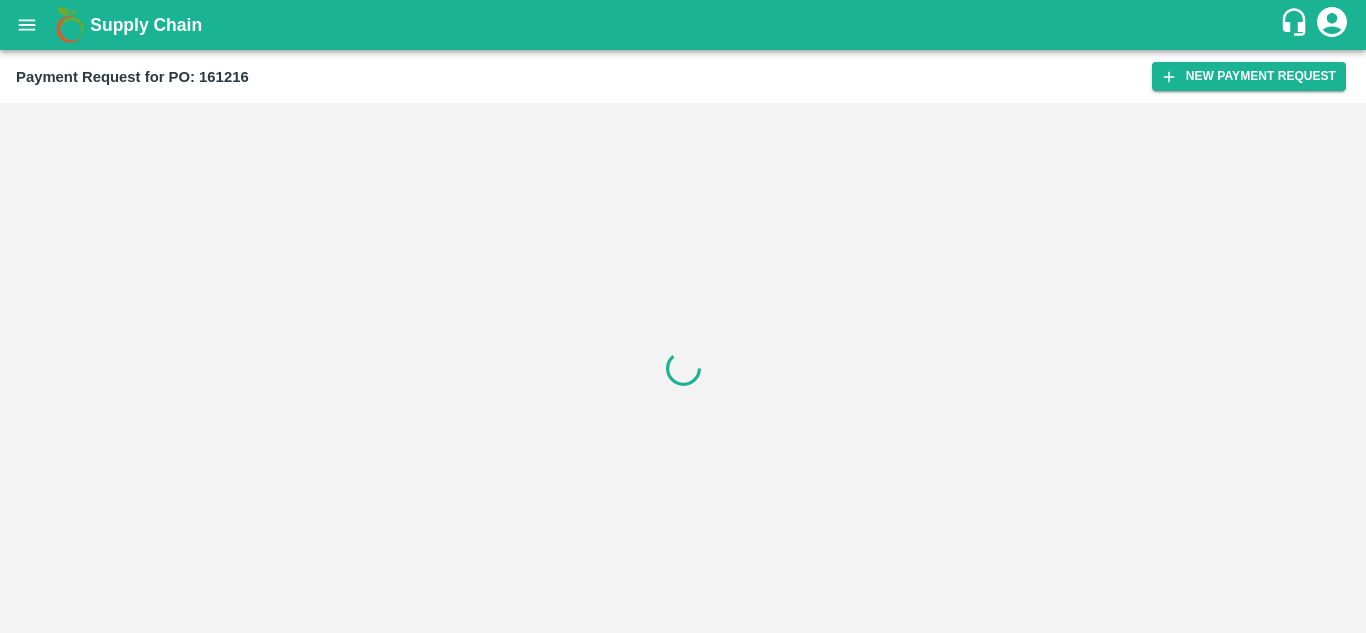 scroll, scrollTop: 0, scrollLeft: 0, axis: both 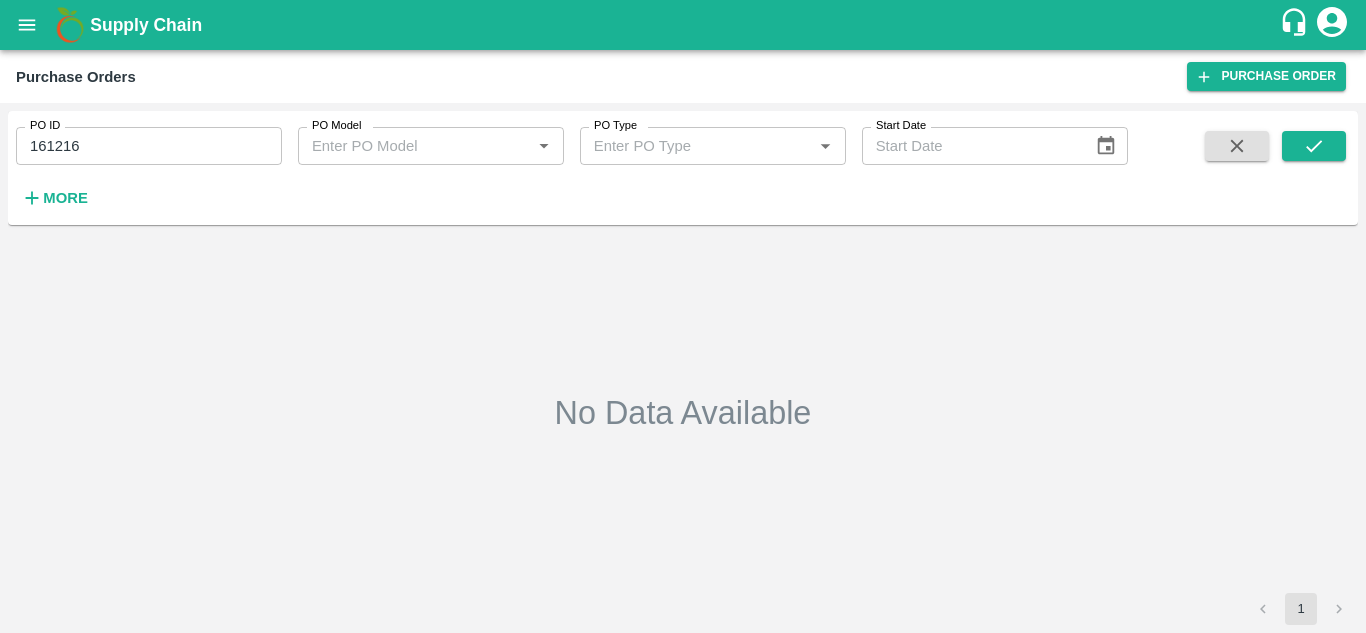 click on "161216" at bounding box center (149, 146) 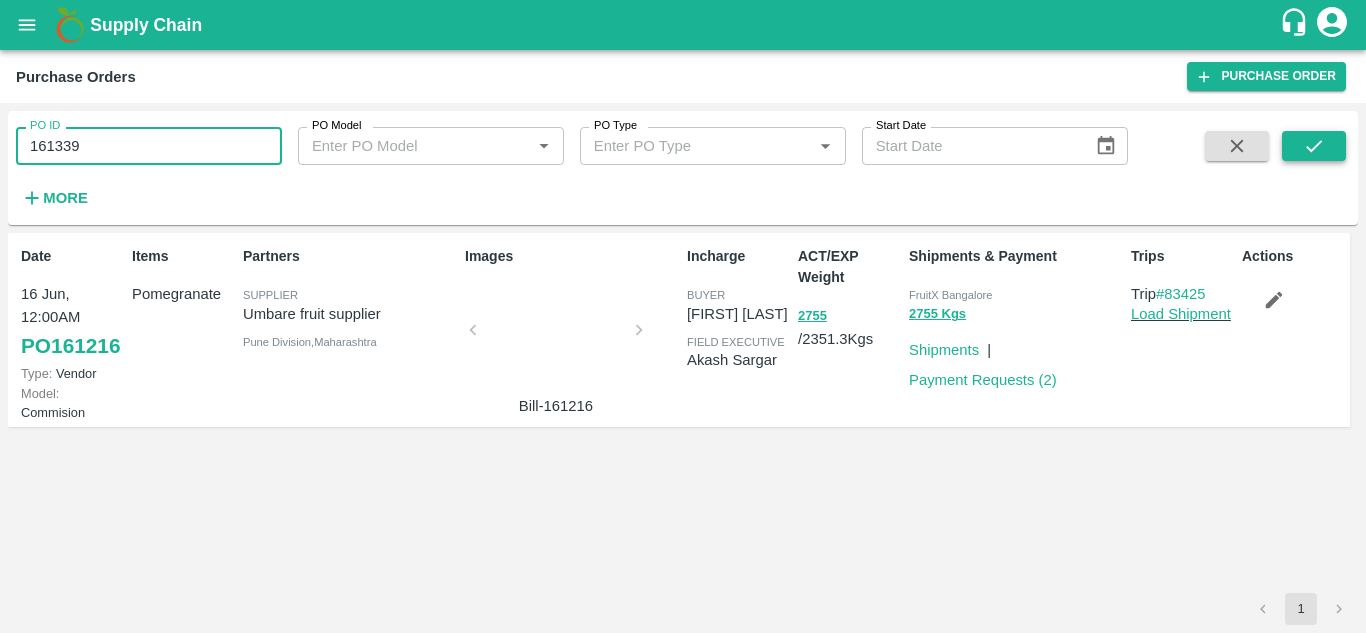 type on "161339" 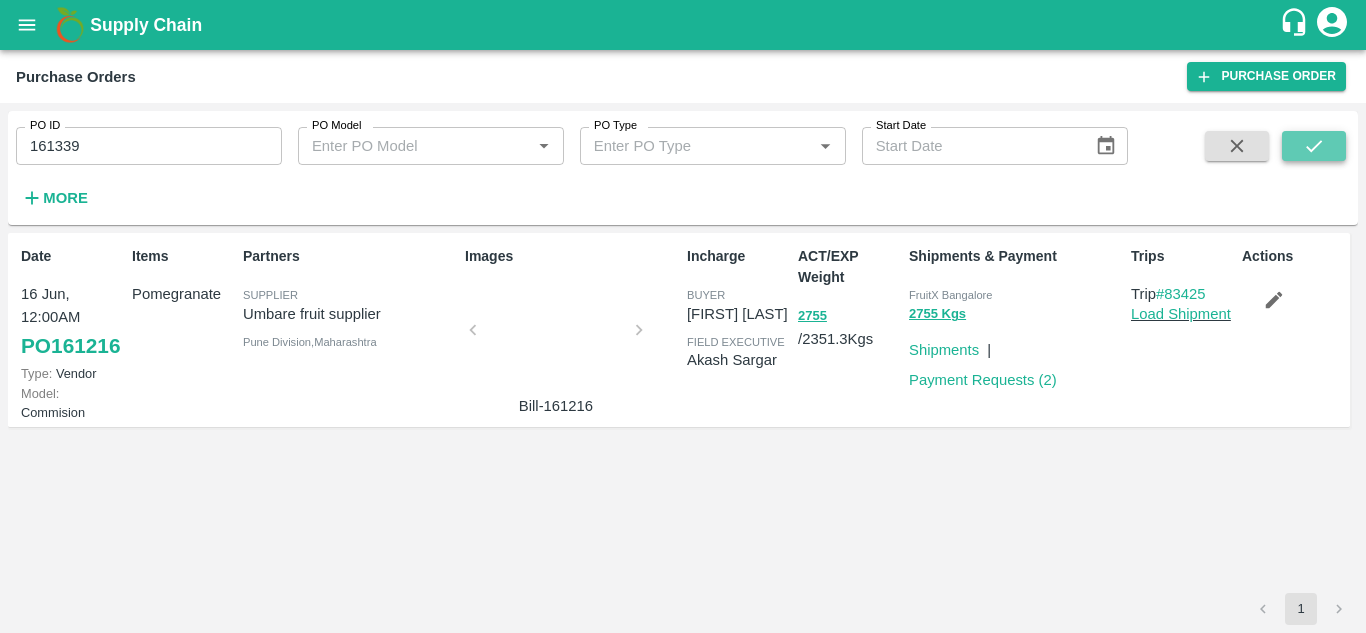 click 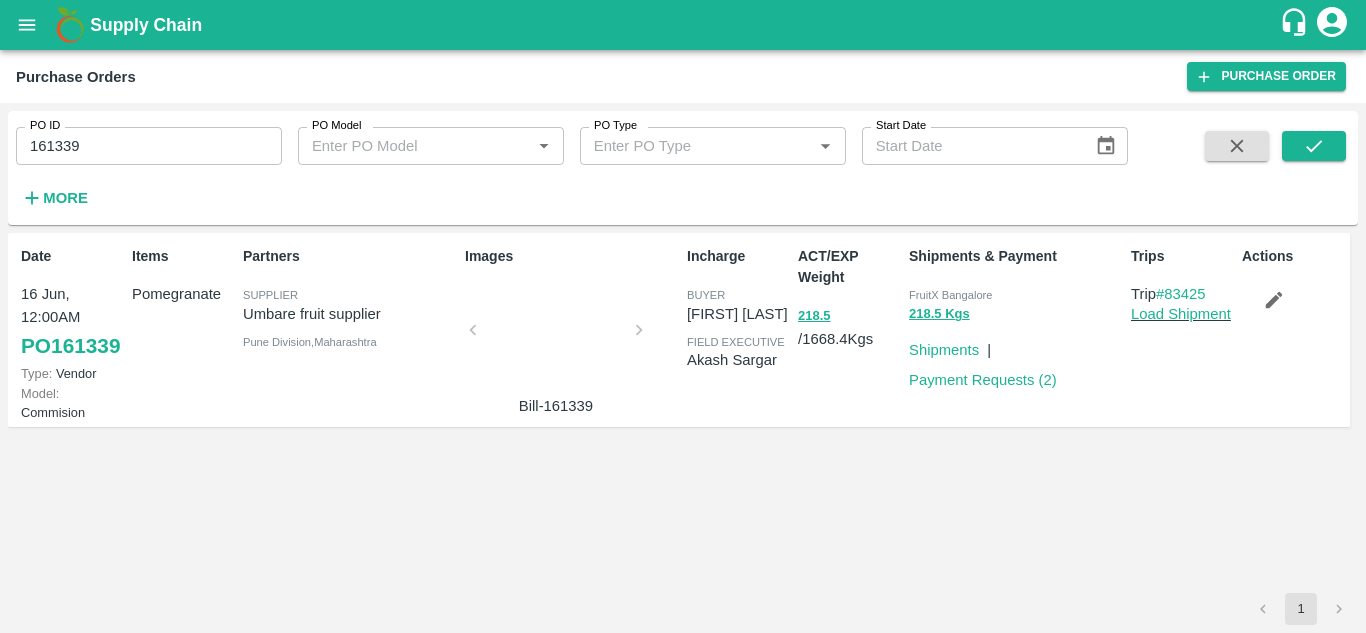 click on "Payment Requests ( 2 )" at bounding box center [983, 380] 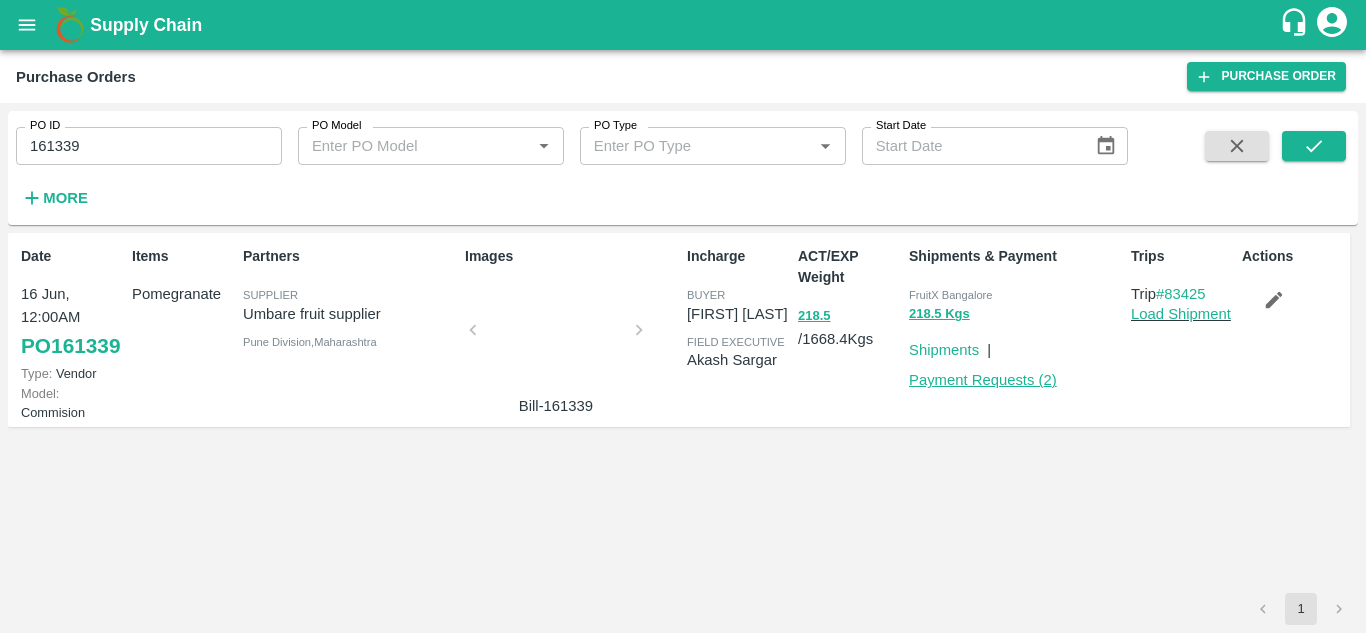 click on "Payment Requests ( 2 )" at bounding box center (983, 380) 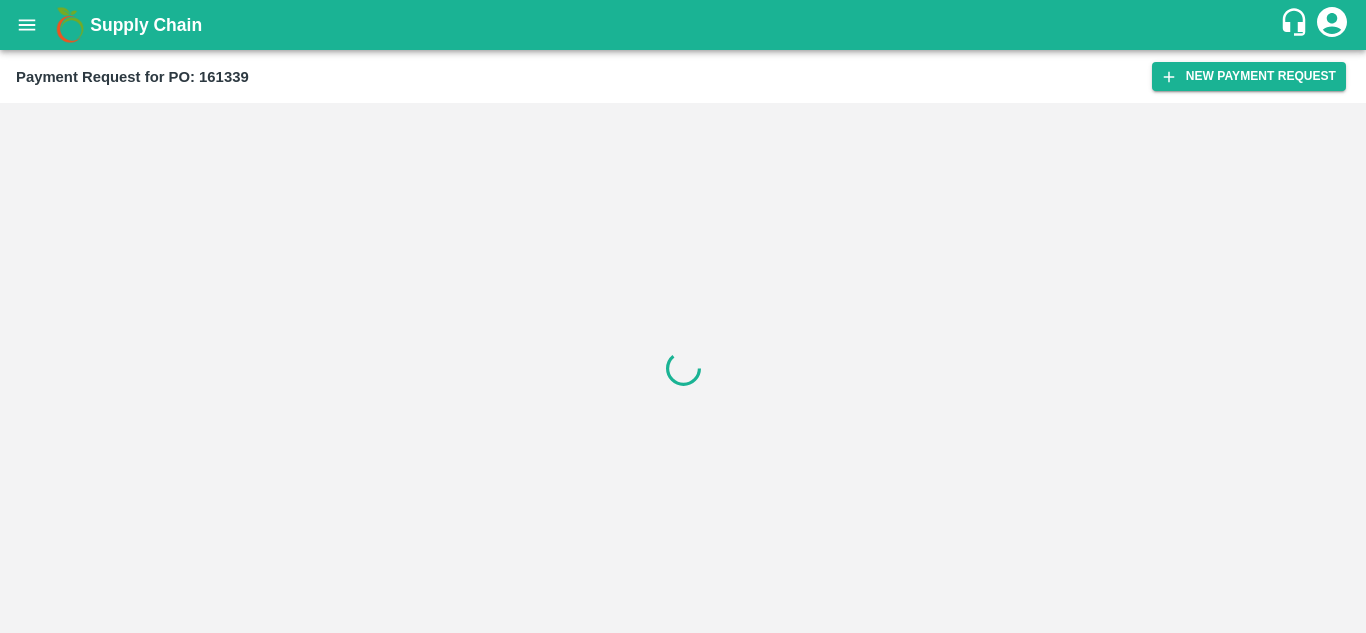 scroll, scrollTop: 0, scrollLeft: 0, axis: both 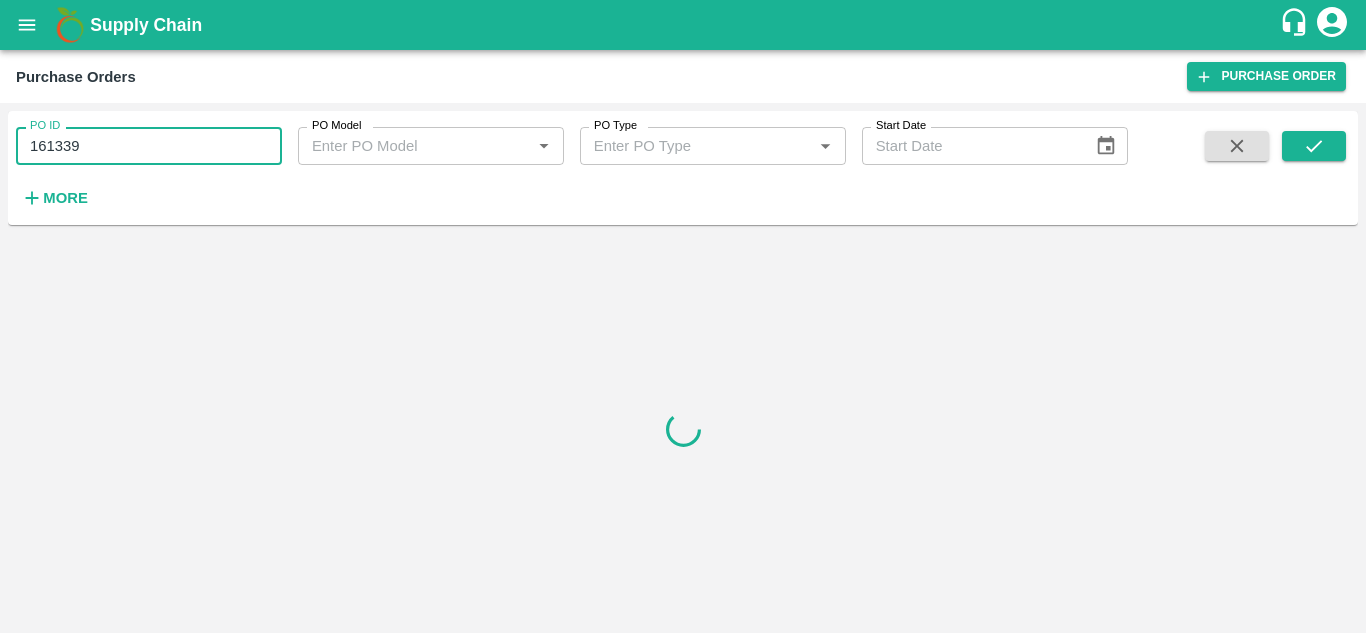 click on "161339" at bounding box center [149, 146] 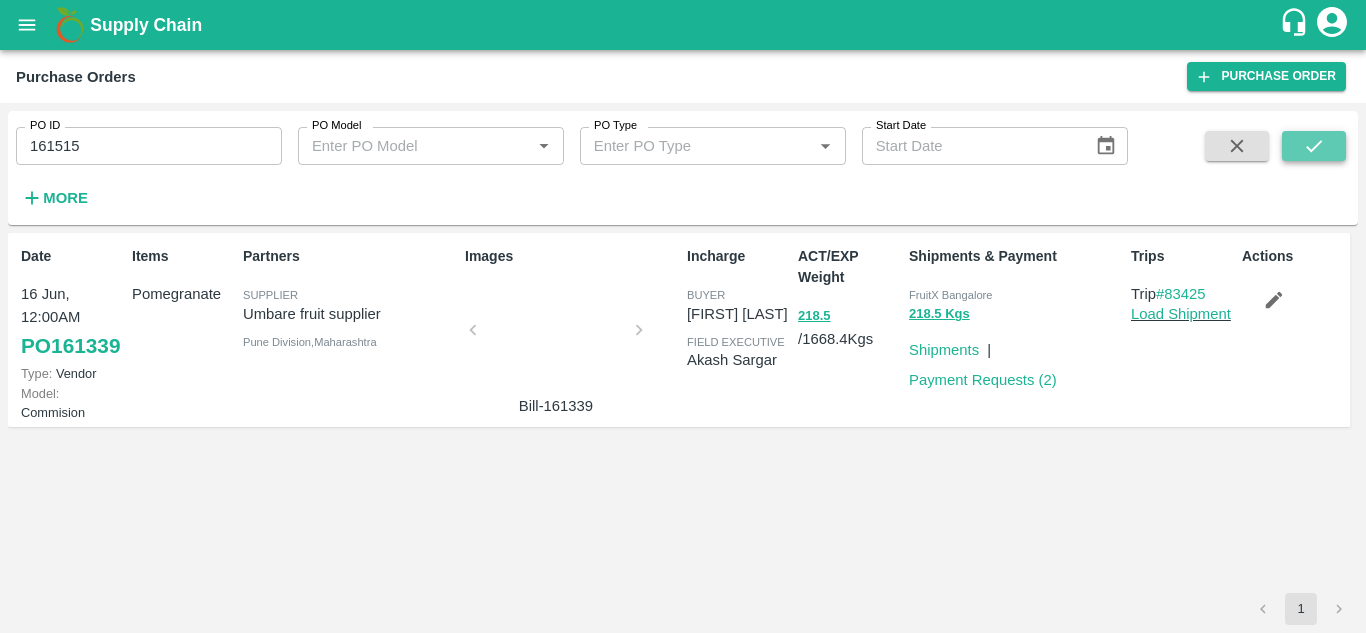click 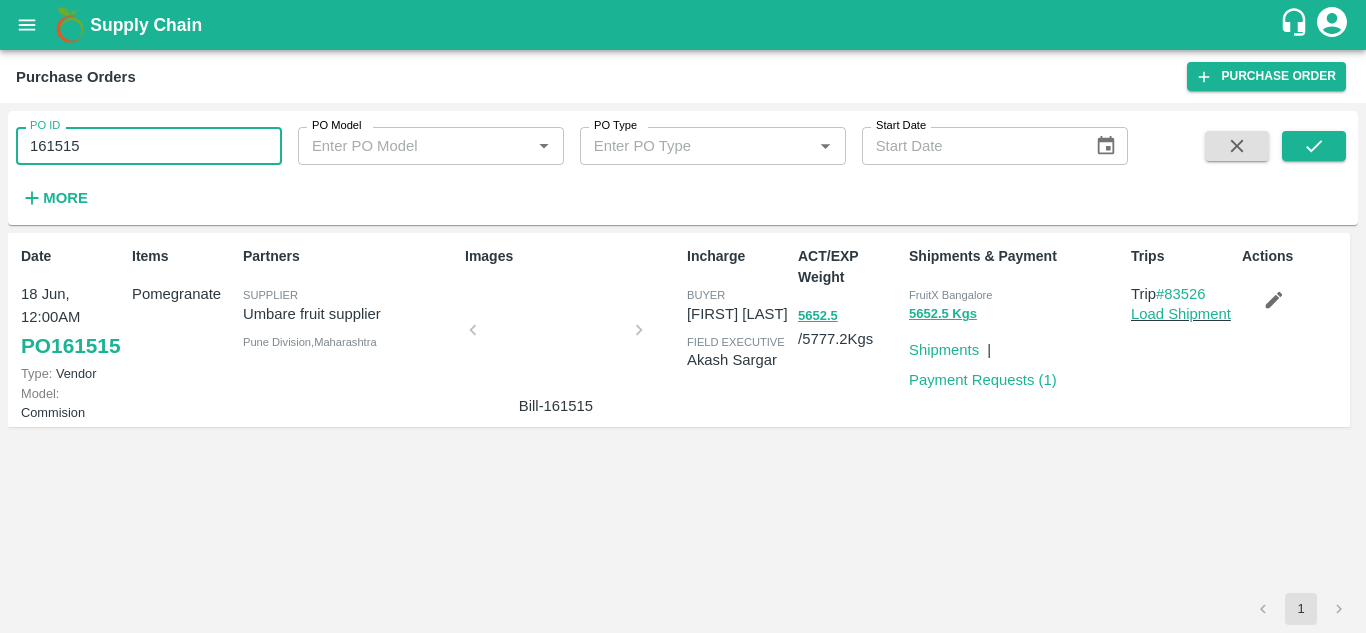 click on "161515" at bounding box center [149, 146] 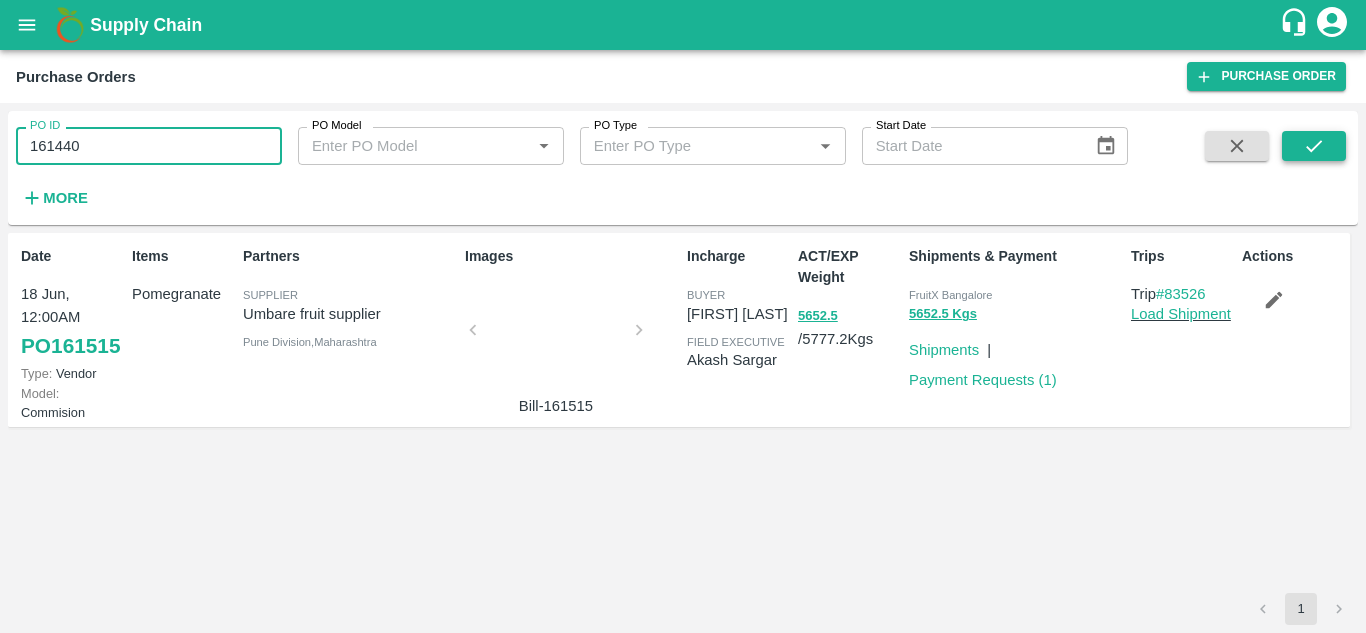 type on "161440" 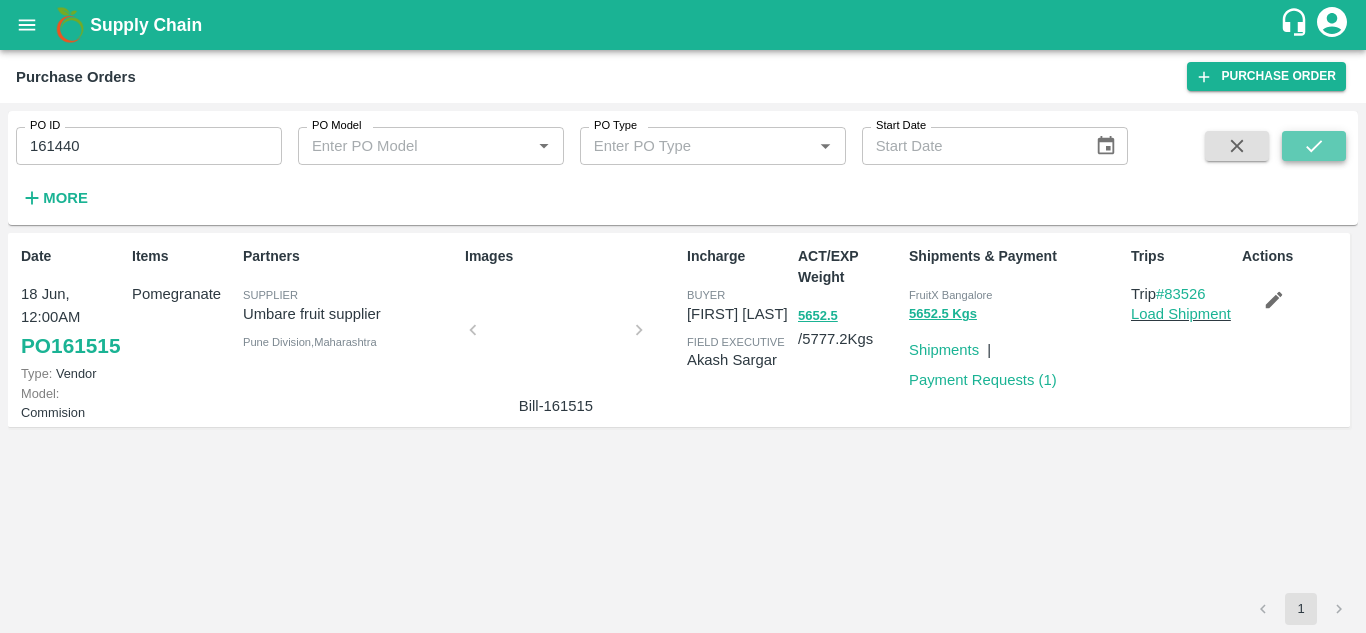 click at bounding box center [1314, 146] 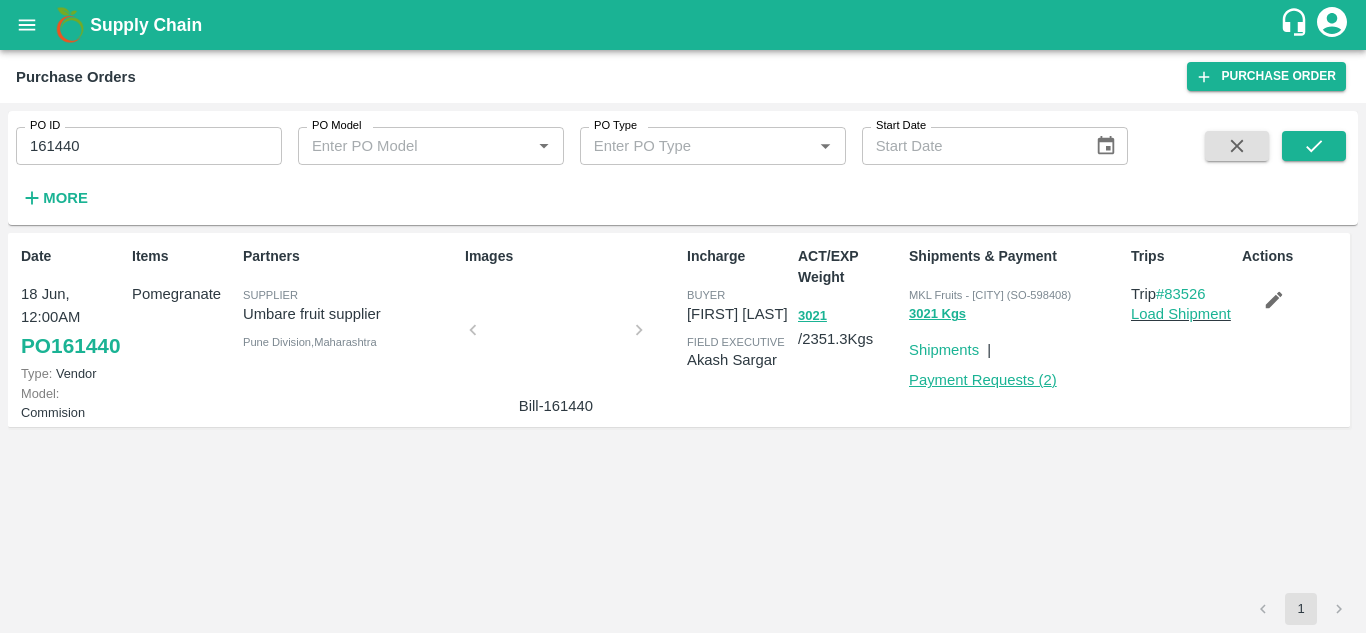 click on "Payment Requests ( 2 )" at bounding box center [983, 380] 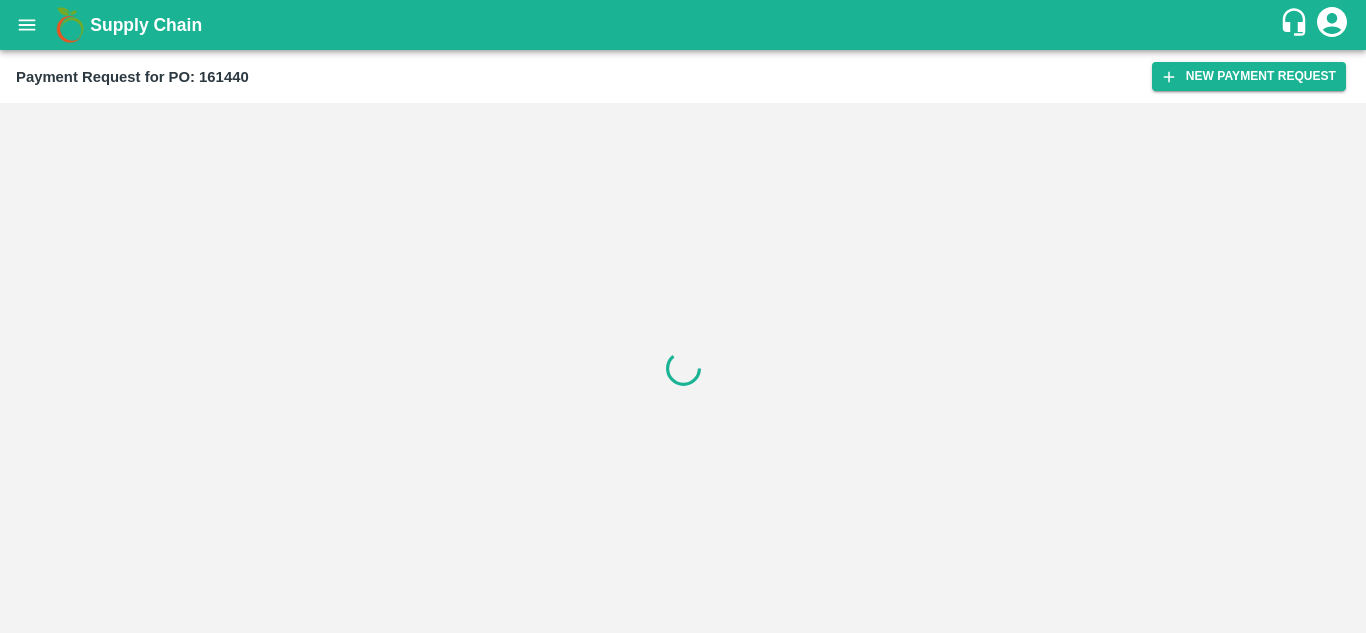 scroll, scrollTop: 0, scrollLeft: 0, axis: both 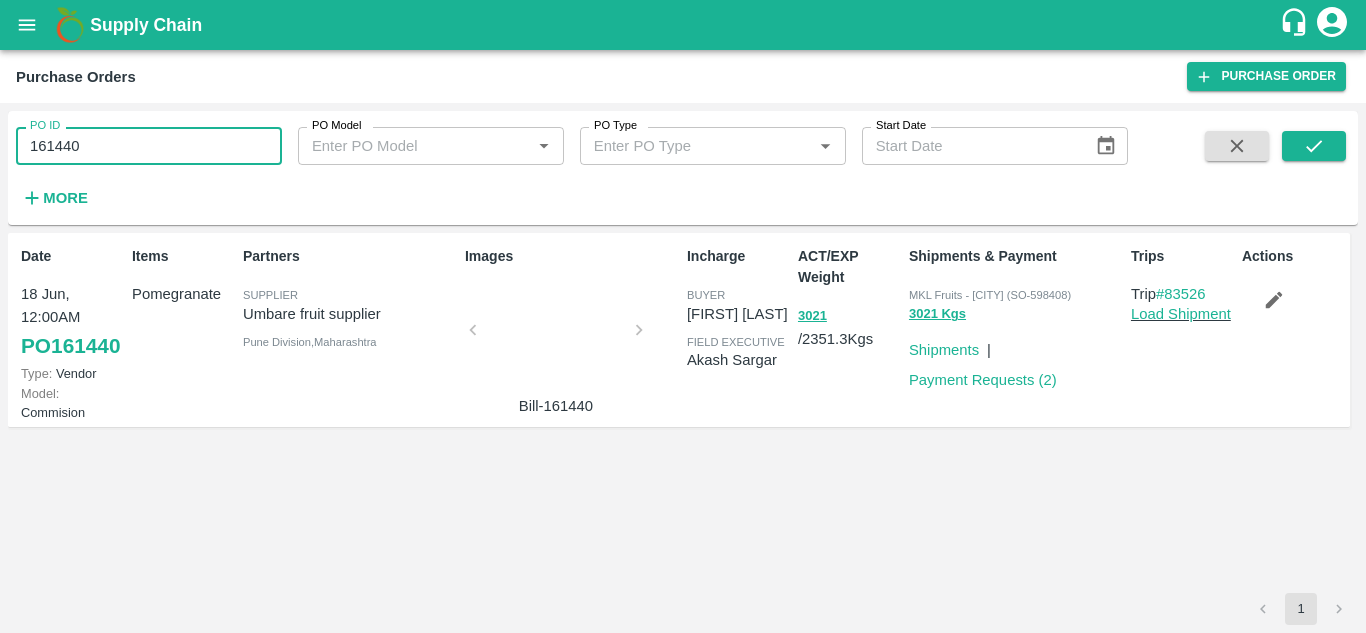 click on "161440" at bounding box center (149, 146) 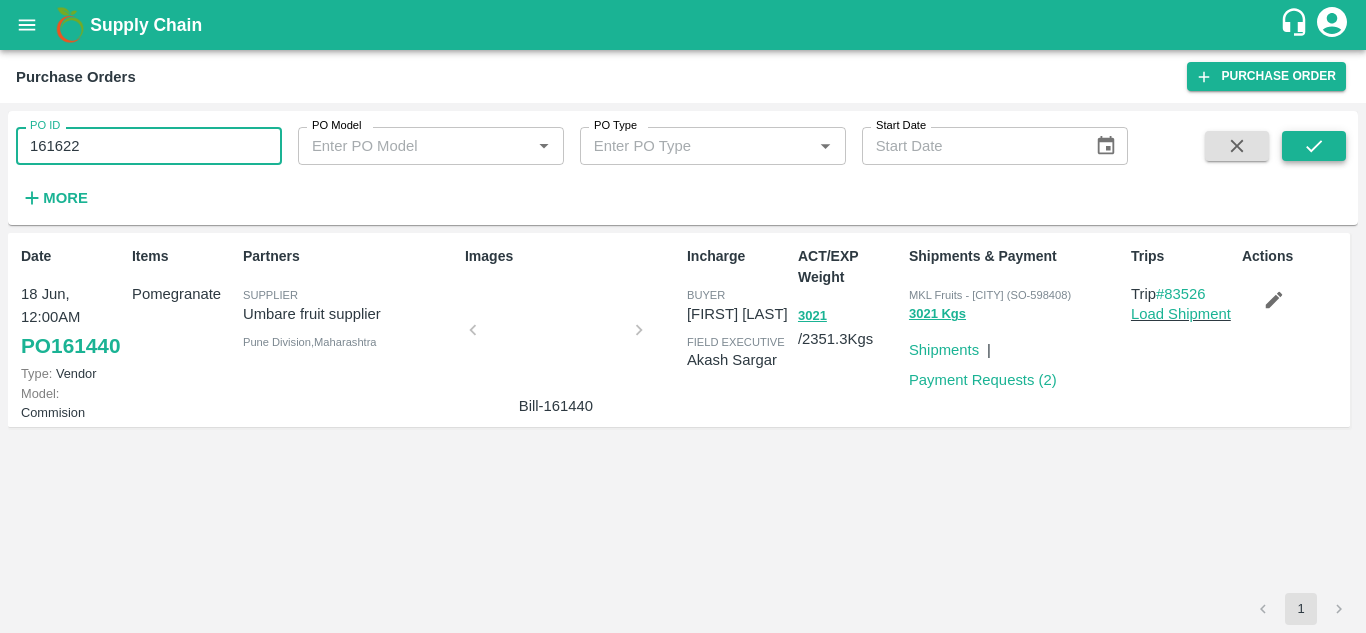 type on "161622" 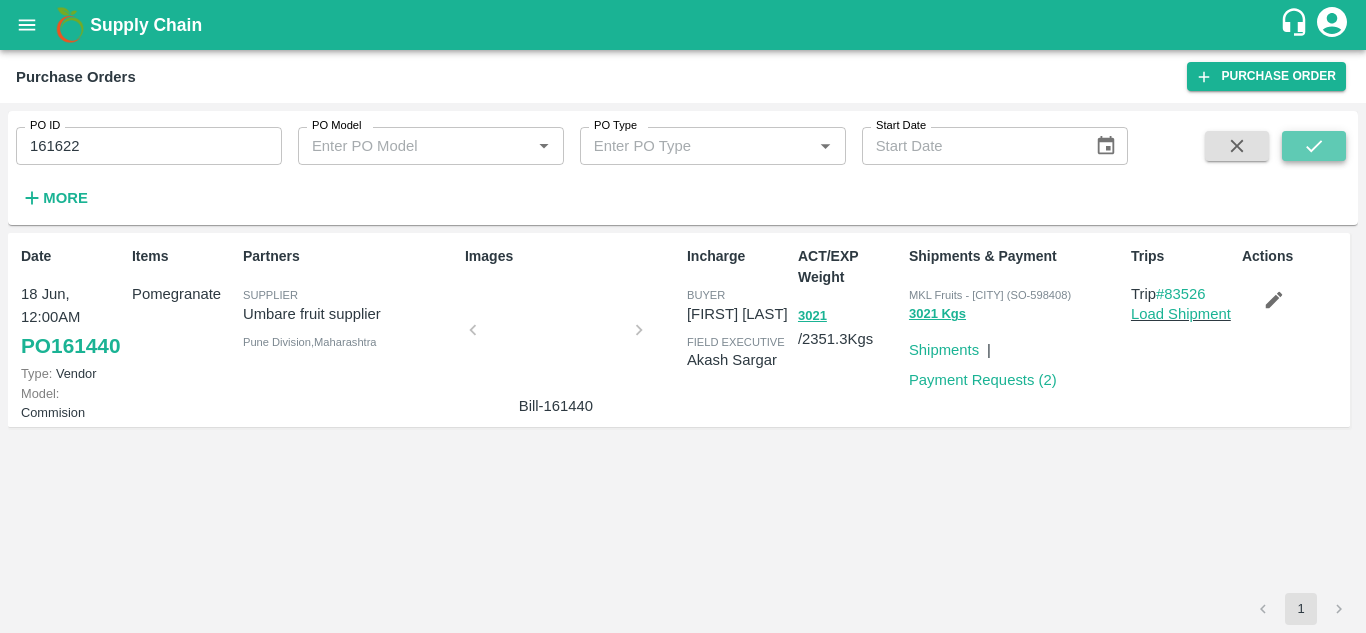 click 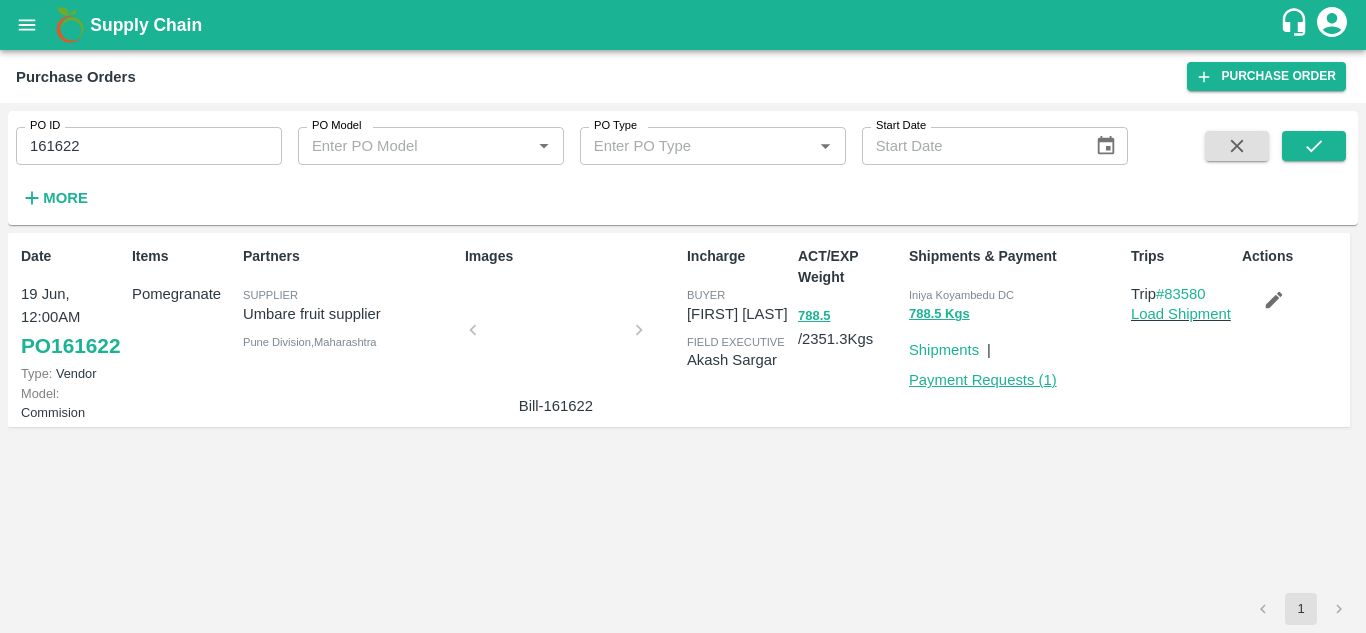 click on "Payment Requests ( 1 )" at bounding box center (983, 380) 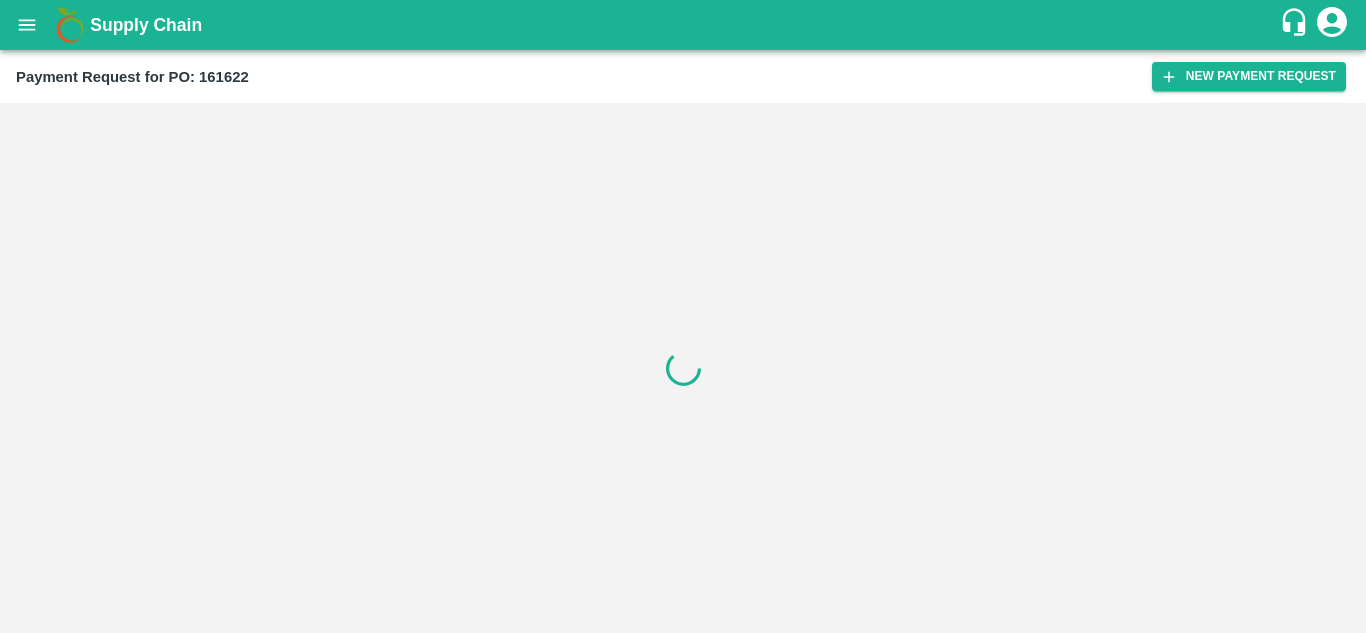 scroll, scrollTop: 0, scrollLeft: 0, axis: both 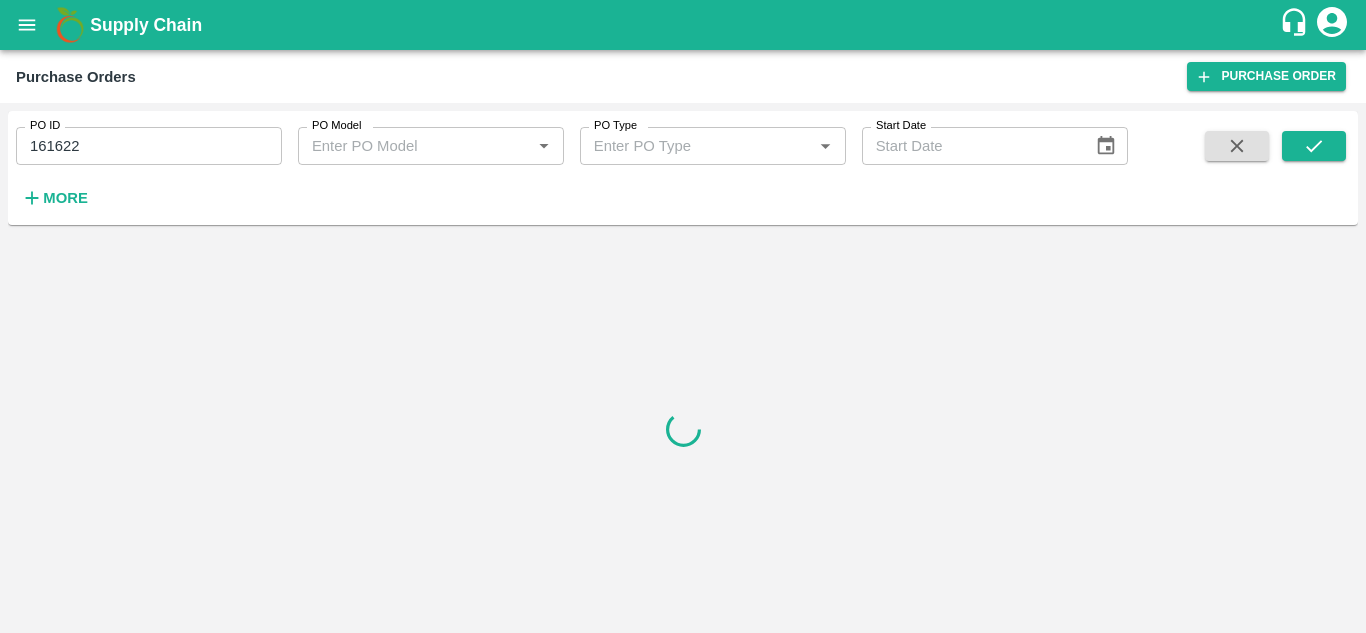 click on "161622" at bounding box center (149, 146) 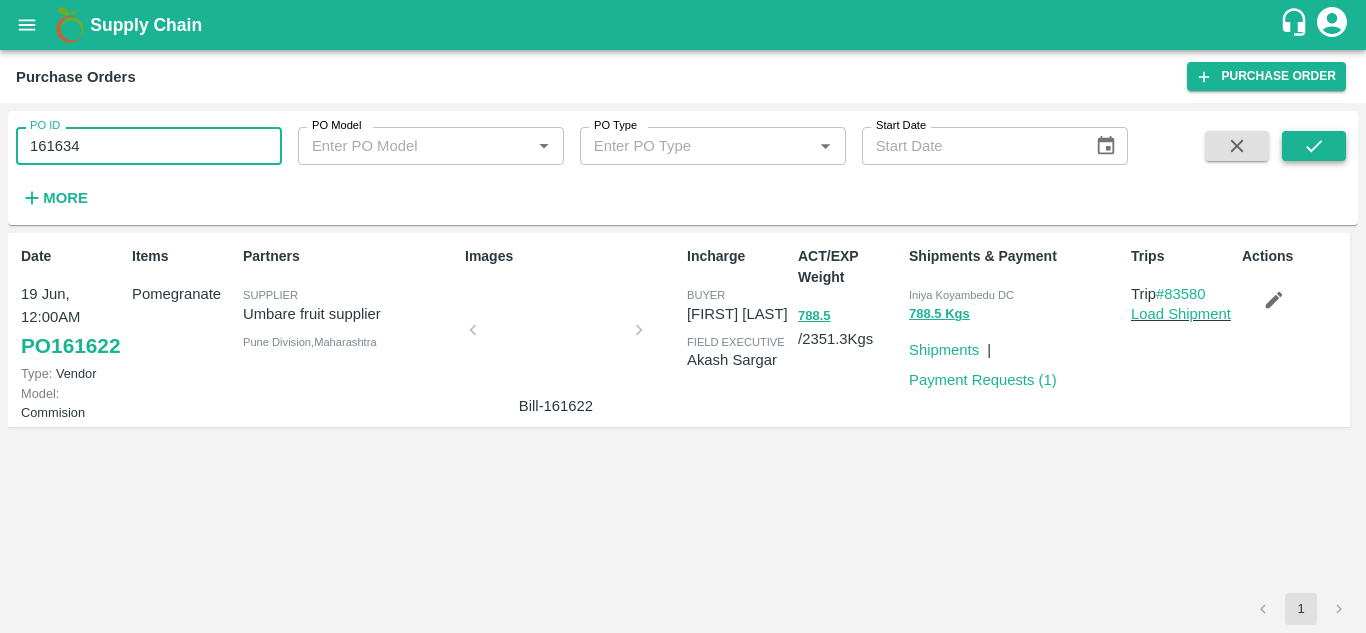 type on "161634" 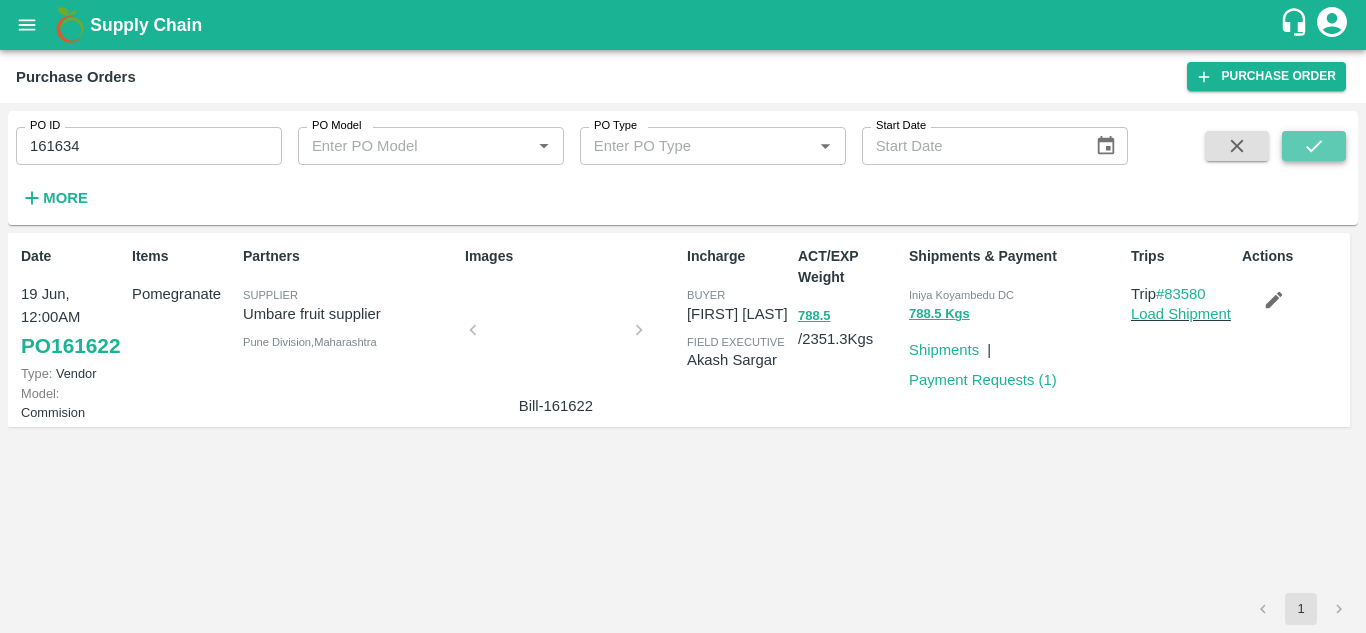 click 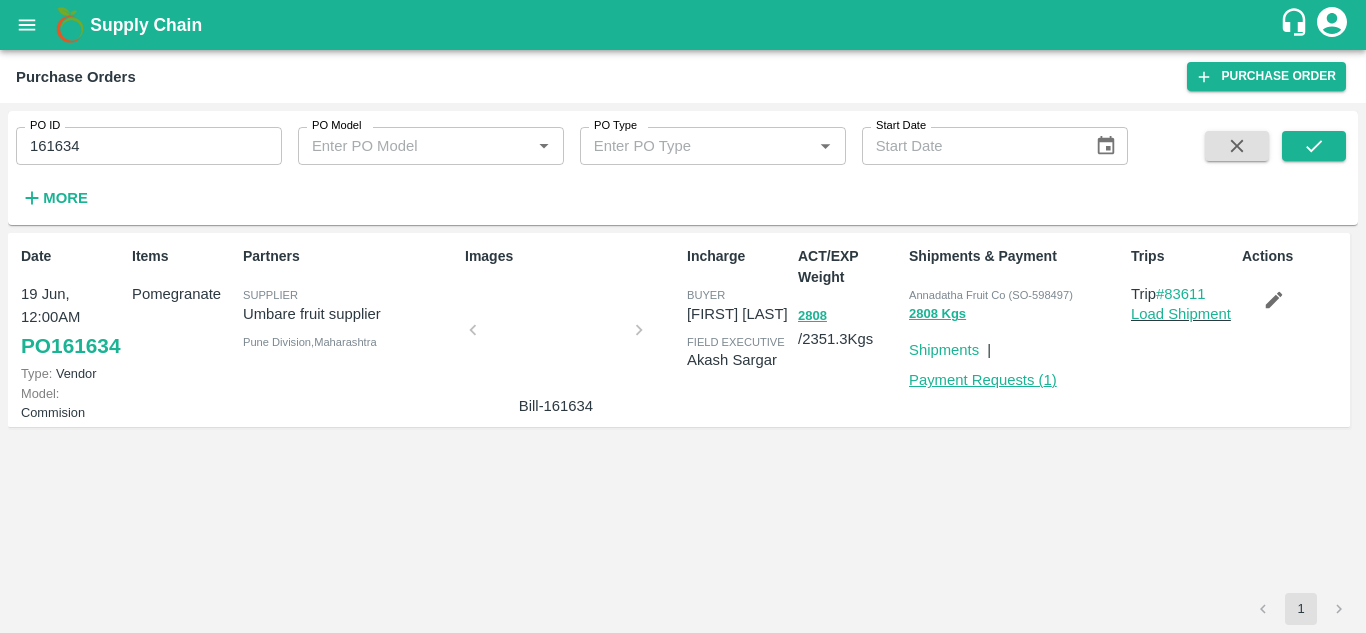 click on "Payment Requests ( 1 )" at bounding box center (983, 380) 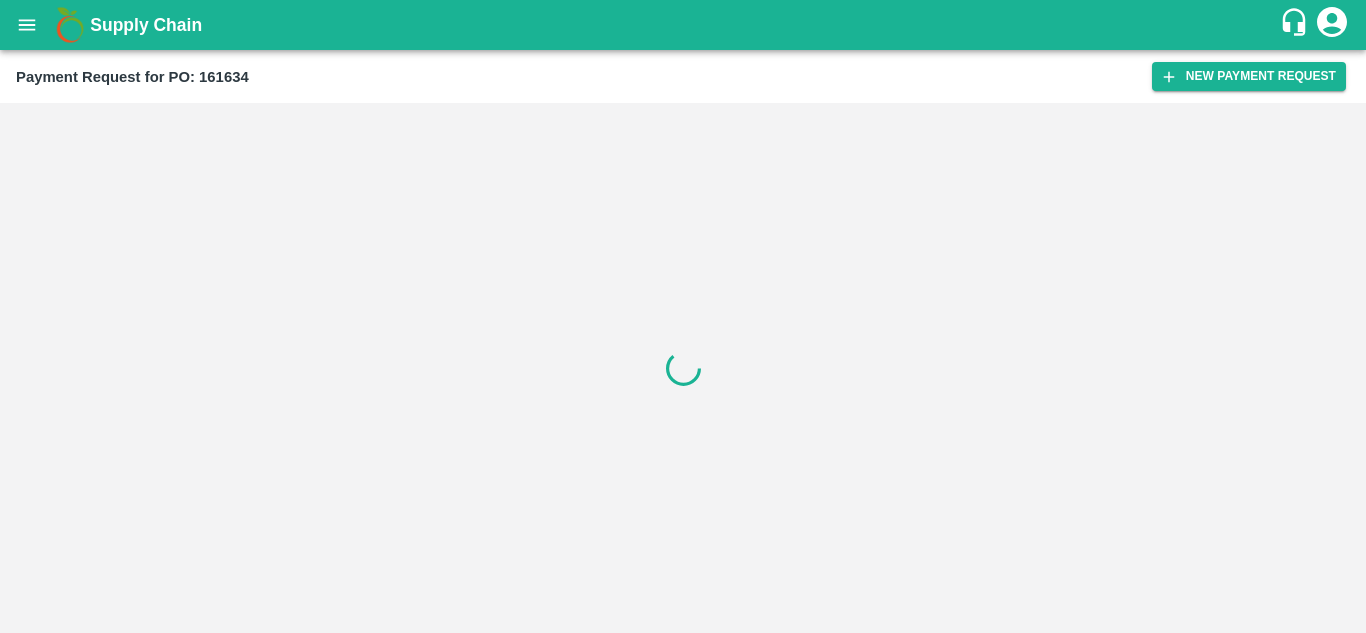 scroll, scrollTop: 0, scrollLeft: 0, axis: both 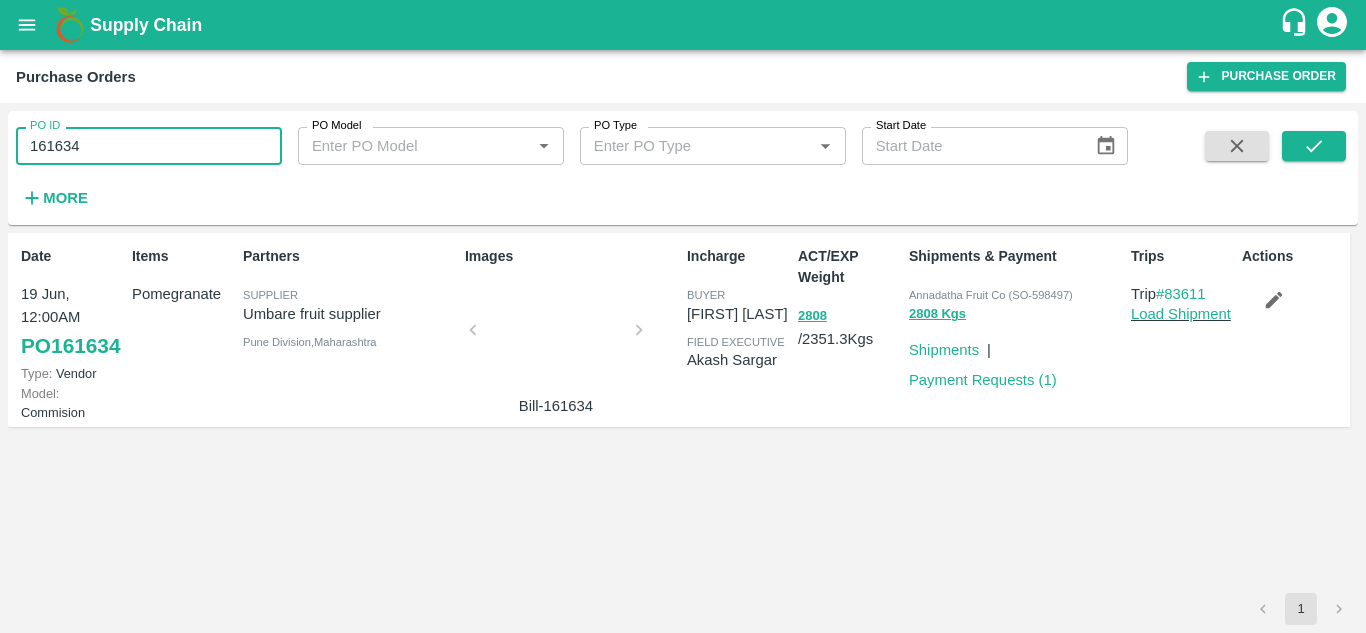 click on "161634" at bounding box center [149, 146] 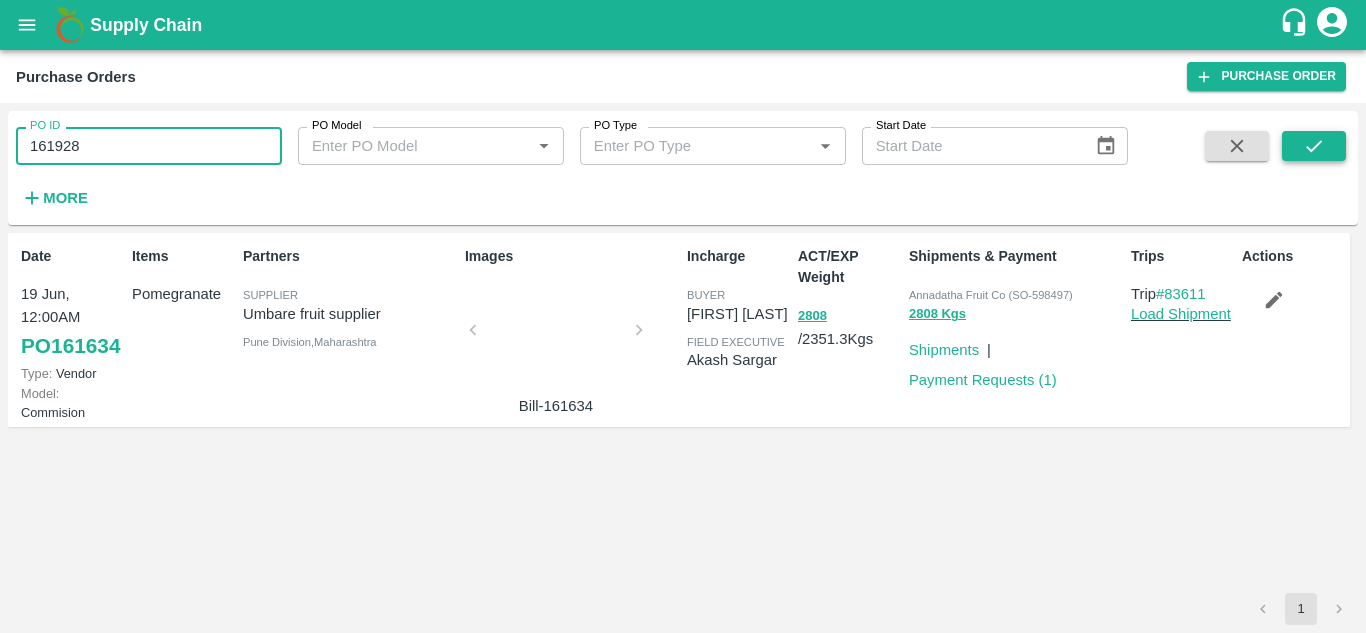 type on "161928" 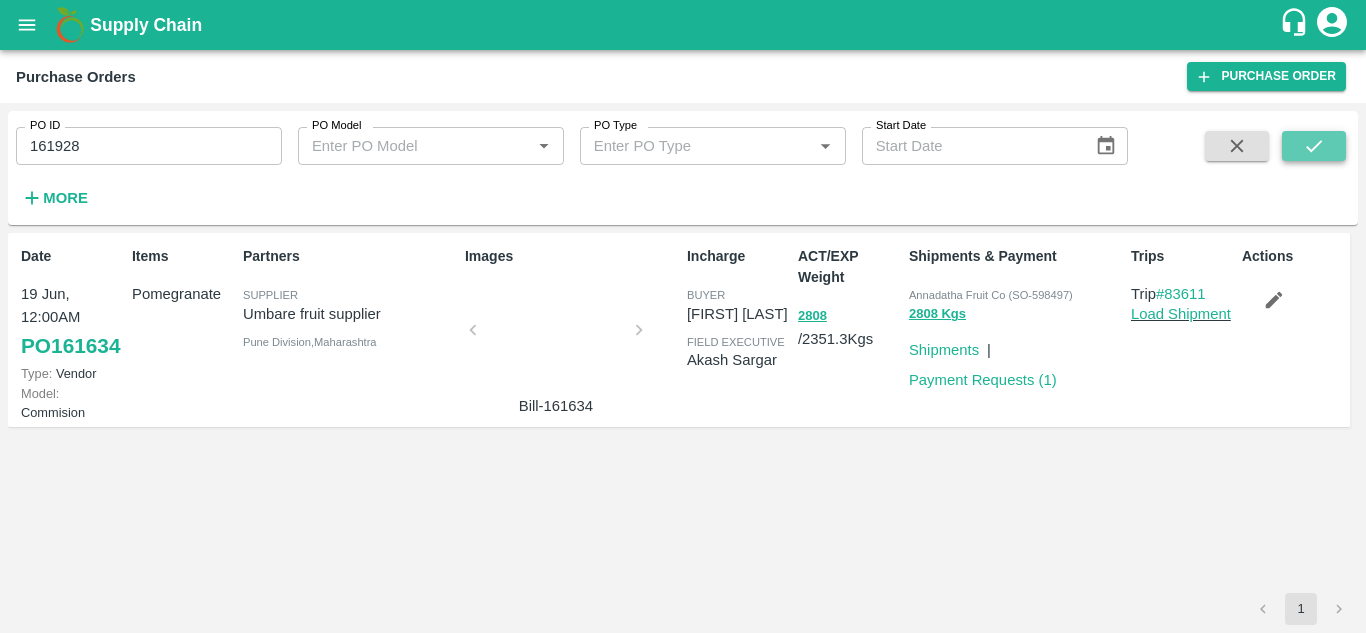 click 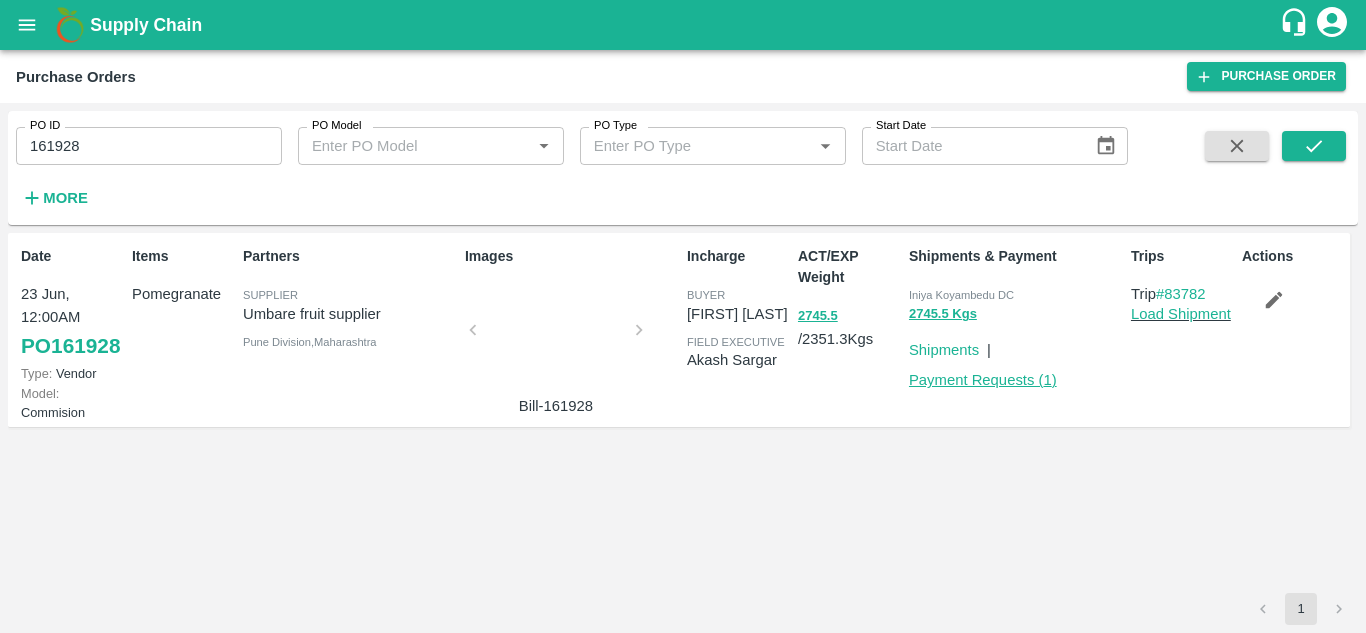click on "Payment Requests ( 1 )" at bounding box center (983, 380) 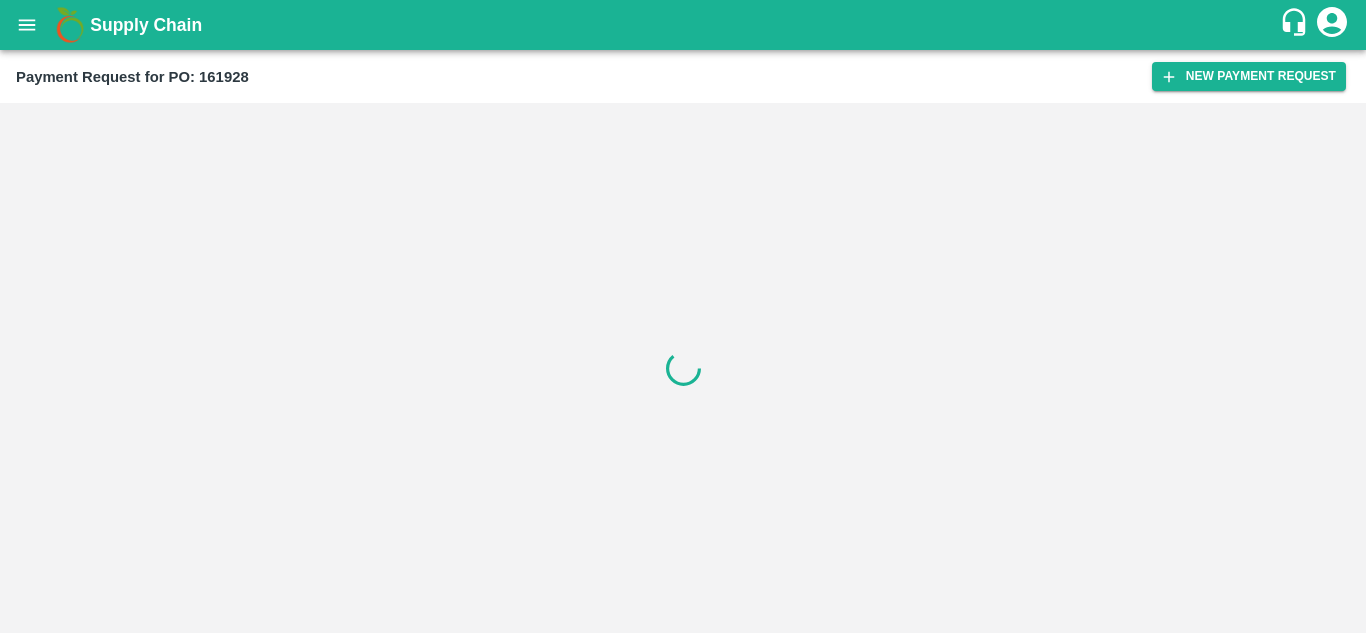 scroll, scrollTop: 0, scrollLeft: 0, axis: both 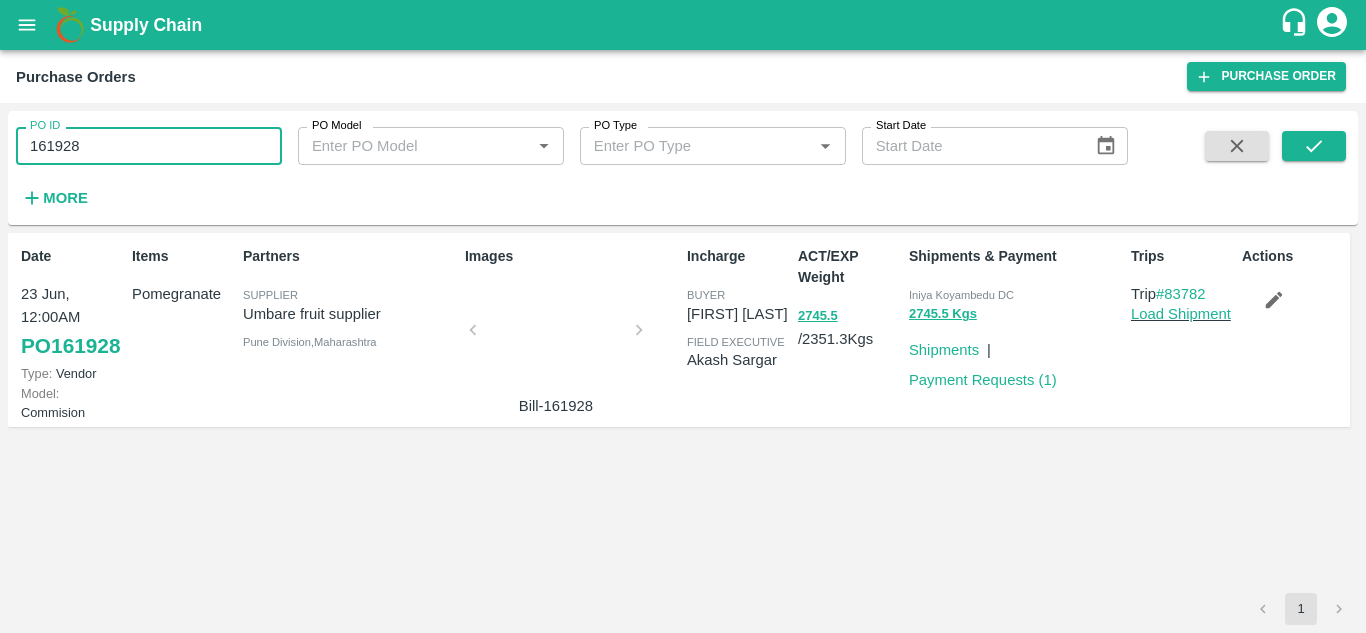 click on "161928" at bounding box center [149, 146] 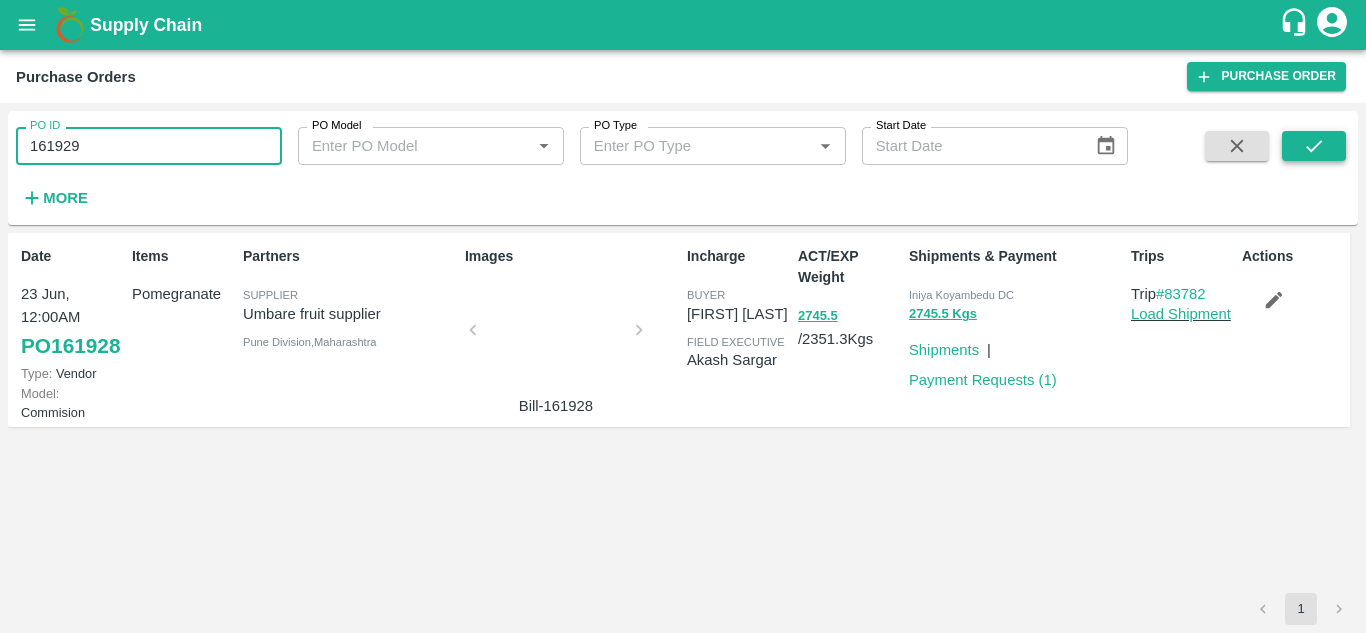 type on "161929" 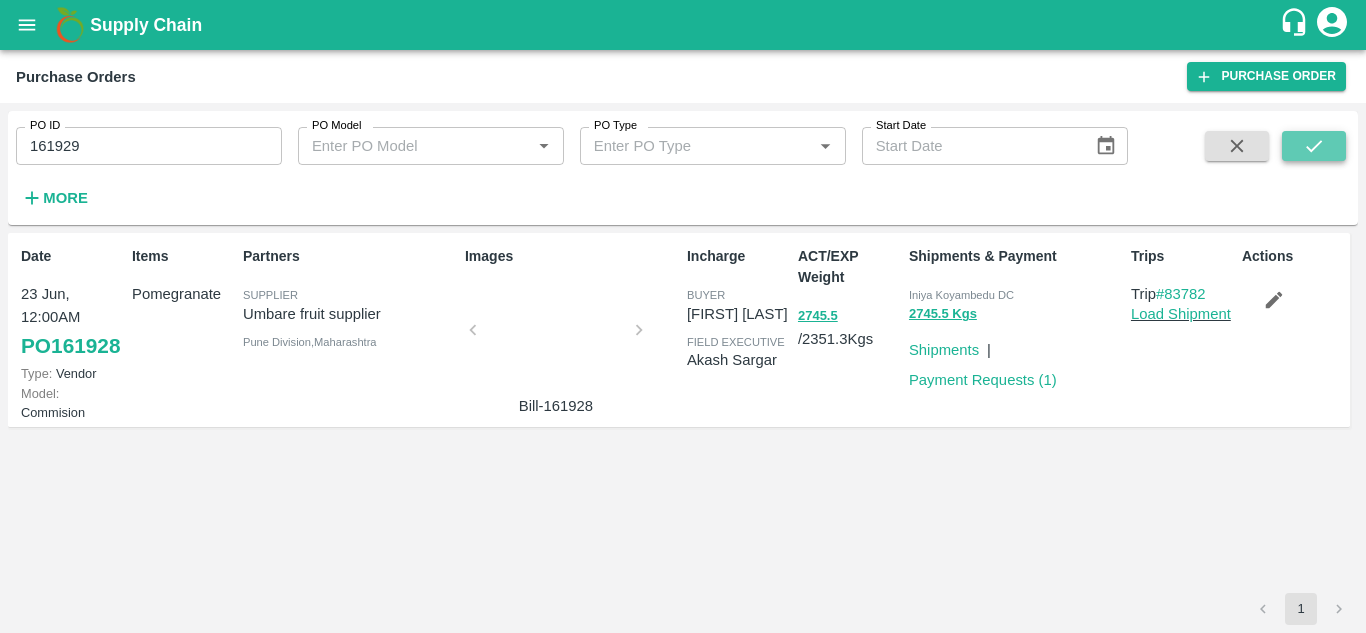 click at bounding box center [1314, 146] 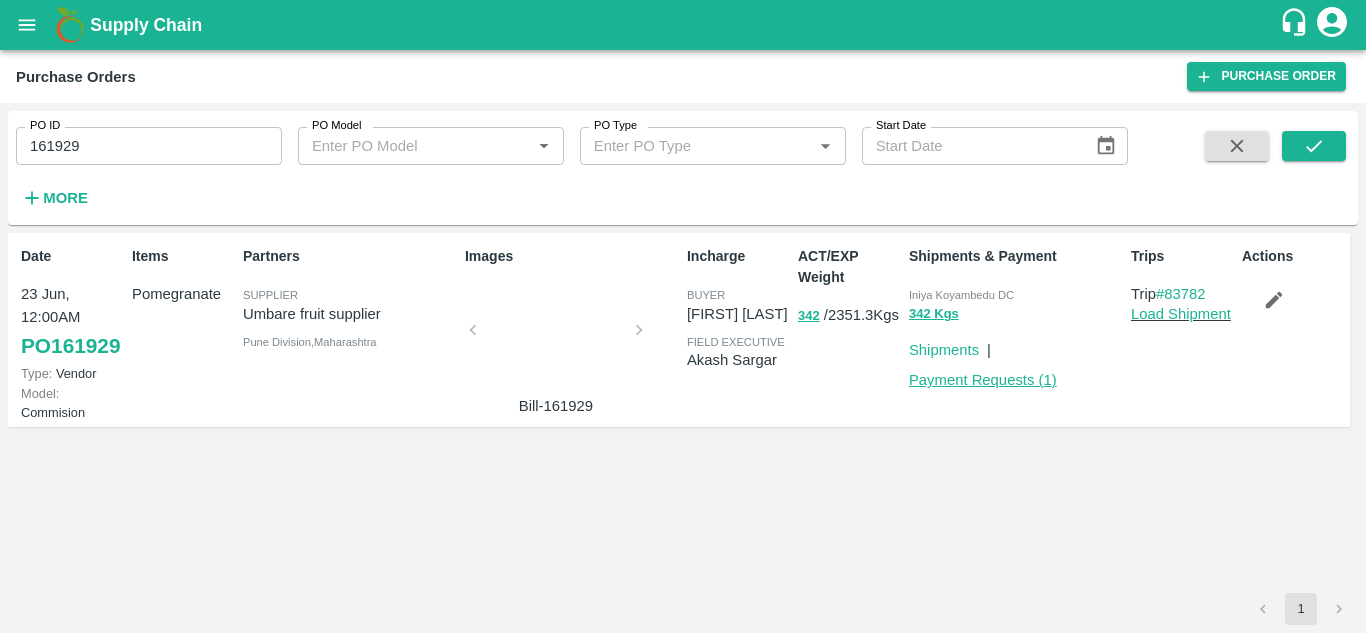click on "Payment Requests ( 1 )" at bounding box center (983, 380) 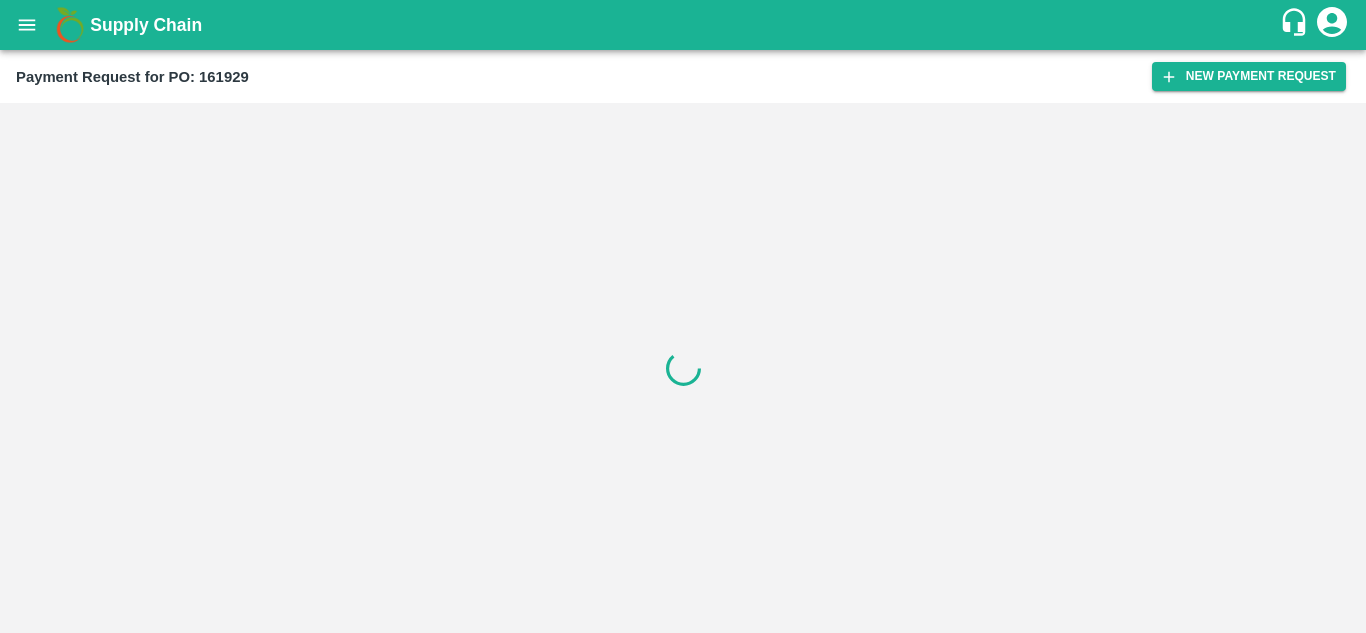 scroll, scrollTop: 0, scrollLeft: 0, axis: both 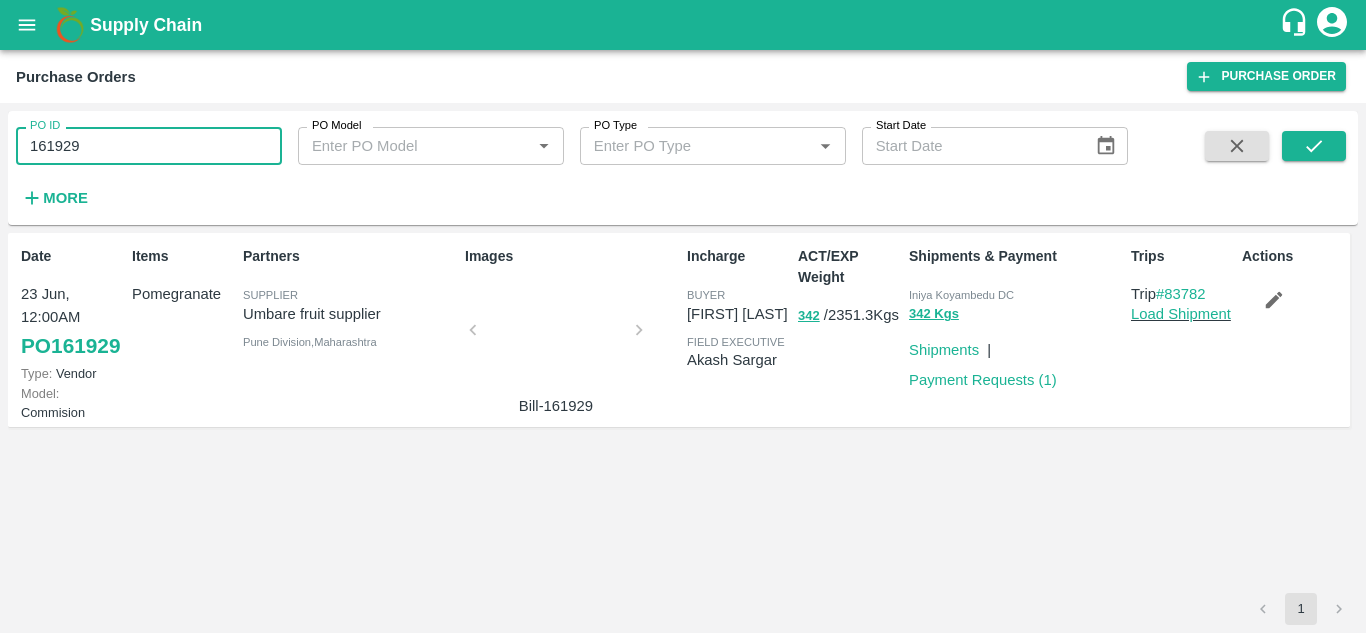 click on "161929" at bounding box center [149, 146] 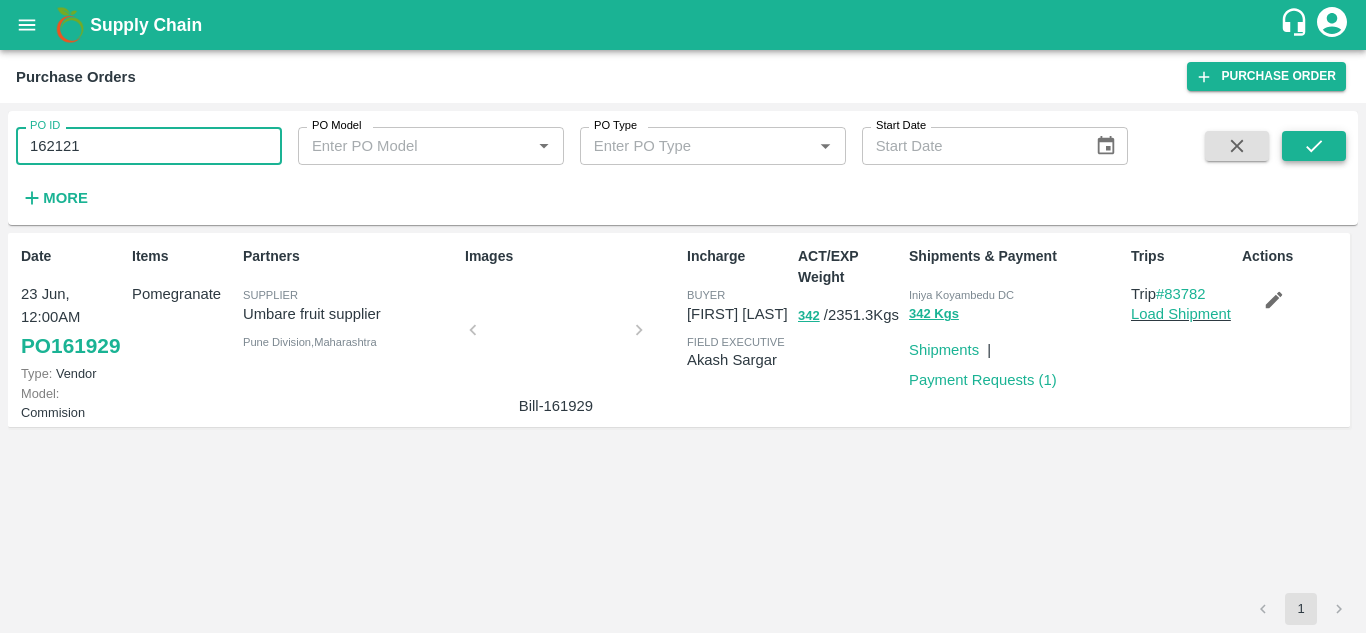 type on "162121" 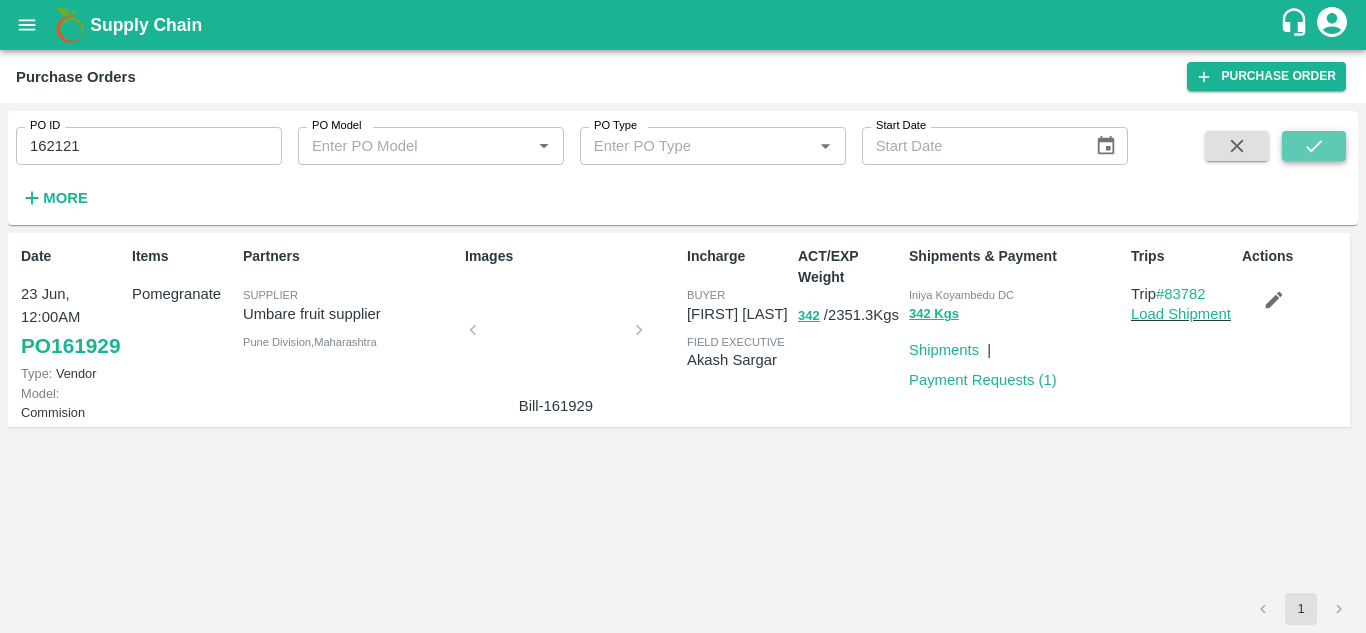 click 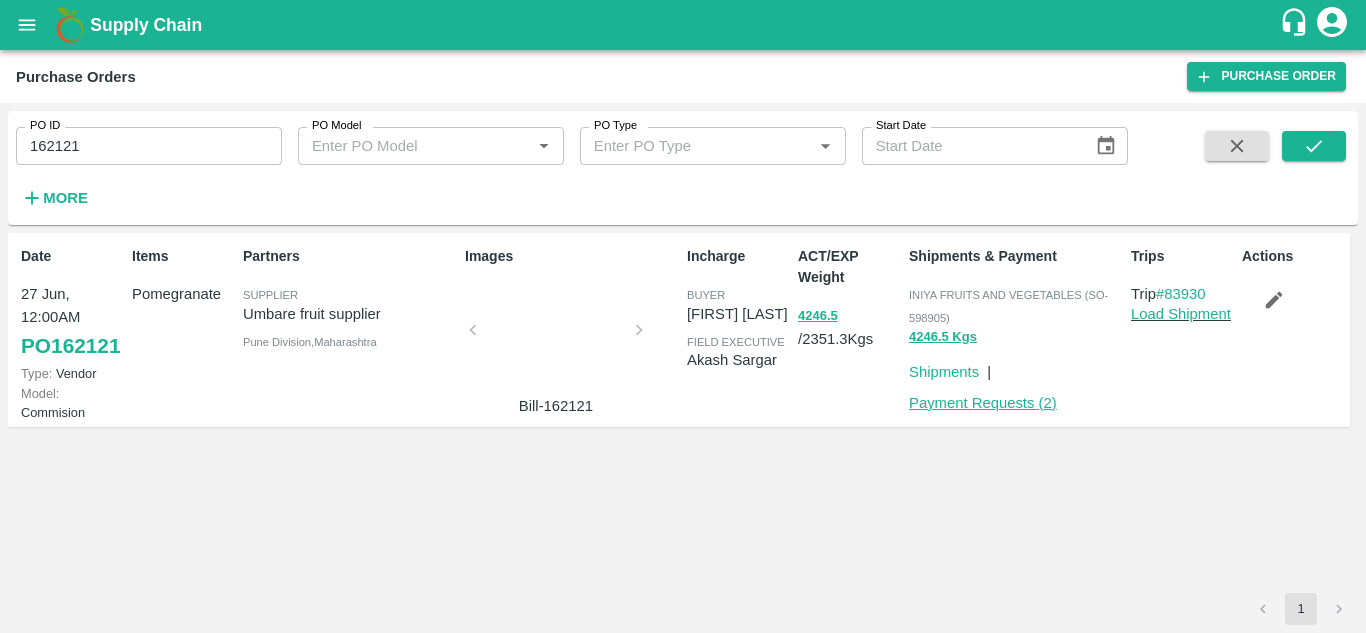 click on "Payment Requests ( 2 )" at bounding box center (983, 403) 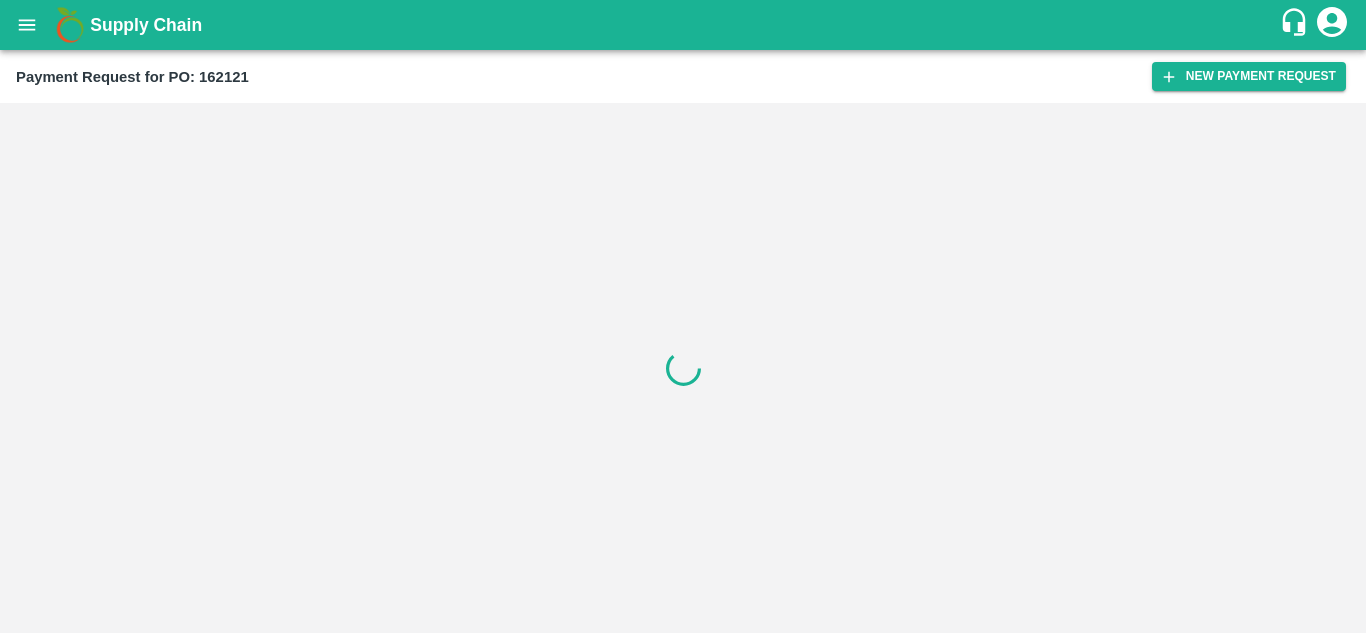 scroll, scrollTop: 0, scrollLeft: 0, axis: both 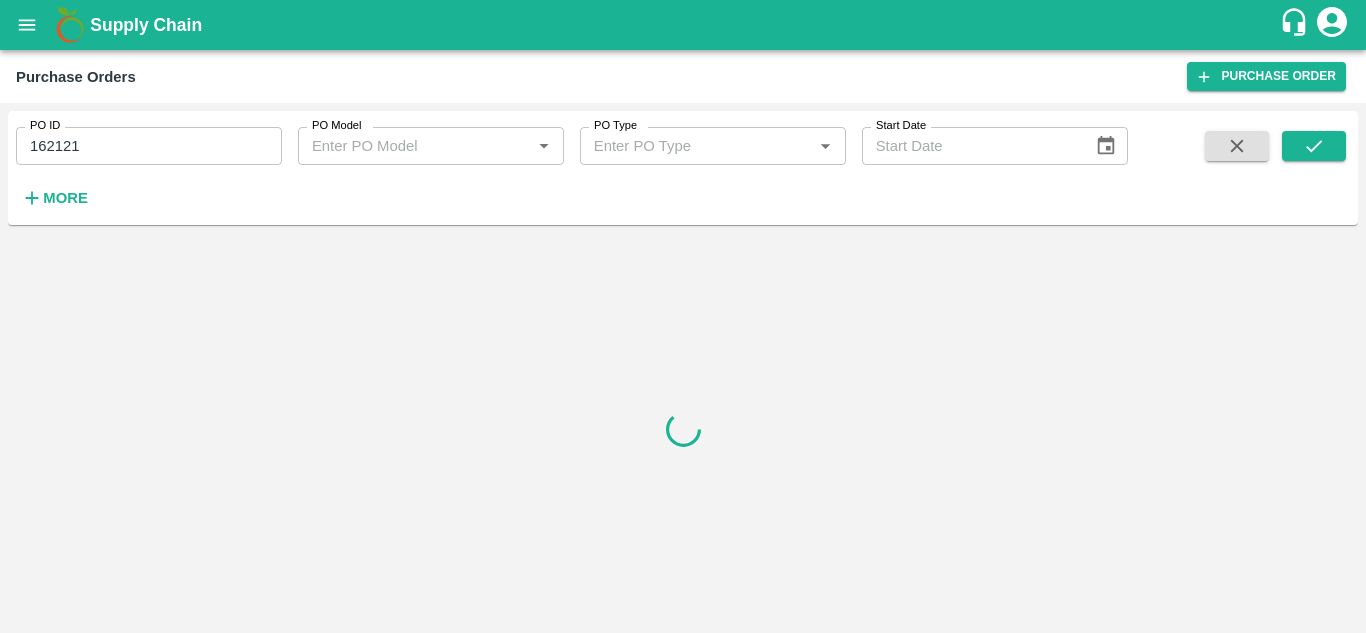 click on "162121" at bounding box center [149, 146] 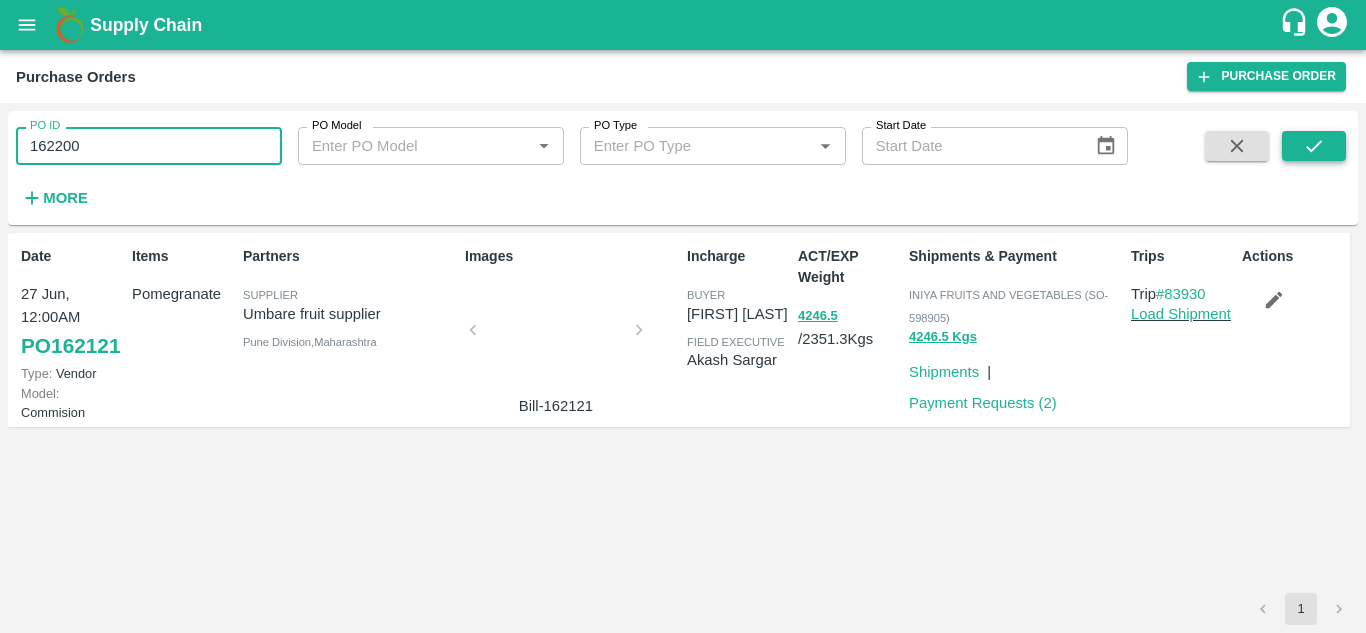 type on "162200" 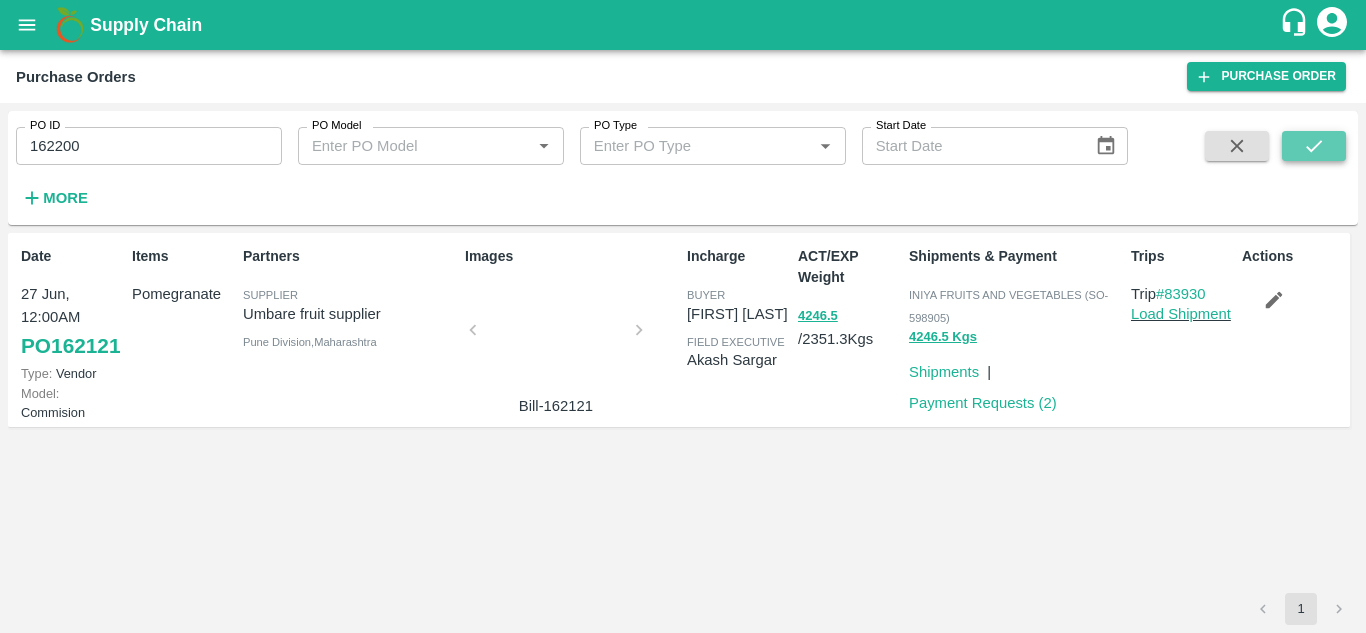 click 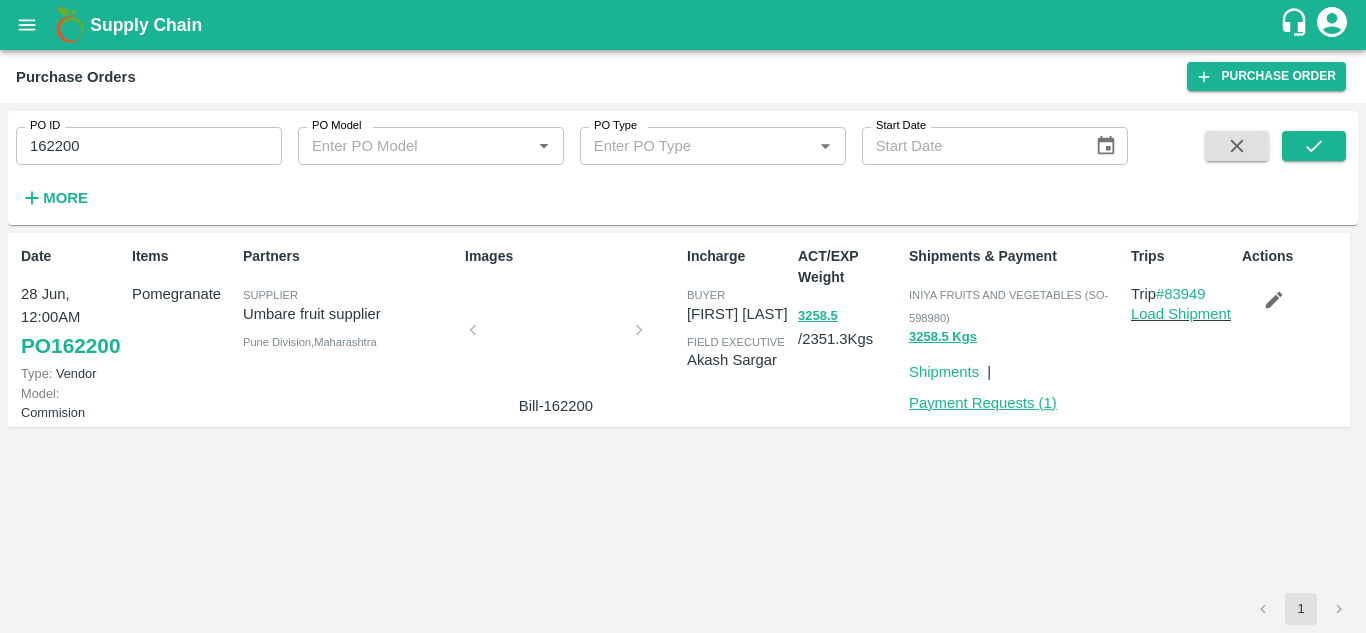 click on "Payment Requests ( 1 )" at bounding box center (983, 403) 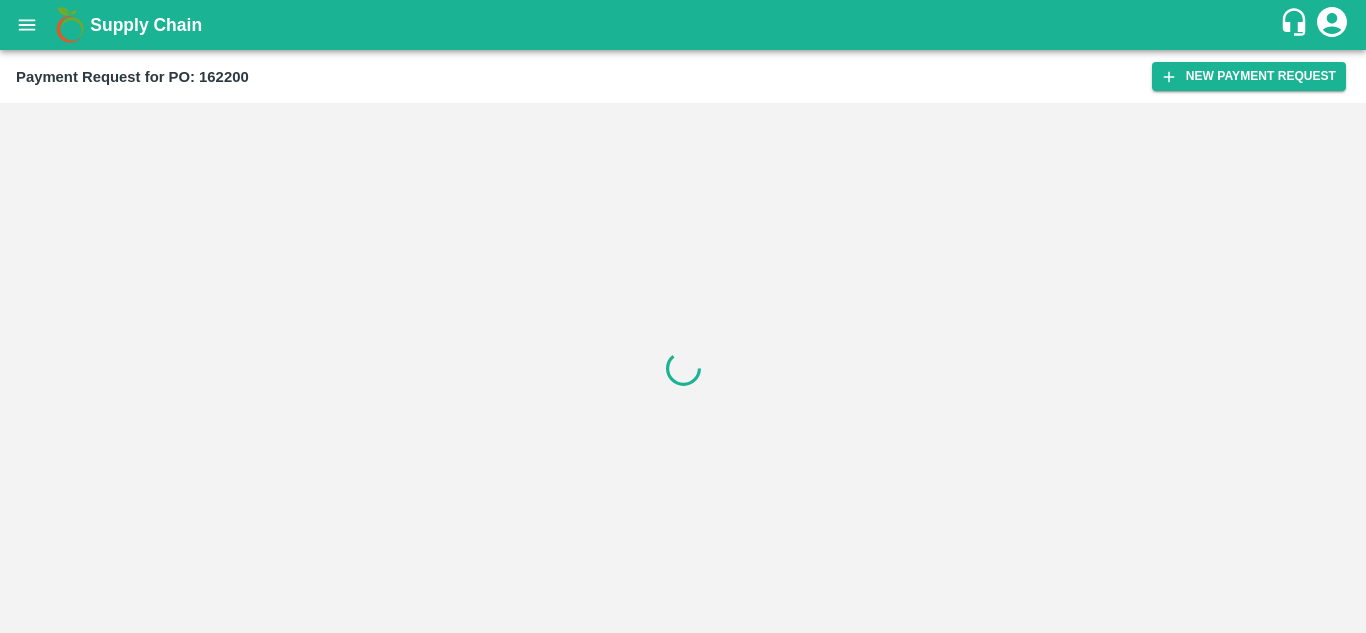 scroll, scrollTop: 0, scrollLeft: 0, axis: both 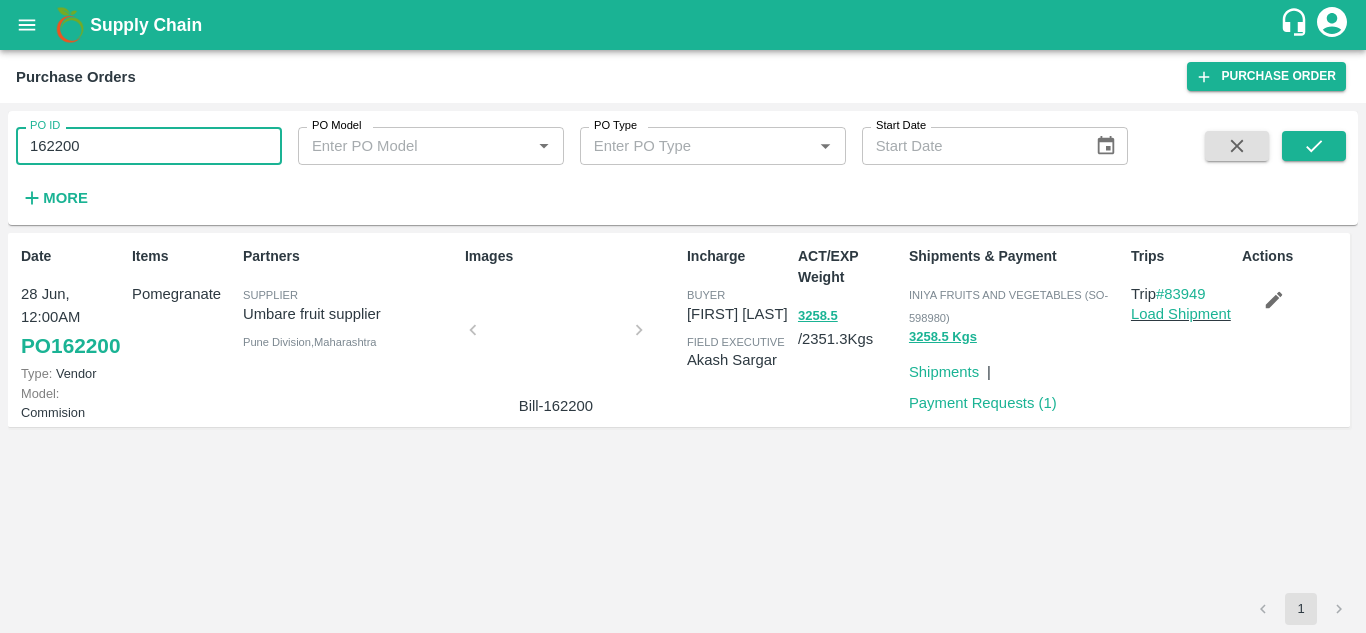 click on "162200" at bounding box center [149, 146] 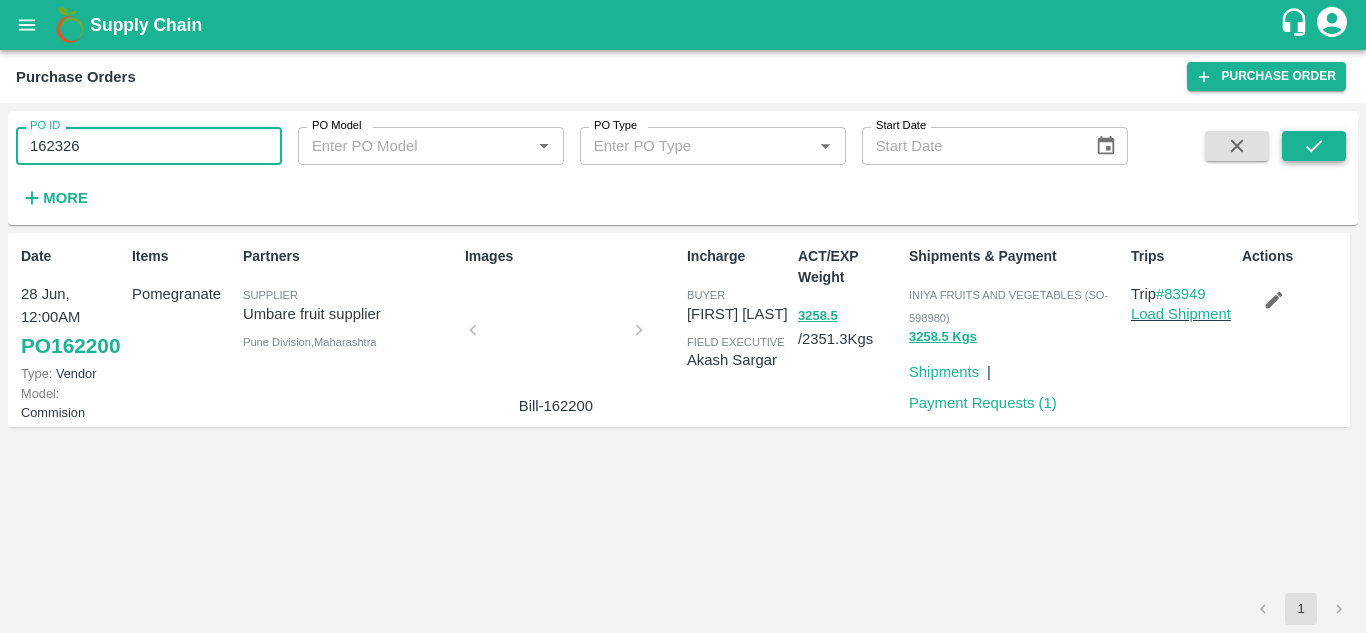 type on "162326" 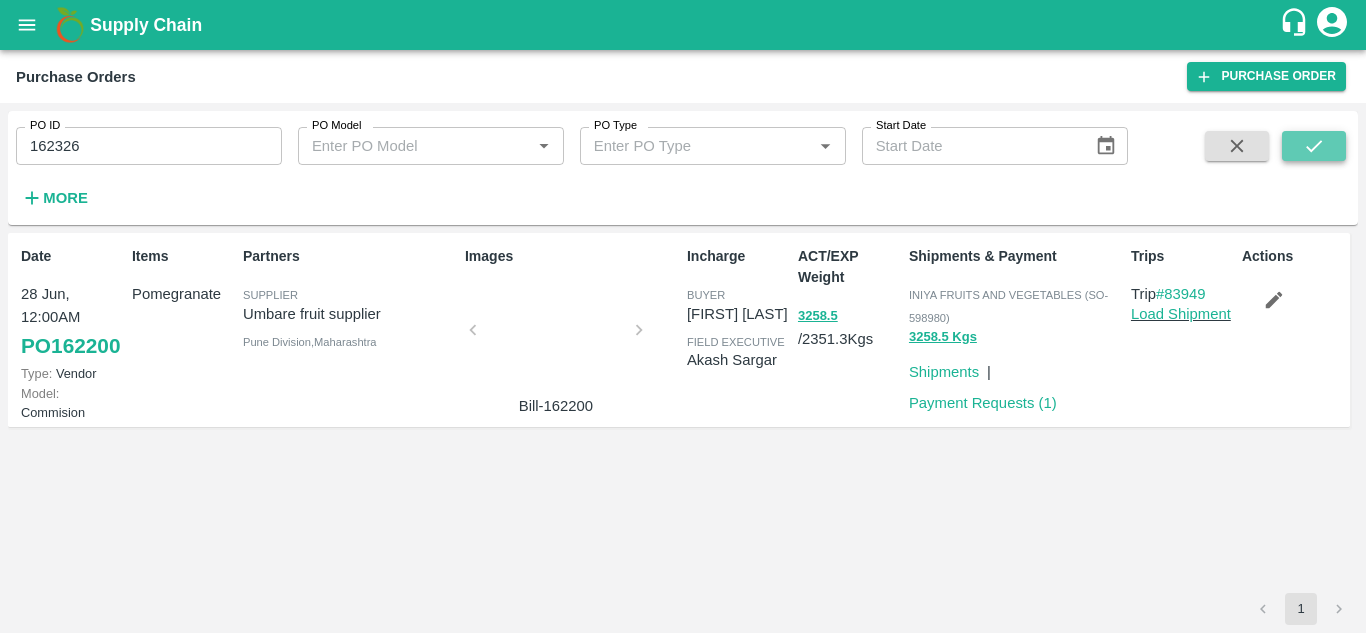 click at bounding box center (1314, 146) 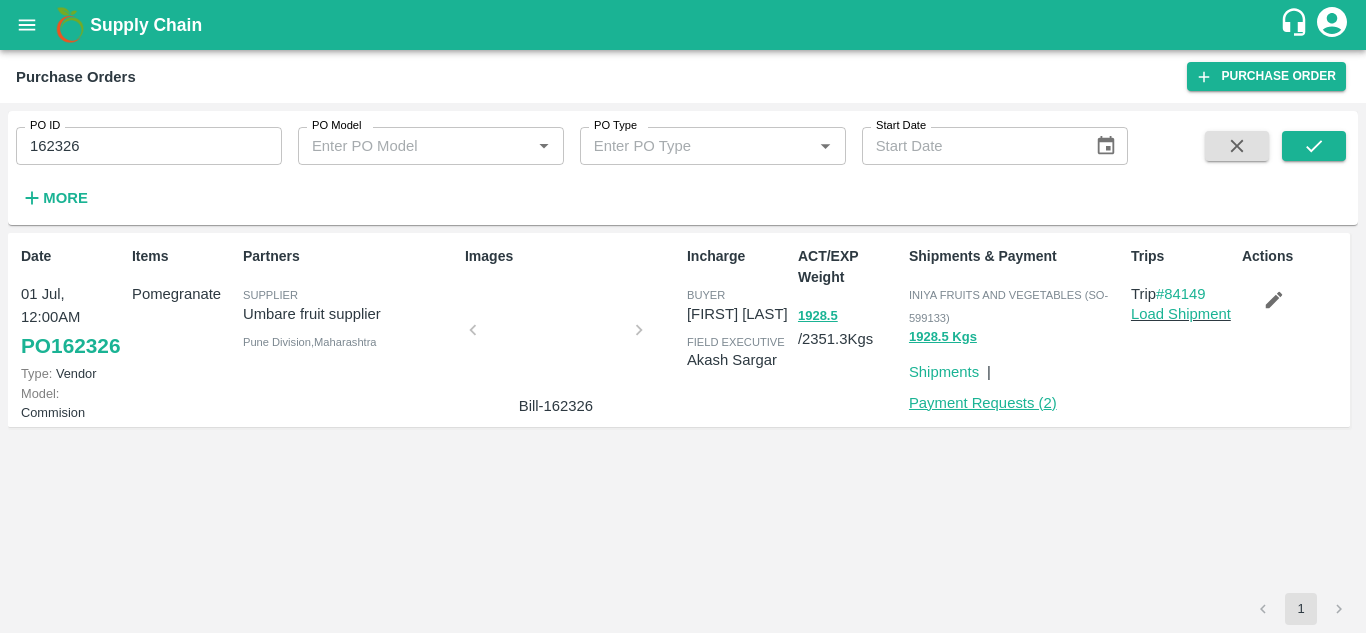 click on "Payment Requests ( 2 )" at bounding box center [983, 403] 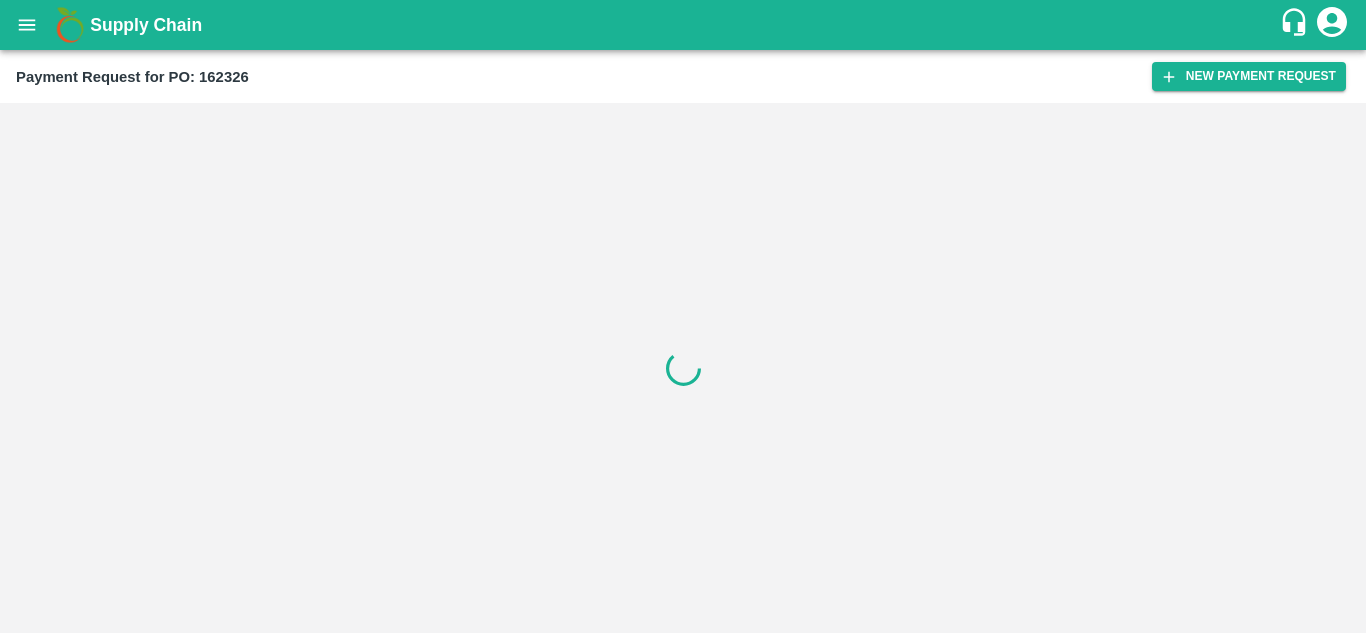 scroll, scrollTop: 0, scrollLeft: 0, axis: both 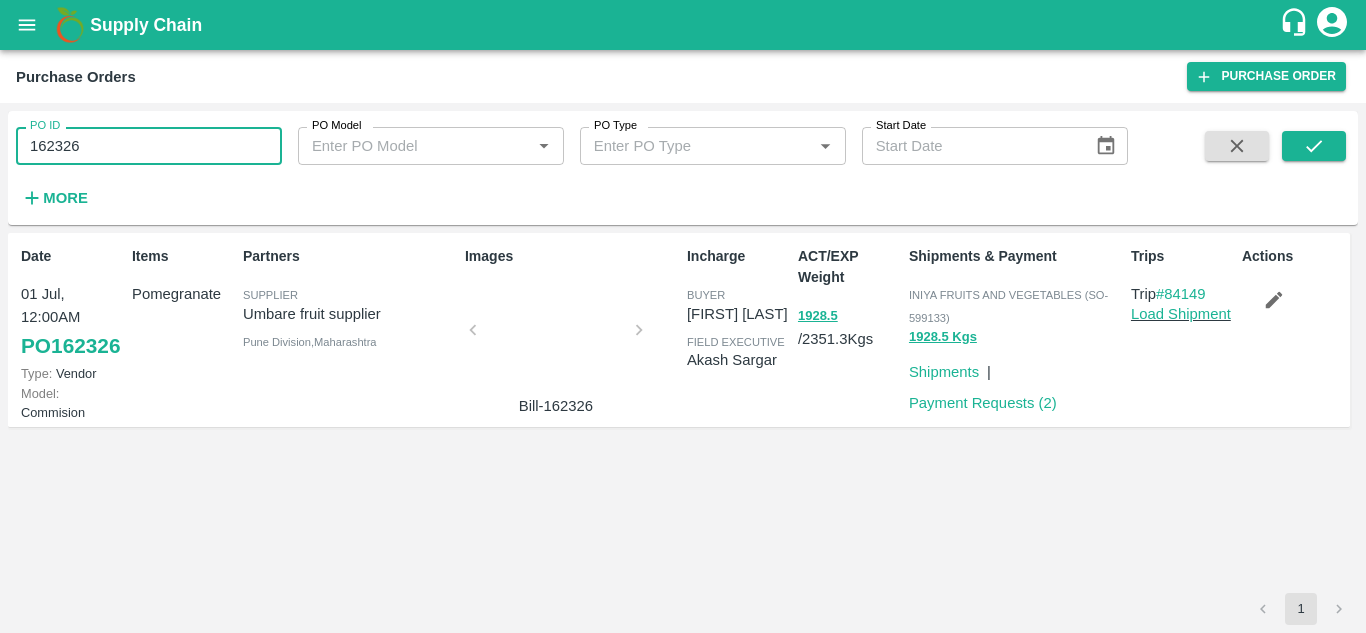 click on "162326" at bounding box center [149, 146] 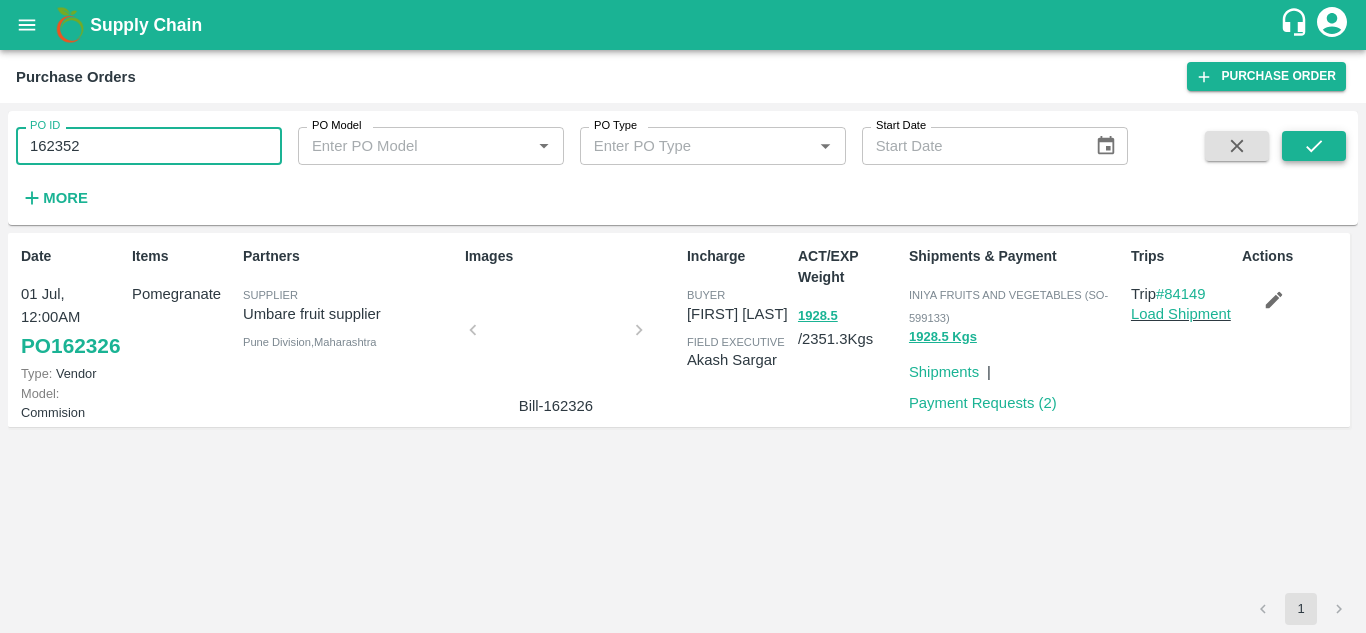 type on "162352" 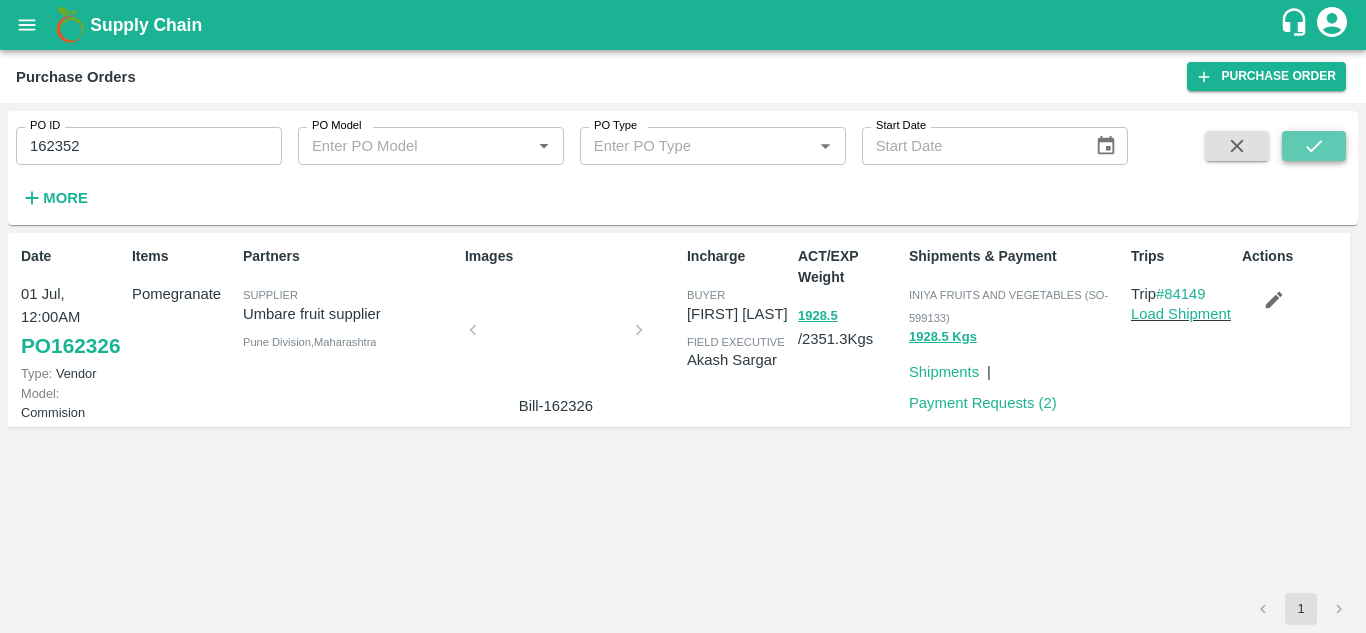 click 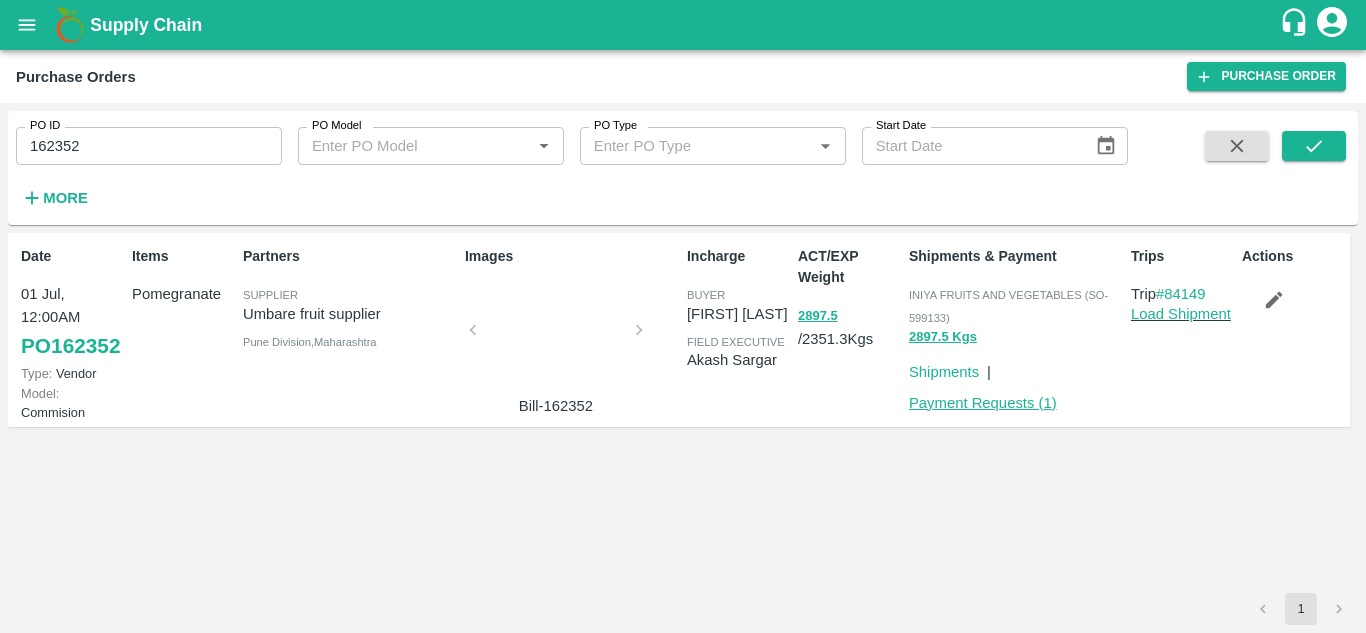 click on "Payment Requests ( 1 )" at bounding box center [983, 403] 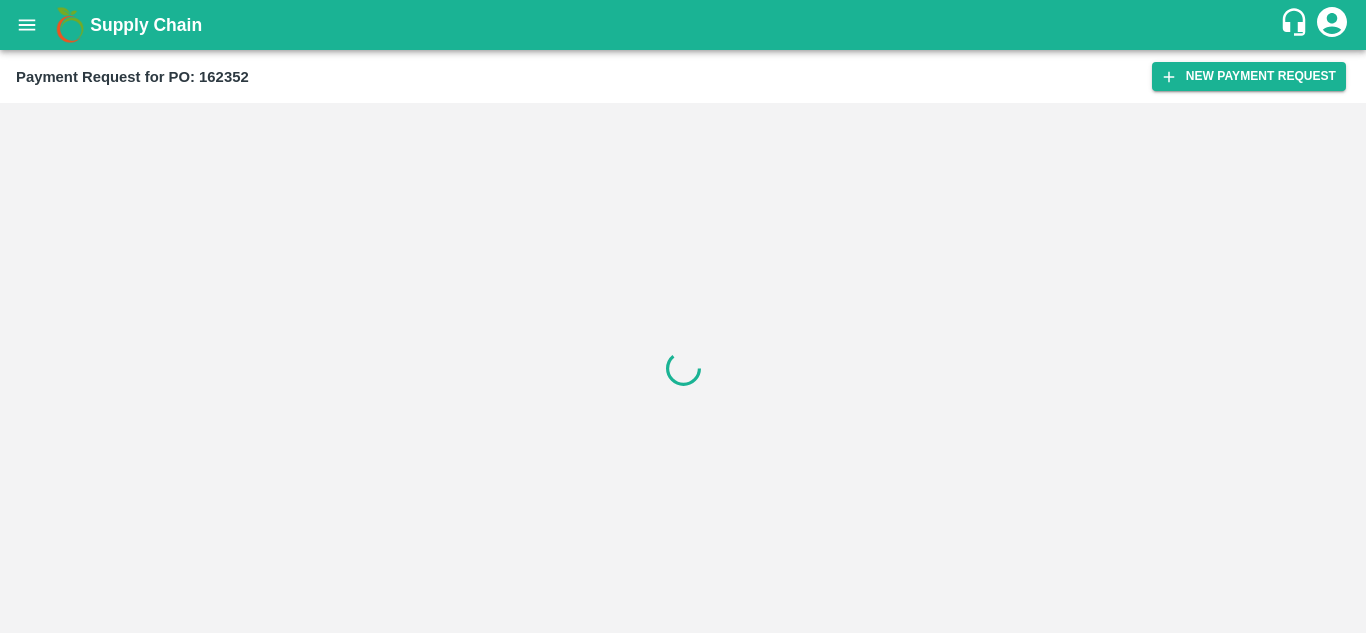 scroll, scrollTop: 0, scrollLeft: 0, axis: both 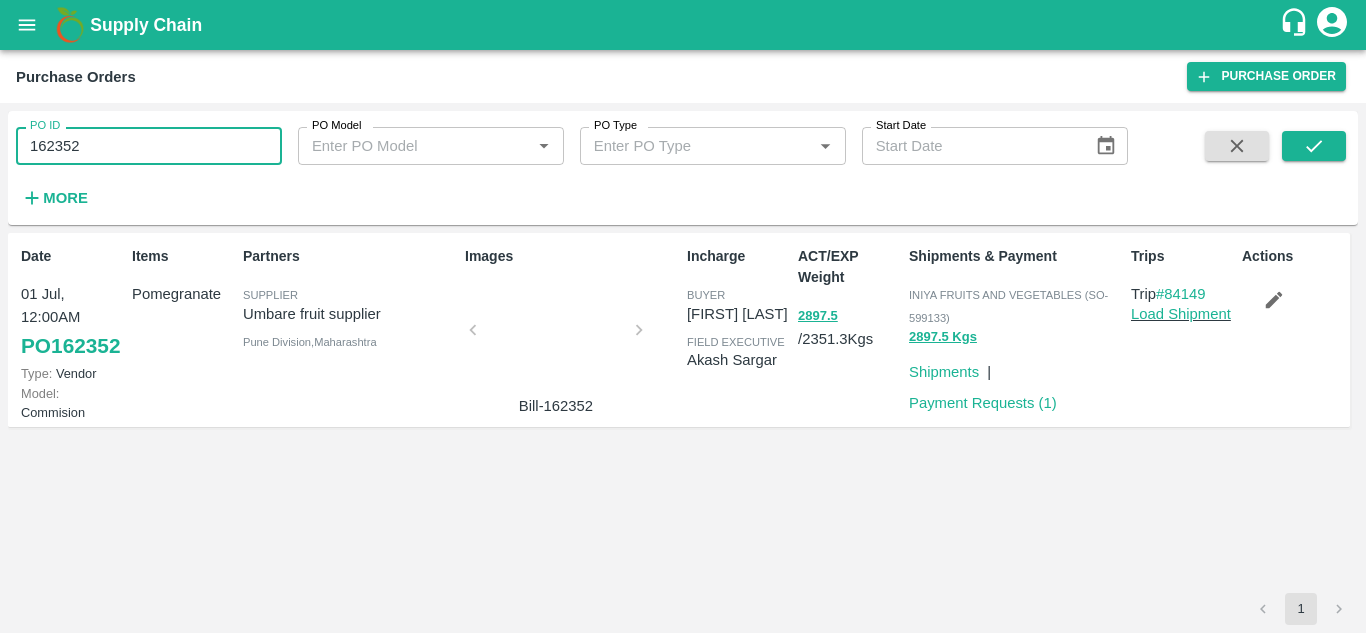 click on "162352" at bounding box center (149, 146) 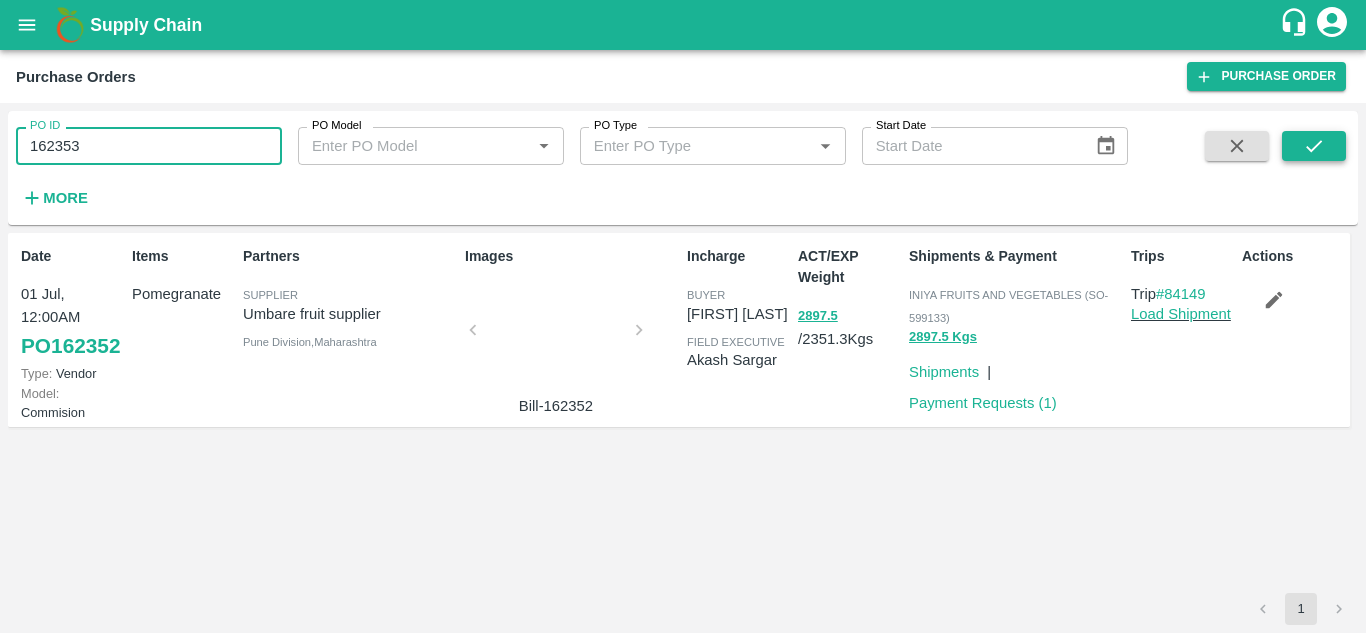 type on "162353" 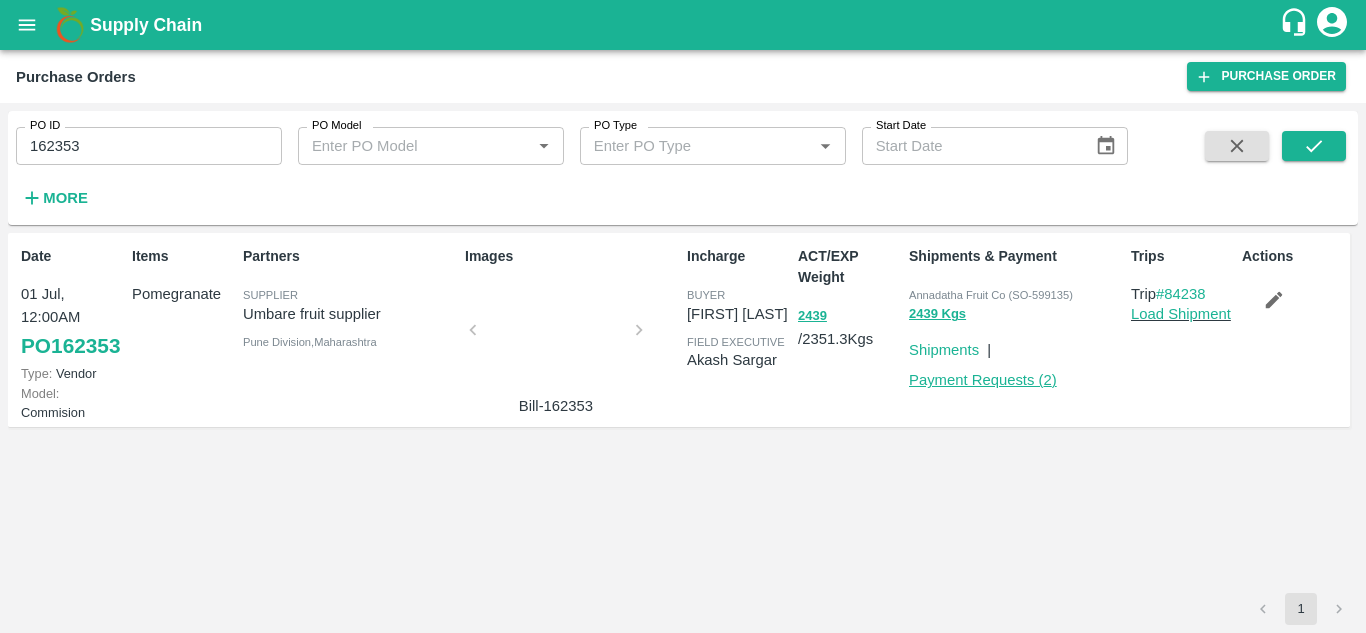 click on "Payment Requests ( 2 )" at bounding box center [983, 380] 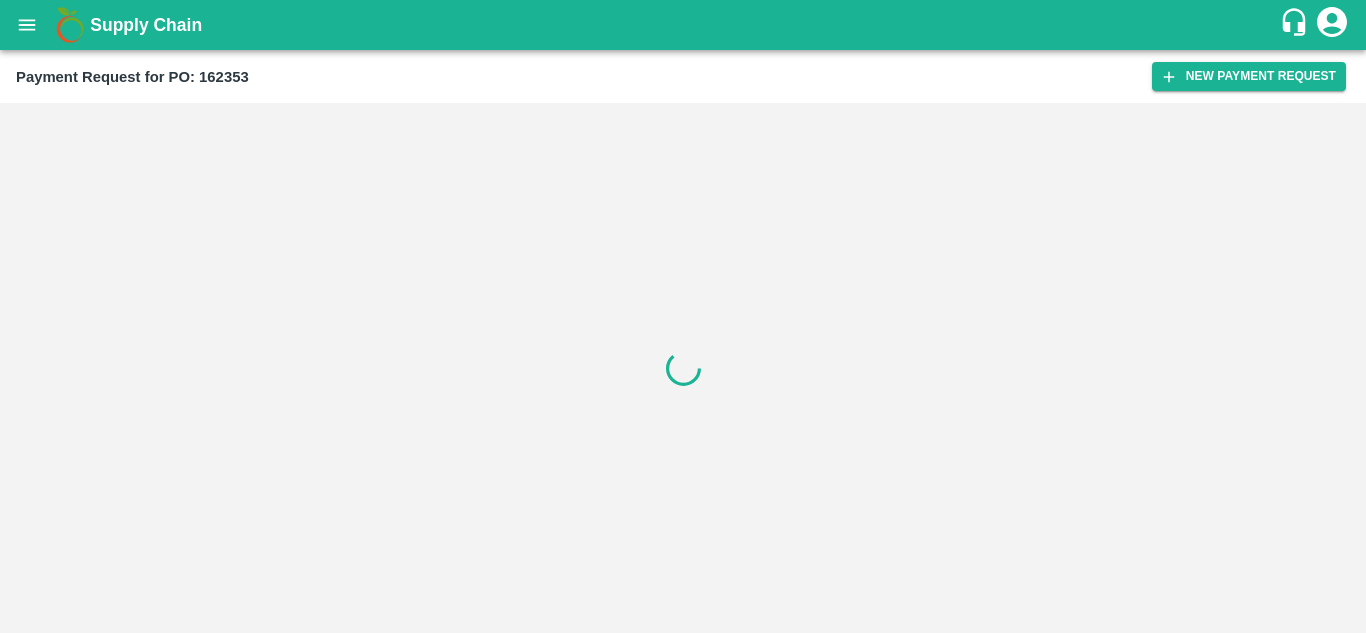 scroll, scrollTop: 0, scrollLeft: 0, axis: both 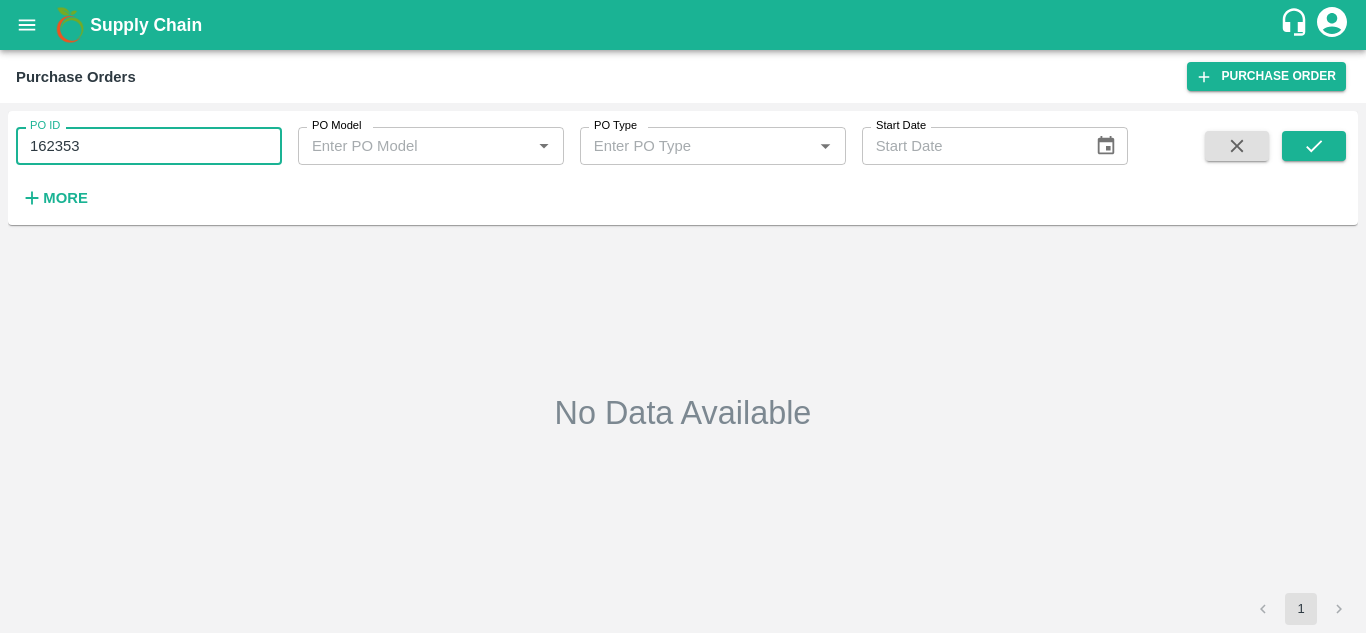 click on "162353" at bounding box center (149, 146) 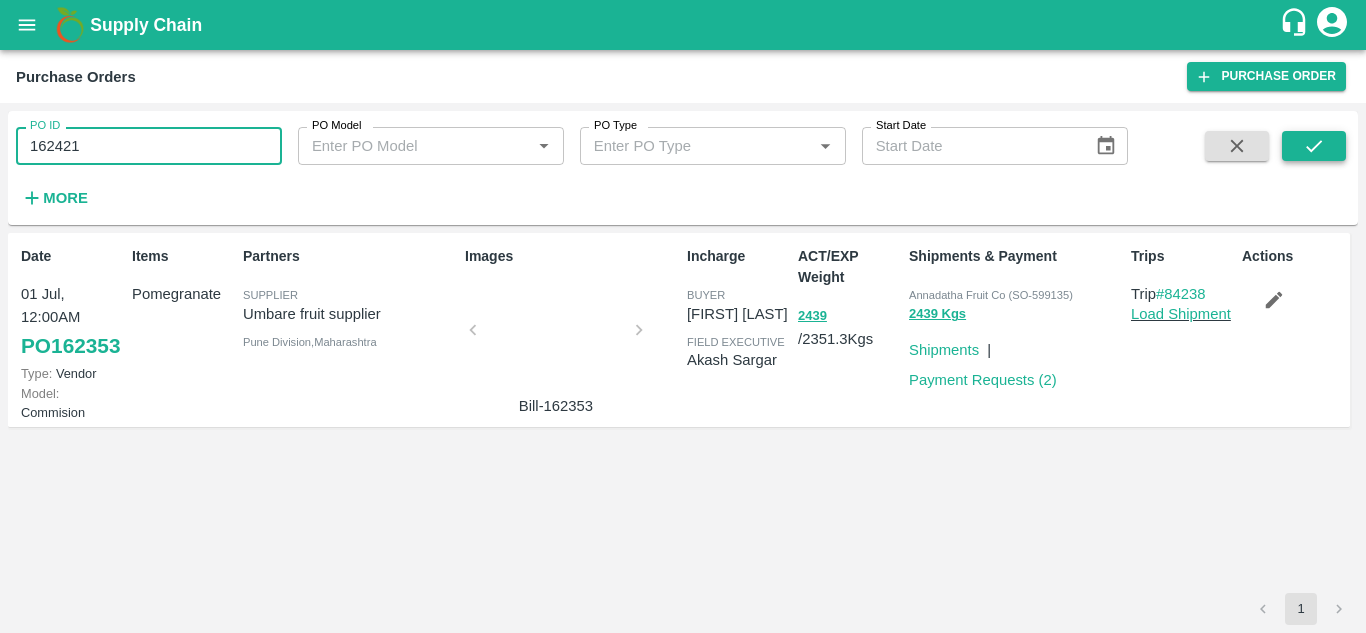 type on "162421" 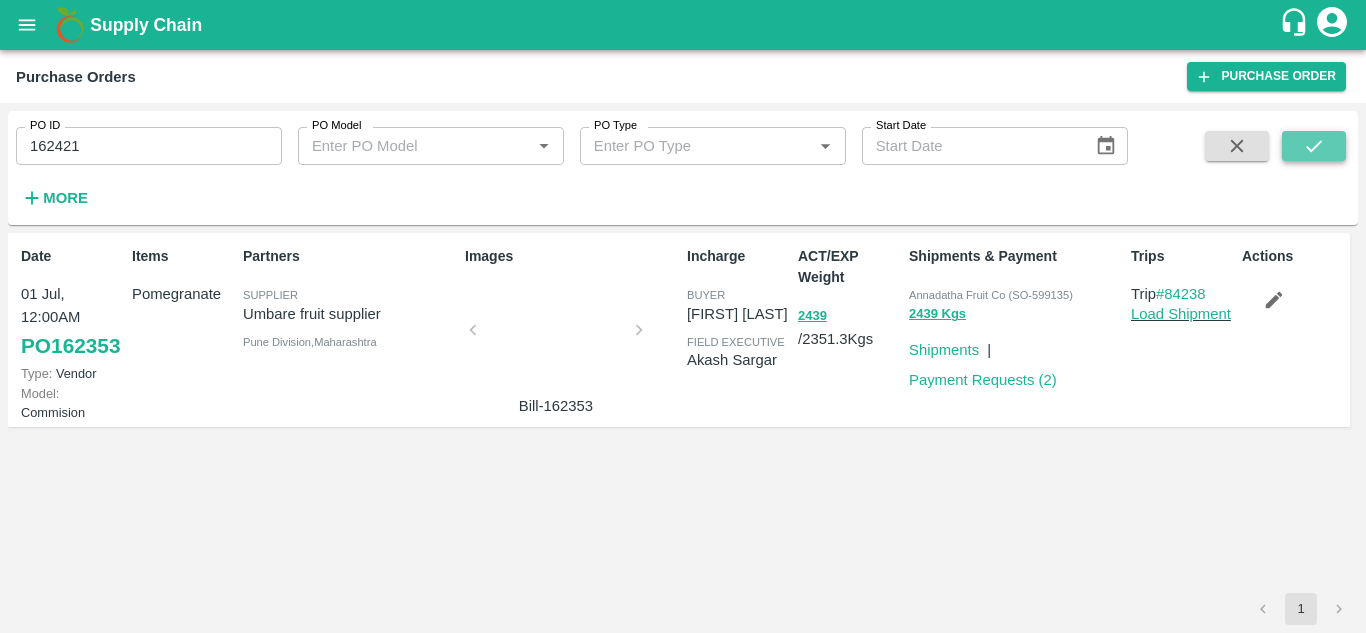 click 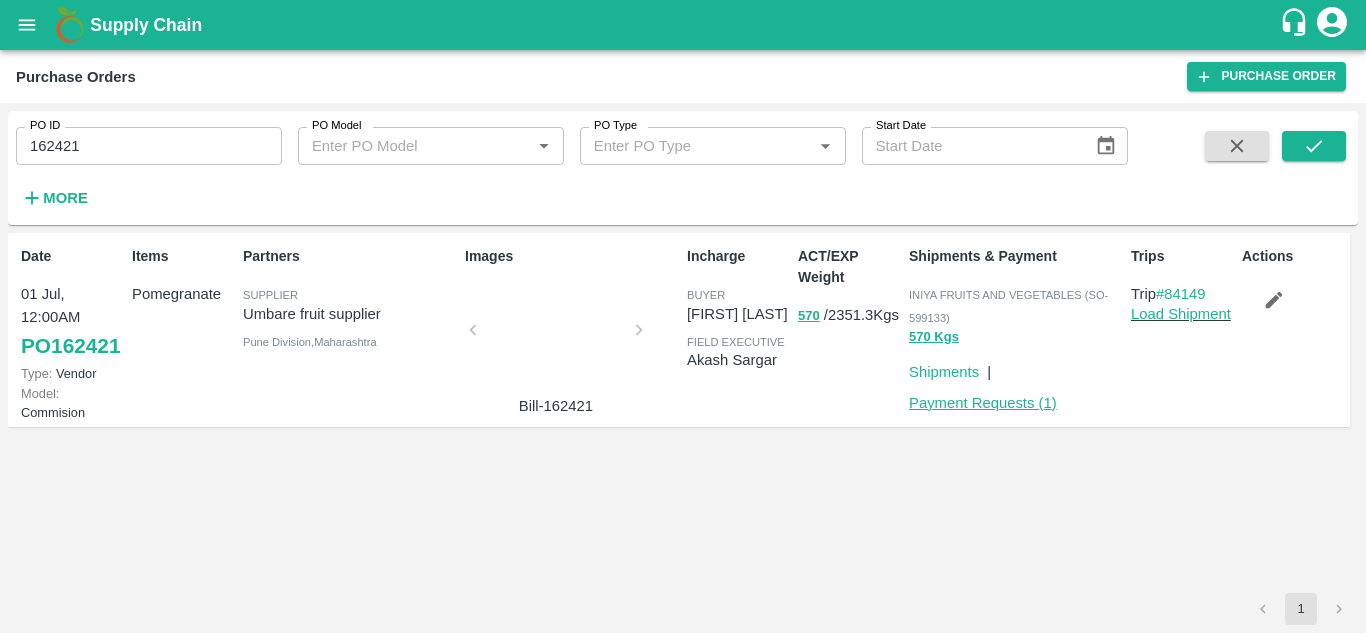 click on "Payment Requests ( 1 )" at bounding box center (983, 403) 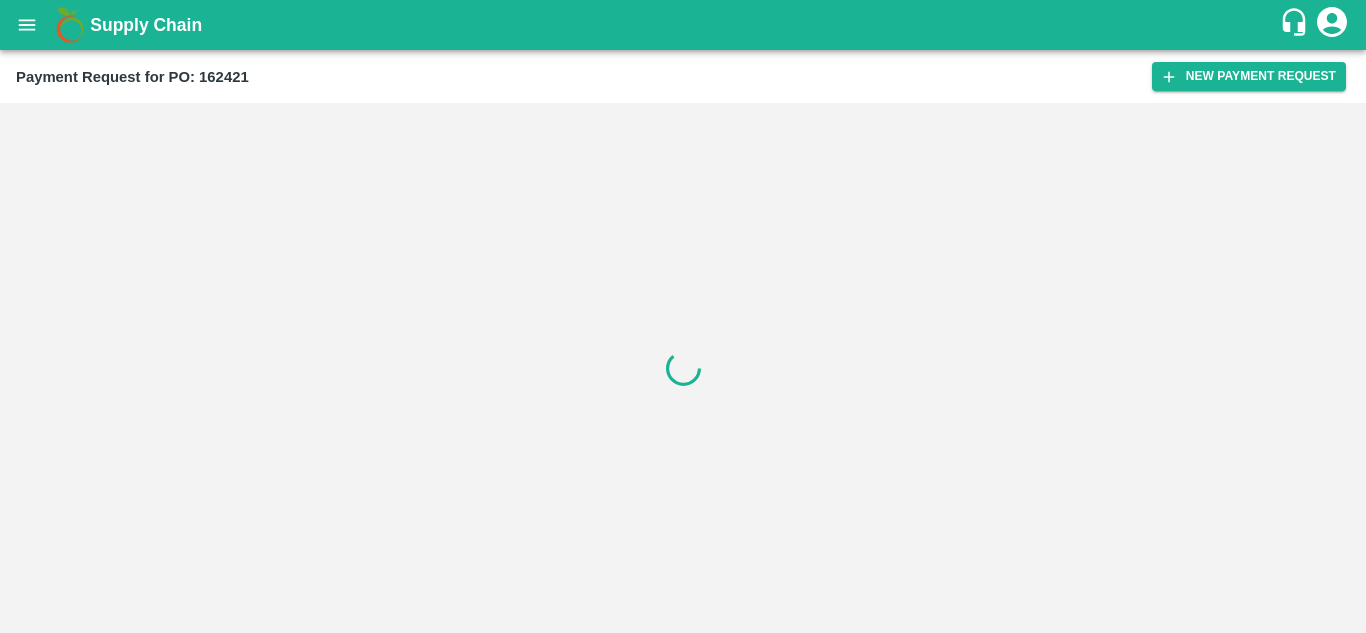 scroll, scrollTop: 0, scrollLeft: 0, axis: both 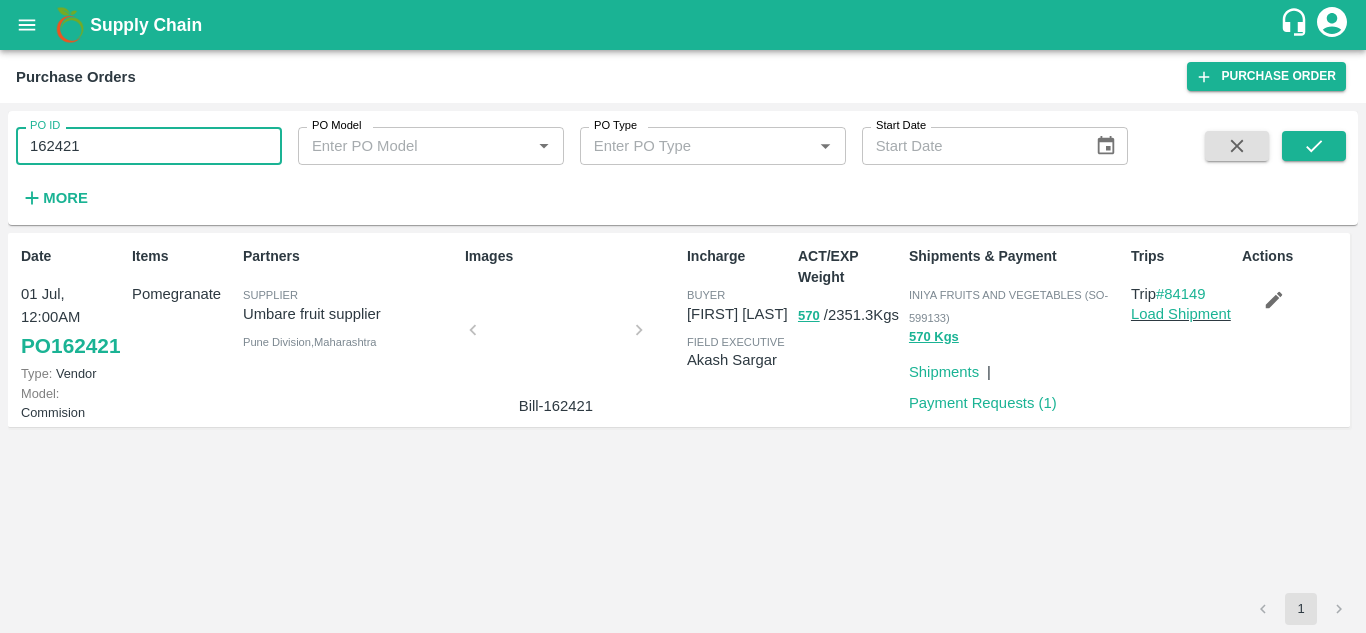 click on "162421" at bounding box center [149, 146] 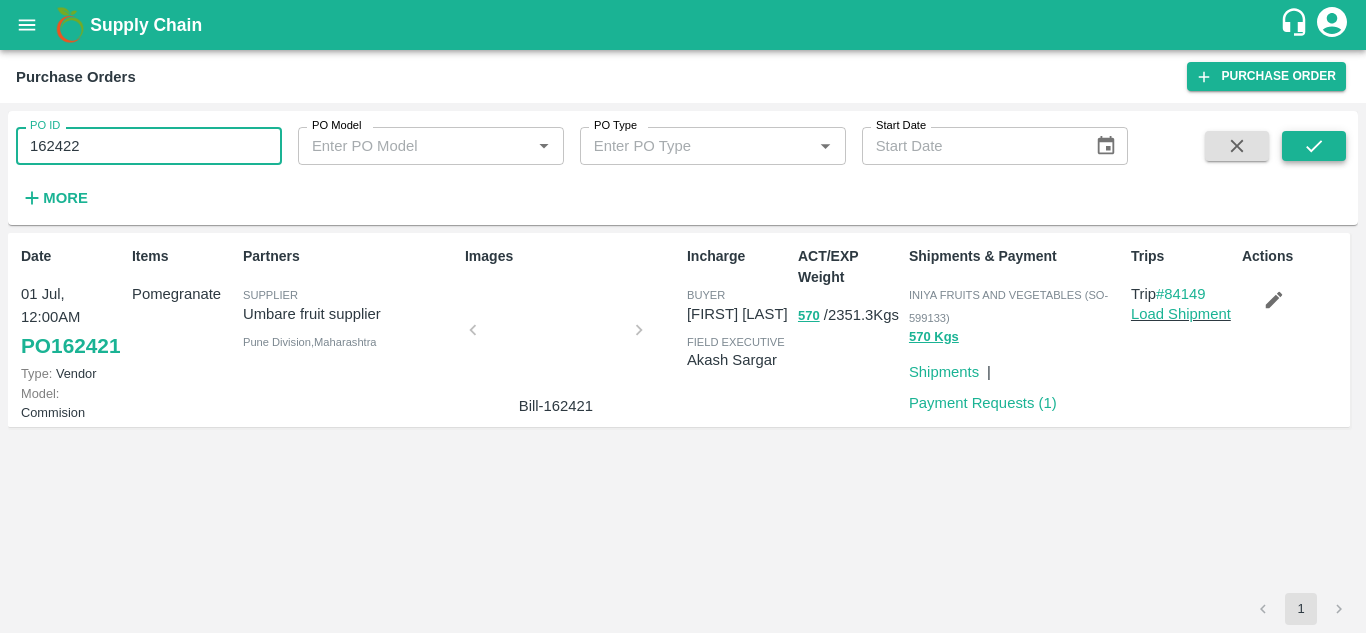 type on "162422" 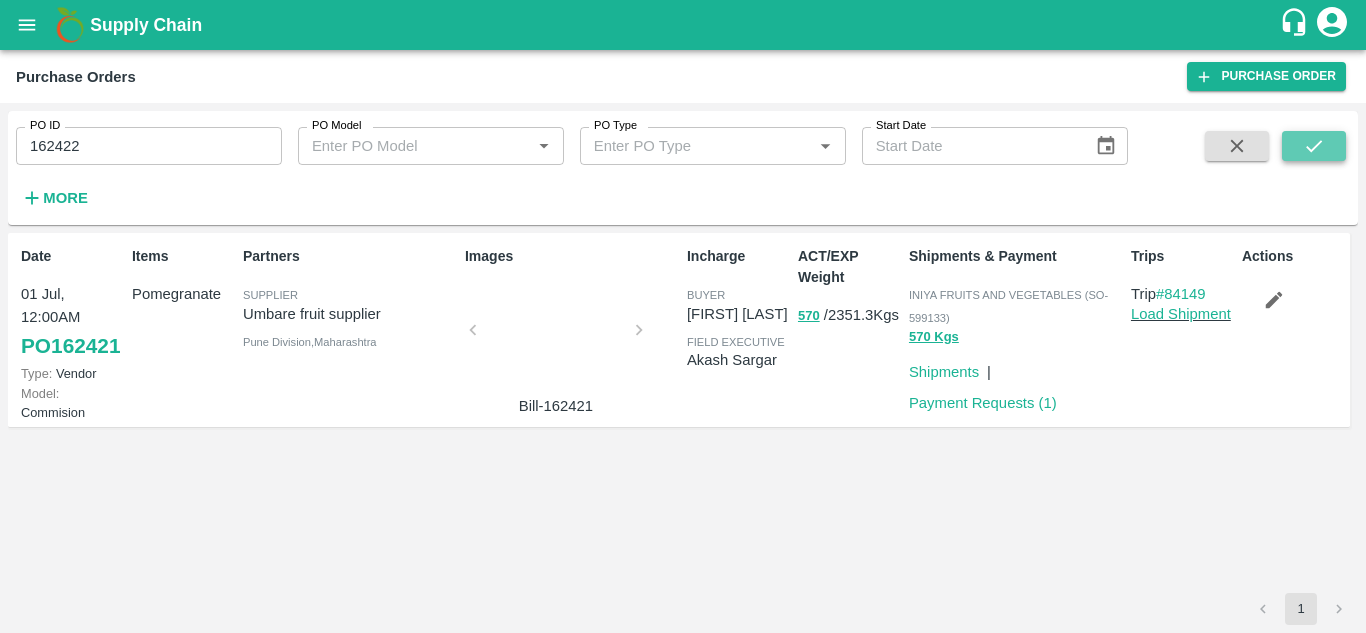 click 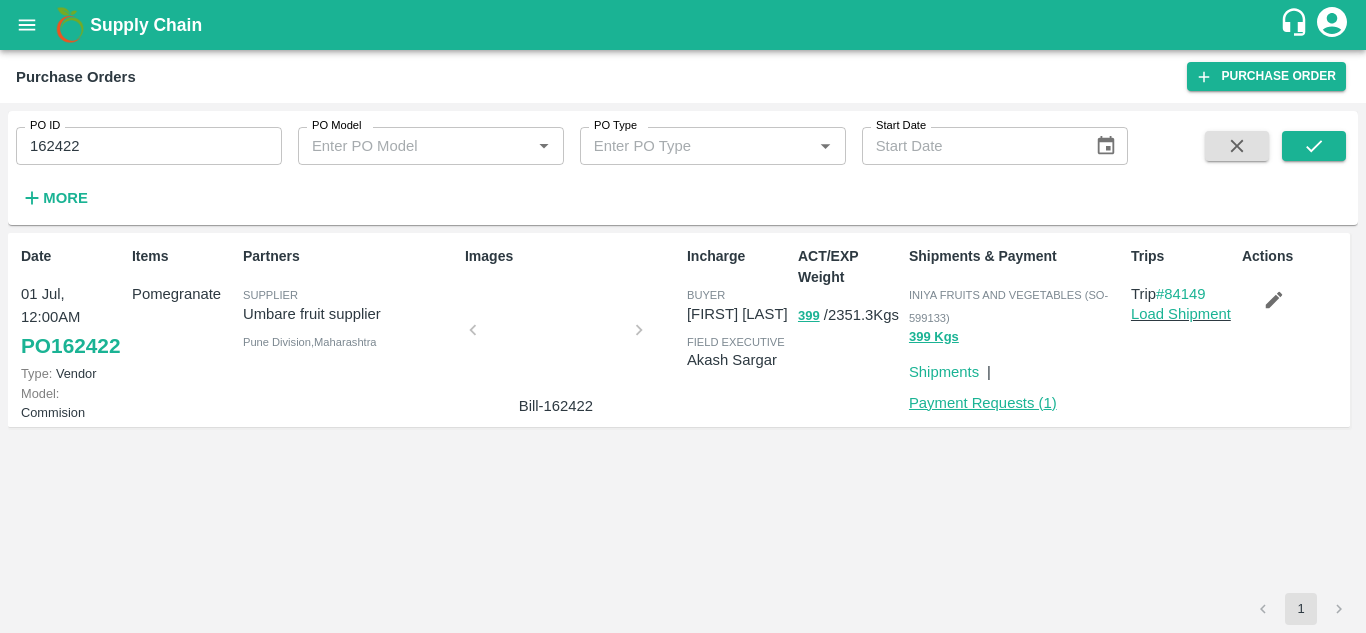 click on "Payment Requests ( 1 )" at bounding box center [983, 403] 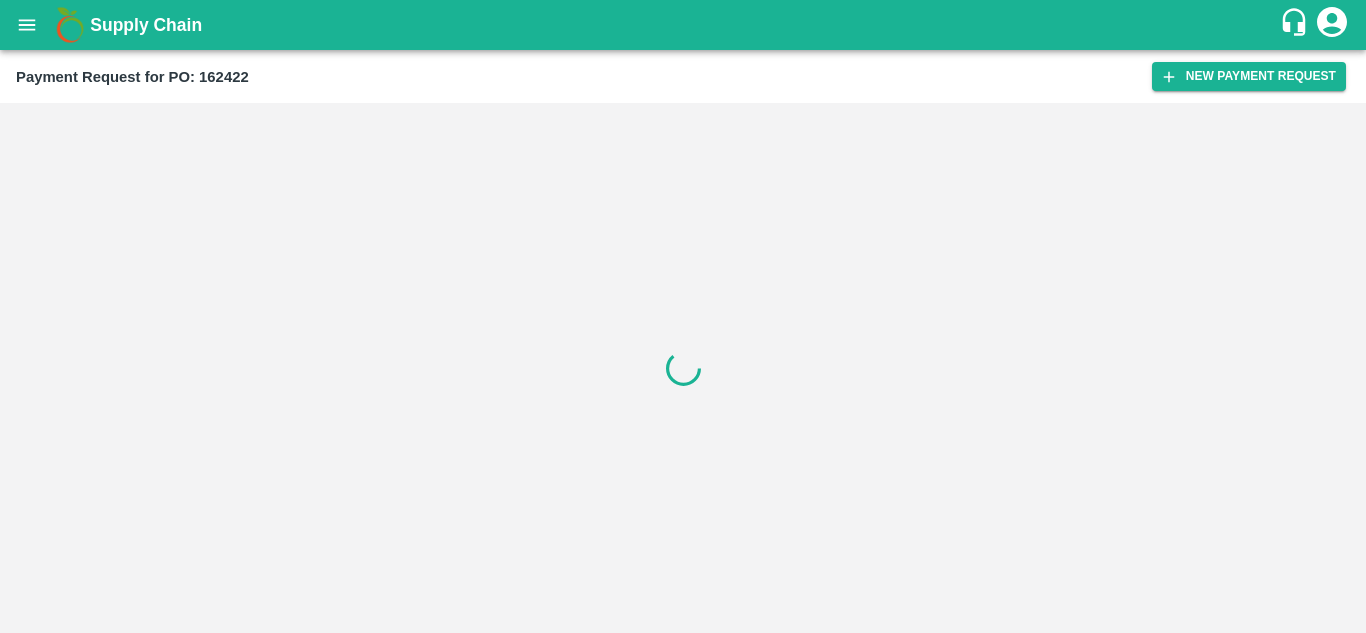 scroll, scrollTop: 0, scrollLeft: 0, axis: both 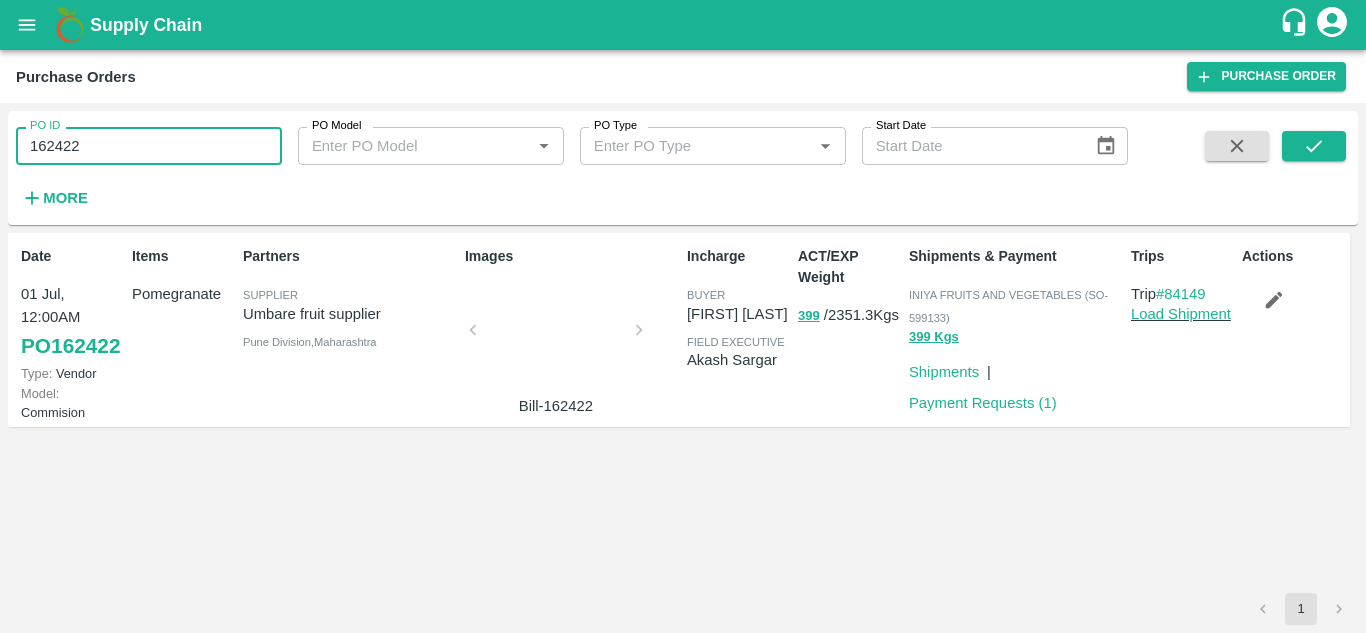 click on "162422" at bounding box center [149, 146] 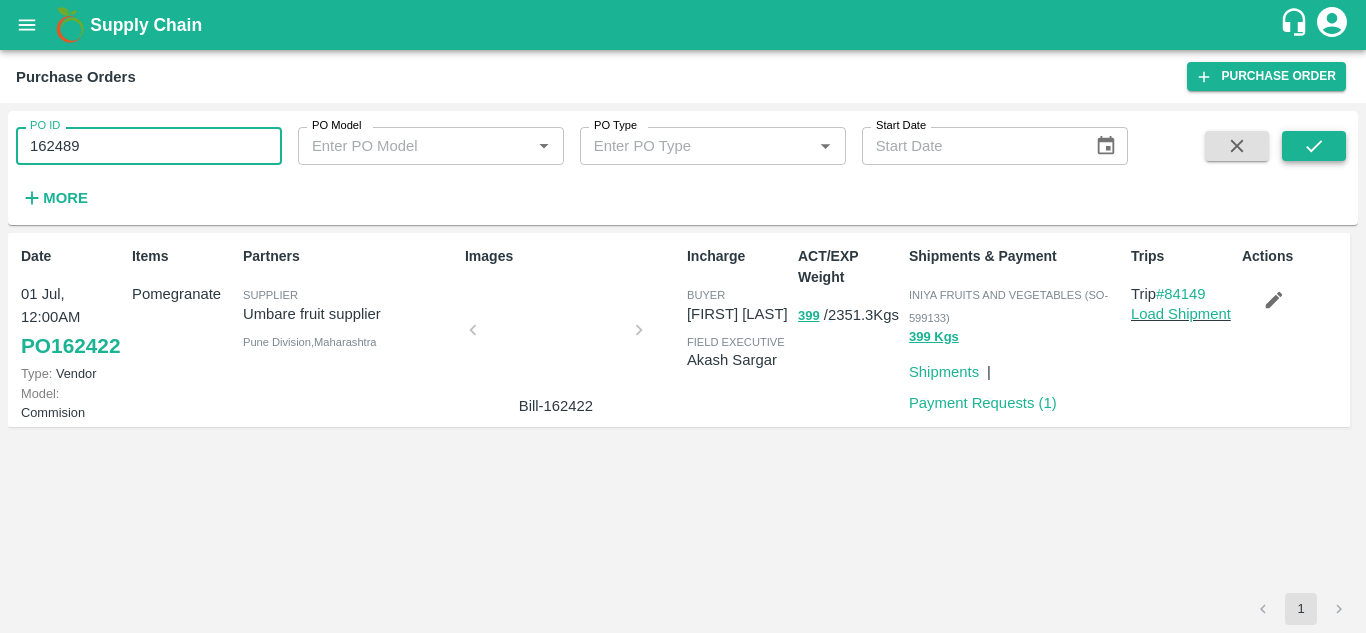 type on "162489" 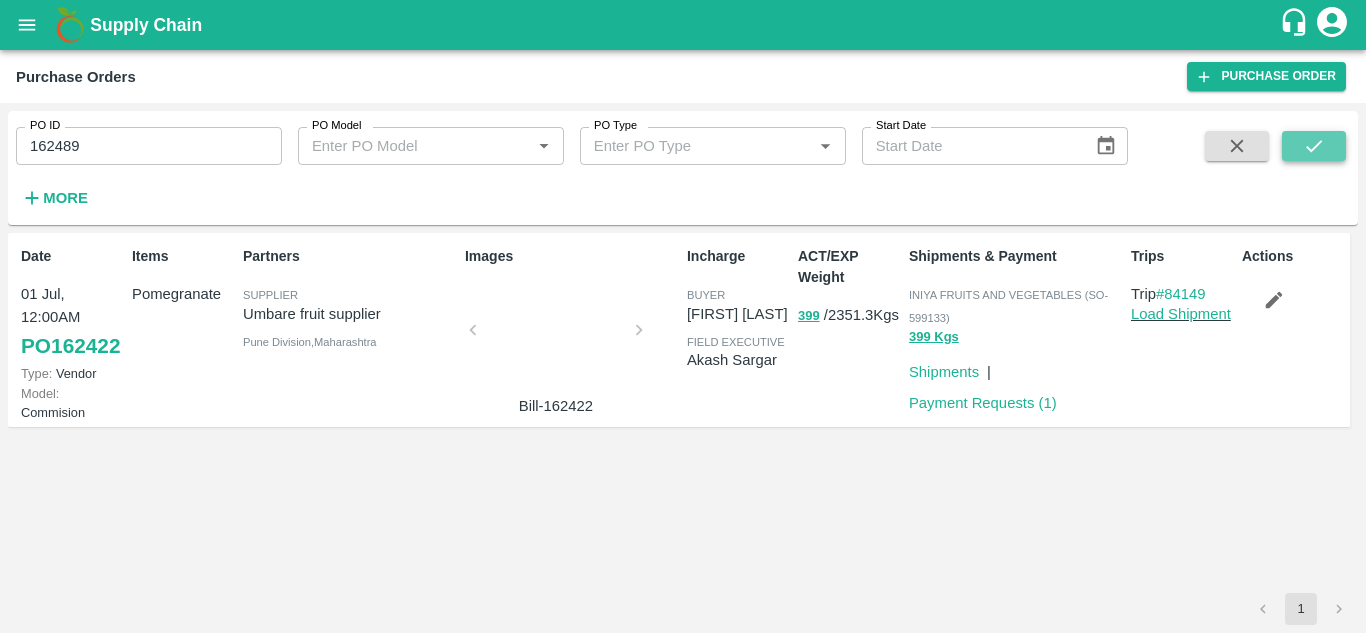 click at bounding box center (1314, 146) 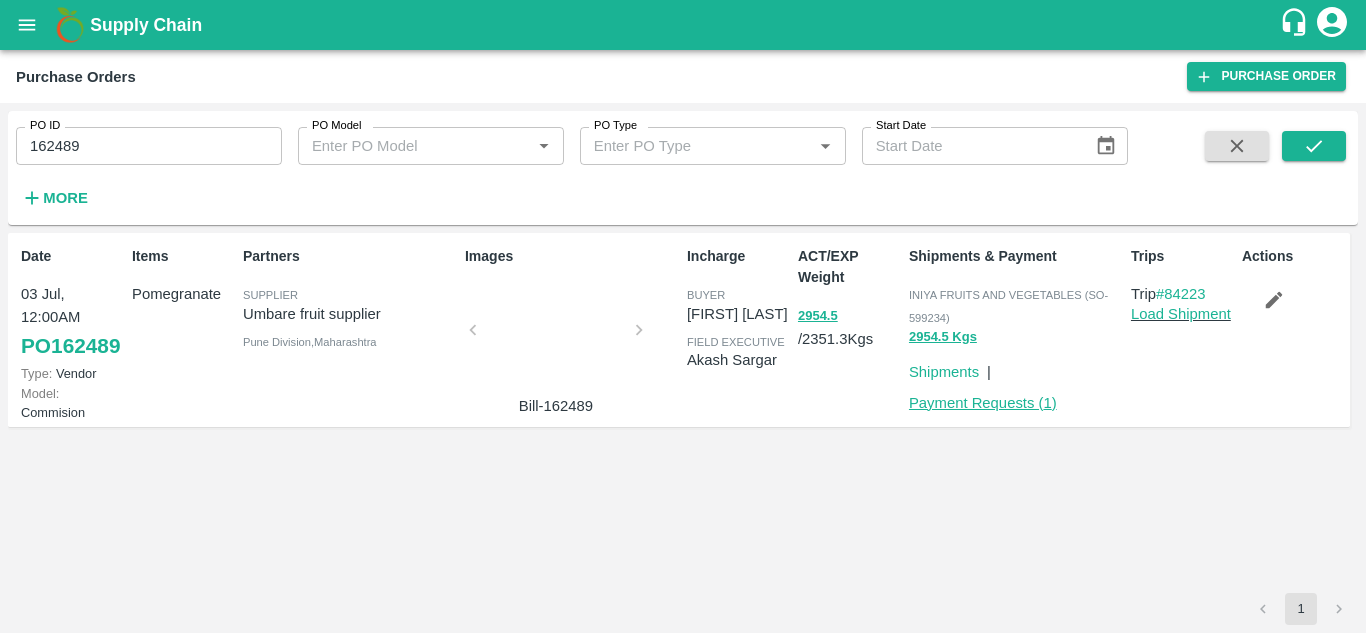 click on "Payment Requests ( 1 )" at bounding box center [983, 403] 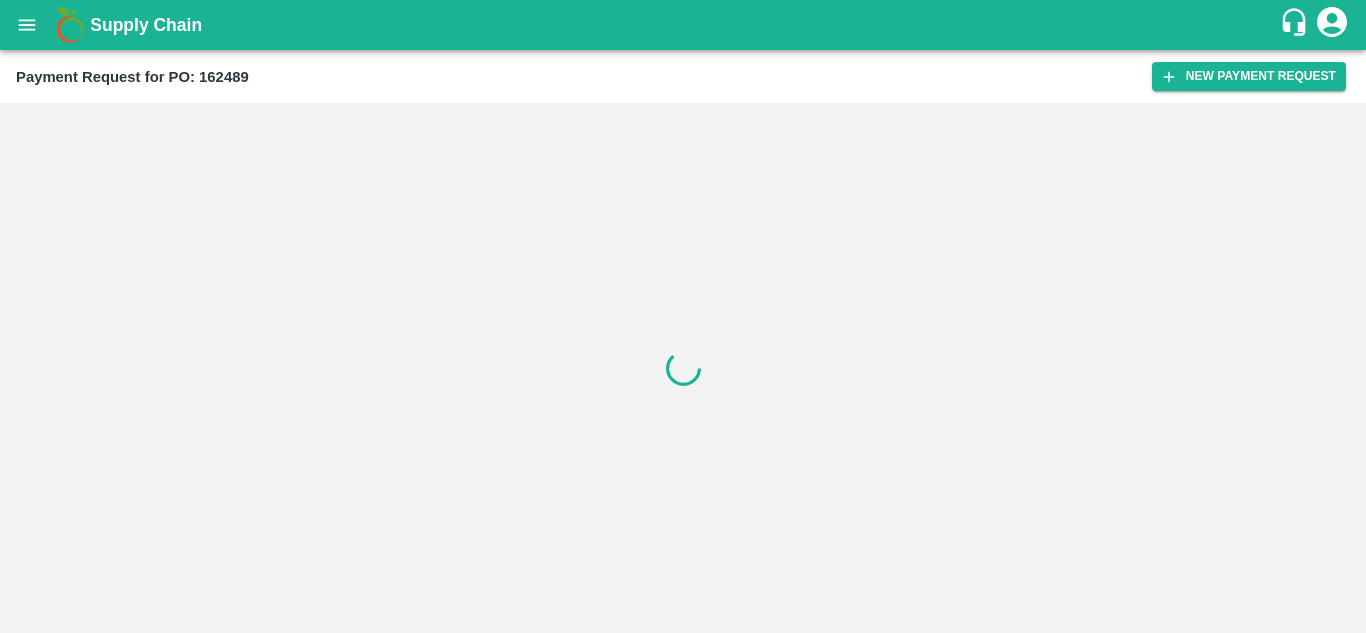 scroll, scrollTop: 0, scrollLeft: 0, axis: both 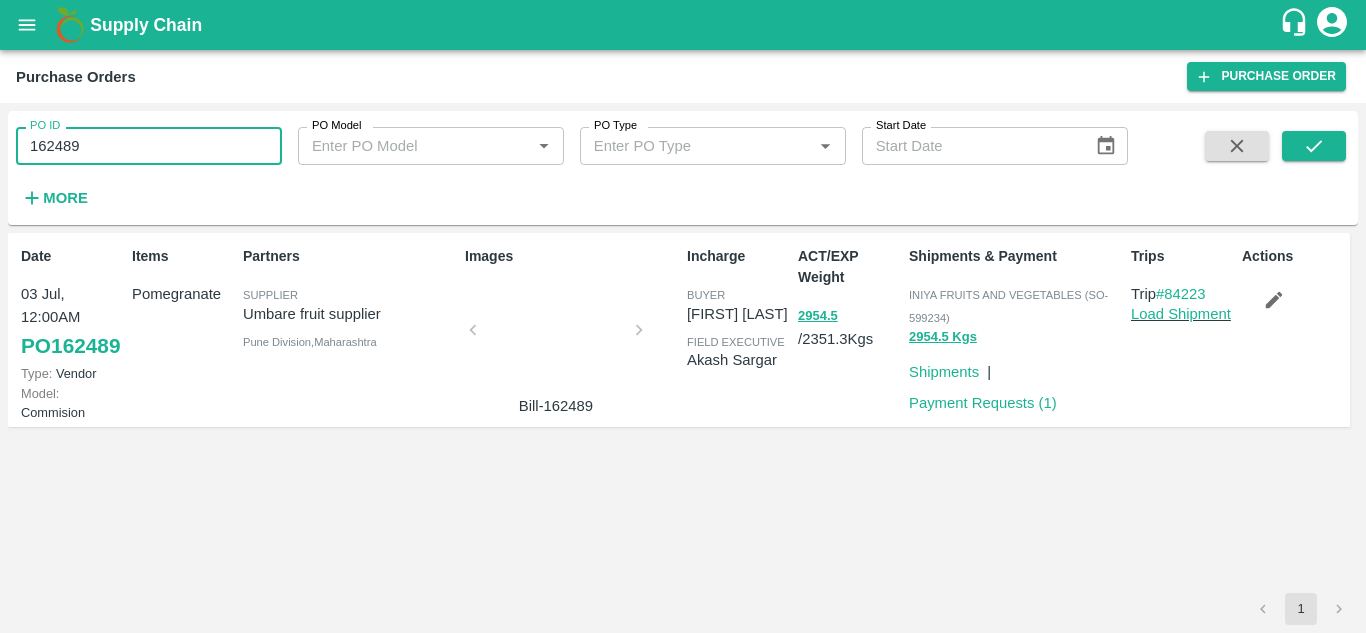 click on "162489" at bounding box center [149, 146] 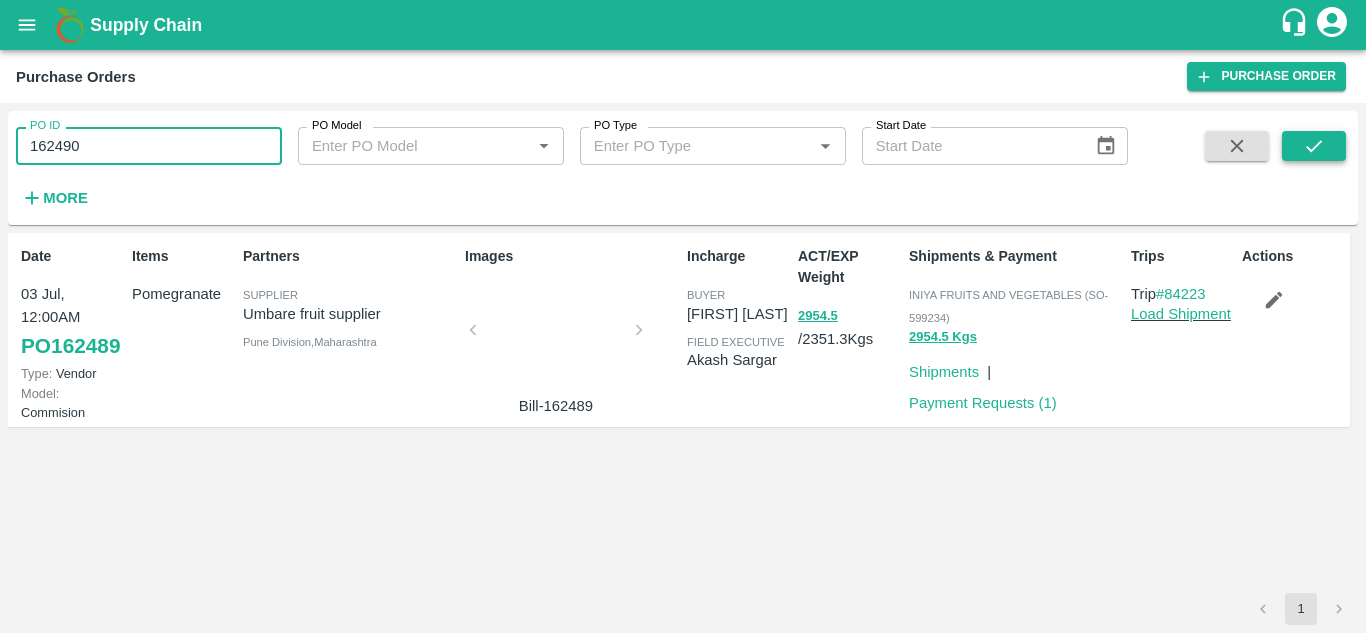type on "162490" 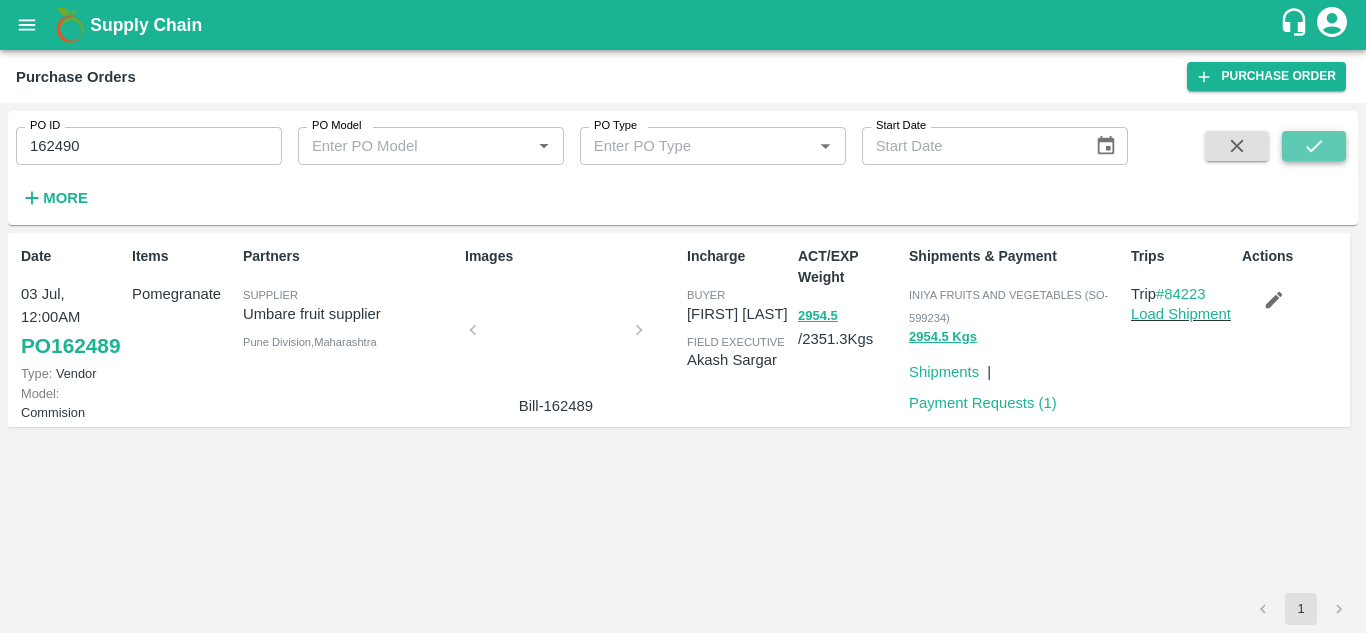 click at bounding box center (1314, 146) 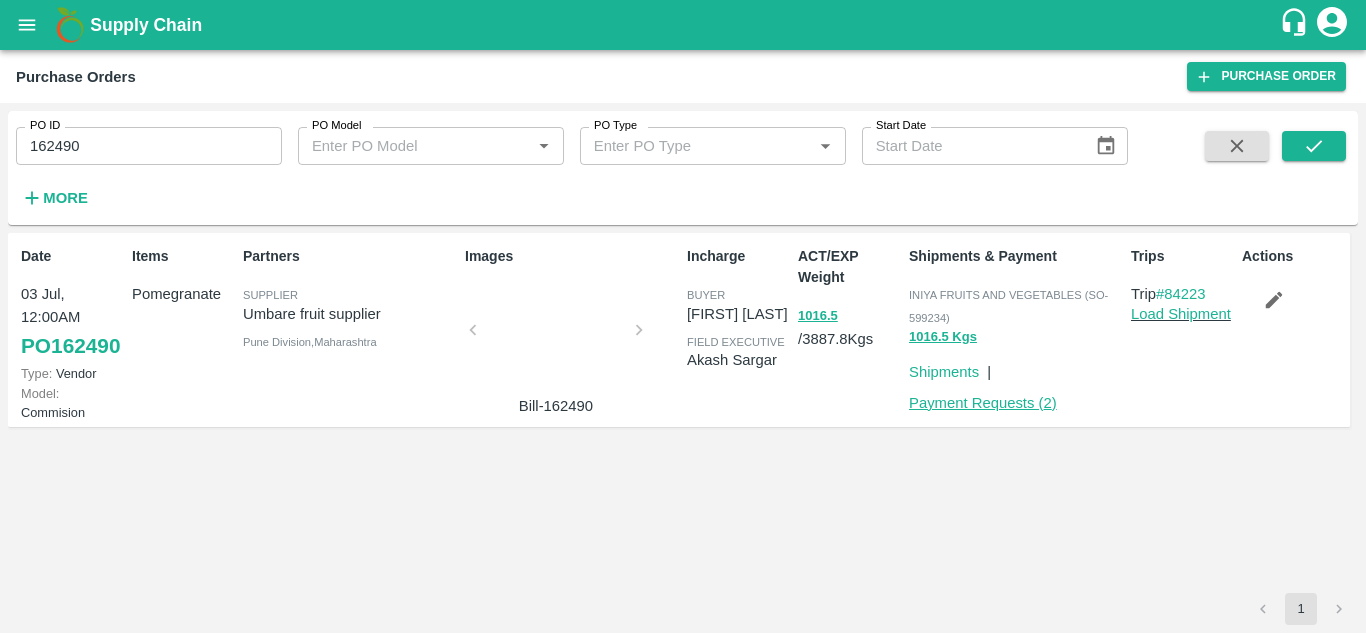 click on "Payment Requests ( 2 )" at bounding box center (983, 403) 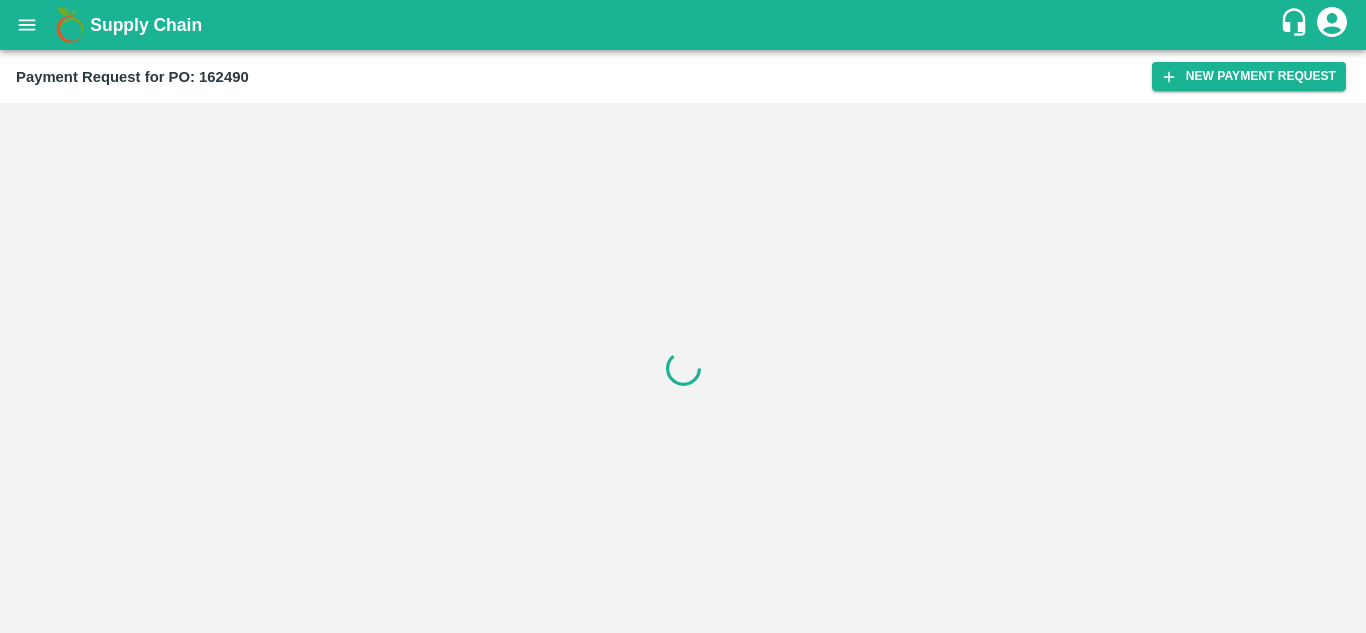 scroll, scrollTop: 0, scrollLeft: 0, axis: both 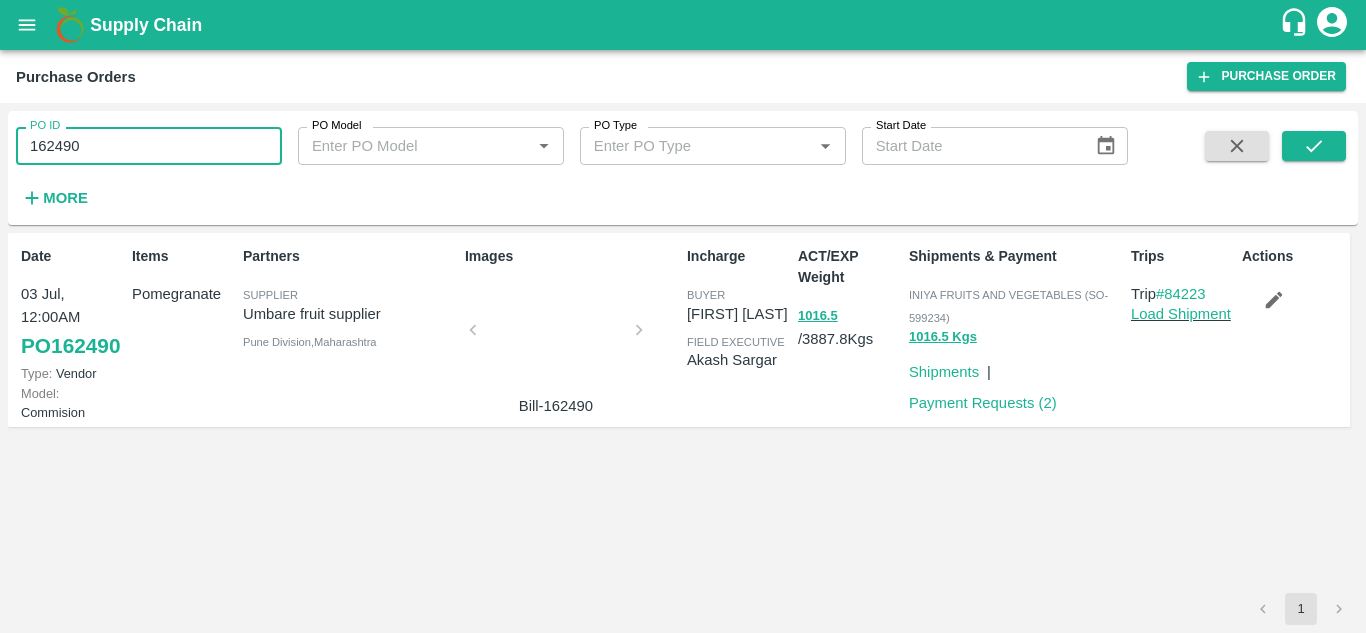 click on "162490" at bounding box center (149, 146) 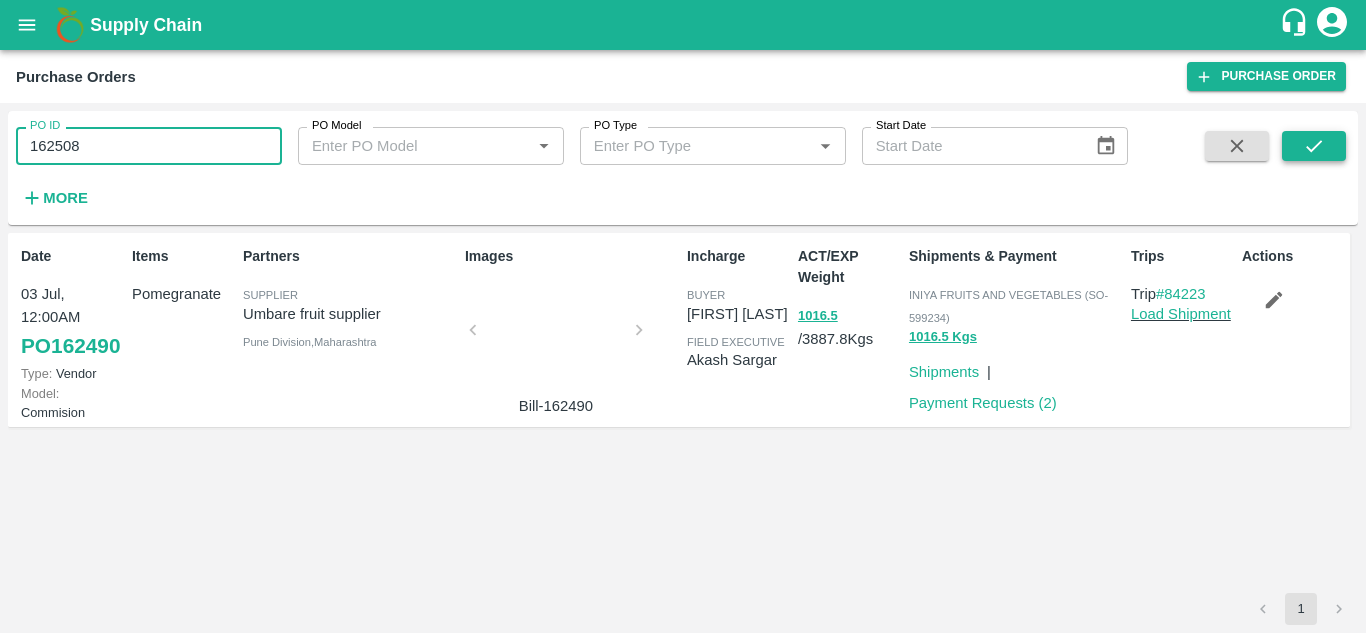 type on "162508" 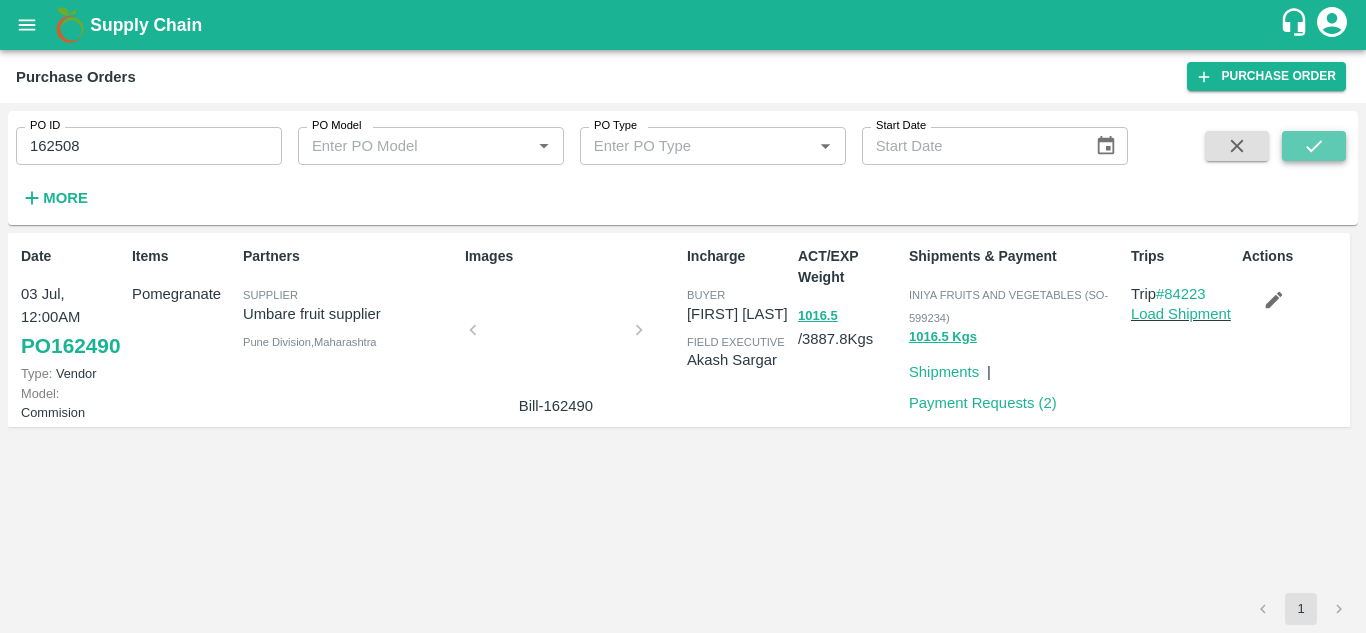 click 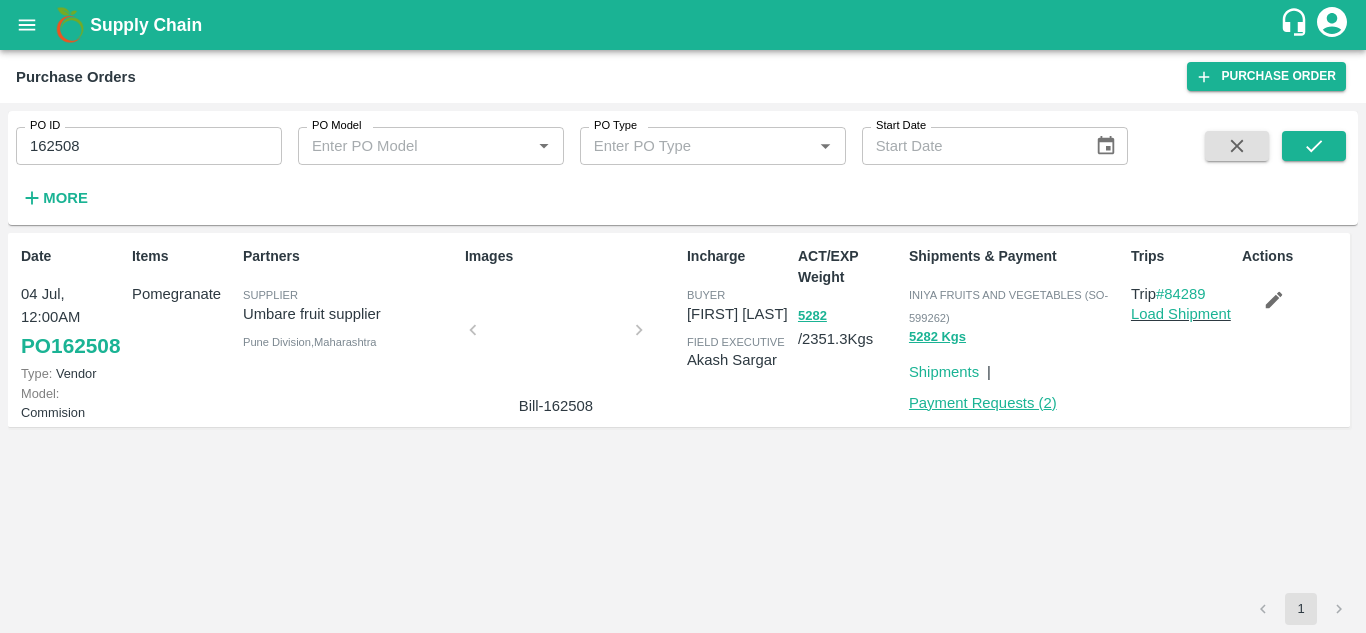 click on "Payment Requests ( 2 )" at bounding box center [983, 403] 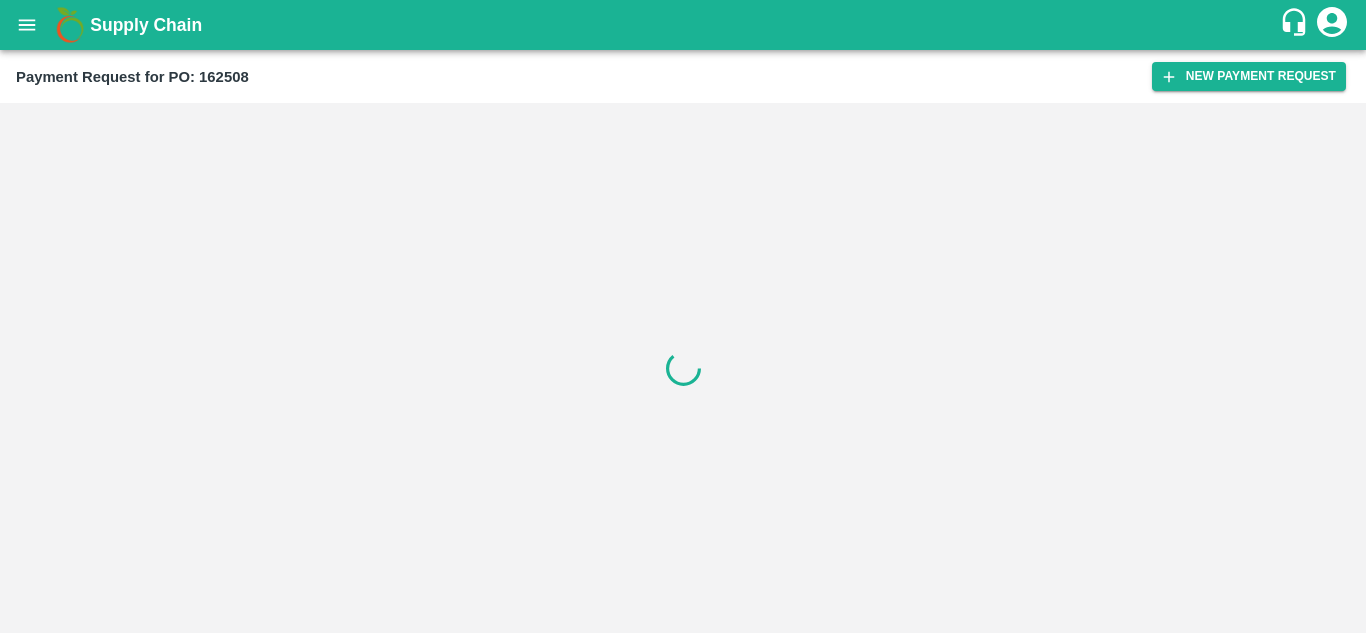 scroll, scrollTop: 0, scrollLeft: 0, axis: both 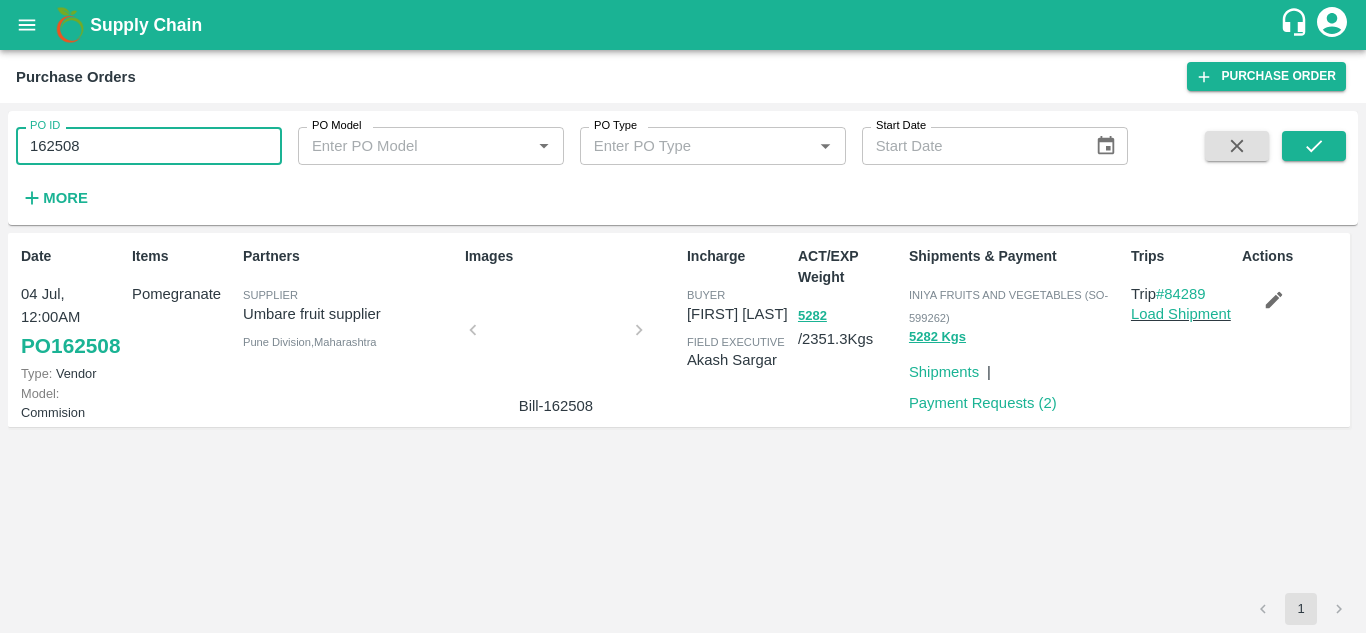 click on "162508" at bounding box center (149, 146) 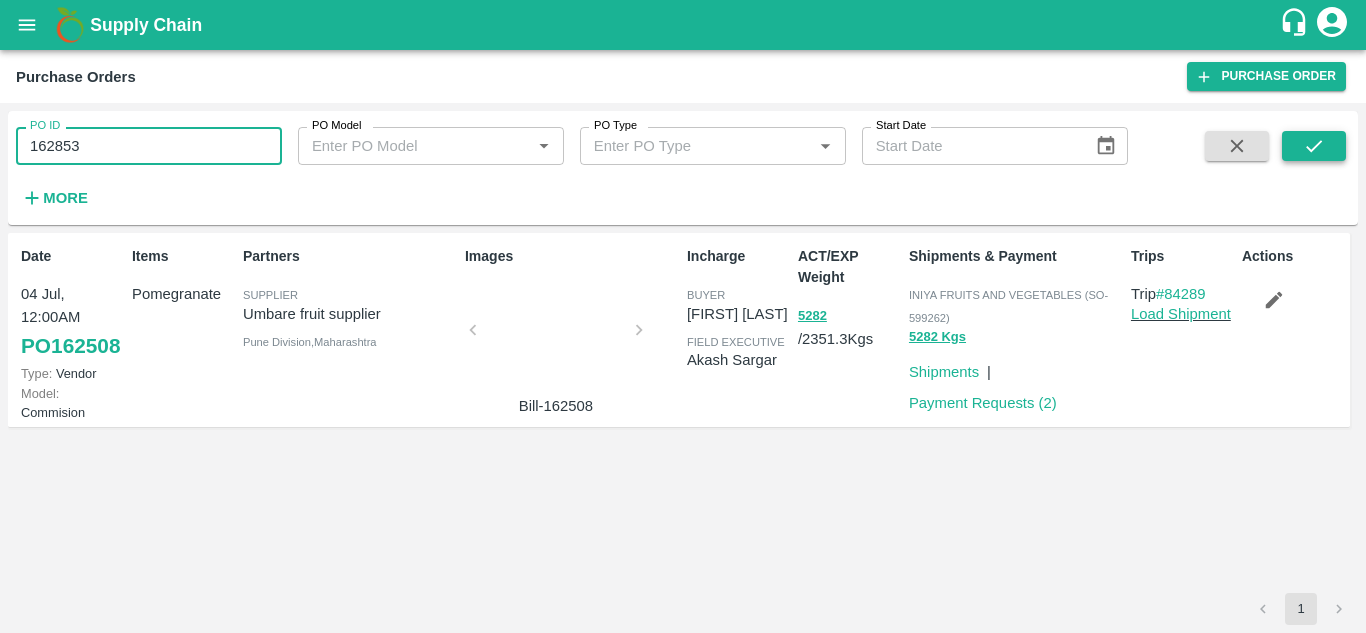 type on "162853" 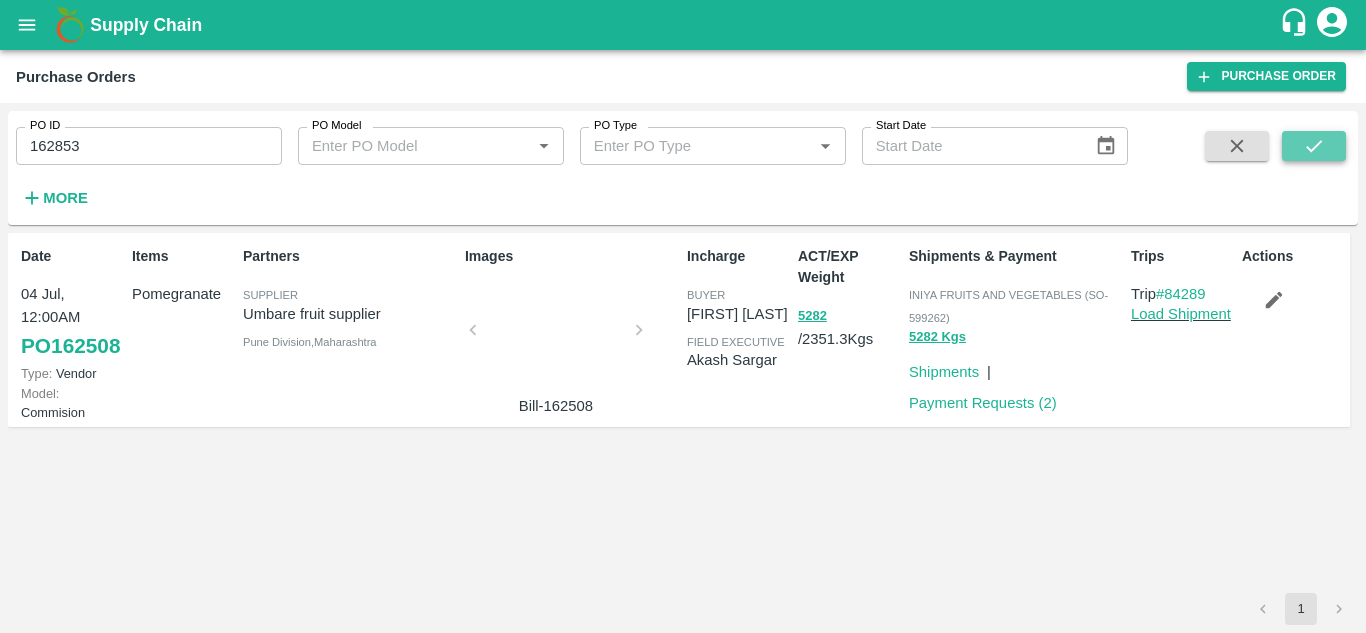 click at bounding box center (1314, 146) 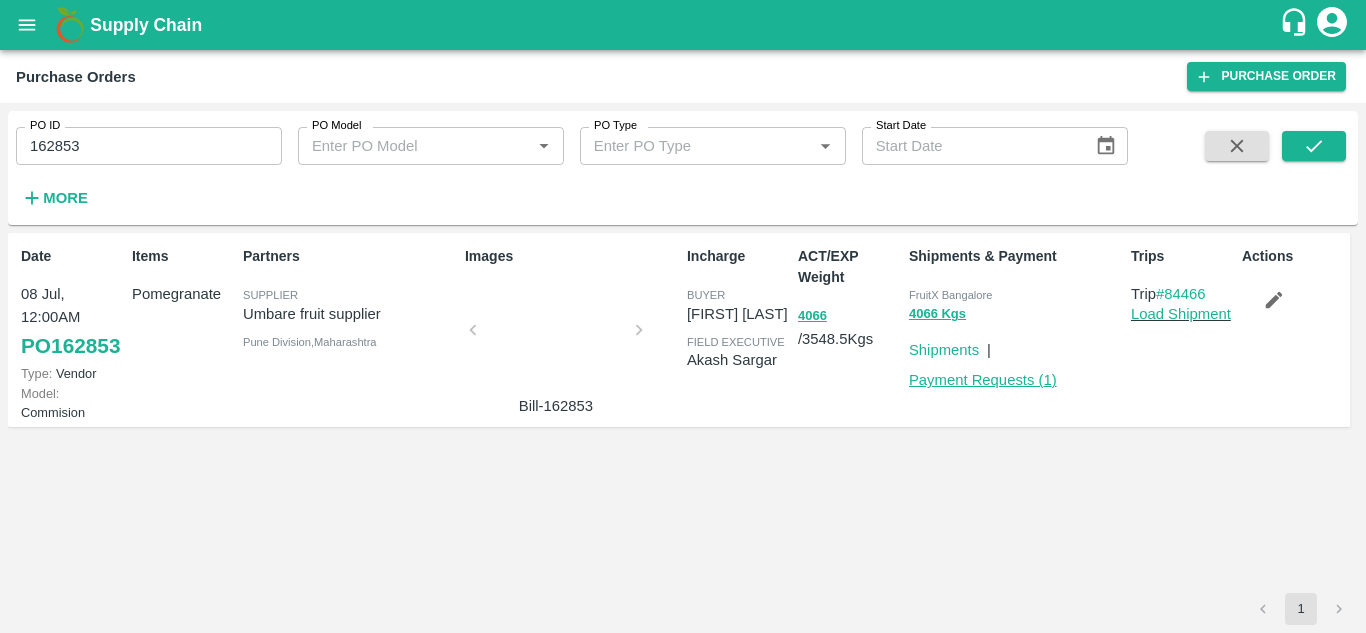 click on "Payment Requests ( 1 )" at bounding box center [983, 380] 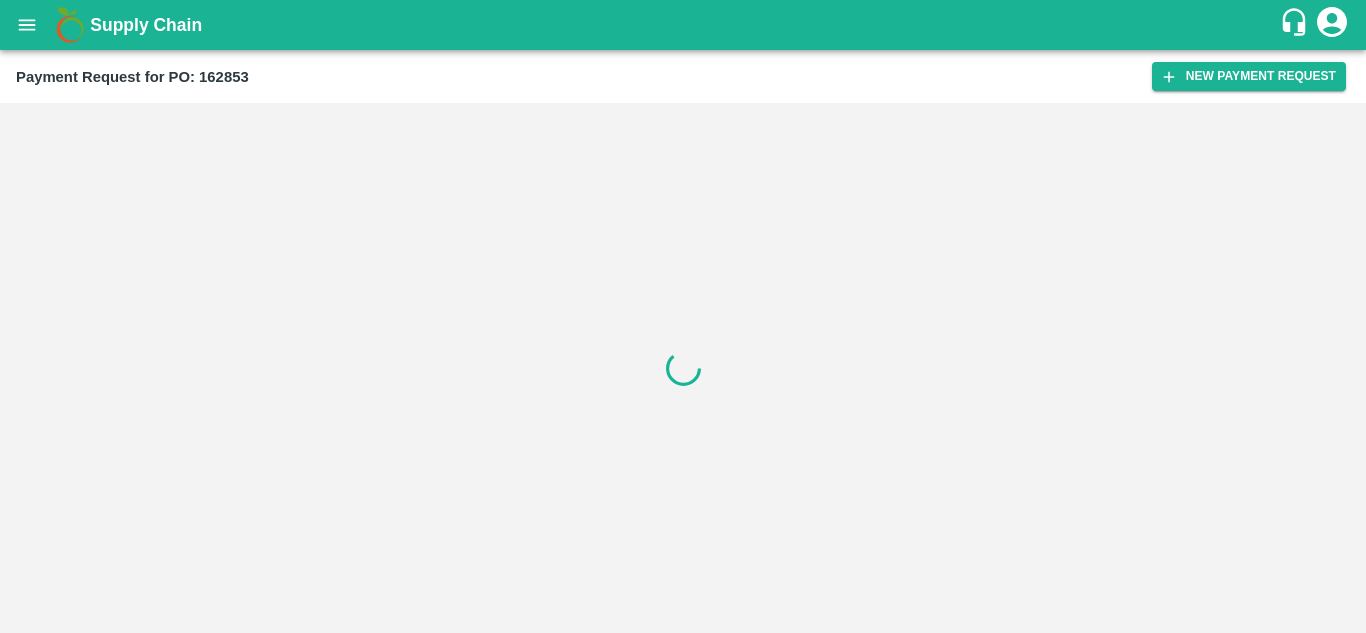 scroll, scrollTop: 0, scrollLeft: 0, axis: both 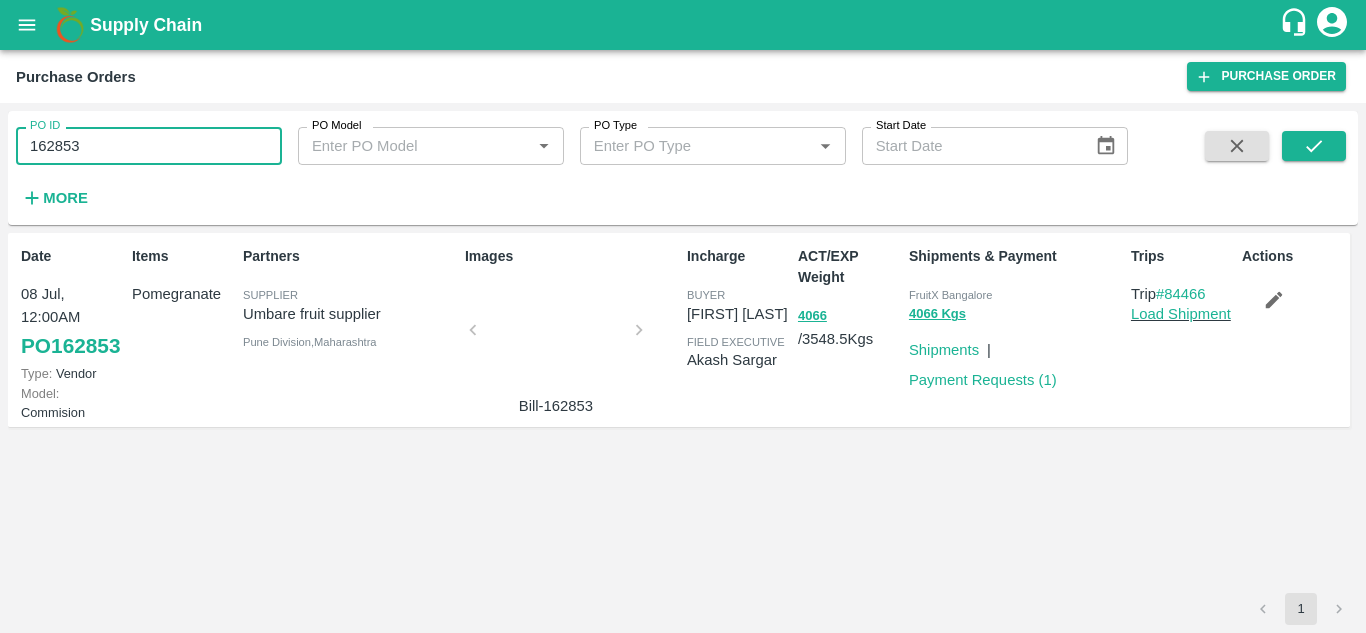 click on "162853" at bounding box center [149, 146] 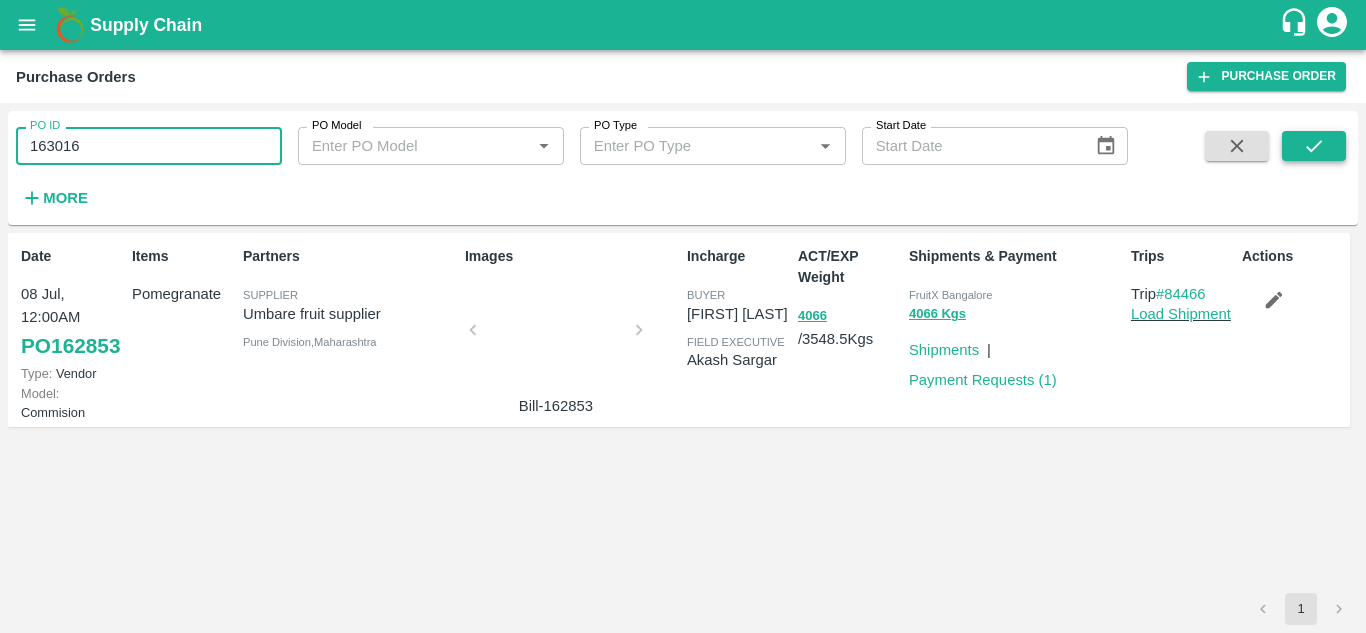 type on "163016" 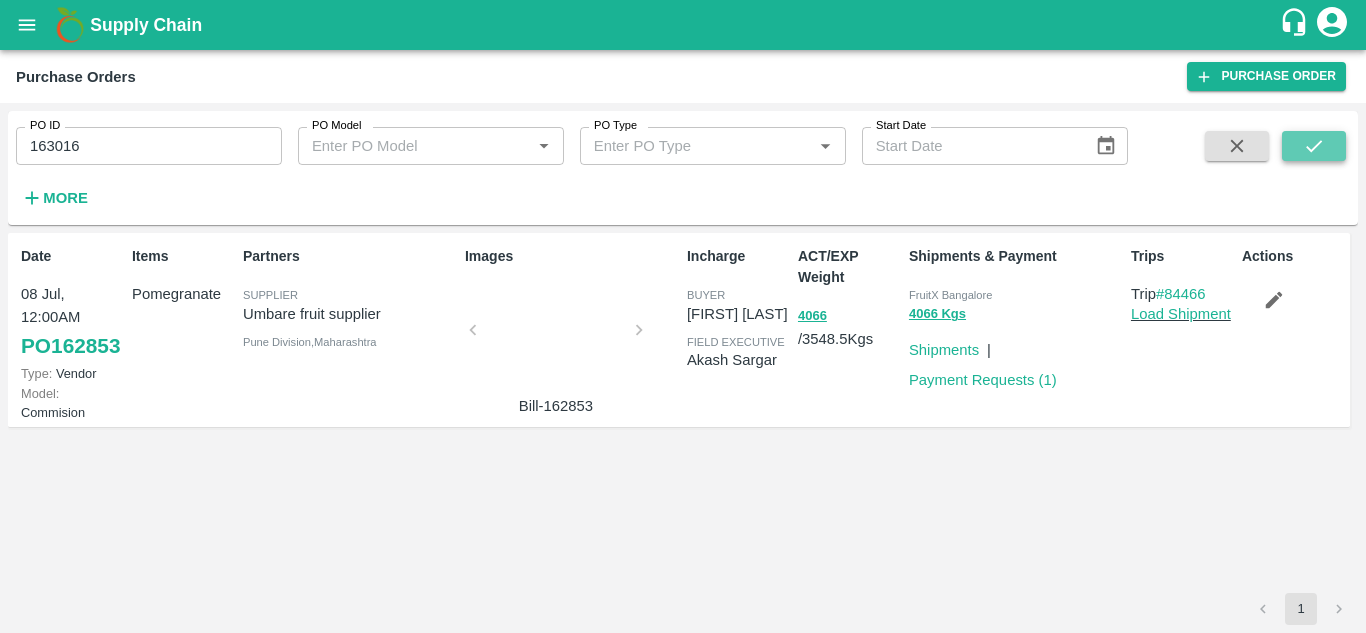 click at bounding box center [1314, 146] 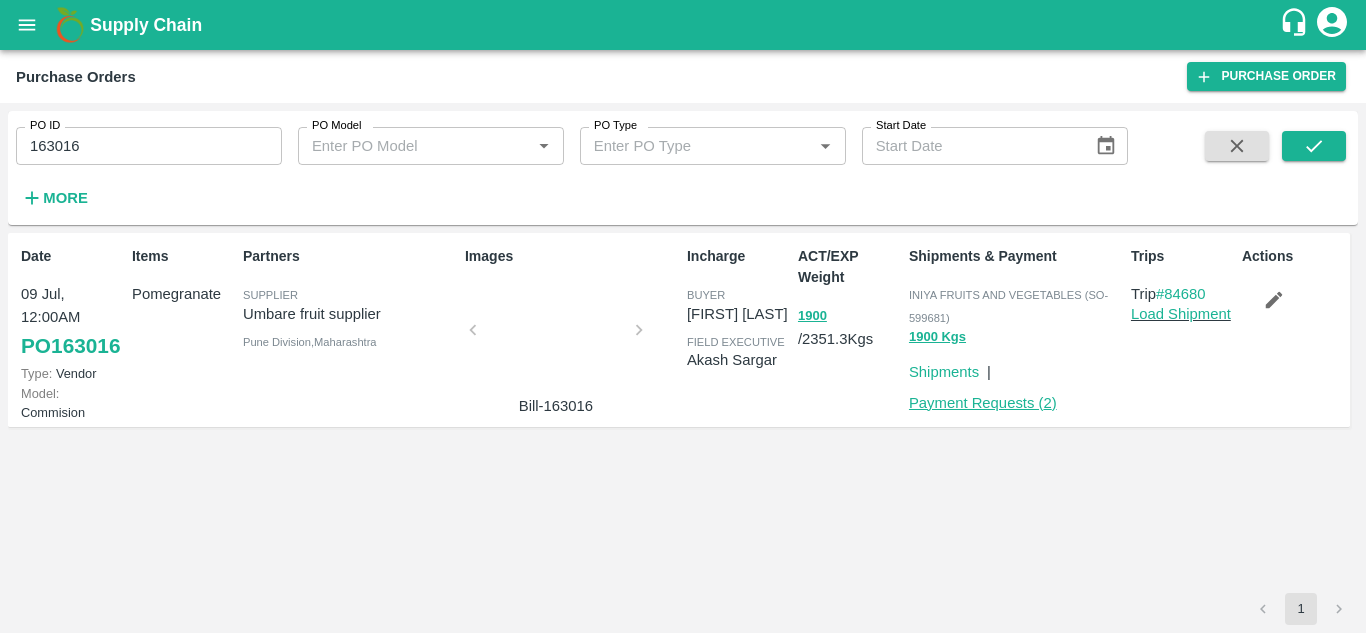 click on "Payment Requests ( 2 )" at bounding box center [983, 403] 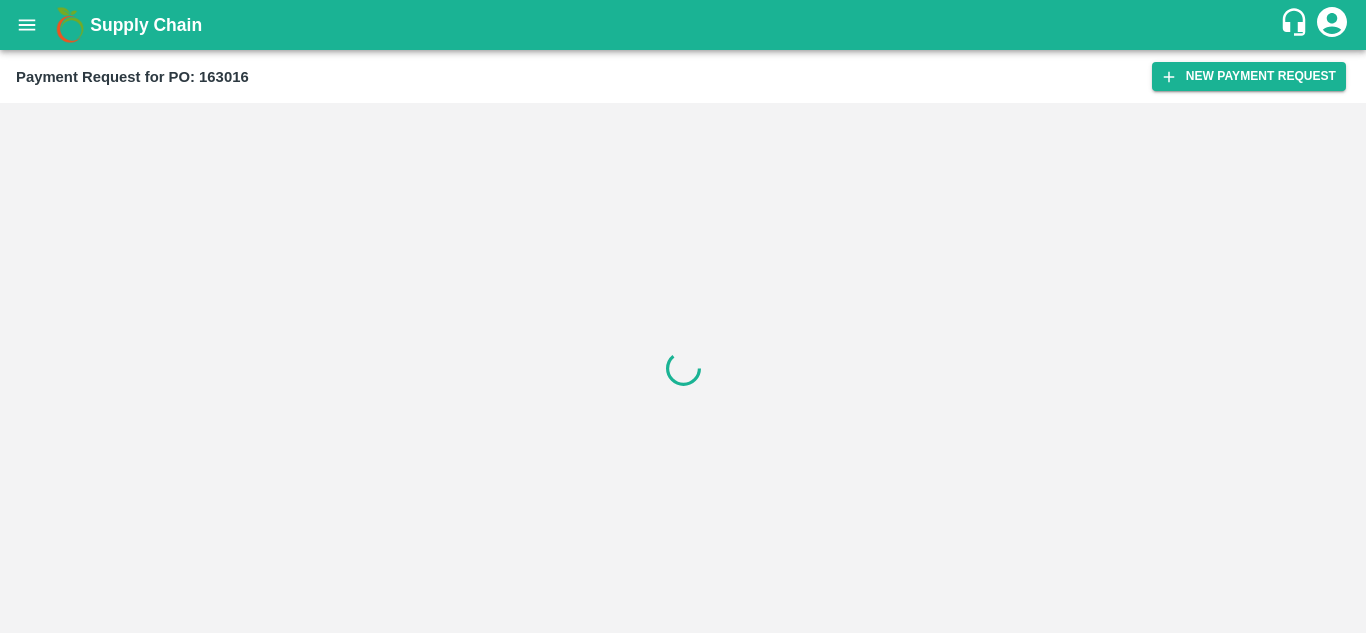 scroll, scrollTop: 0, scrollLeft: 0, axis: both 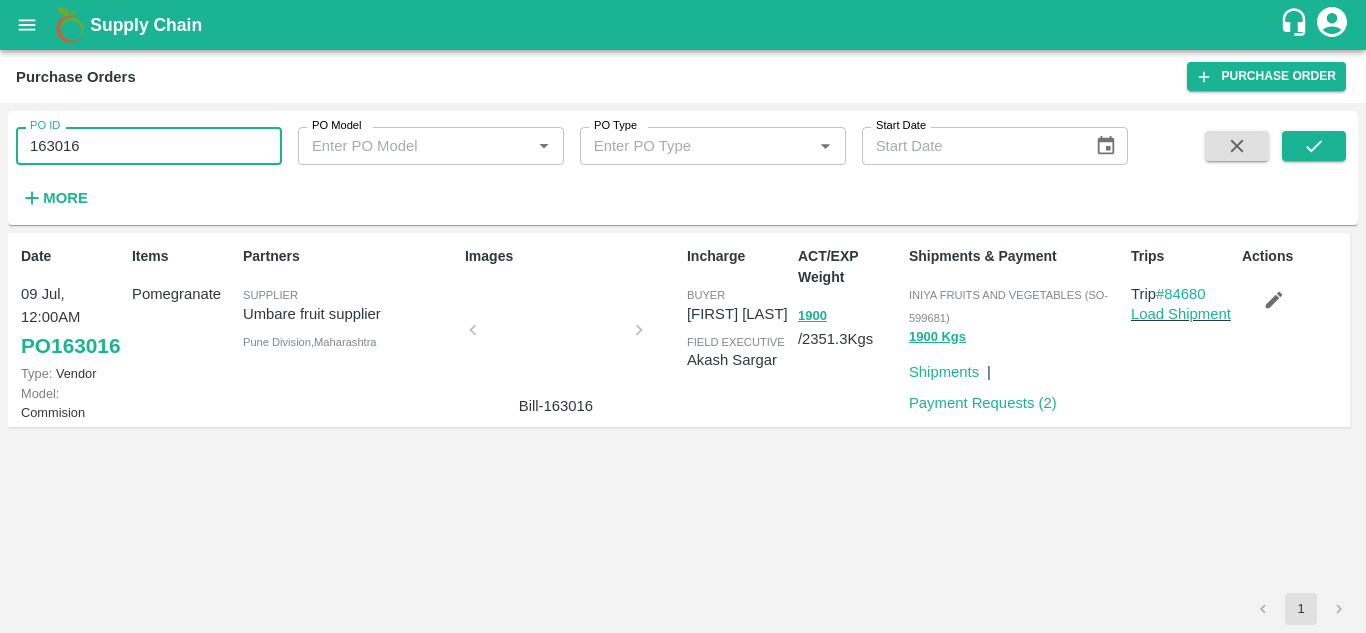 click on "163016" at bounding box center (149, 146) 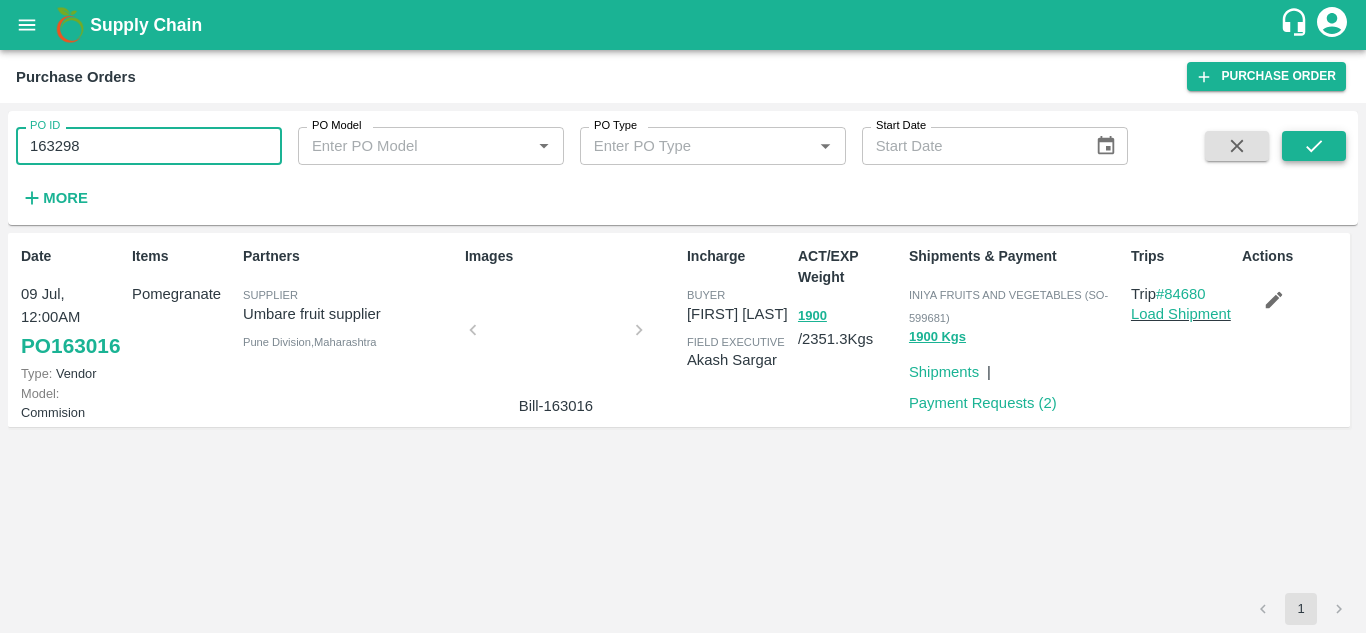 type on "163298" 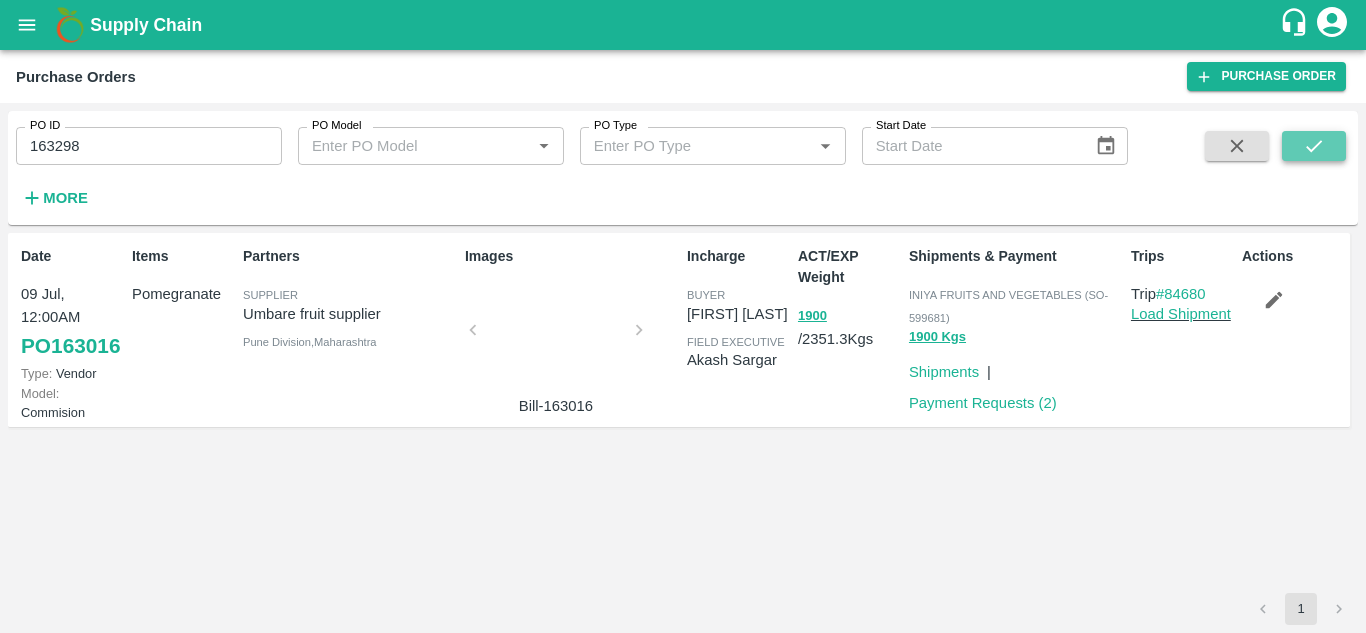 click 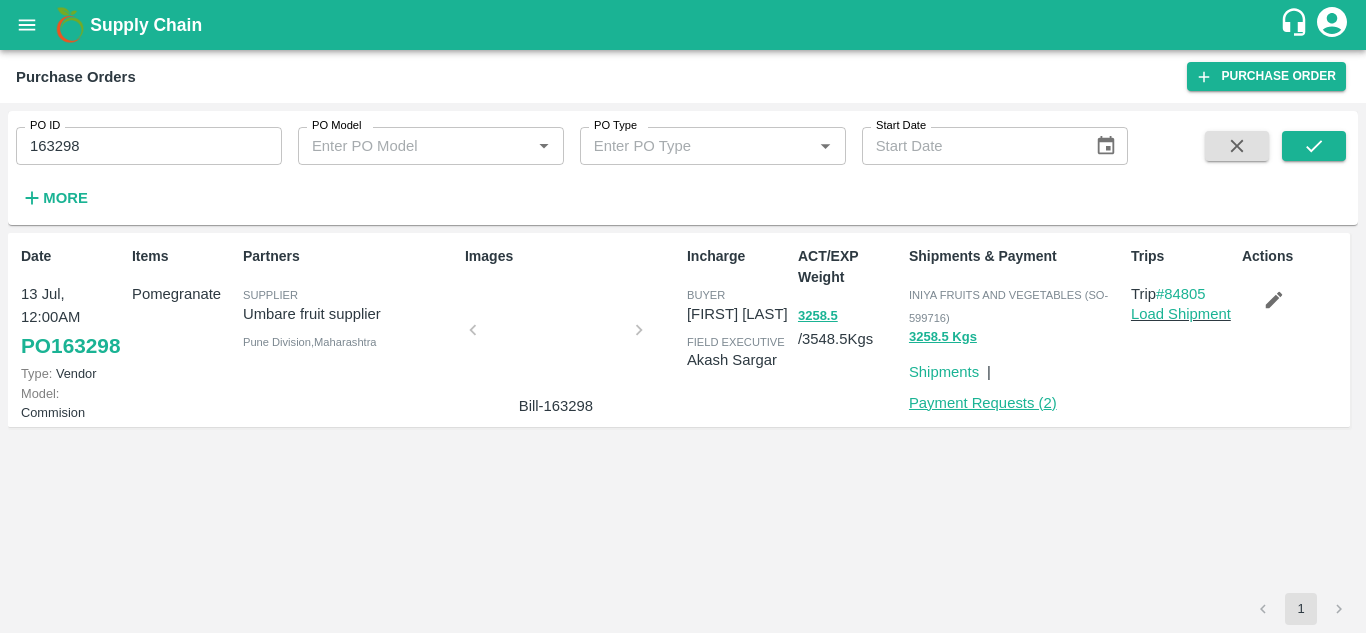 click on "Payment Requests ( 2 )" at bounding box center [983, 403] 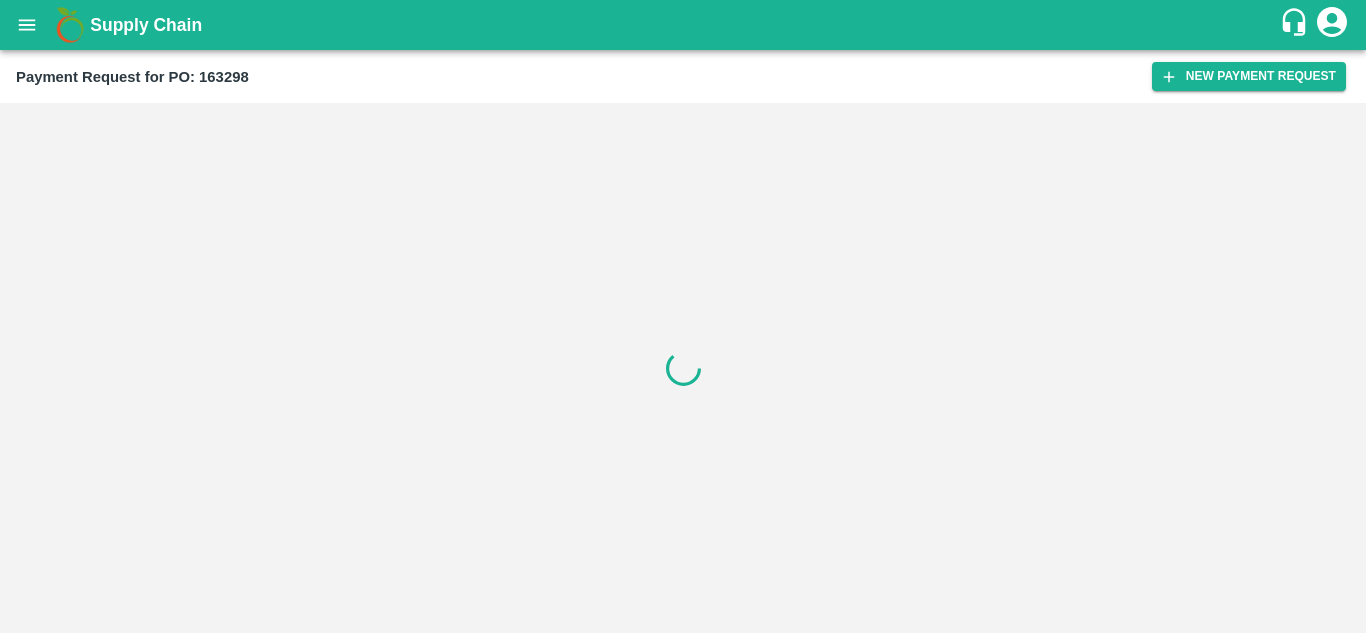 scroll, scrollTop: 0, scrollLeft: 0, axis: both 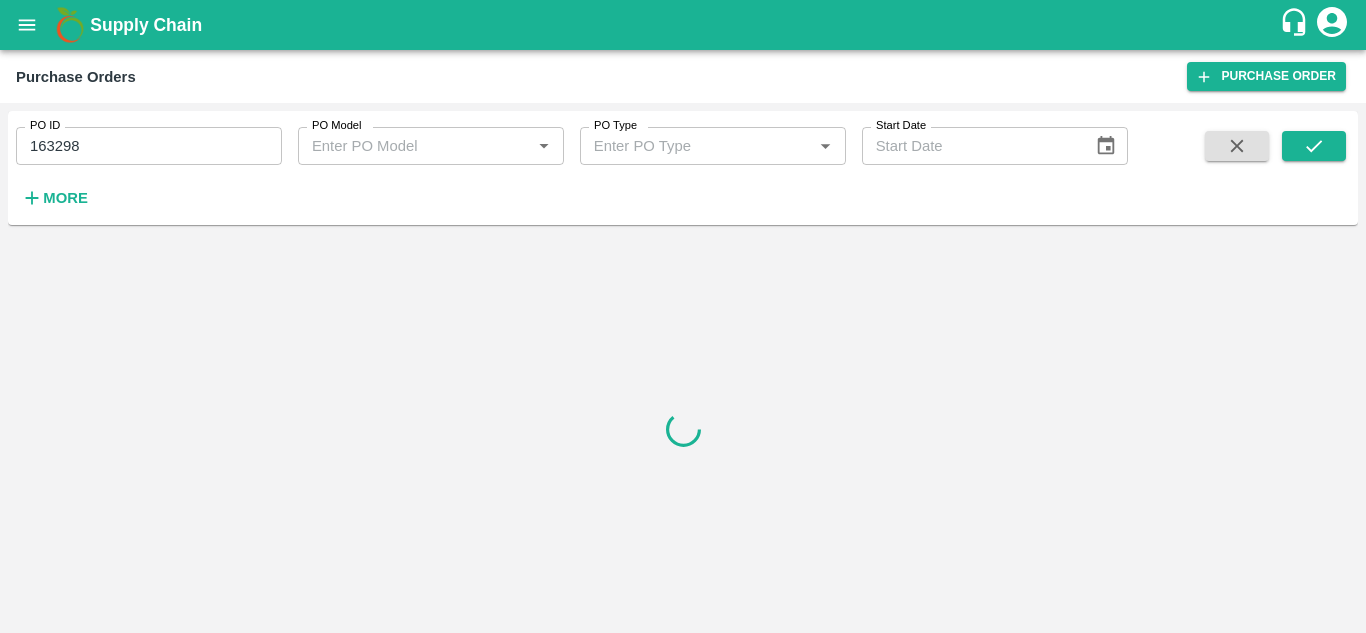 click on "163298" at bounding box center [149, 146] 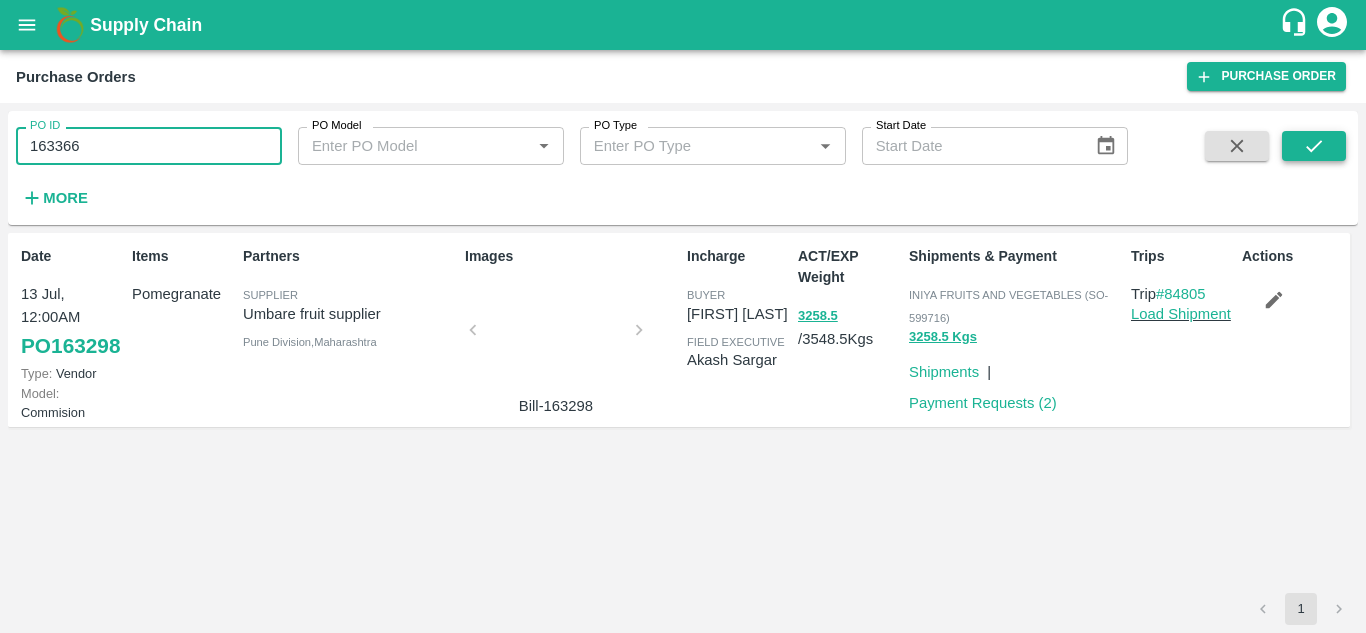 type on "163366" 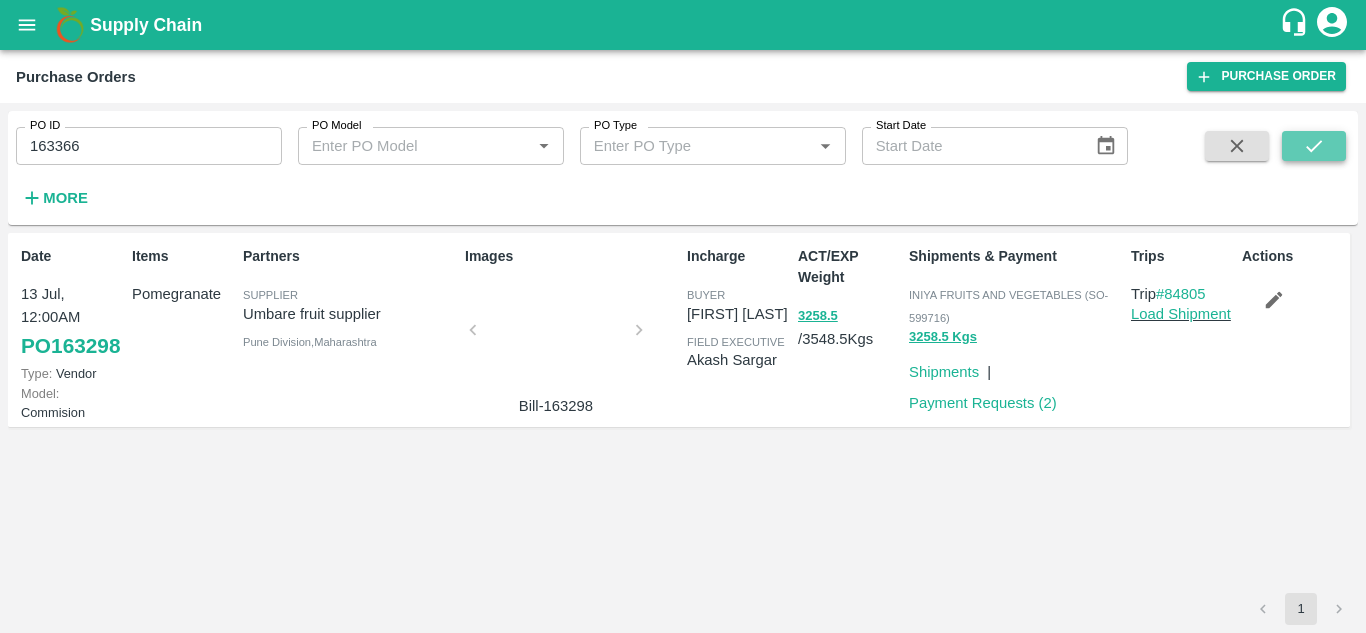 click at bounding box center (1314, 146) 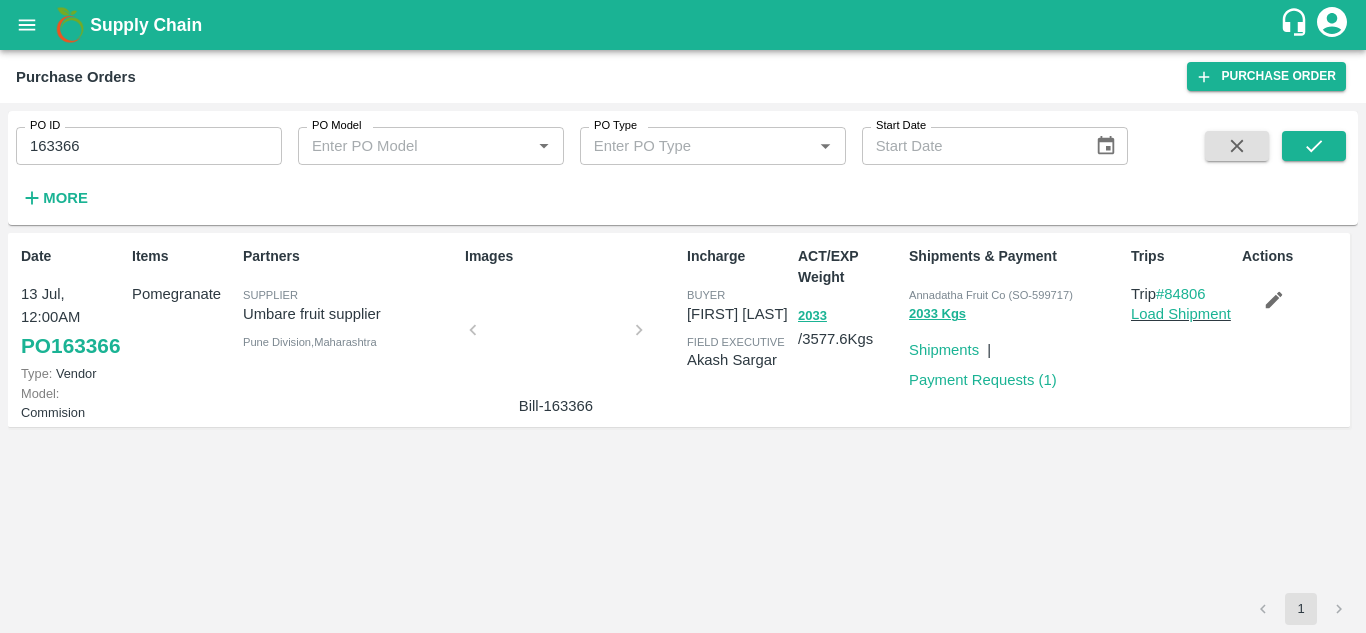 click on "Payment Requests ( 1 )" at bounding box center [983, 380] 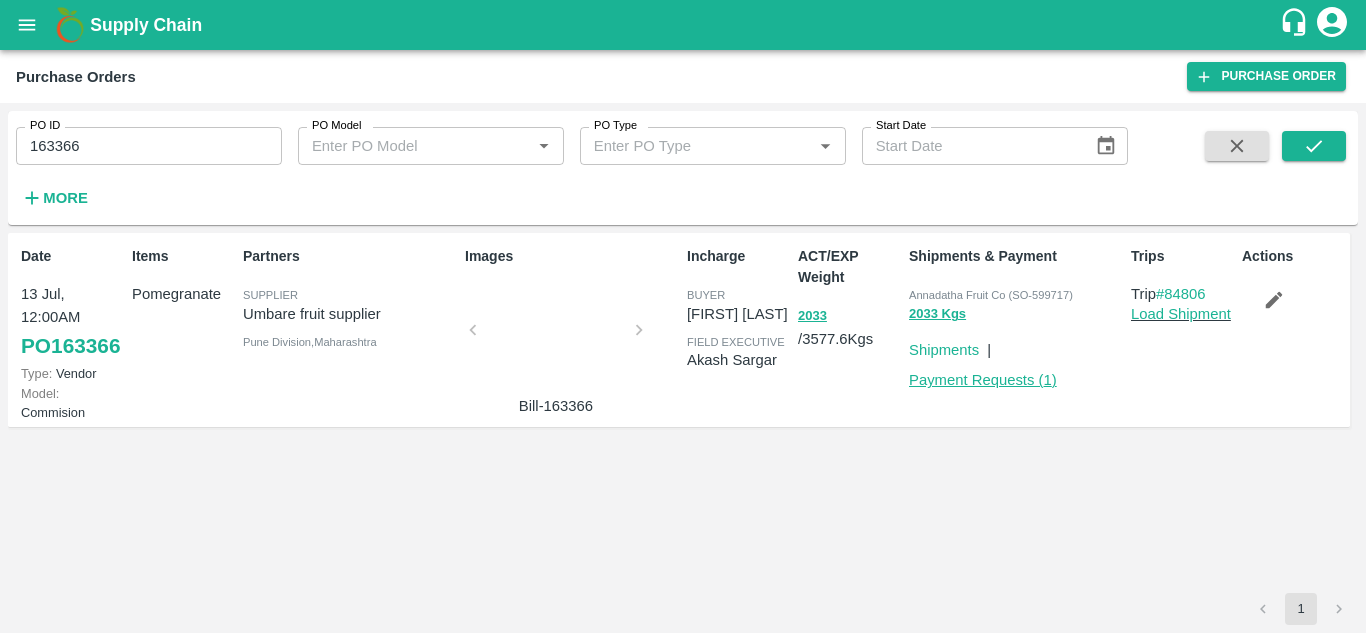 click on "Payment Requests ( 1 )" at bounding box center [983, 380] 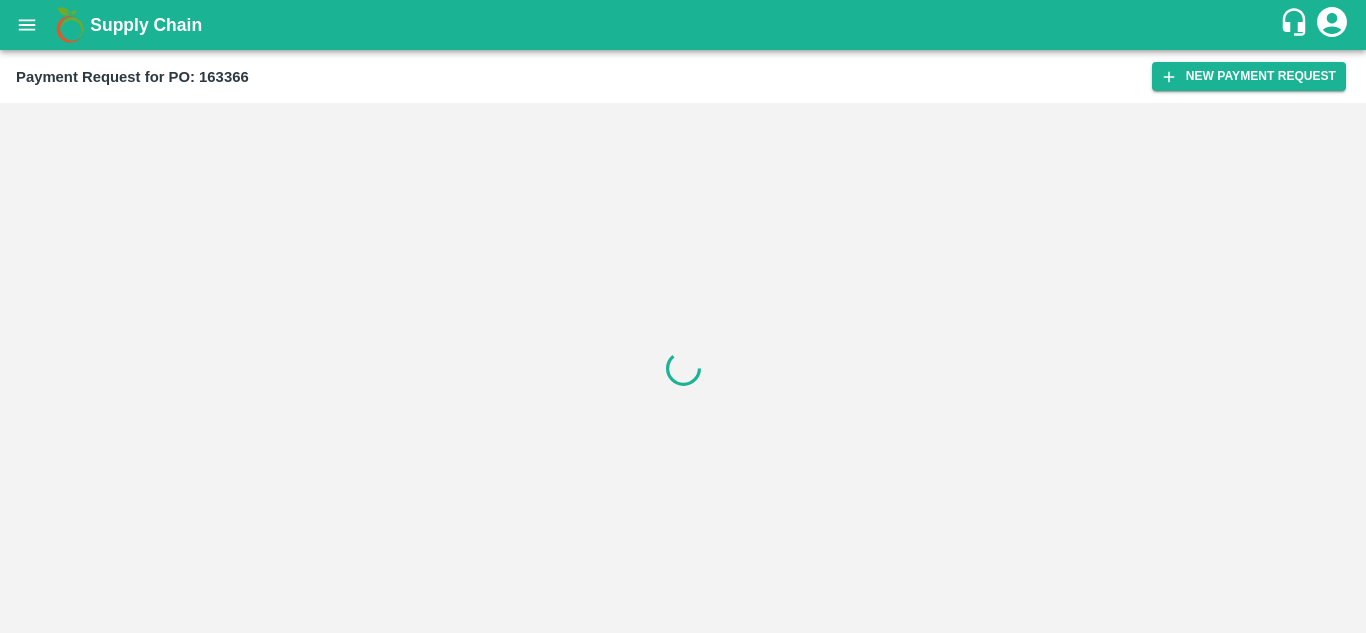 scroll, scrollTop: 0, scrollLeft: 0, axis: both 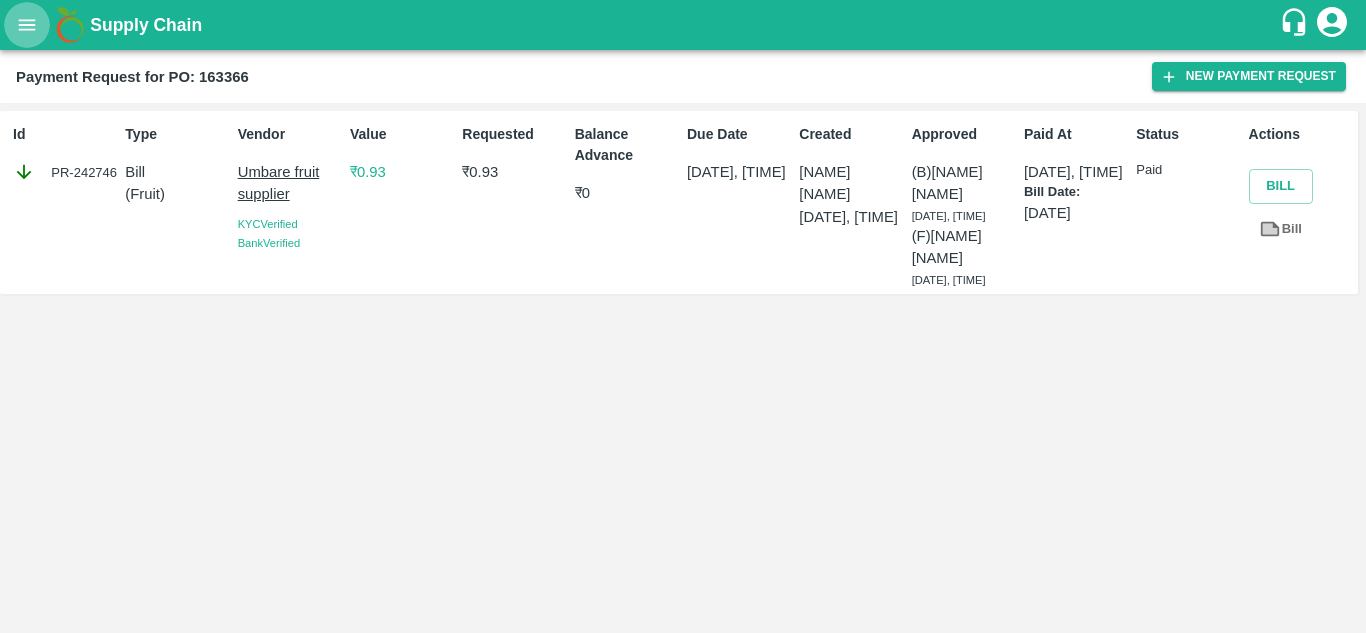 click 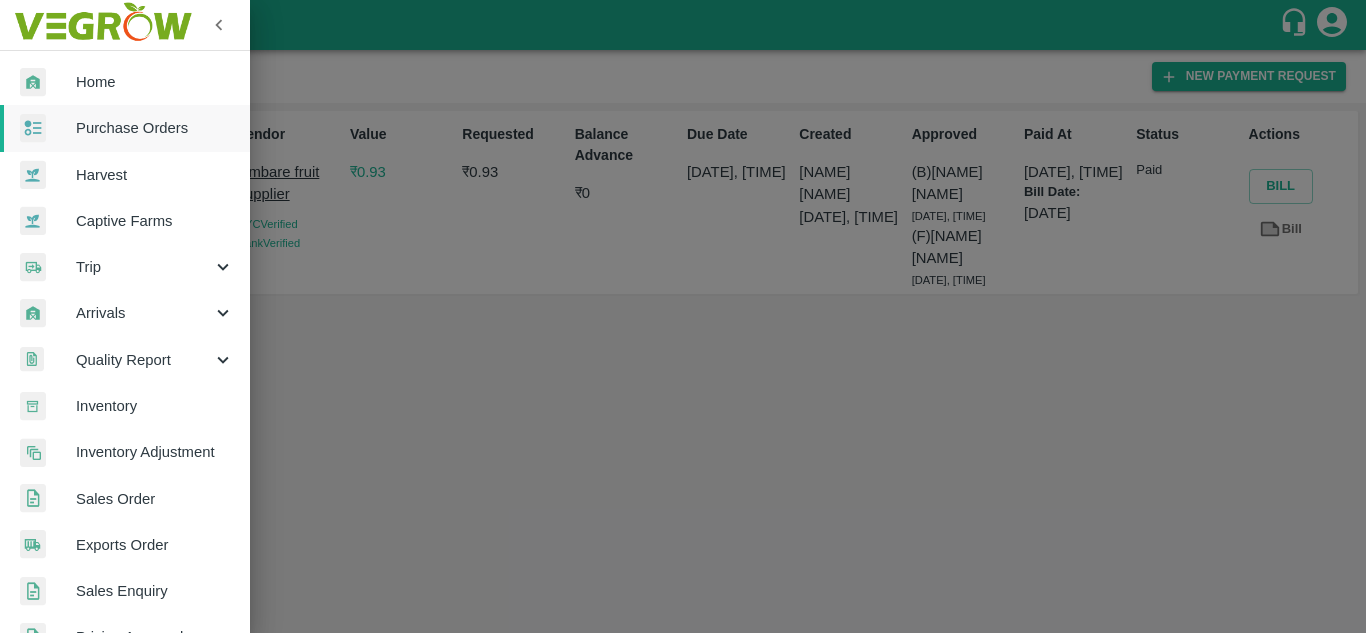 click on "Purchase Orders" at bounding box center (155, 128) 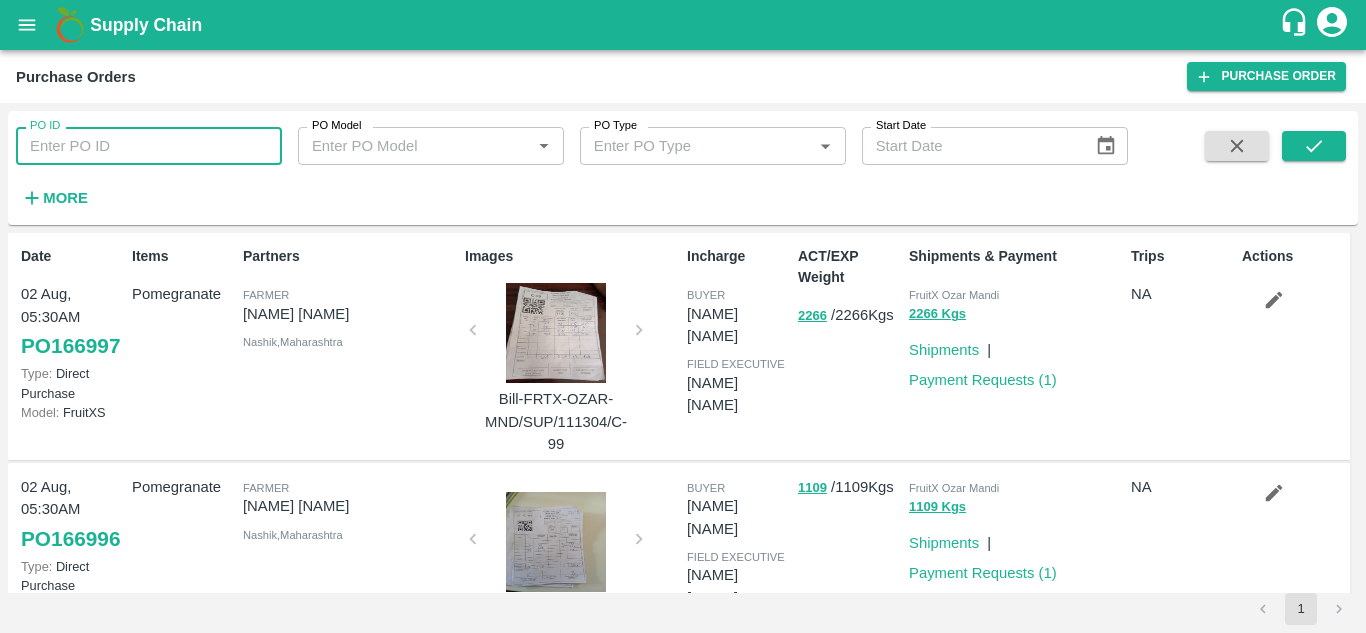click on "PO ID" at bounding box center [149, 146] 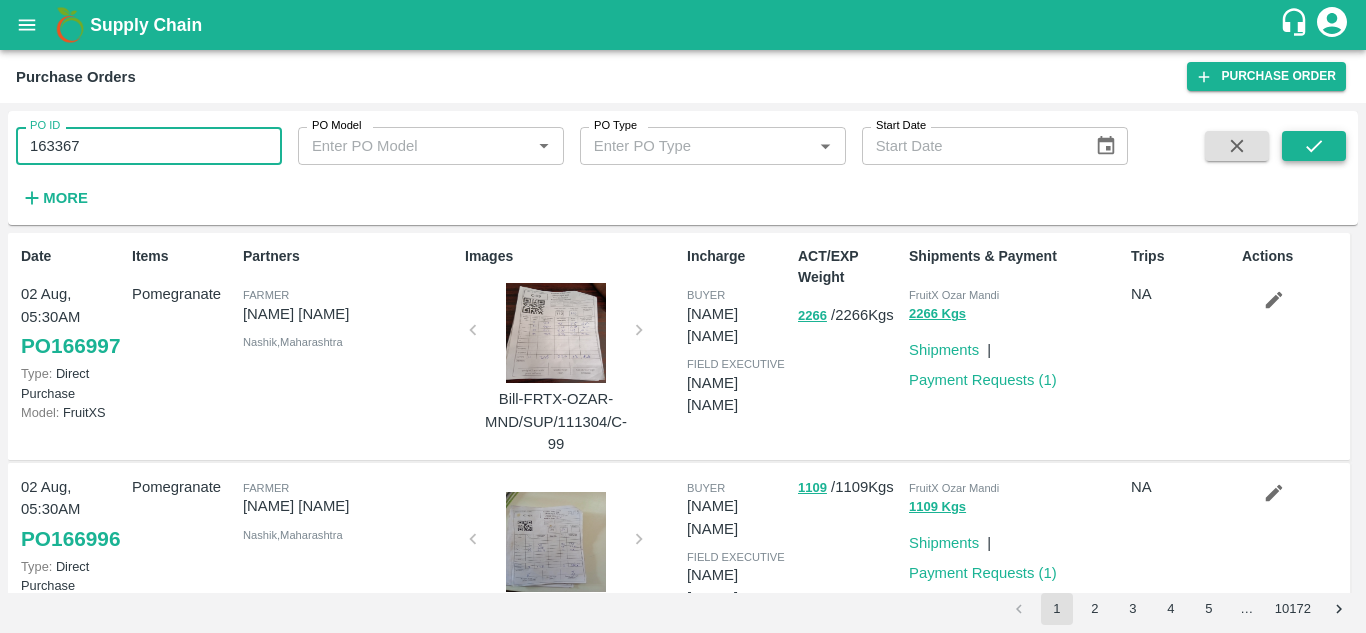 type on "163367" 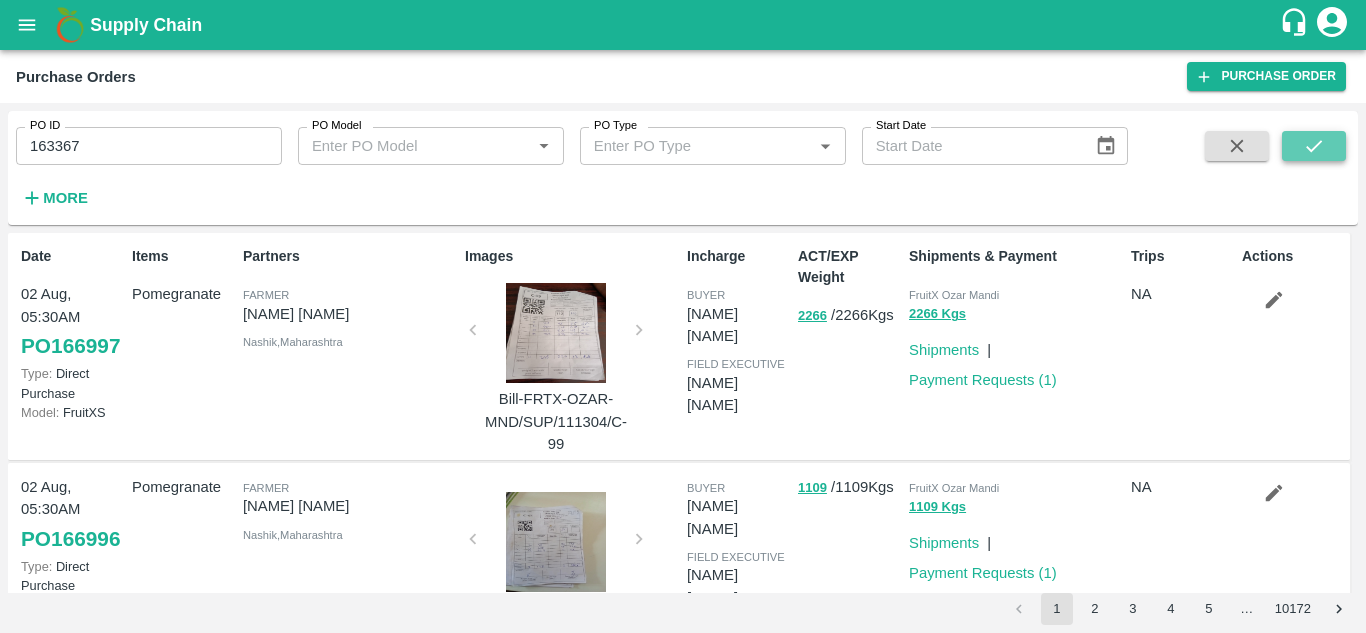 click at bounding box center (1314, 146) 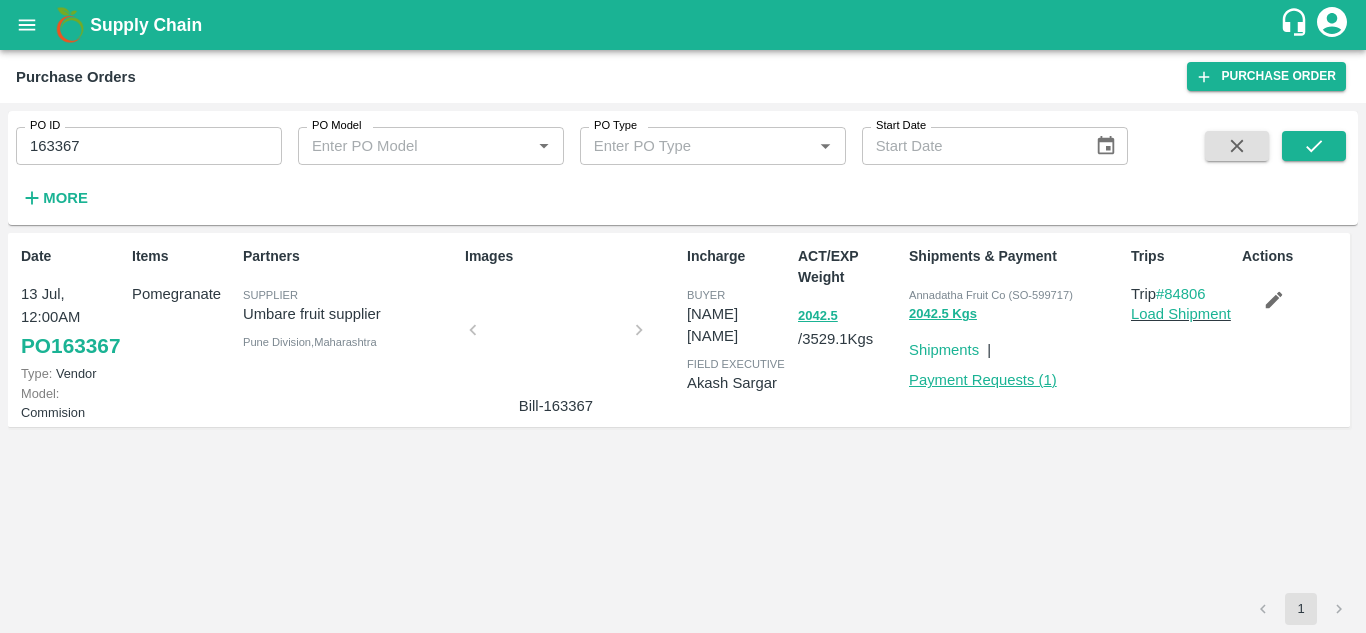 click on "Payment Requests ( 1 )" at bounding box center [983, 380] 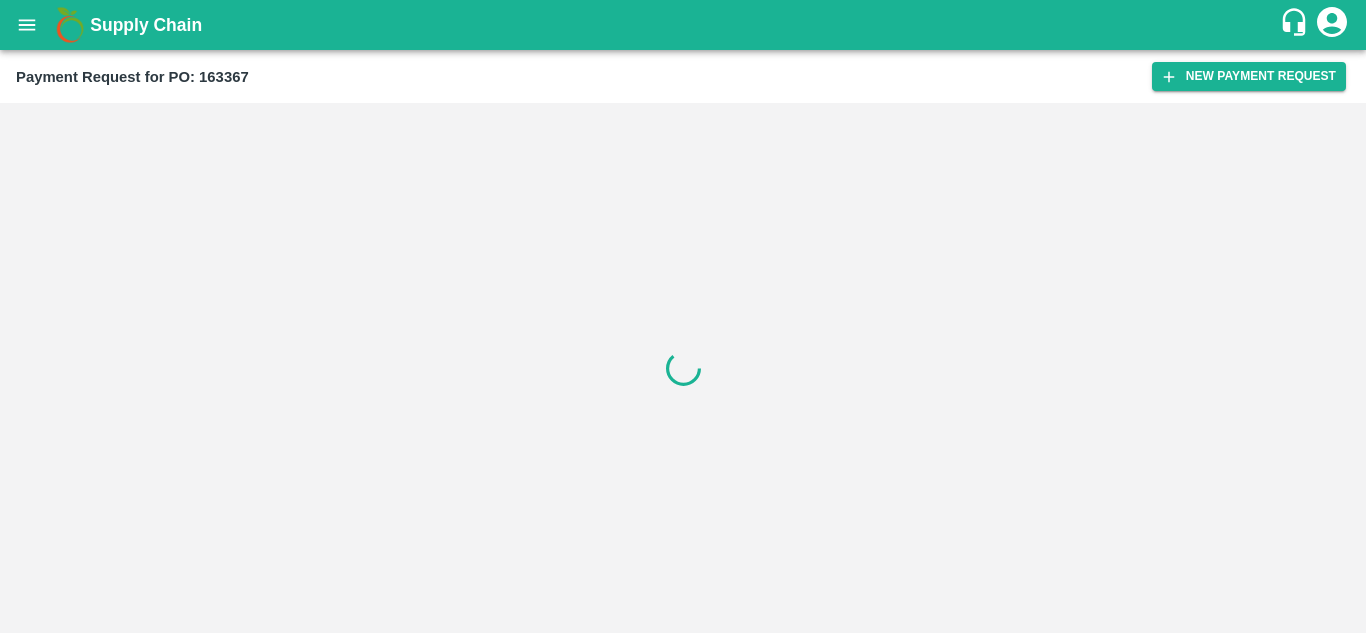 scroll, scrollTop: 0, scrollLeft: 0, axis: both 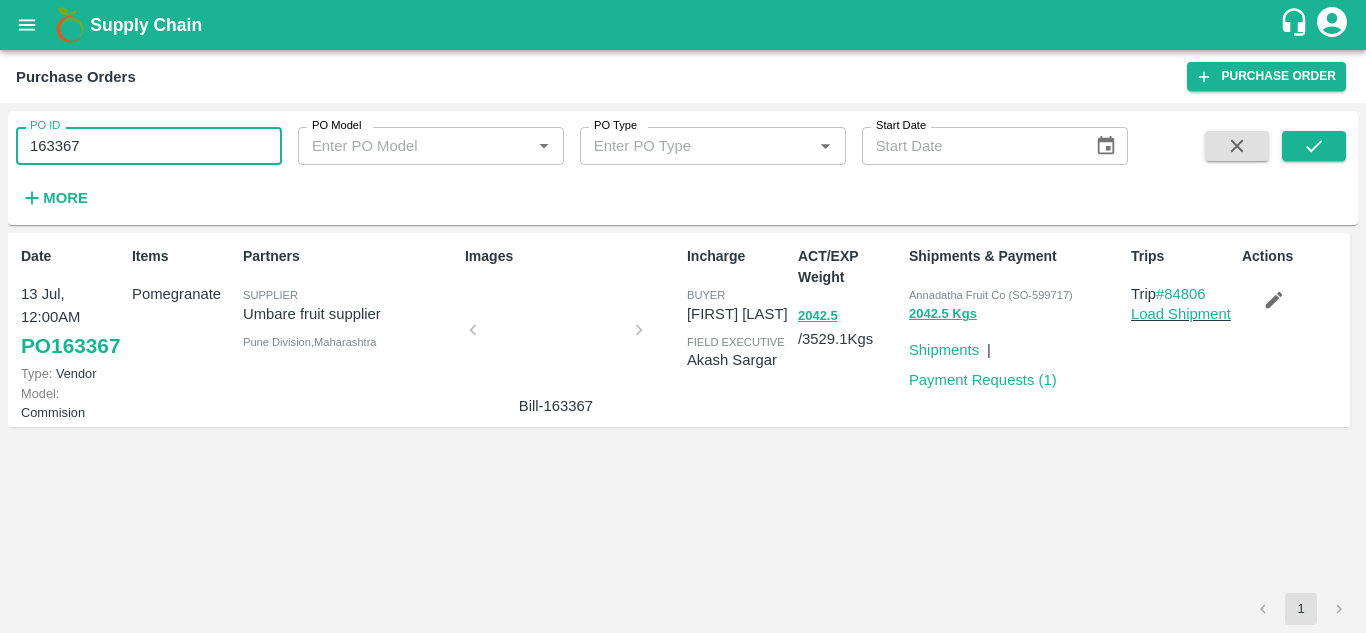 click on "163367" at bounding box center [149, 146] 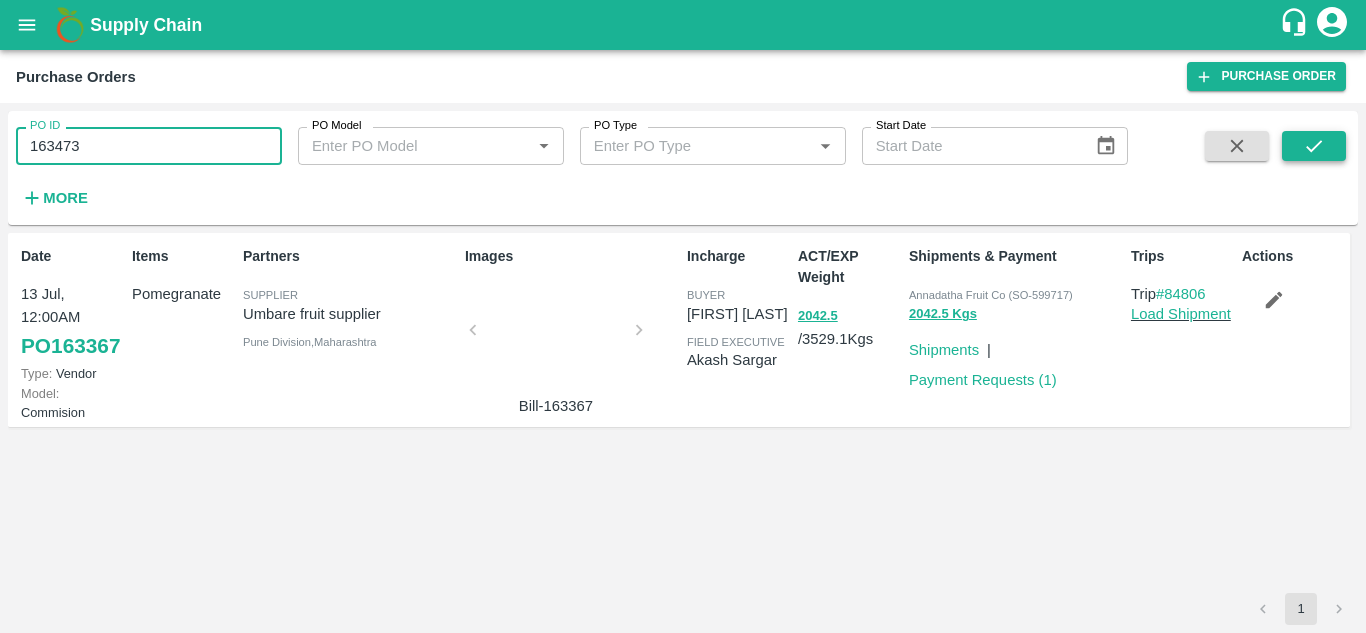 type on "163473" 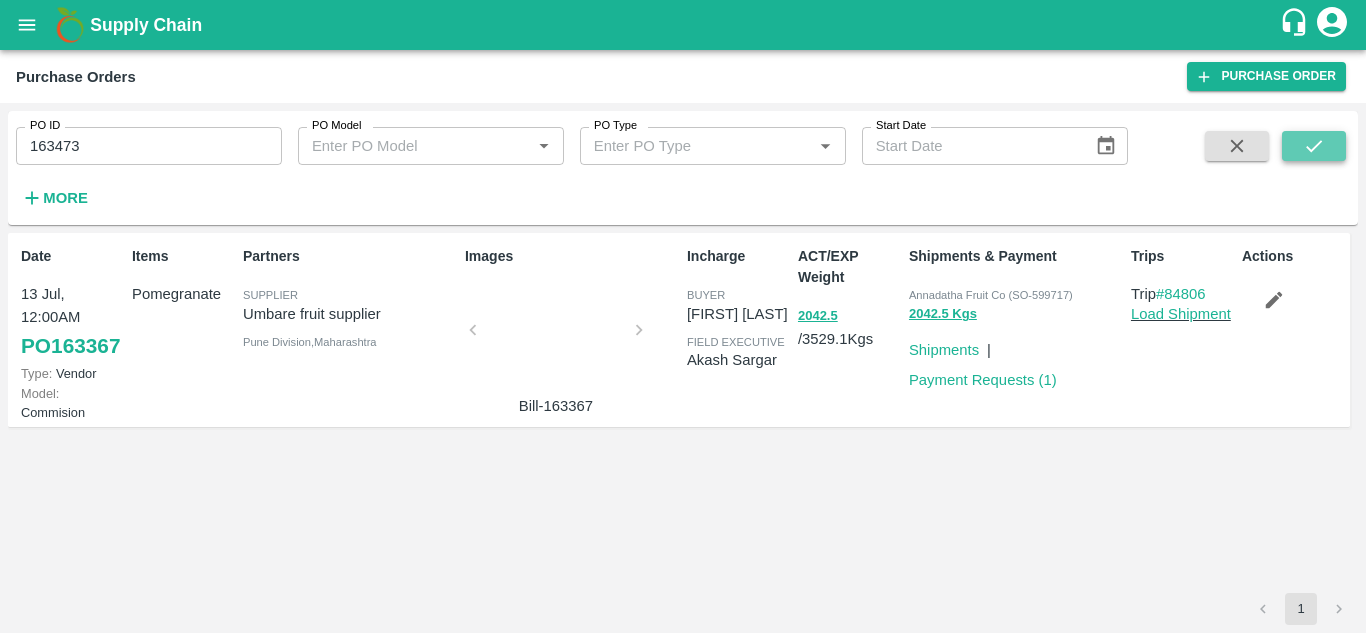 click at bounding box center (1314, 146) 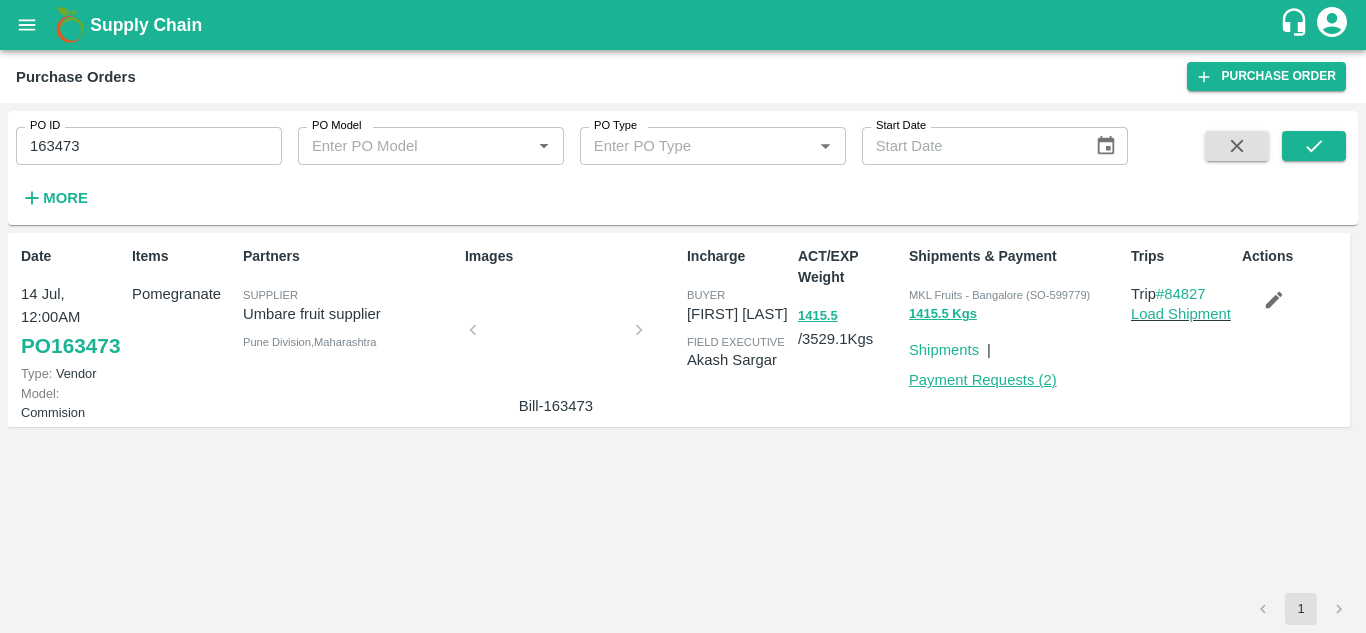 click on "Payment Requests ( 2 )" at bounding box center (983, 380) 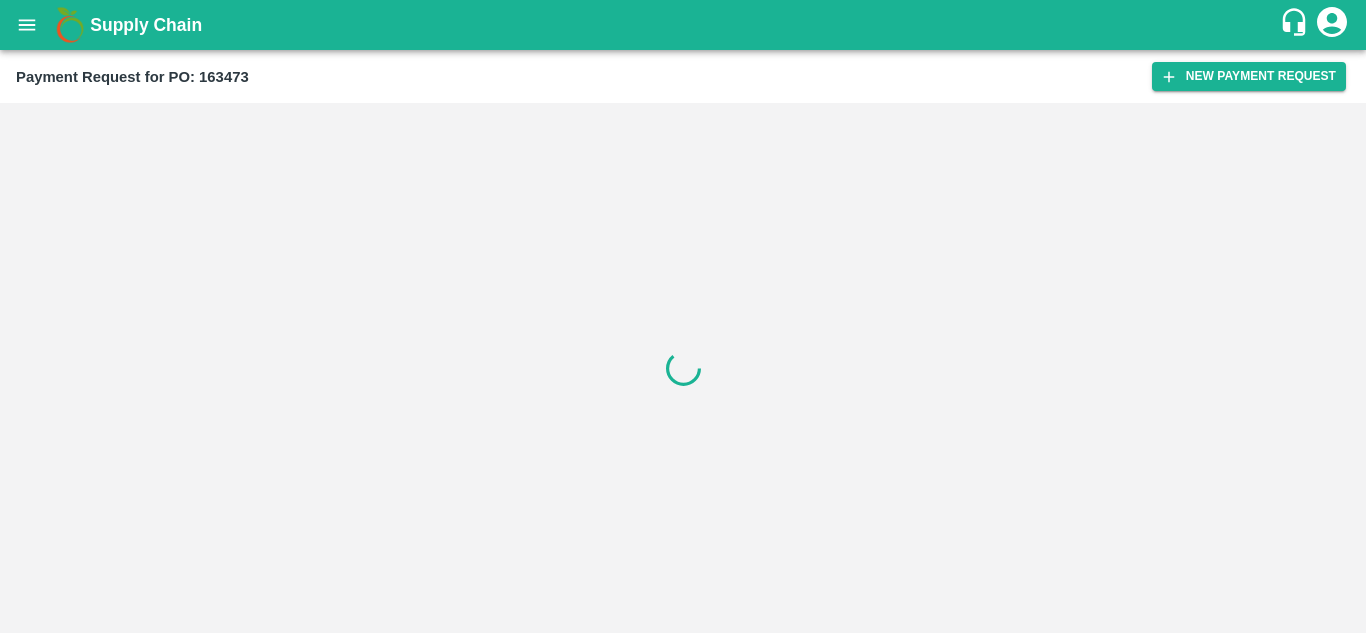 scroll, scrollTop: 0, scrollLeft: 0, axis: both 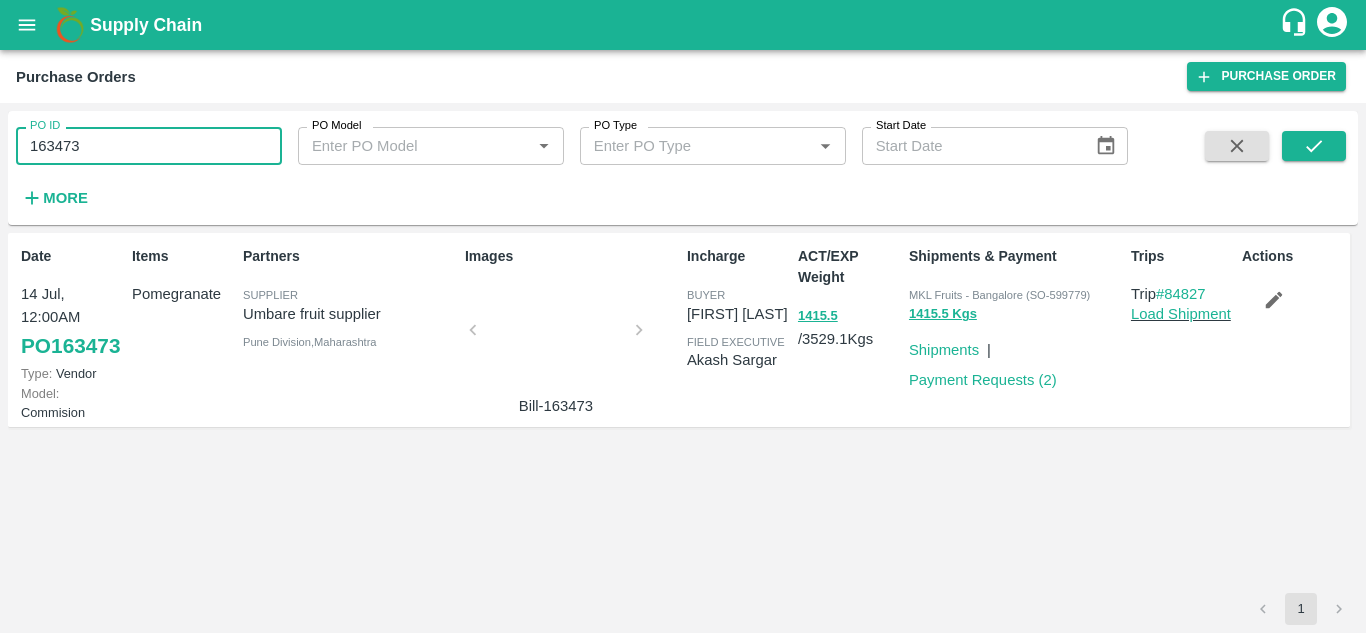 click on "163473" at bounding box center [149, 146] 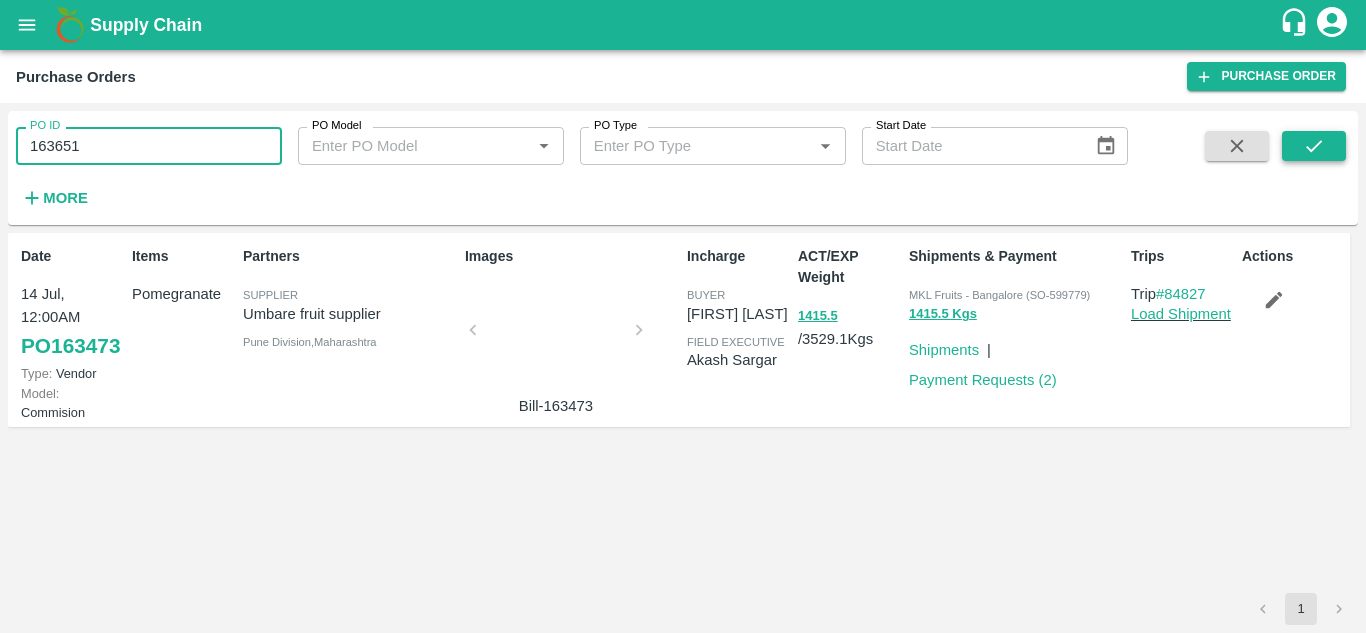 type on "163651" 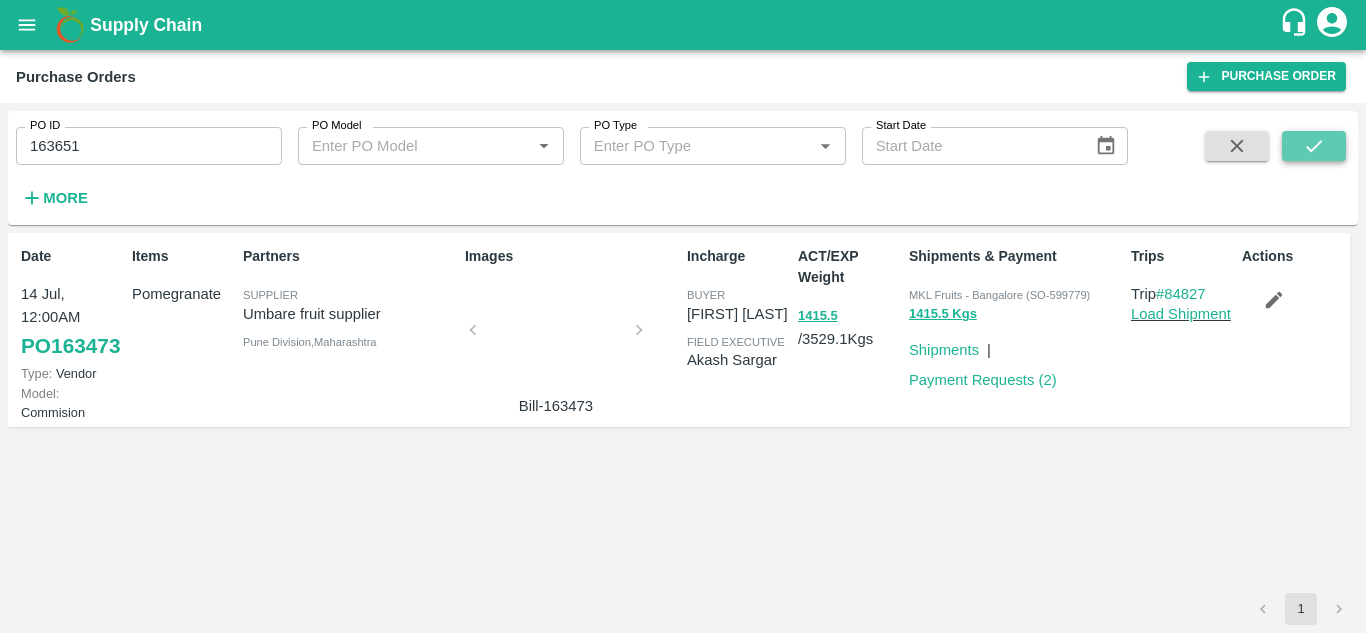 click at bounding box center (1314, 146) 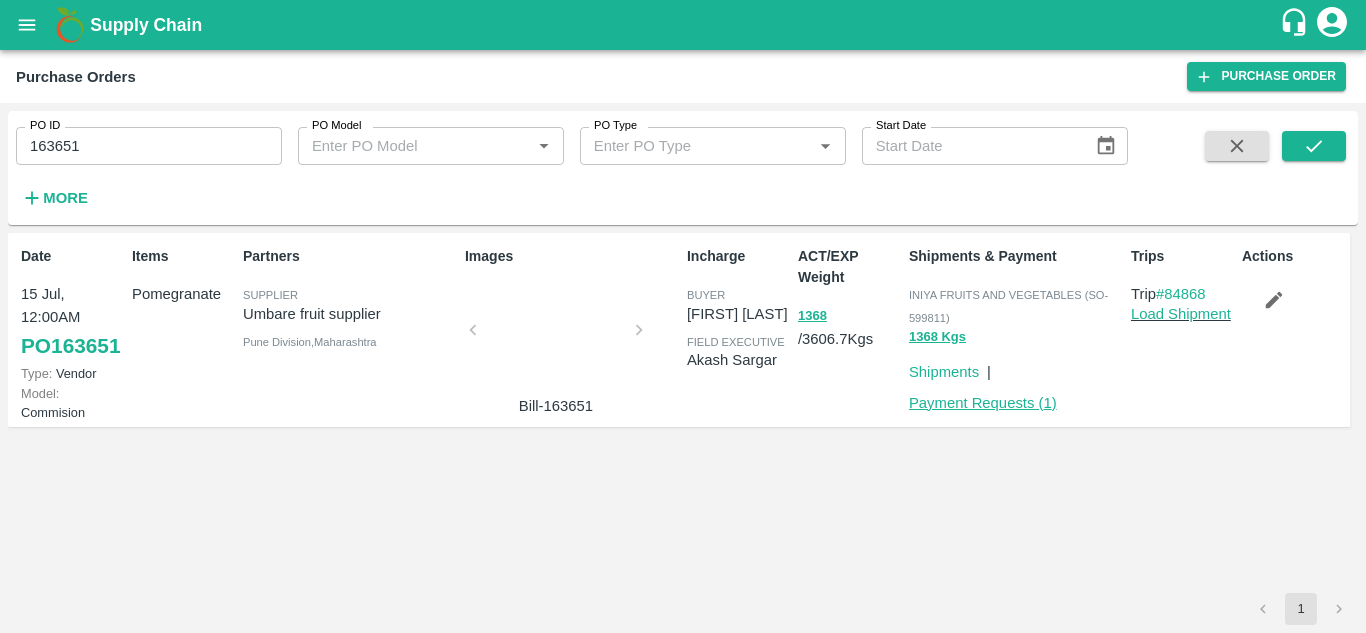 click on "Payment Requests ( 1 )" at bounding box center (983, 403) 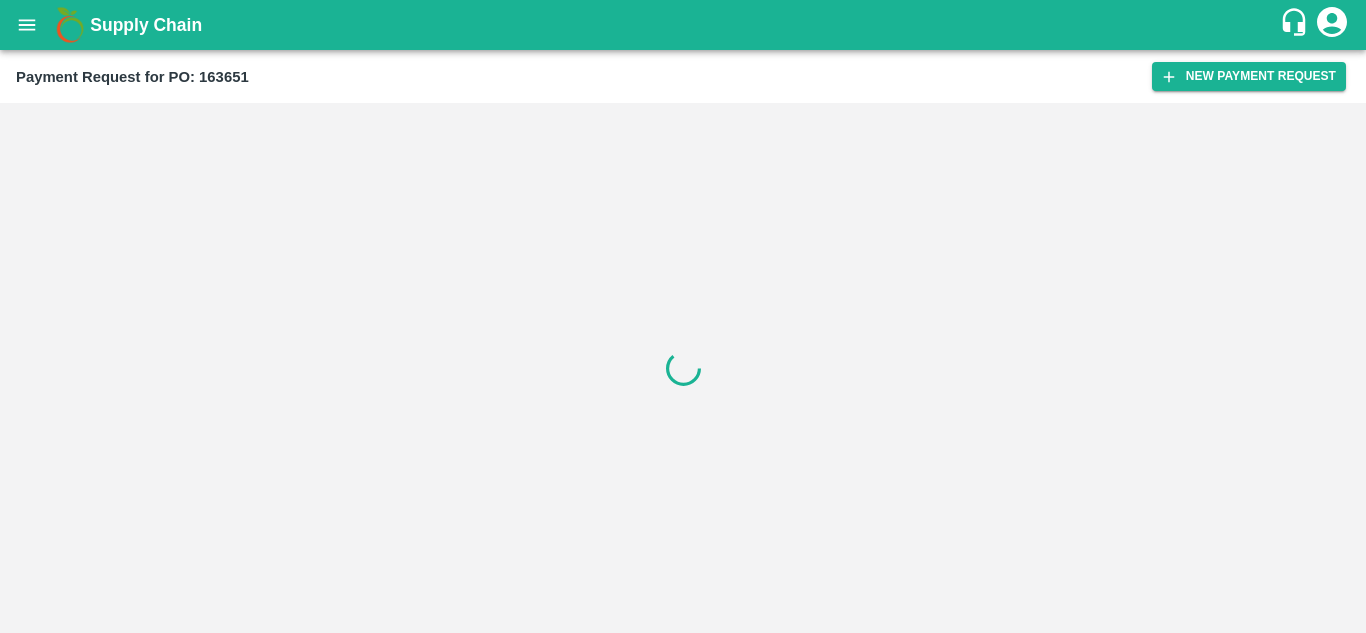 scroll, scrollTop: 0, scrollLeft: 0, axis: both 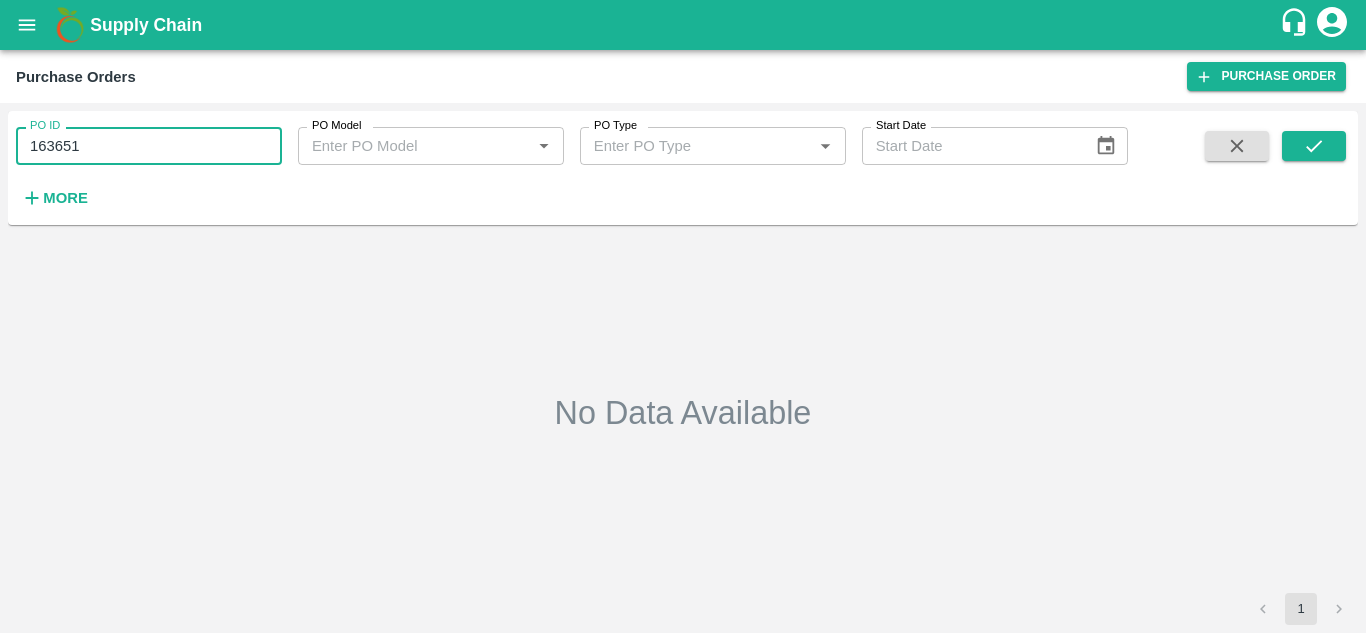 click on "163651" at bounding box center (149, 146) 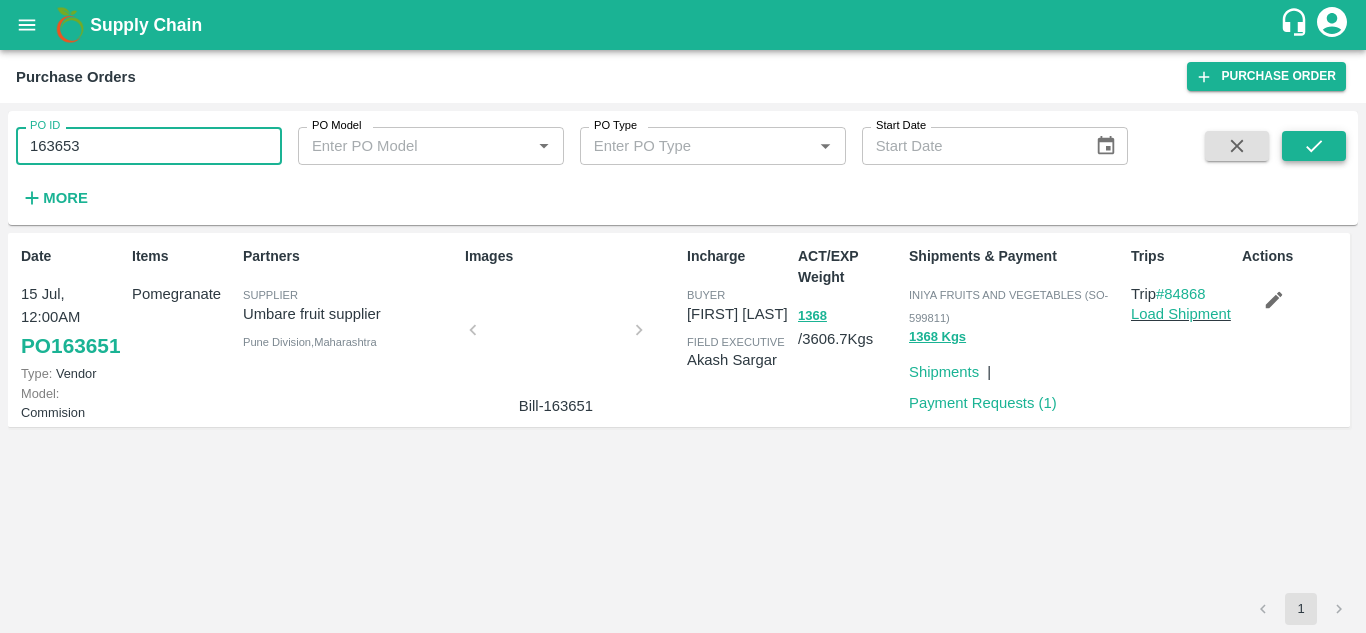 type on "163653" 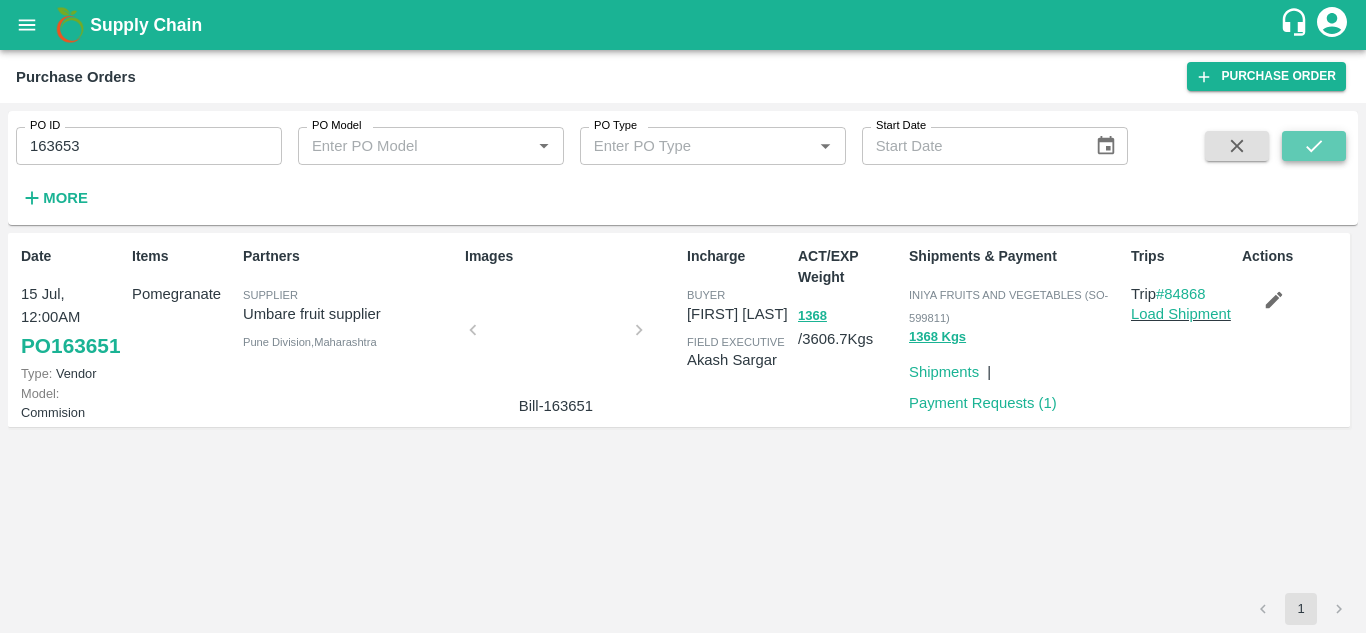 click 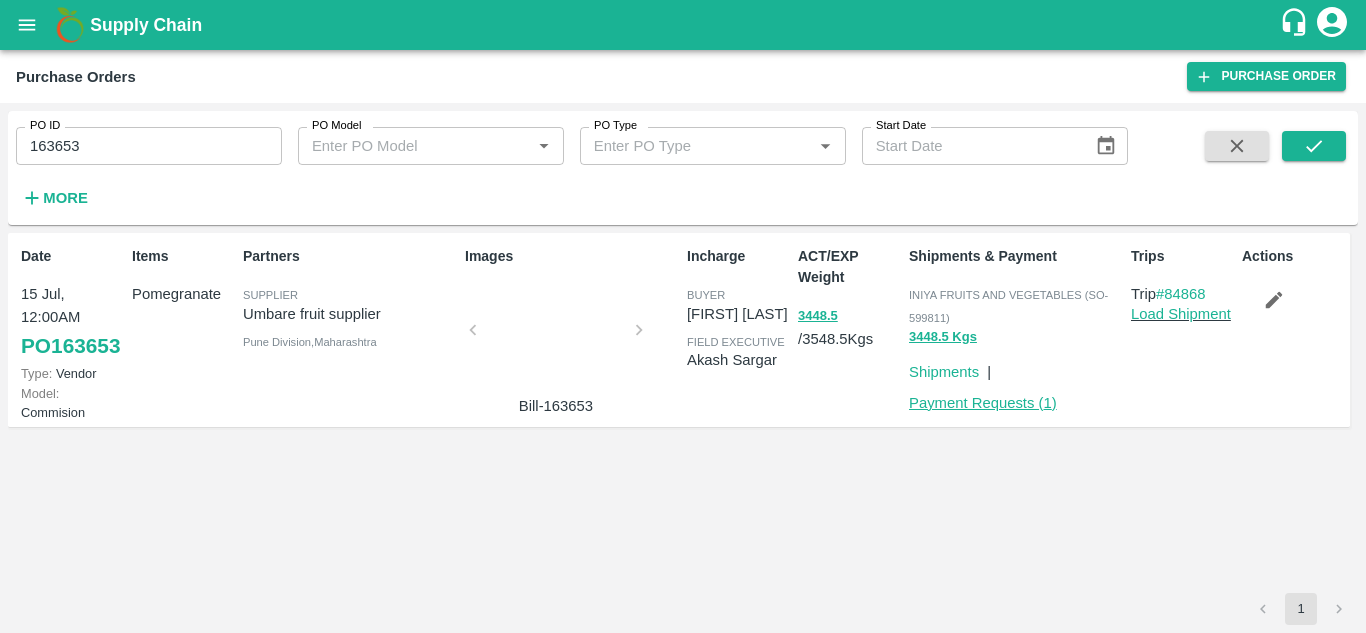 click on "Payment Requests ( 1 )" at bounding box center [983, 403] 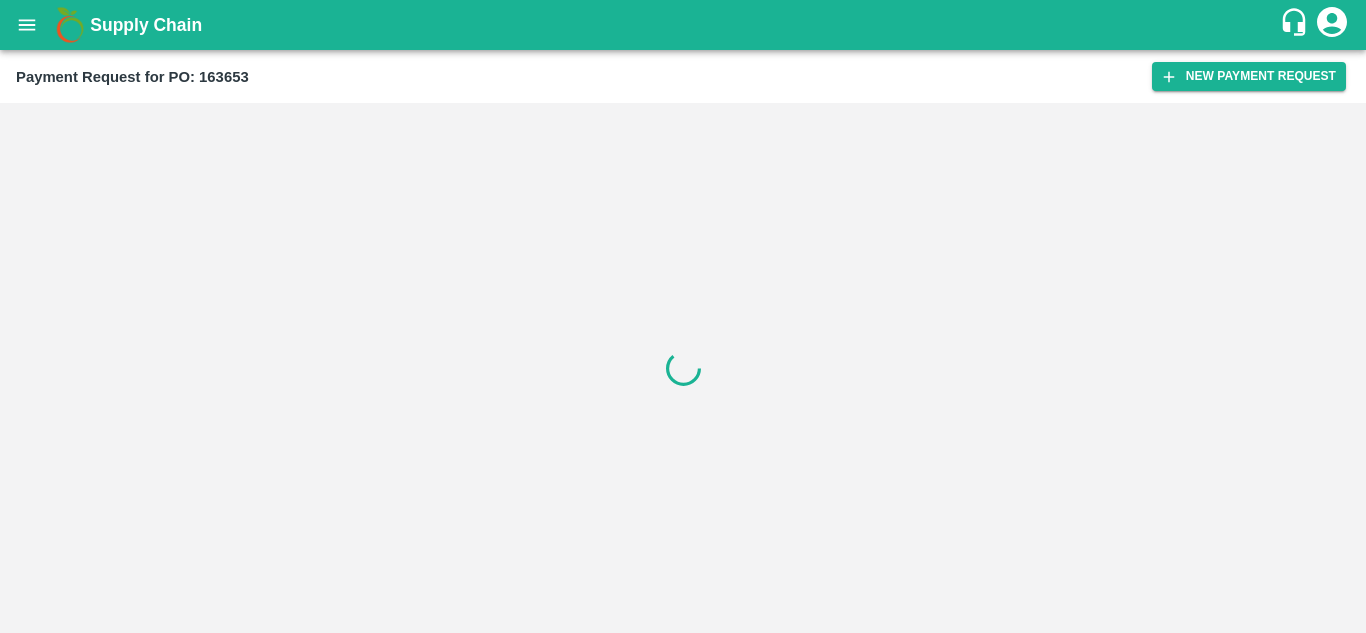 scroll, scrollTop: 0, scrollLeft: 0, axis: both 